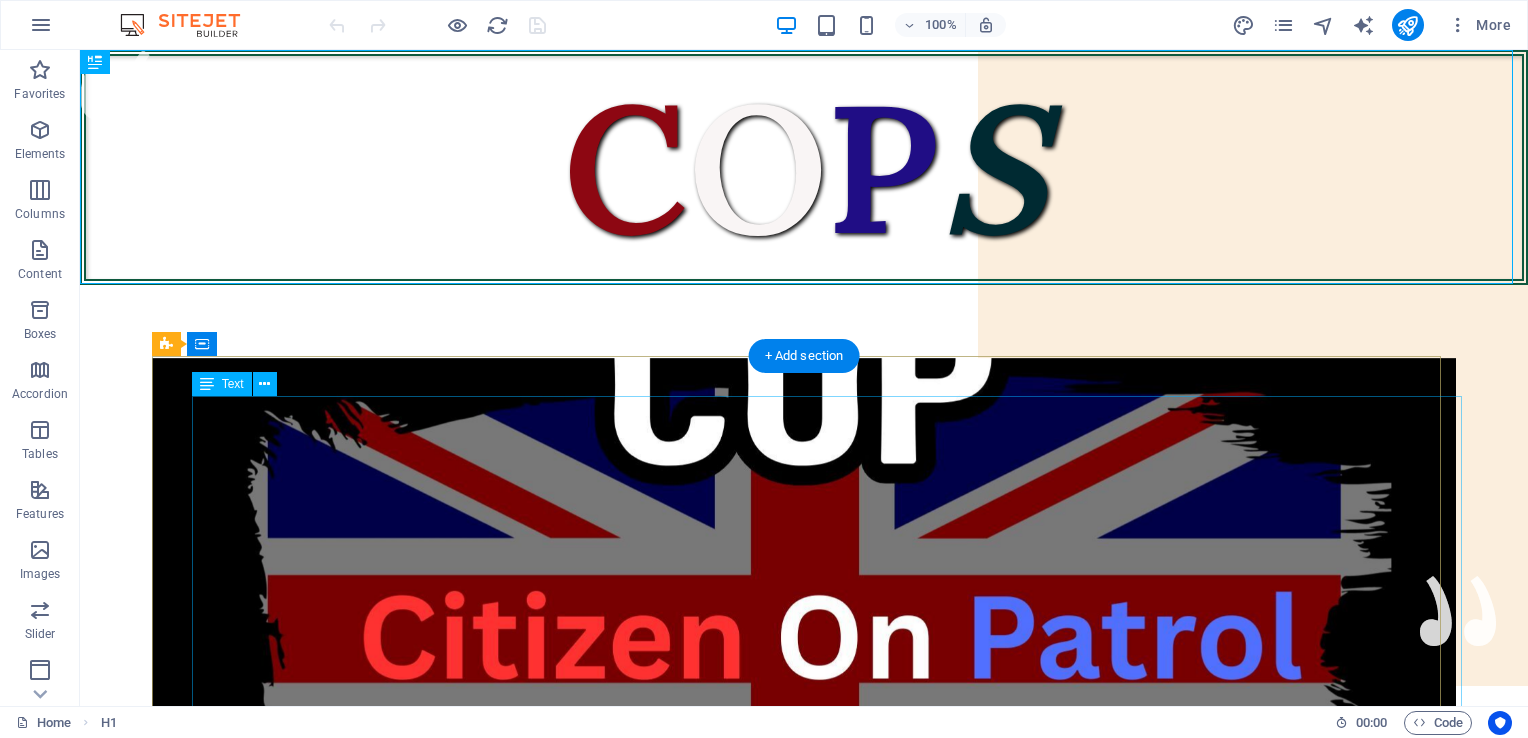 scroll, scrollTop: 0, scrollLeft: 0, axis: both 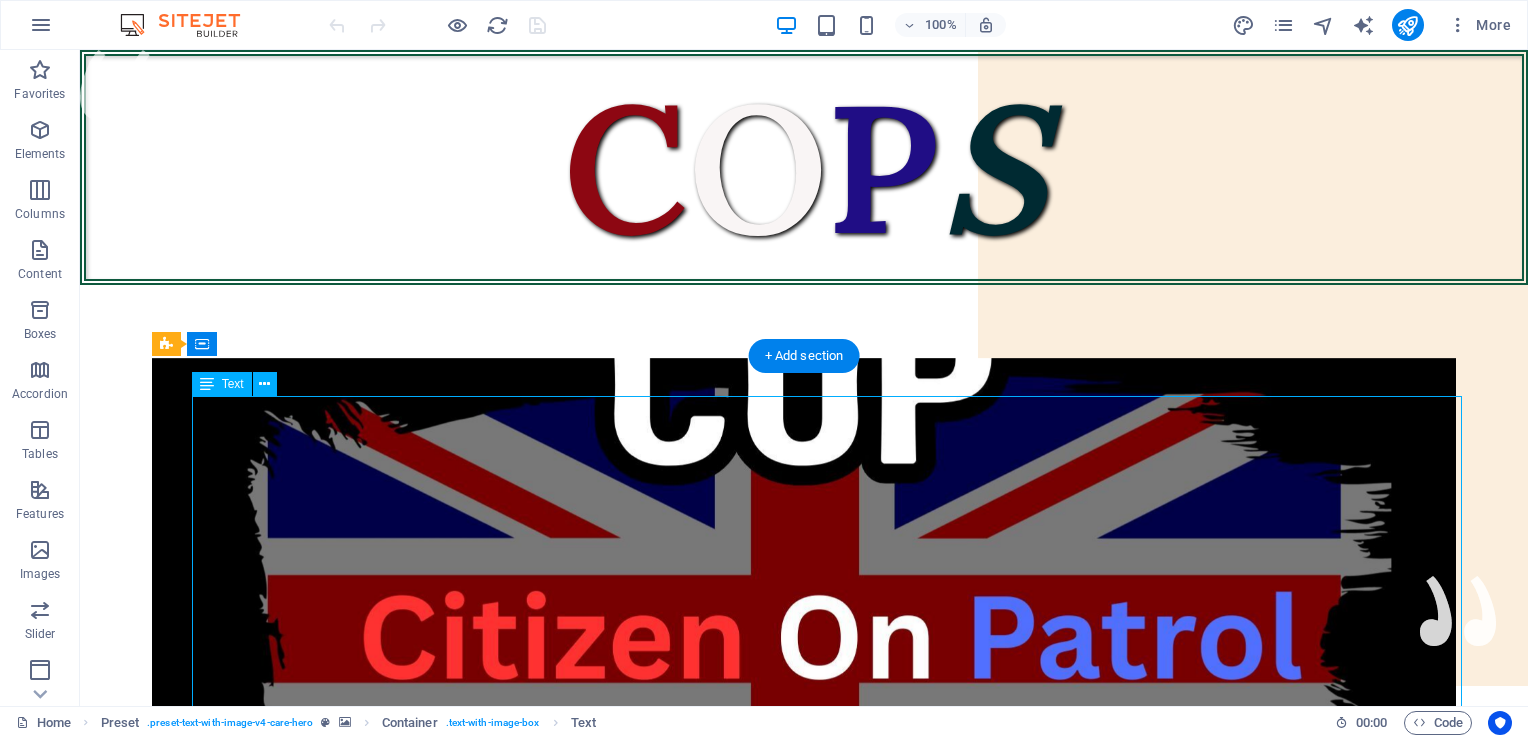 click on "**Citizens On Patrol Service** We are dedicated to serving the people of the [COUNTRY], not the government. Our mission is to reduce crime in your local area through regular patrols, providing a friendly face you can rely on in times of need. While we are not the police, we offer valuable support. Prevention is always better than detection. With Citizens On Patrol Service (COPS) in the community, criminals will think twice. **Coming Soon to a Town and City Near You!** **We Need Your Support.** If you believe in our mission, please consider making a donation. As a non-funded organization, we rely solely on generous contributions from our supporters. Your donations will help us acquire uniforms, equipment, and public liability insurance. **DONATE HERE**" at bounding box center [834, 1169] 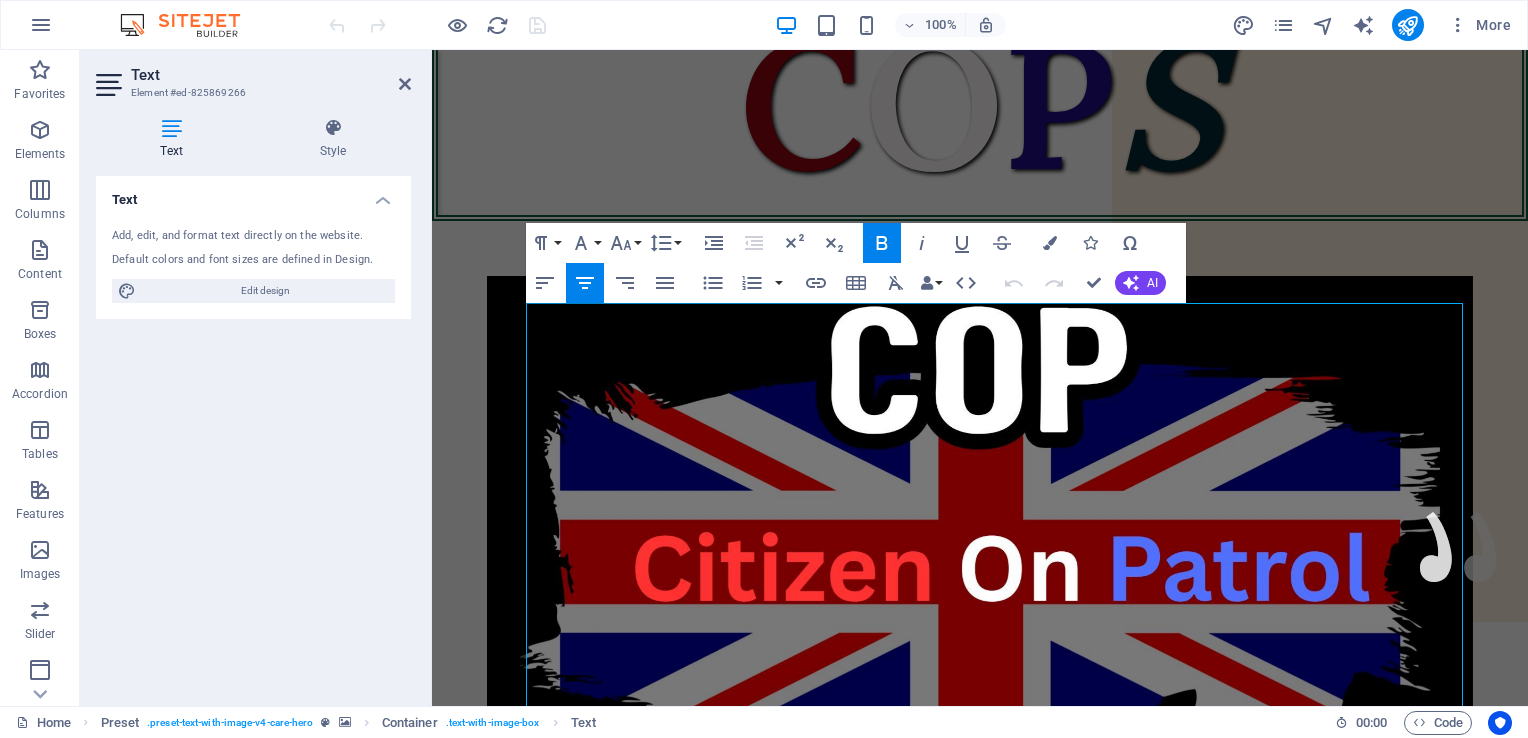 scroll, scrollTop: 87, scrollLeft: 0, axis: vertical 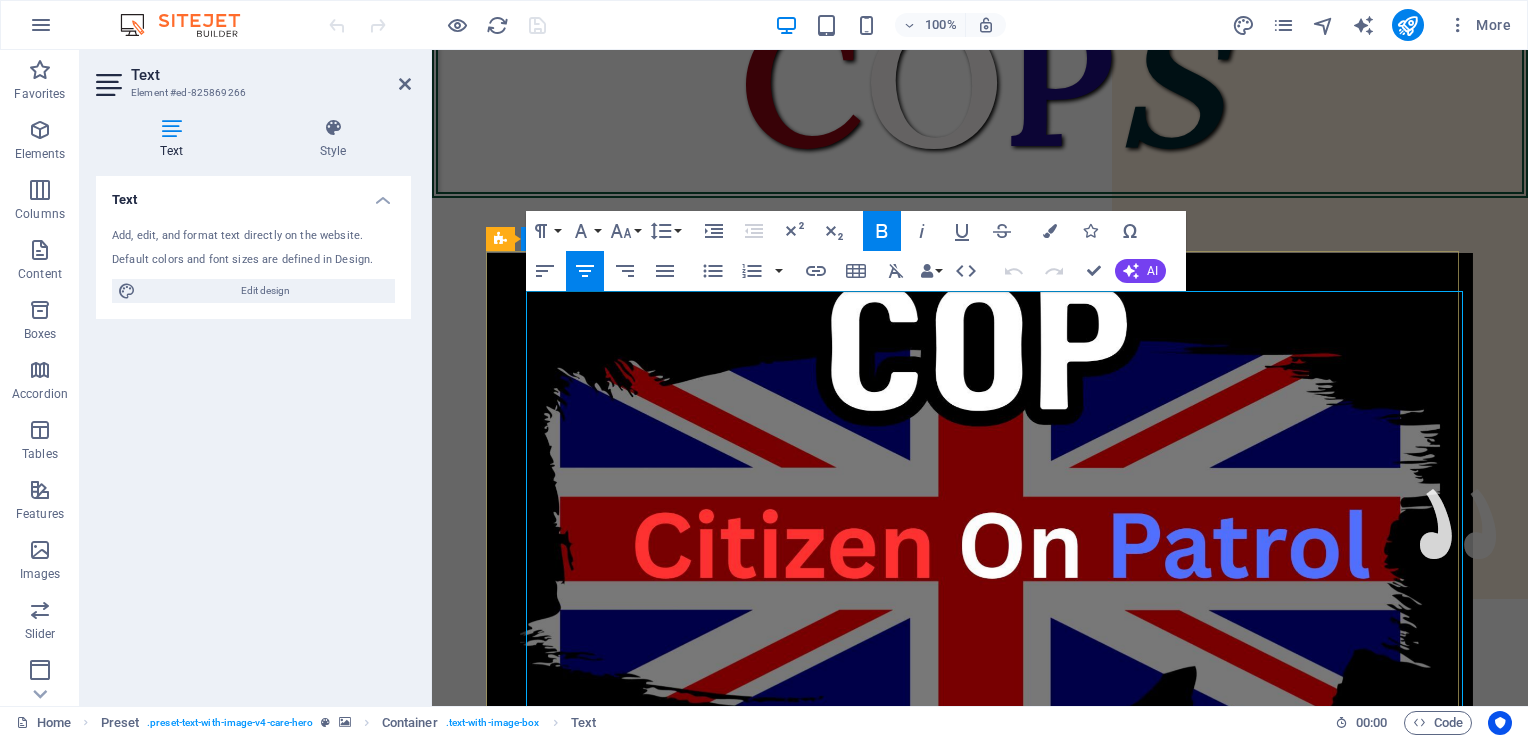 drag, startPoint x: 880, startPoint y: 670, endPoint x: 1107, endPoint y: 592, distance: 240.02708 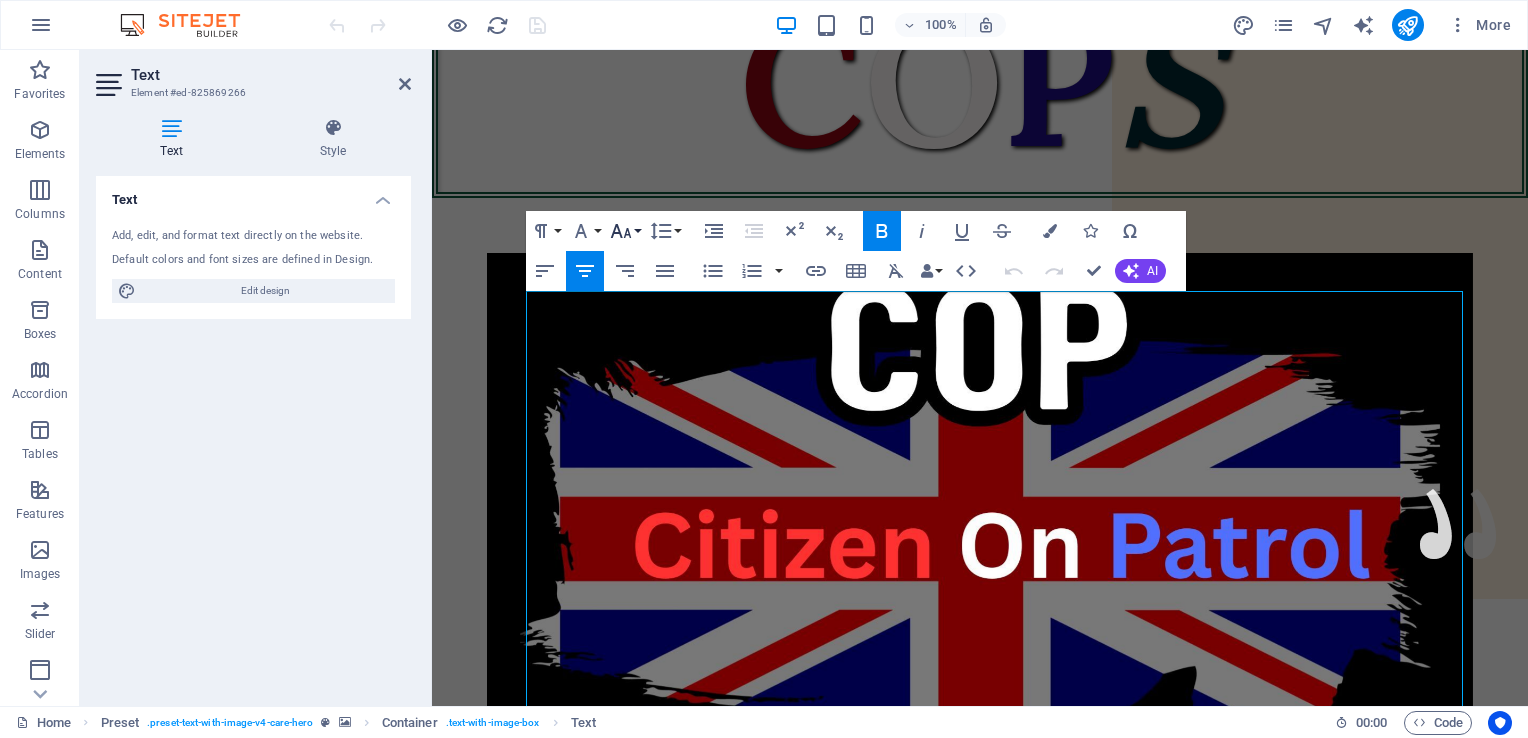 click on "Font Size" at bounding box center [625, 231] 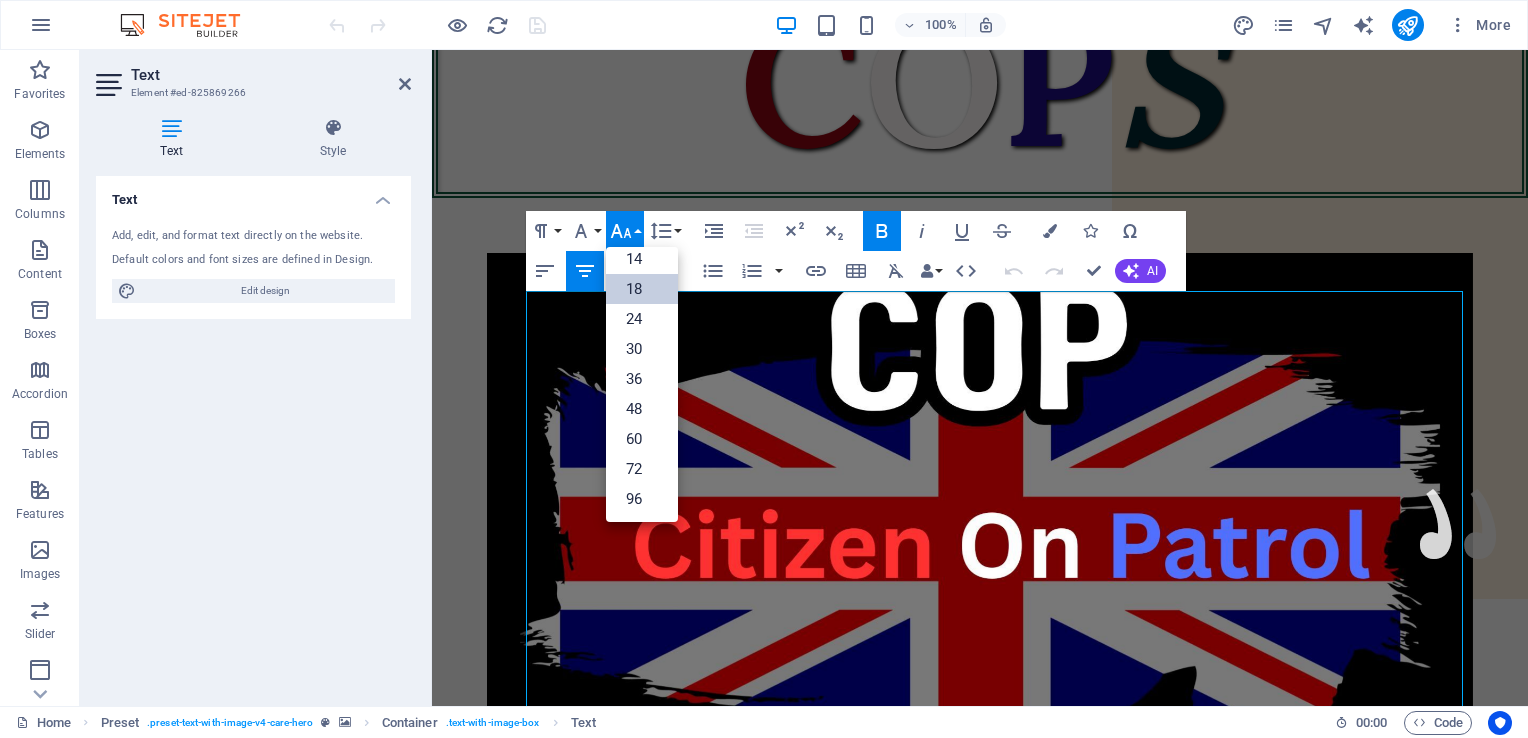 scroll, scrollTop: 160, scrollLeft: 0, axis: vertical 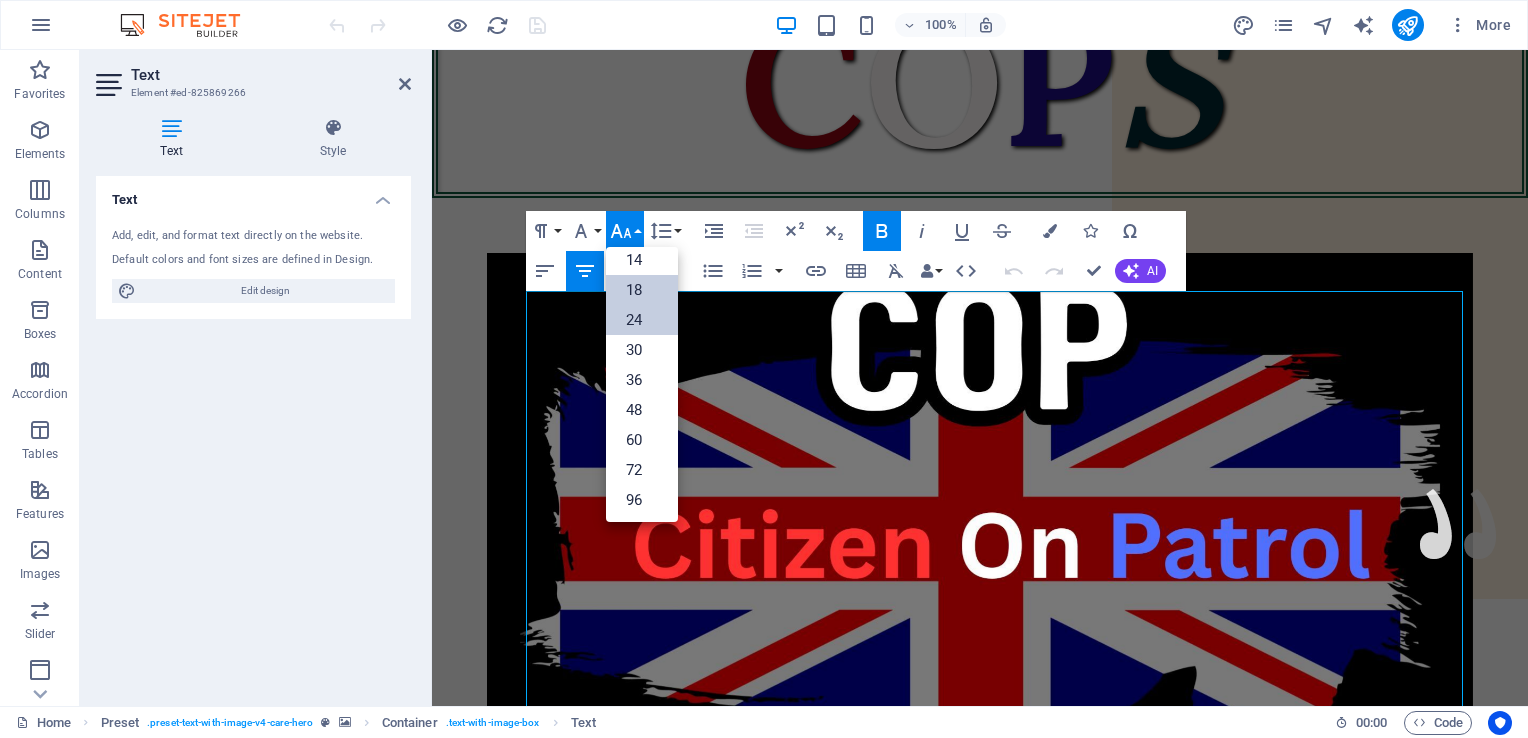click on "24" at bounding box center [642, 320] 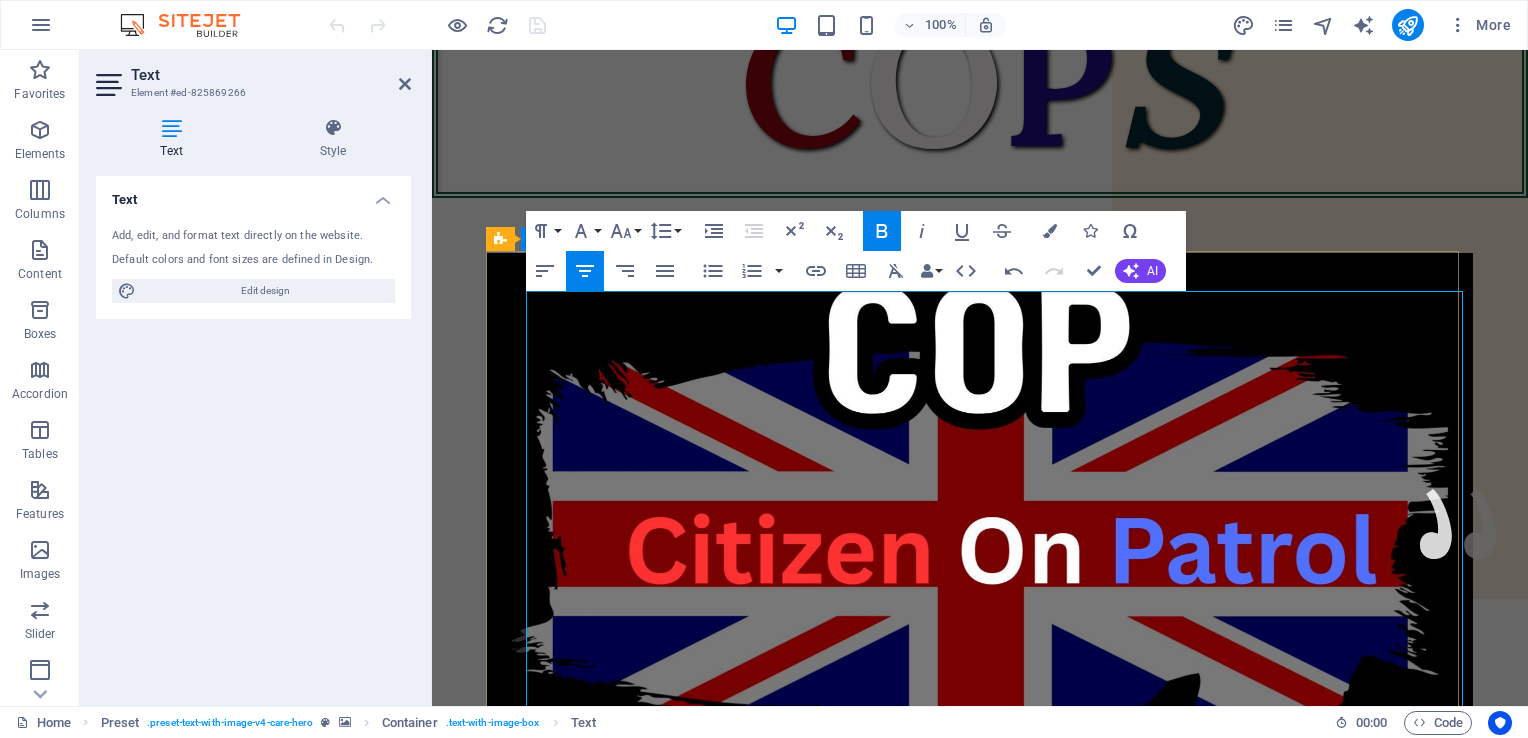 click on "**Citizens On Patrol Service** We are dedicated to serving the people of the [COUNTRY], not the government. Our mission is to reduce crime in your local area through regular patrols, providing a friendly face you can rely on in times of need. While we are not the police, we offer valuable support. Prevention is always better than detection. With Citizens On Patrol Service (COPS) in the community, criminals will think twice. **Coming Soon to a Town and City Near You!** **We Need Your Support.** If you believe in our mission, please consider making a donation. As a non-funded organization, we rely solely on generous contributions from our supporters. Your donations will help us acquire uniforms, equipment, and public liability insurance. **DONATE HERE**" at bounding box center (1003, 1122) 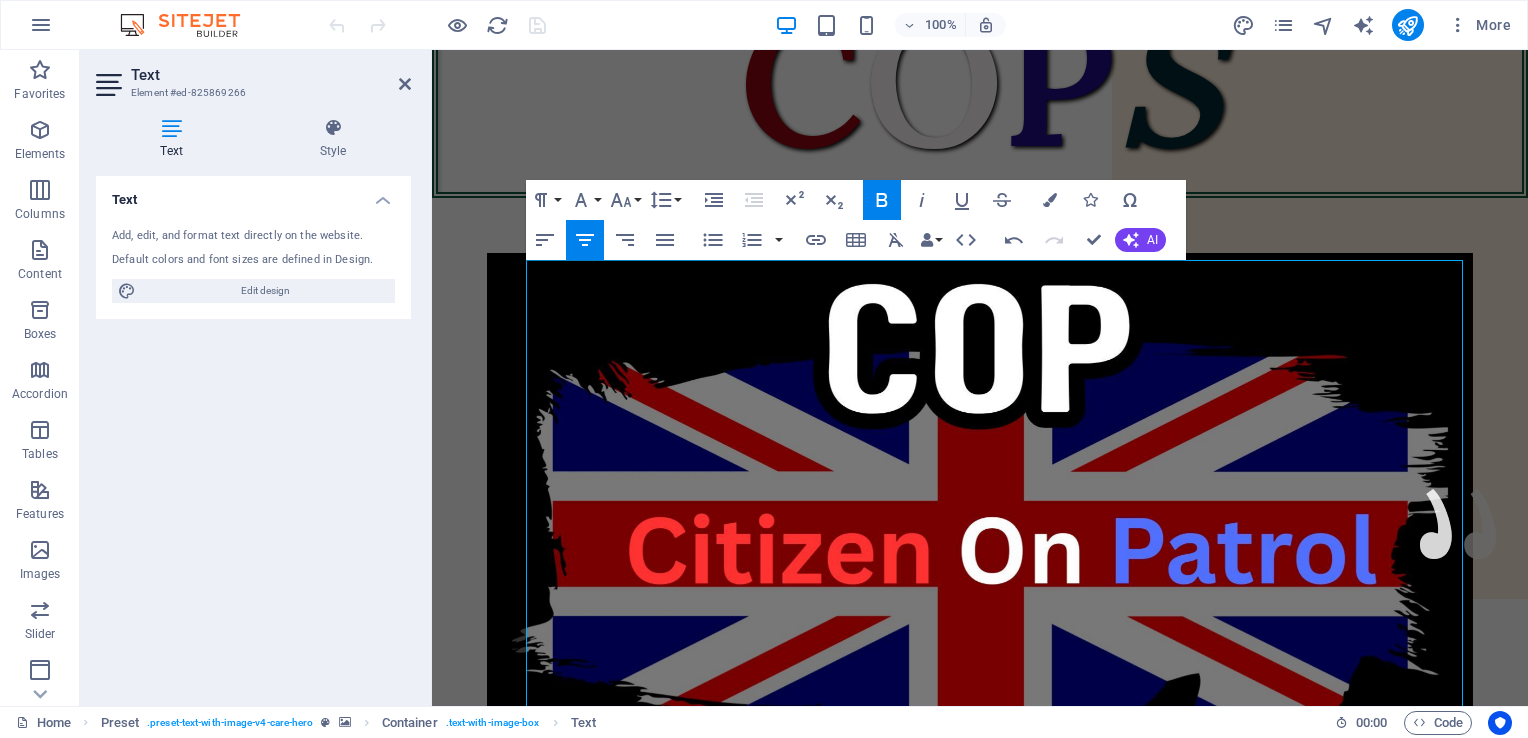 scroll, scrollTop: 648, scrollLeft: 0, axis: vertical 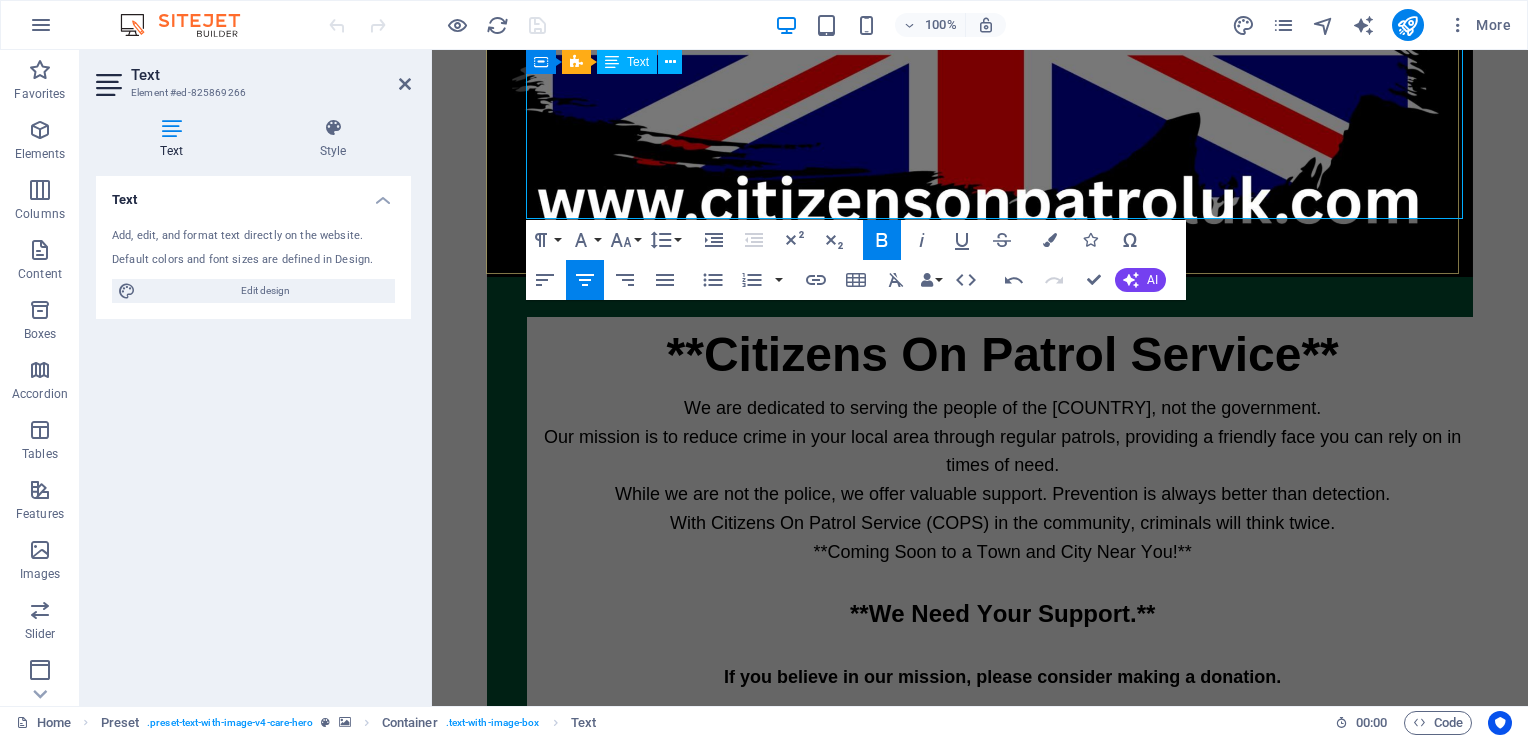 drag, startPoint x: 1238, startPoint y: 174, endPoint x: 742, endPoint y: 141, distance: 497.09656 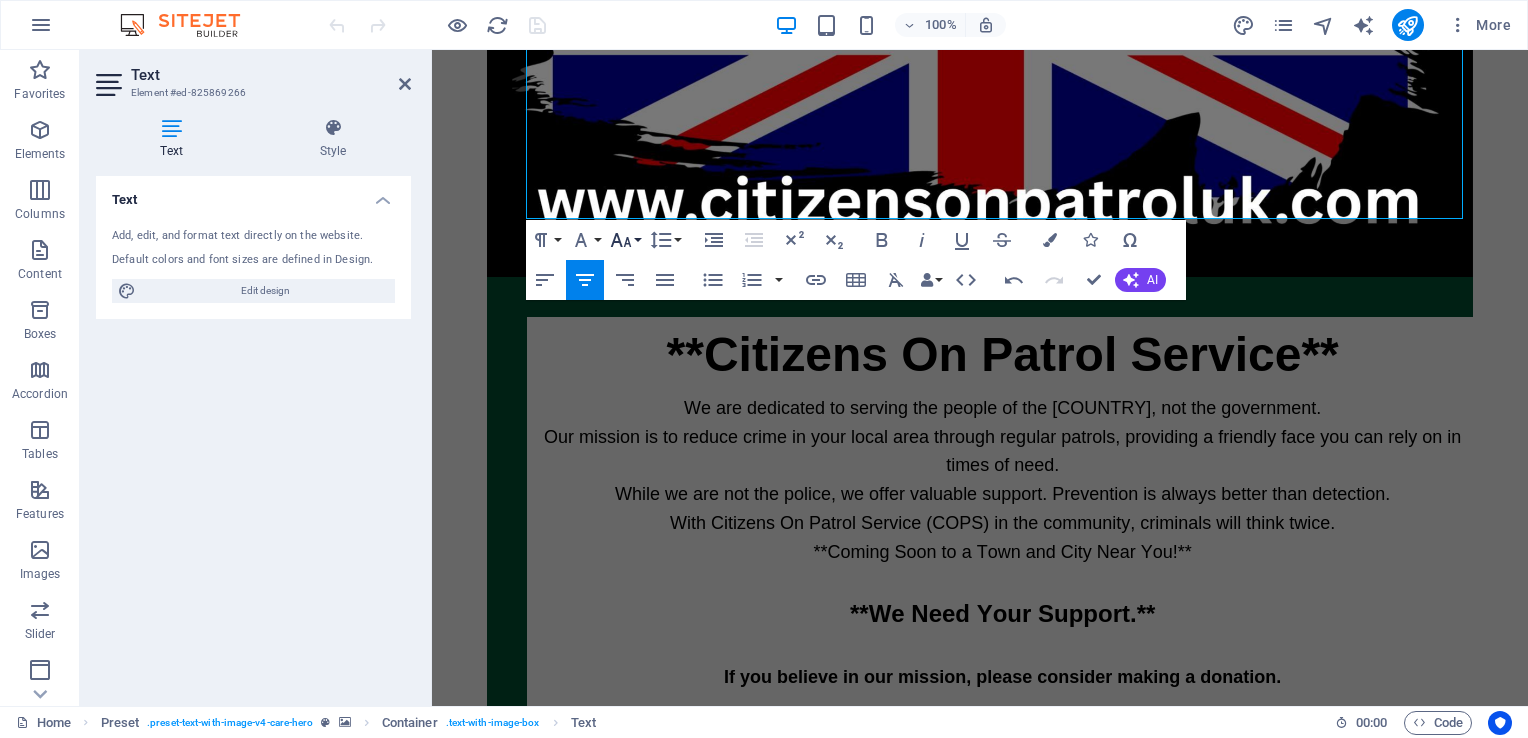 click 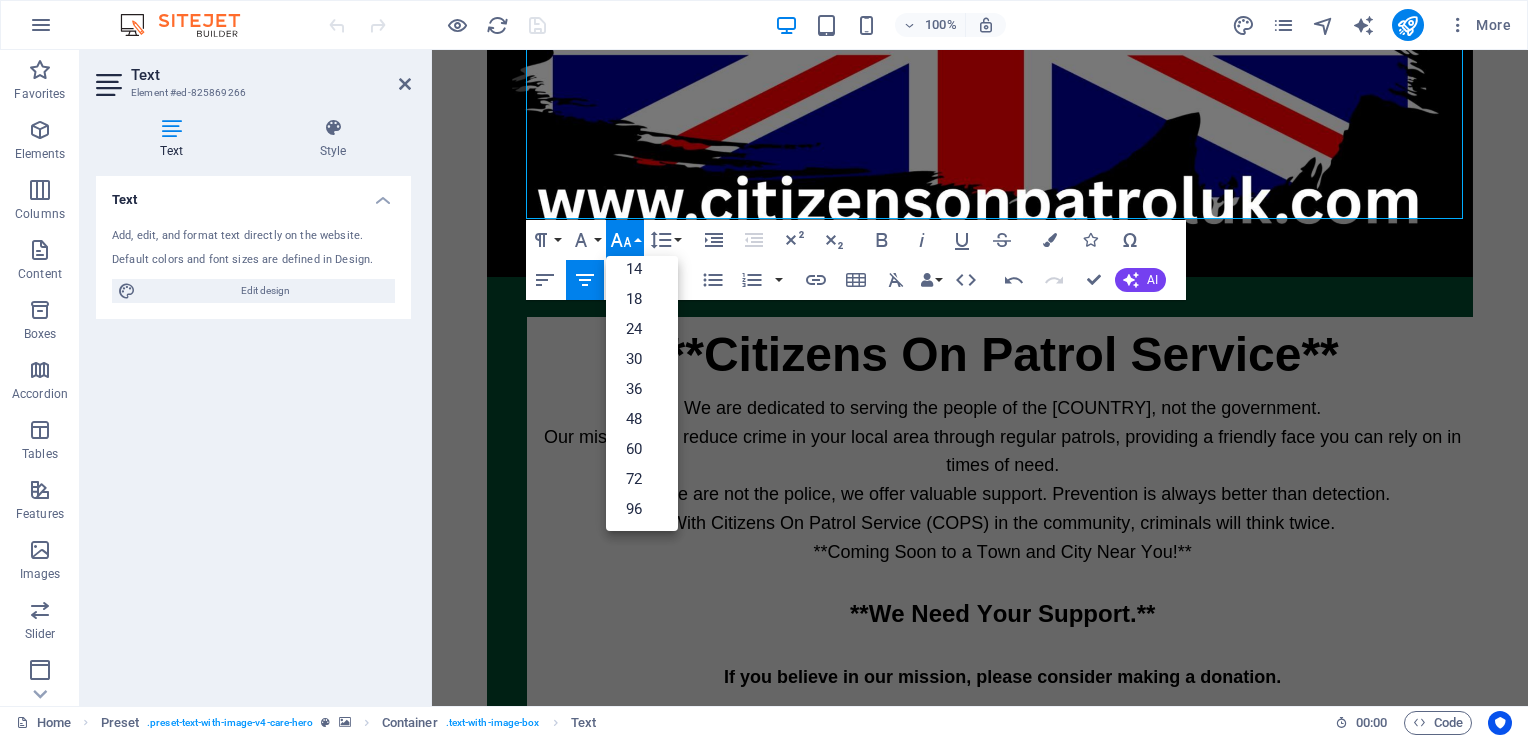 scroll, scrollTop: 143, scrollLeft: 0, axis: vertical 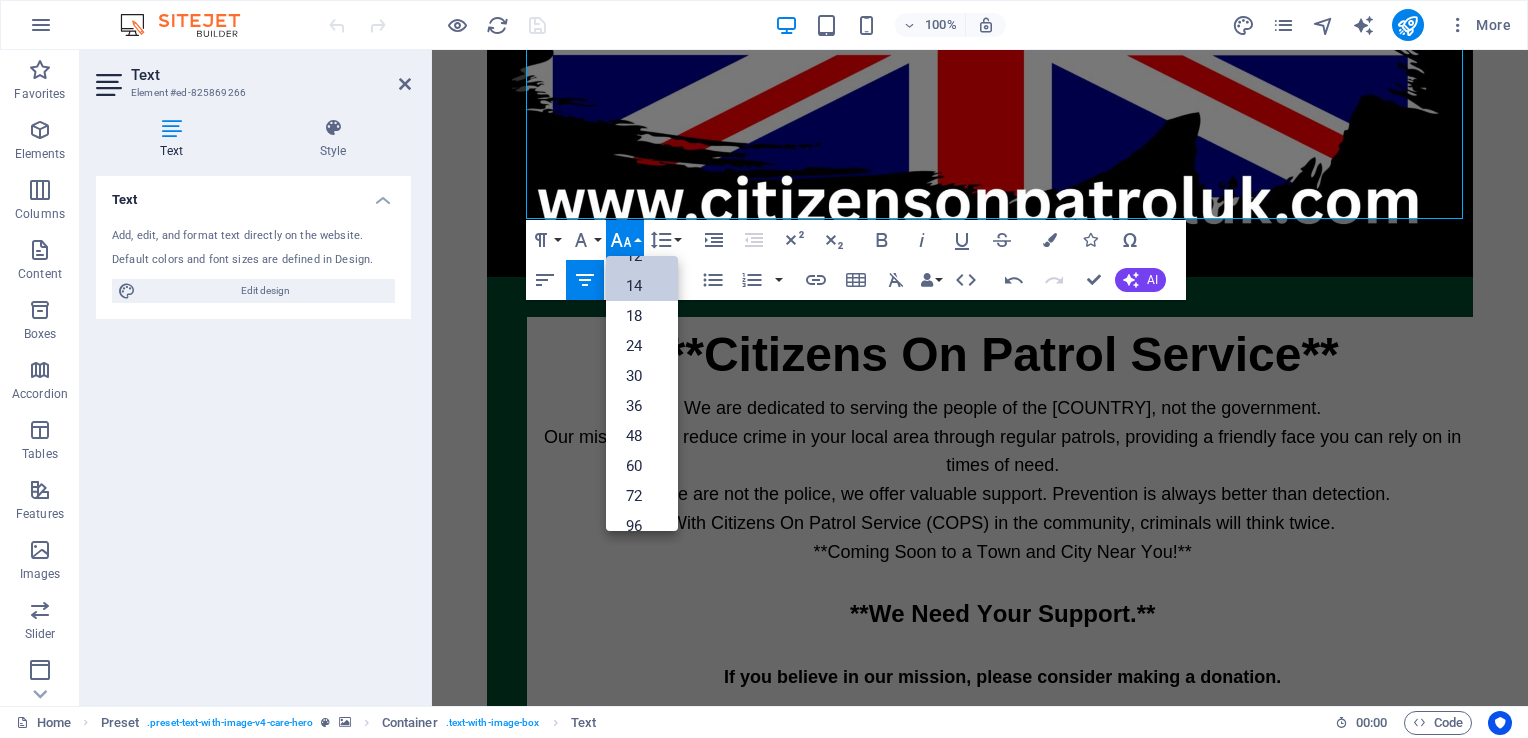 click on "14" at bounding box center (642, 286) 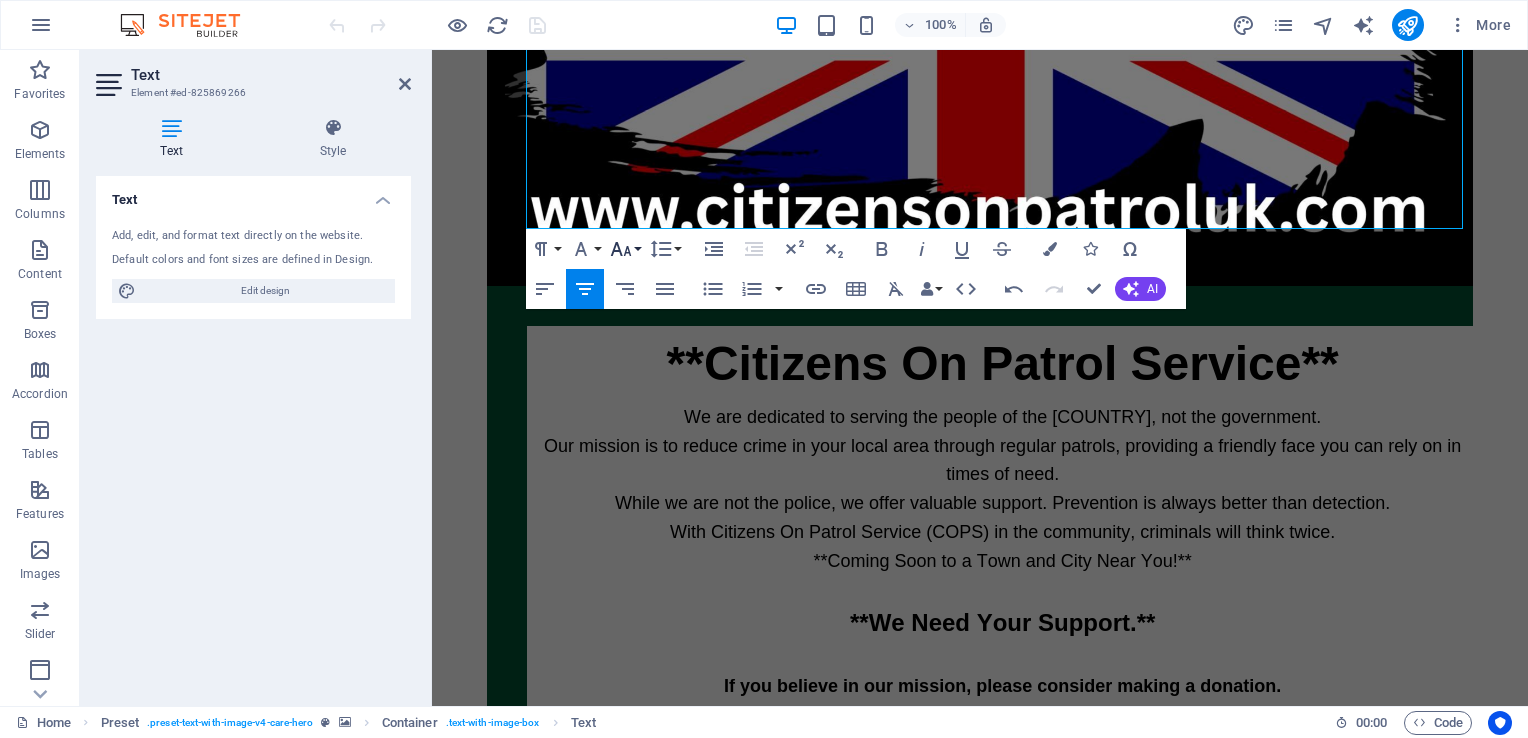 click 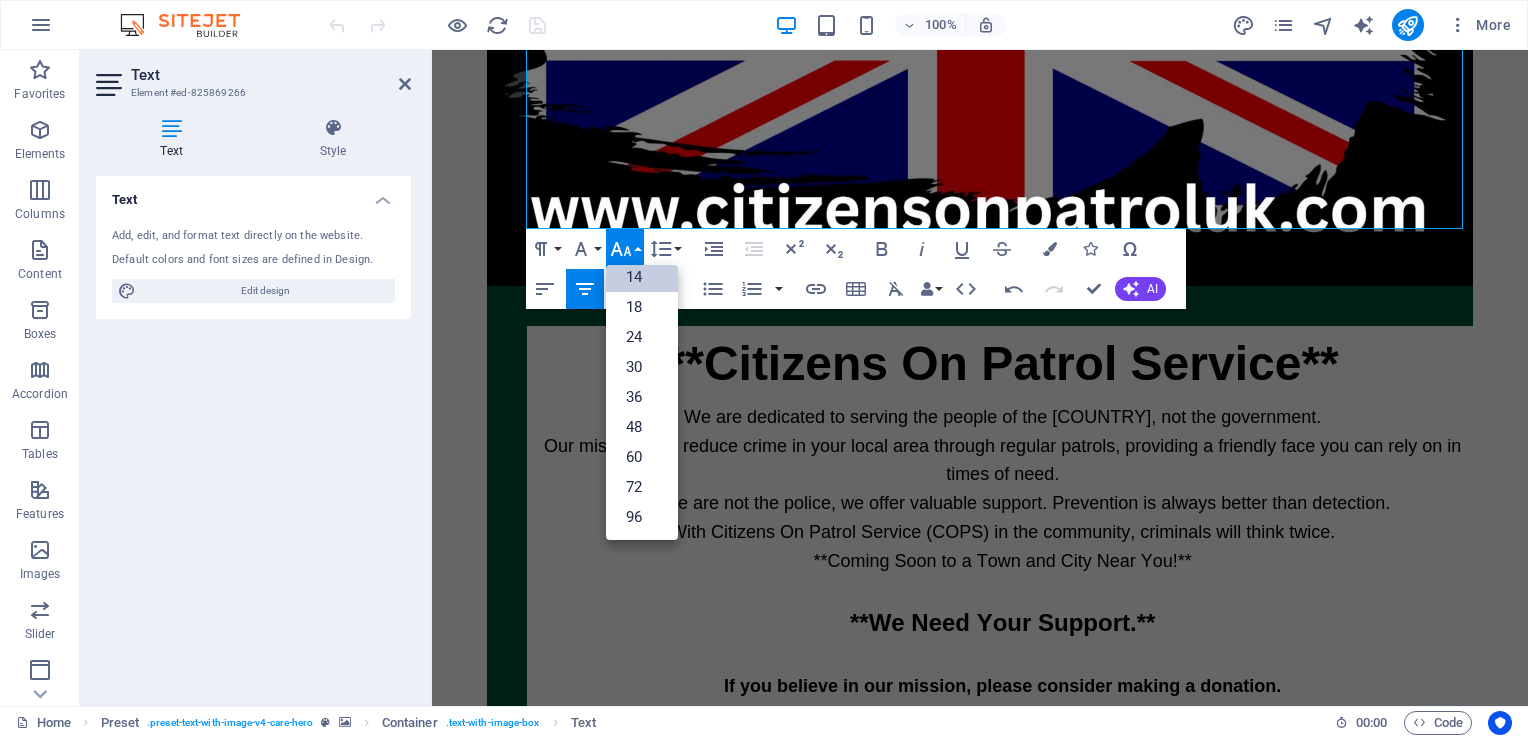 scroll, scrollTop: 160, scrollLeft: 0, axis: vertical 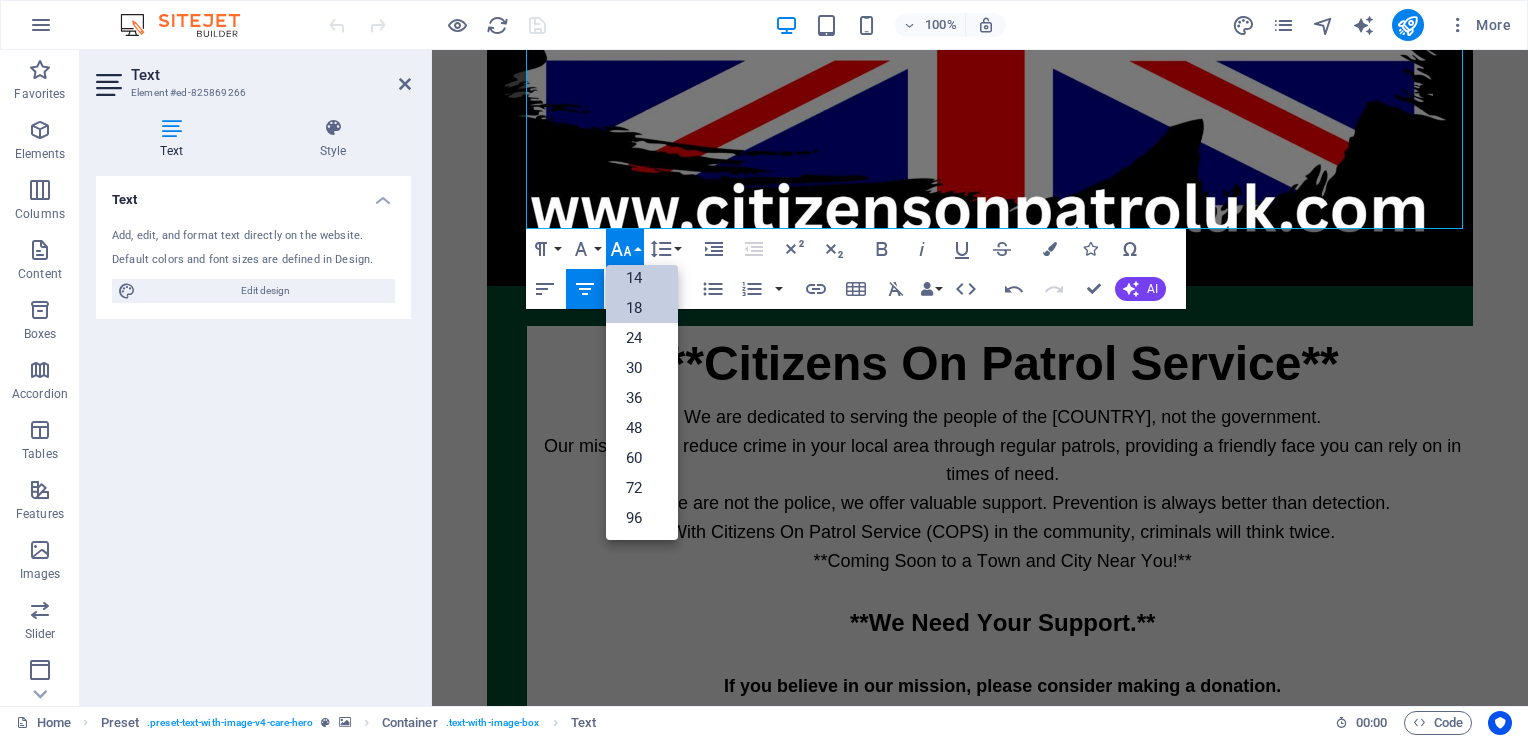 click on "18" at bounding box center (642, 308) 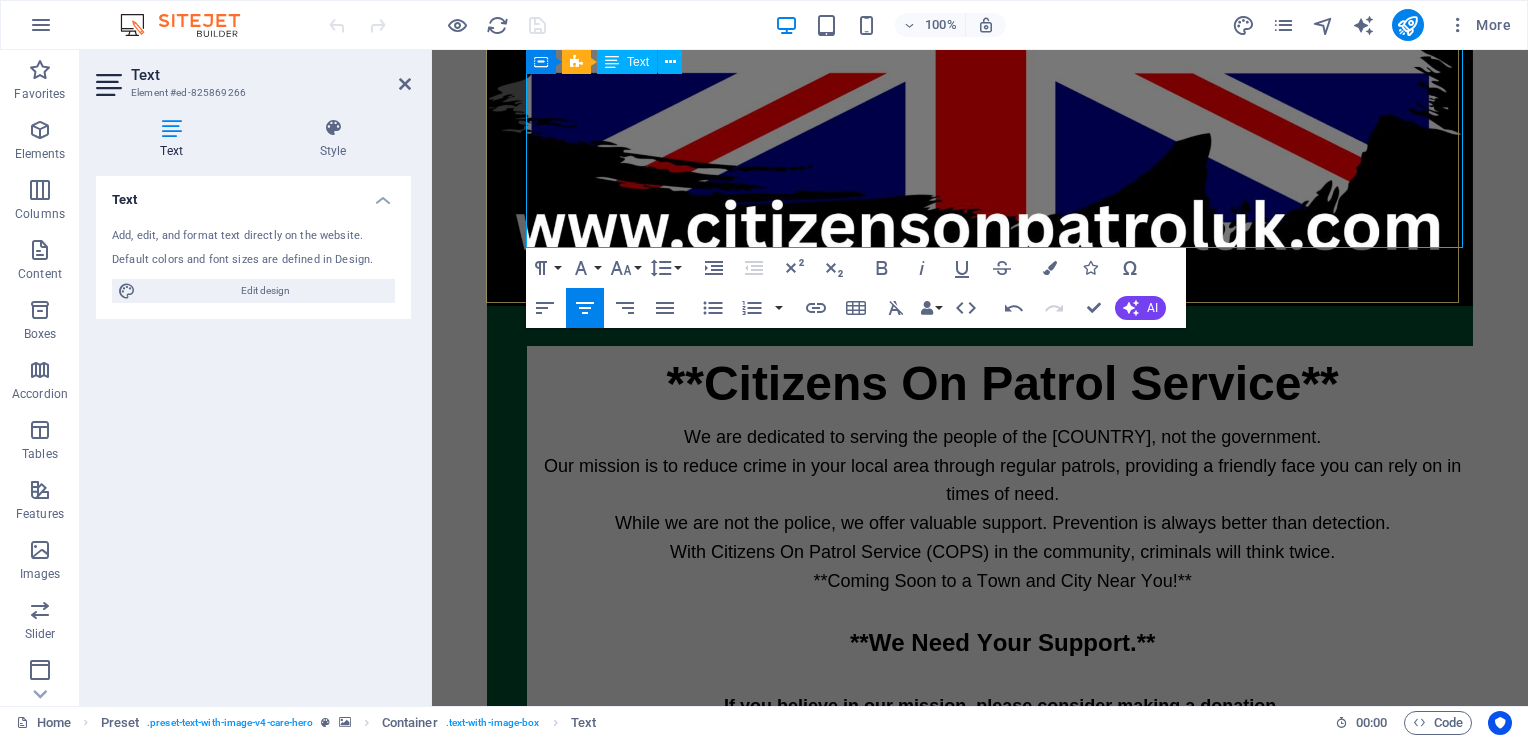 click on "**Citizens On Patrol Service** We are dedicated to serving the people of the [COUNTRY], not the government. Our mission is to reduce crime in your local area through regular patrols, providing a friendly face you can rely on in times of need. While we are not the police, we offer valuable support. Prevention is always better than detection. With Citizens On Patrol Service (COPS) in the community, criminals will think twice. **Coming Soon to a Town and City Near You!** **We Need Your Support.** If you believe in our mission, please consider making a donation. As a non-funded organization, we rely solely on generous contributions from our supporters. Your donations will help us acquire uniforms, equipment, and public liability insurance. **DONATE HERE**" at bounding box center (1003, 605) 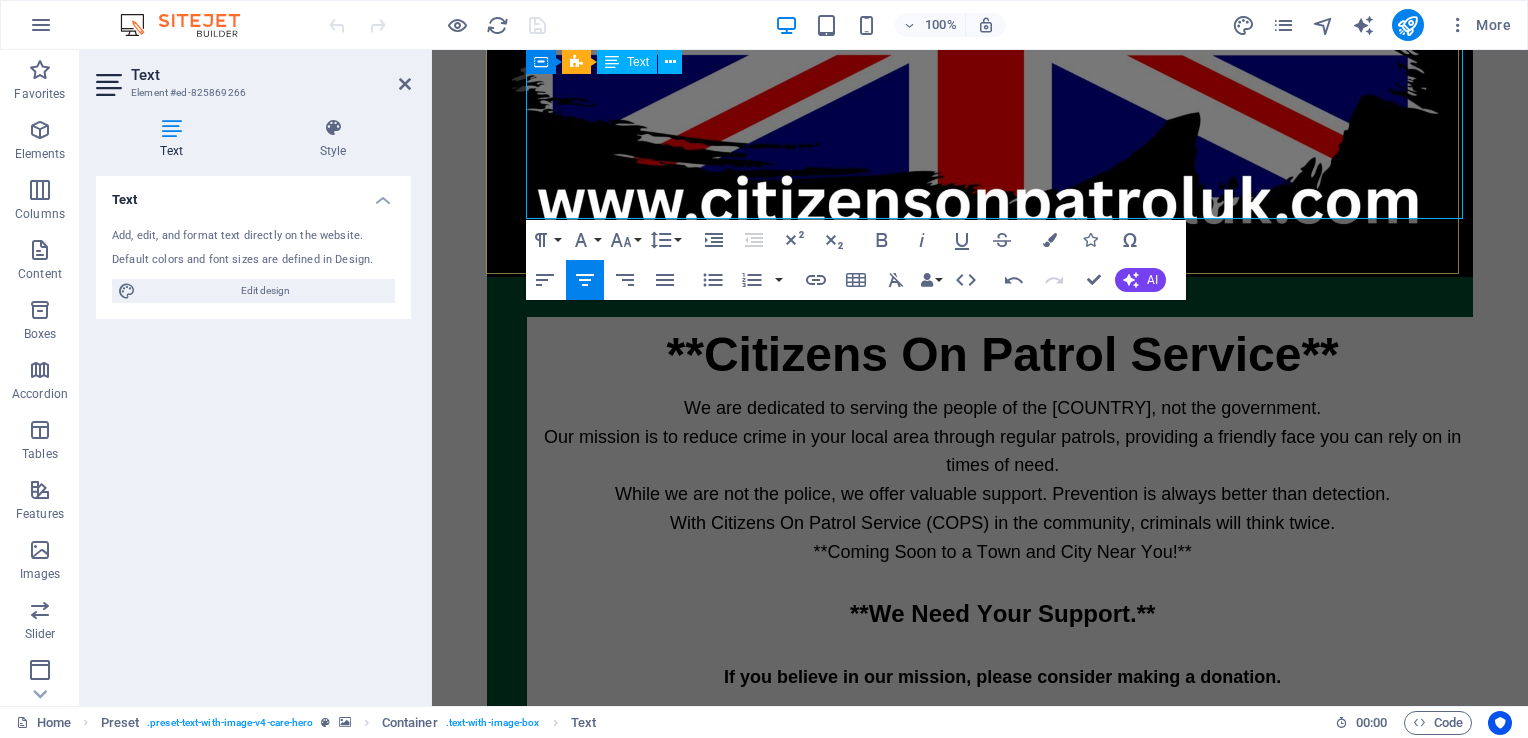 drag, startPoint x: 1064, startPoint y: 206, endPoint x: 971, endPoint y: 198, distance: 93.34345 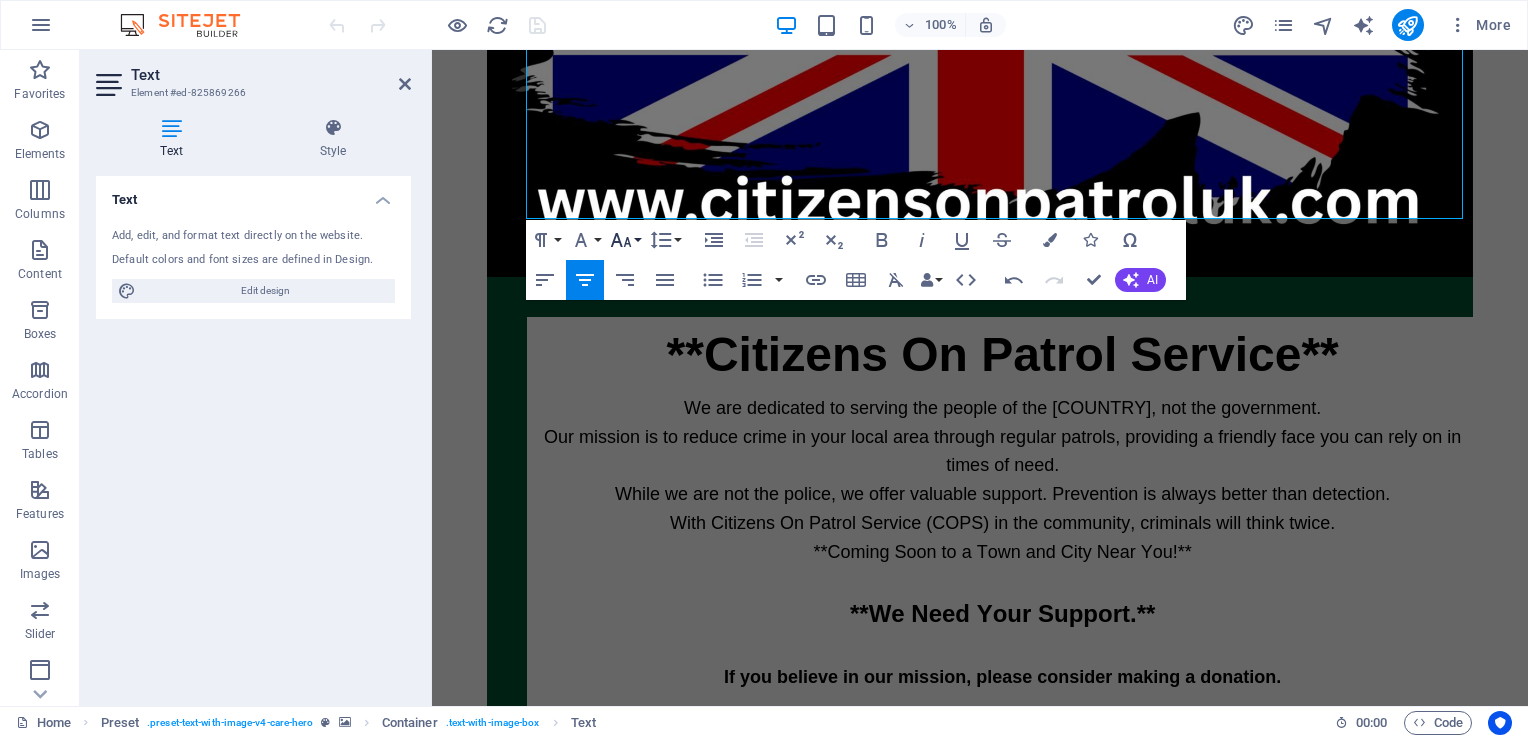 click on "Font Size" at bounding box center [625, 240] 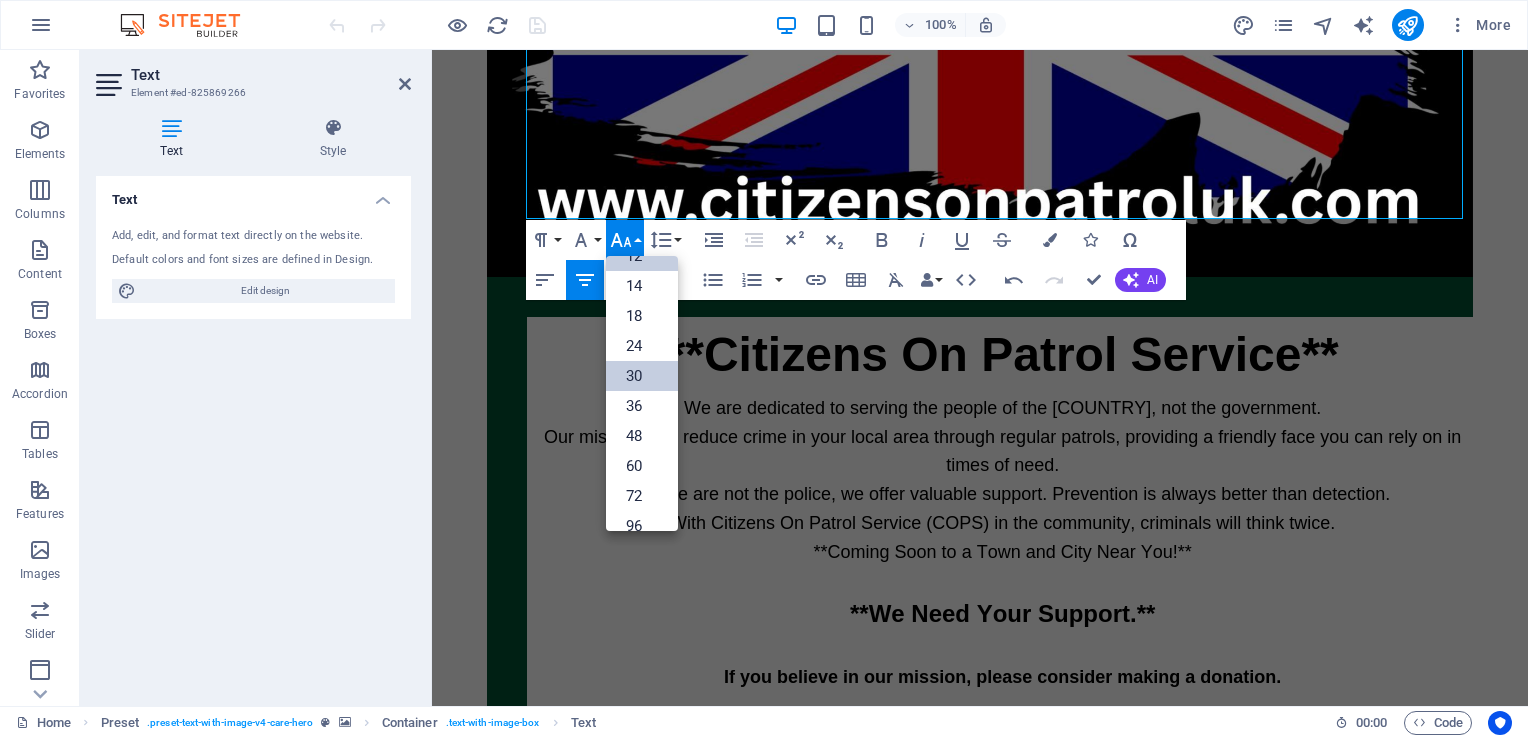 click on "30" at bounding box center (642, 376) 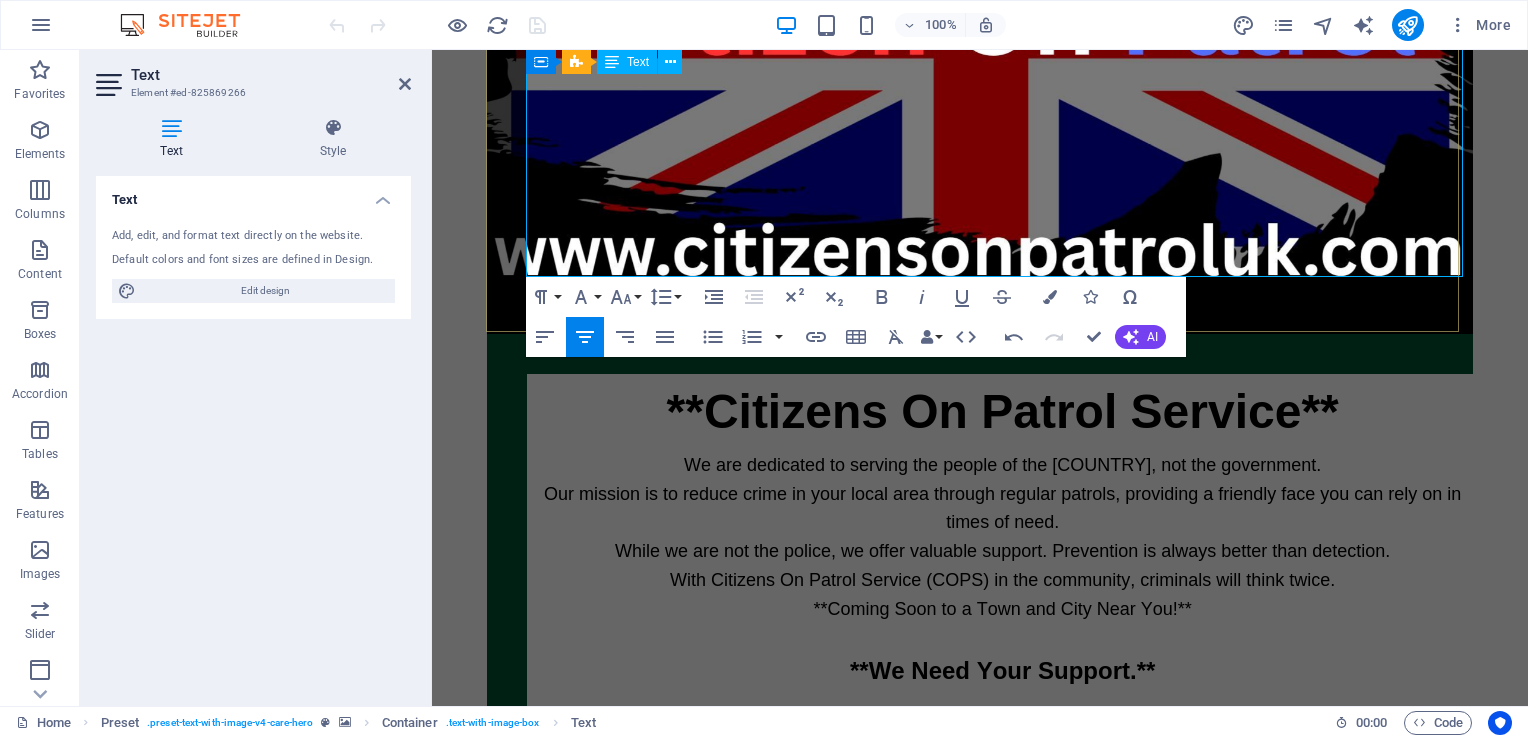 click on "**Citizens On Patrol Service** We are dedicated to serving the people of the [COUNTRY], not the government. Our mission is to reduce crime in your local area through regular patrols, providing a friendly face you can rely on in times of need. While we are not the police, we offer valuable support. Prevention is always better than detection. With Citizens On Patrol Service (COPS) in the community, criminals will think twice. **Coming Soon to a Town and City Near You!** **We Need Your Support.** If you believe in our mission, please consider making a donation. As a non-funded organization, we rely solely on generous contributions from our supporters. Your donations will help us acquire uniforms, equipment, and public liability insurance. **DONATE HERE**" at bounding box center (1003, 647) 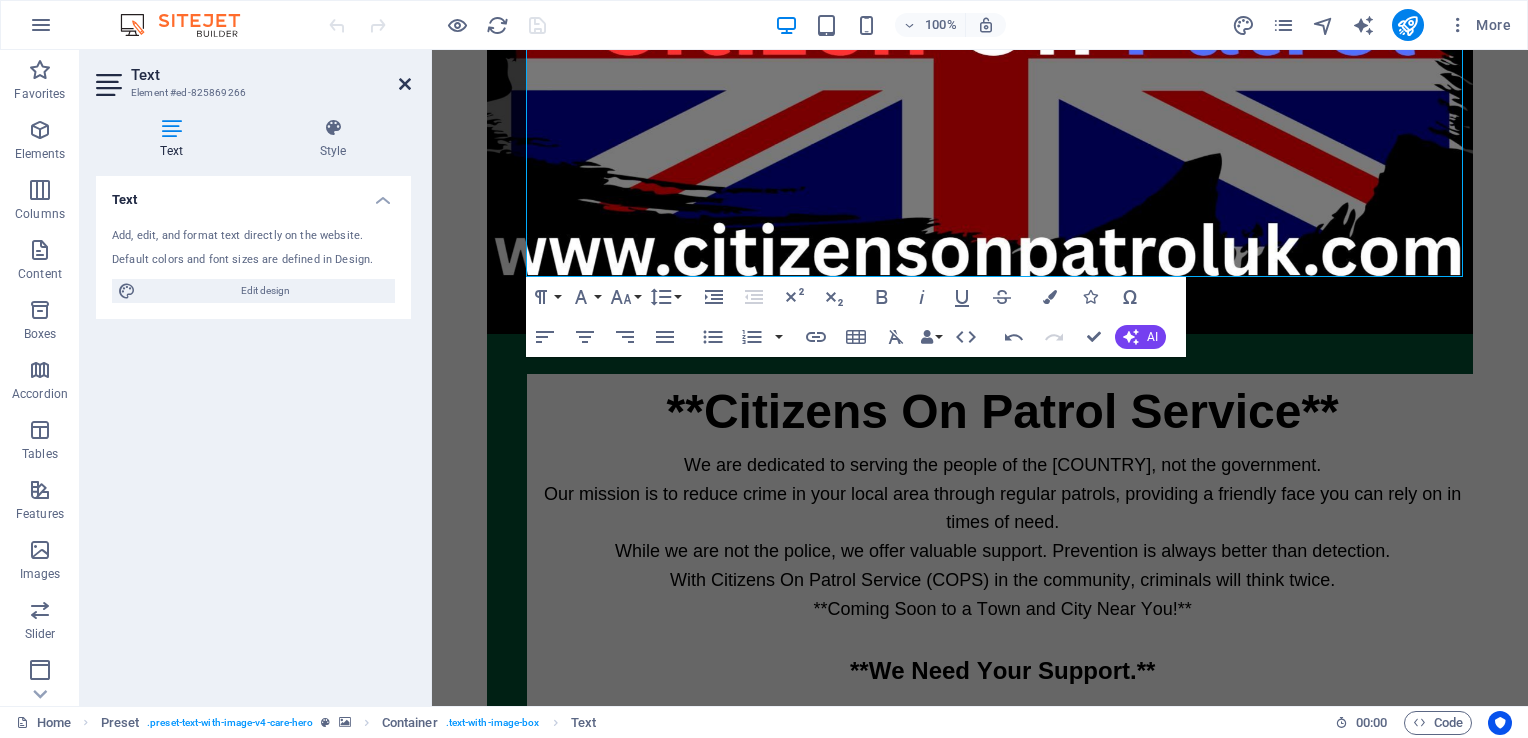 click at bounding box center [405, 84] 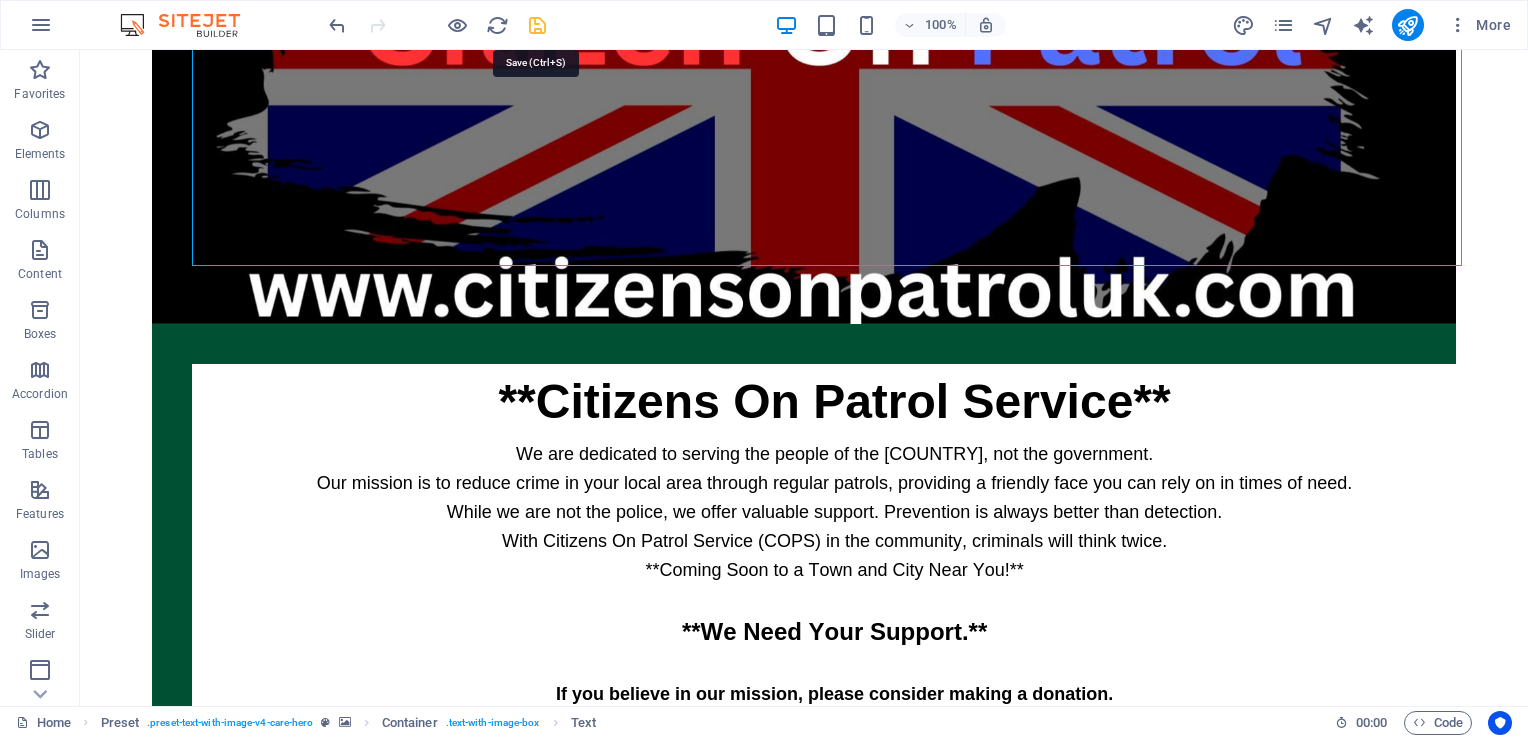 click at bounding box center (537, 25) 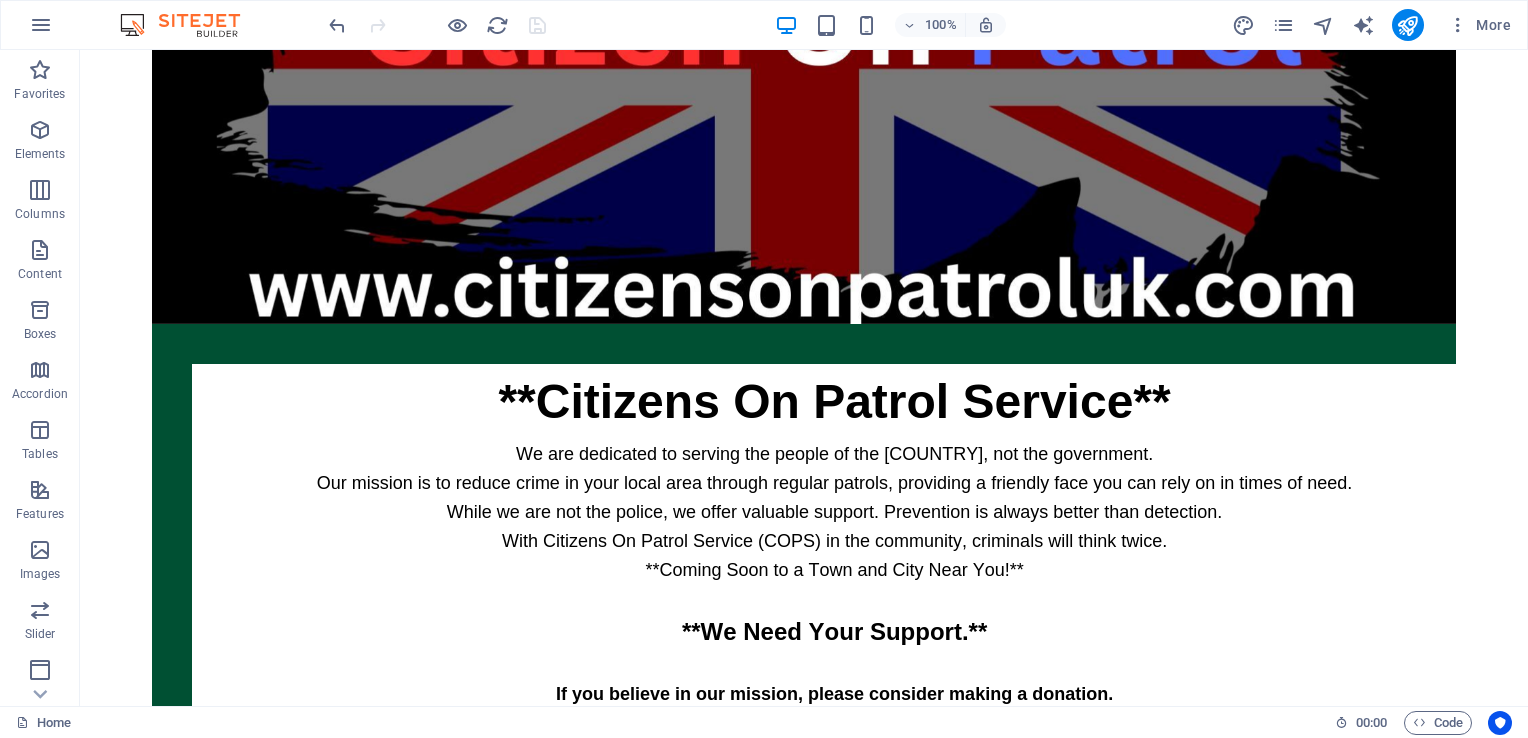scroll, scrollTop: 88, scrollLeft: 0, axis: vertical 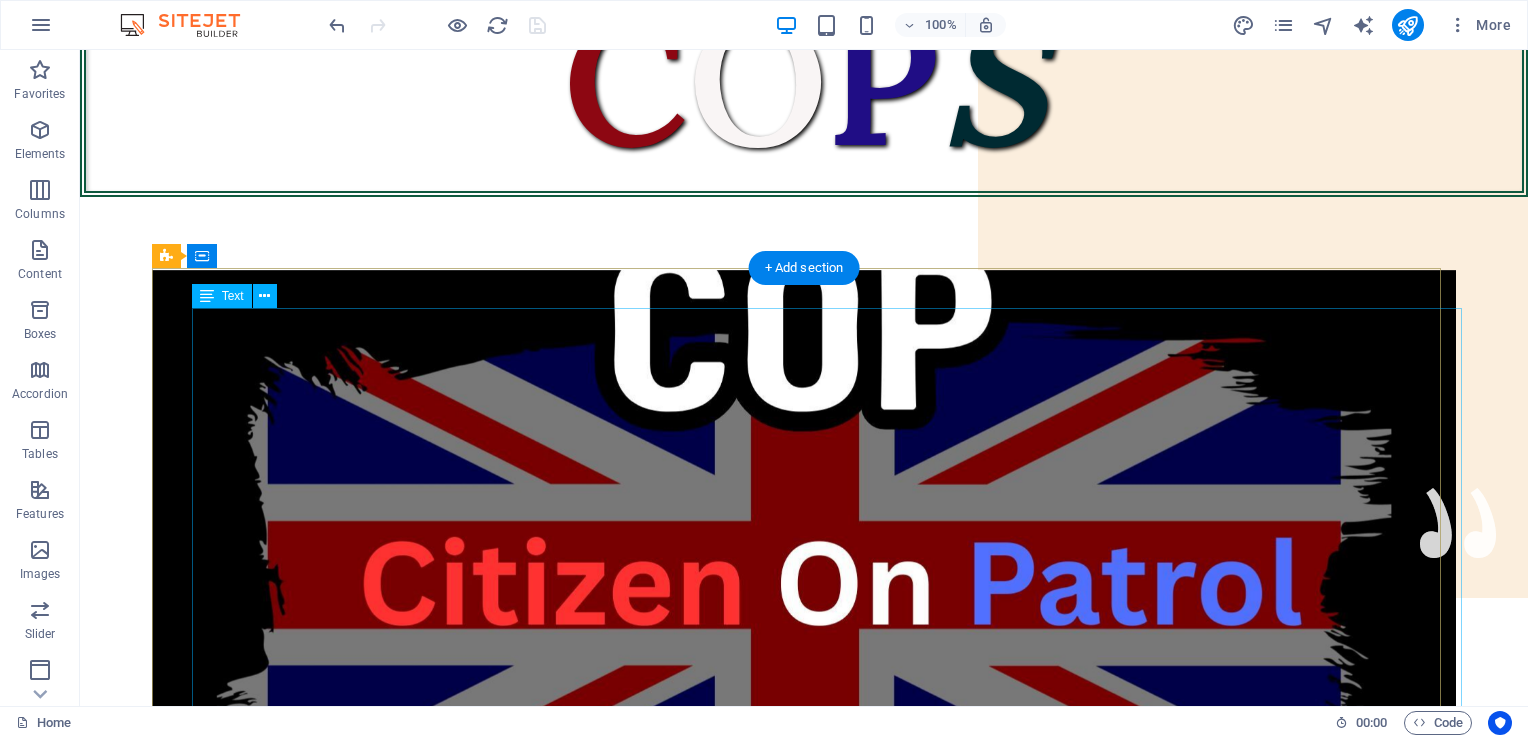 click on "**Citizens On Patrol Service** We are dedicated to serving the people of the [COUNTRY], not the government. Our mission is to reduce crime in your local area through regular patrols, providing a friendly face you can rely on in times of need. While we are not the police, we offer valuable support. Prevention is always better than detection. With Citizens On Patrol Service (COPS) in the community, criminals will think twice. **Coming Soon to a Town and City Near You!** **We Need Your Support.** If you believe in our mission, please consider making a donation. As a non-funded organization, we rely solely on generous contributions from our supporters. Your donations will help us acquire uniforms, equipment, and public liability insurance. **DONATE HERE**" at bounding box center (834, 1183) 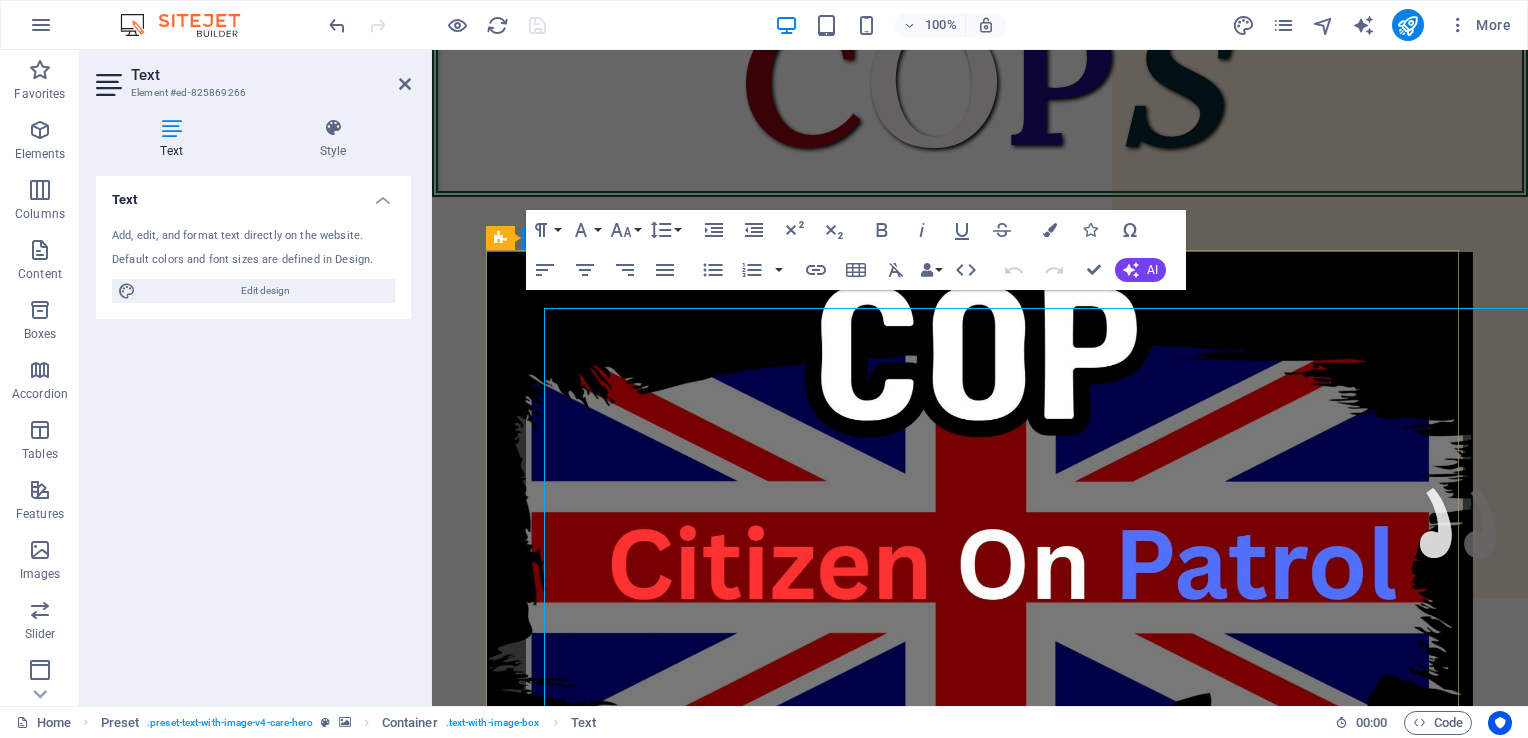 click on "C O P S **Citizens On Patrol Service** We are dedicated to serving the people of the [COUNTRY], not the government. Our mission is to reduce crime in your local area through regular patrols, providing a friendly face you can rely on in times of need. While we are not the police, we offer valuable support. Prevention is always better than detection. With Citizens On Patrol Service (COPS) in the community, criminals will think twice. **Coming Soon to a Town and City Near You!** **We Need Your Support.** If you believe in our mission, please consider making a donation. As a non-funded organization, we rely solely on generous contributions from our supporters. Your donations will help us acquire uniforms, equipment, and public liability insurance. **DONATE HERE** [NUMBER] [NUMBER]
Citizens  On  Patrol The People Have Had Enough Of Two Teir policing, So We Will Police Ourselves. Come and join us. Be One Of Many. Be One Of The People. If Interested? Contact us Below.
," at bounding box center [980, 5101] 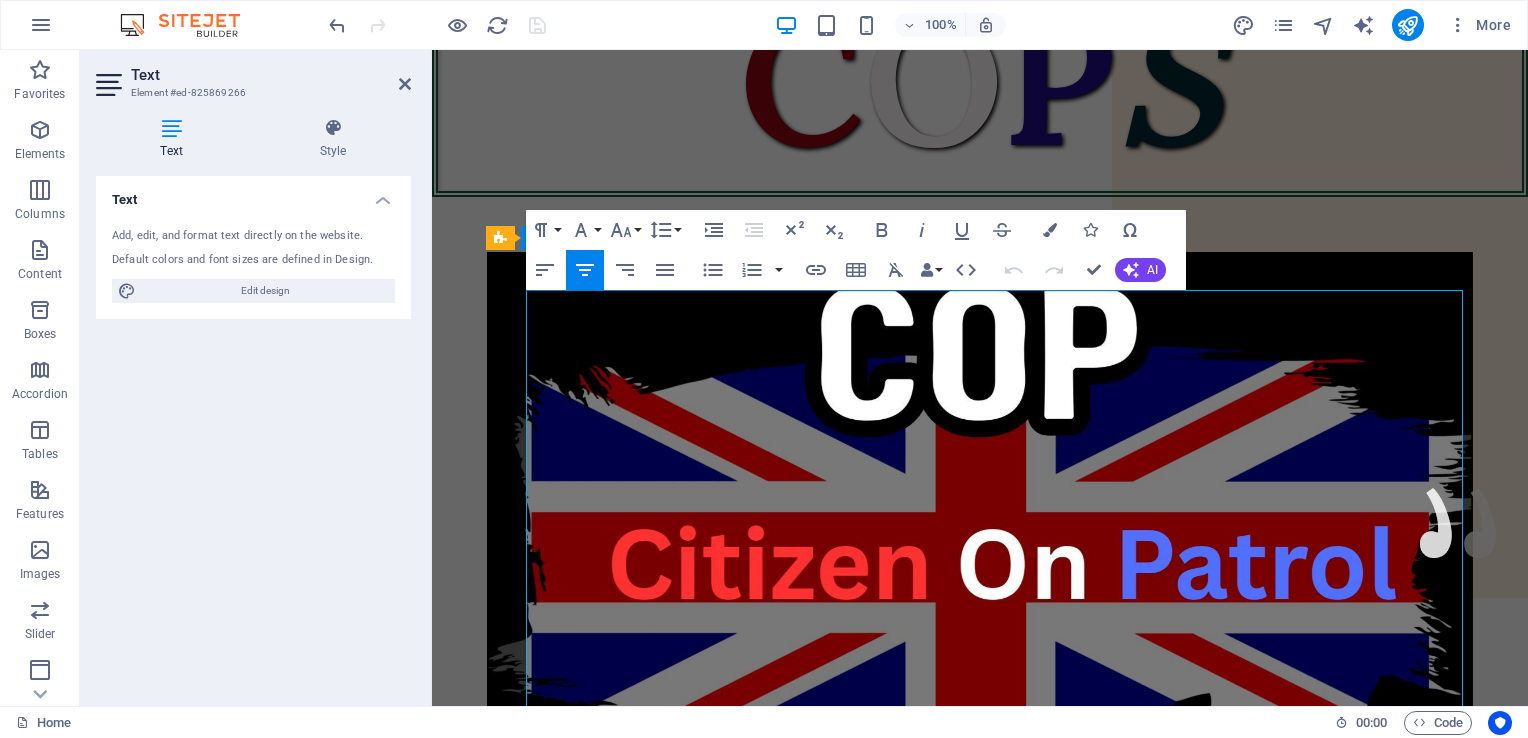 click on "**Citizens On Patrol Service** We are dedicated to serving the people of the [COUNTRY], not the government. Our mission is to reduce crime in your local area through regular patrols, providing a friendly face you can rely on in times of need. While we are not the police, we offer valuable support. Prevention is always better than detection. With Citizens On Patrol Service (COPS) in the community, criminals will think twice. **Coming Soon to a Town and City Near You!** **We Need Your Support.** If you believe in our mission, please consider making a donation. As a non-funded organization, we rely solely on generous contributions from our supporters. Your donations will help us acquire uniforms, equipment, and public liability insurance. **DONATE HERE**" at bounding box center (1003, 1179) 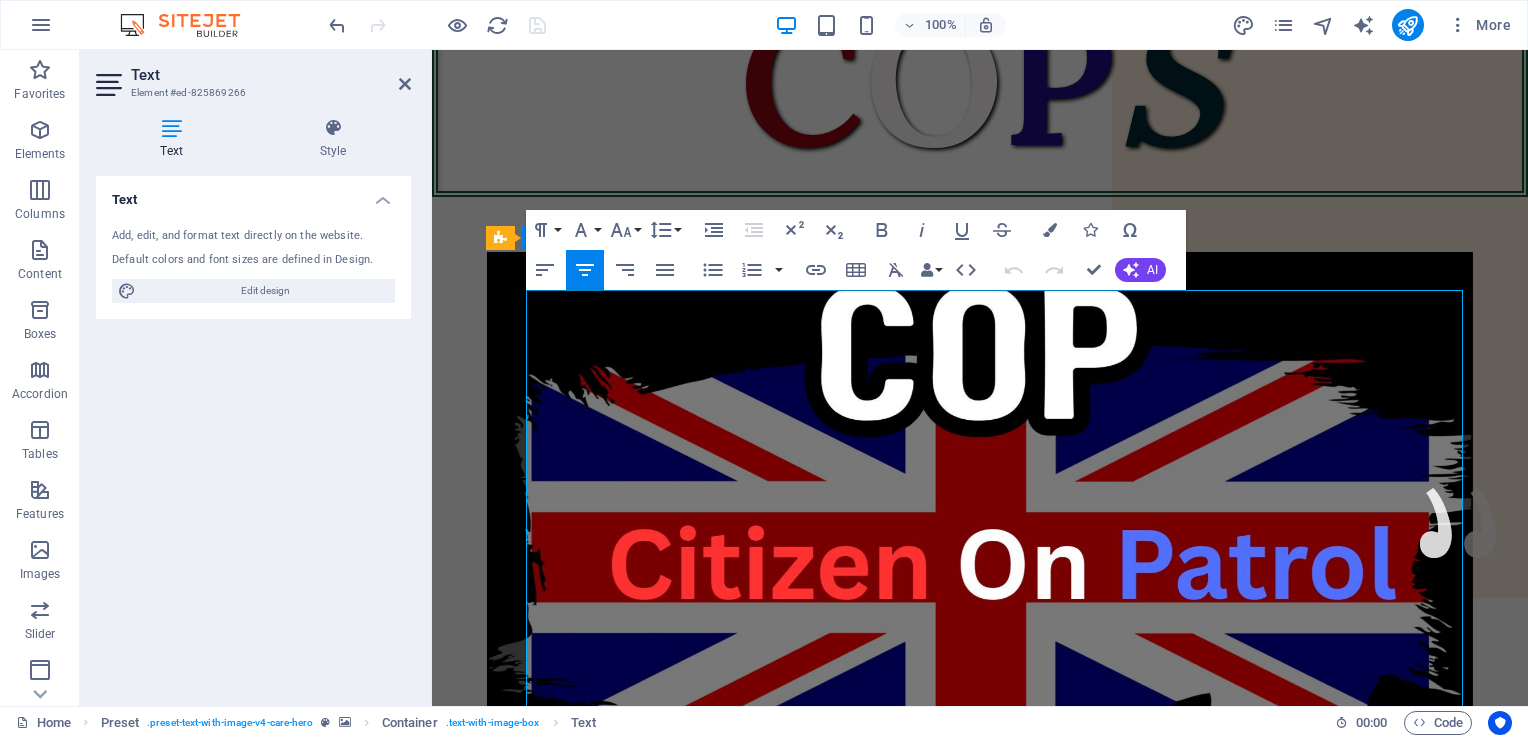 click on "We are dedicated to serving the people of the [COUNTRY], not the government. Our mission is to reduce crime in your local area through regular patrols, providing a friendly face you can rely on in times of need. While we are not the police, we offer valuable support. Prevention is always better than detection. With Citizens On Patrol Service (COPS) in the community, criminals will think twice. **Coming Soon to a Town and City Near You!**" at bounding box center [1005, 1069] 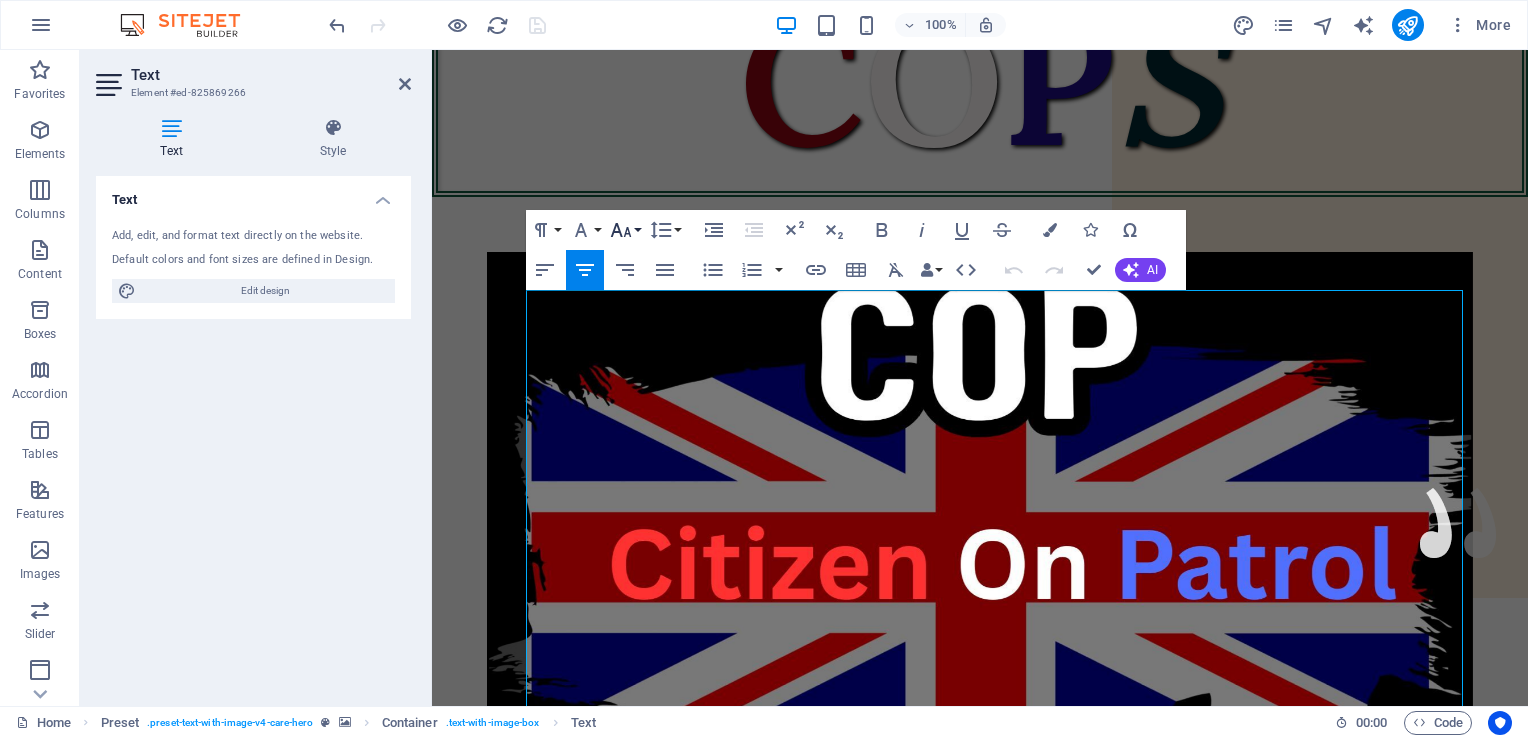 click 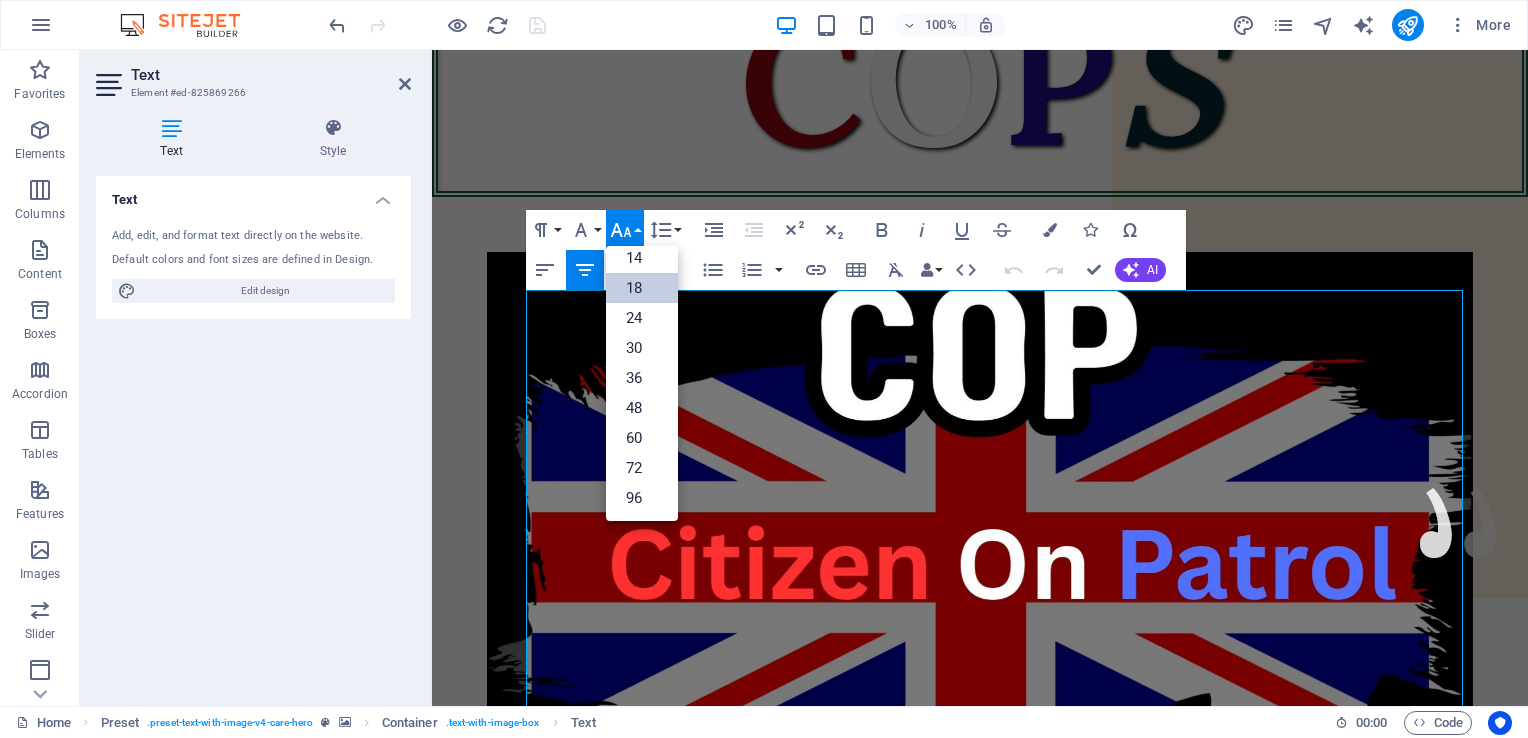 scroll, scrollTop: 160, scrollLeft: 0, axis: vertical 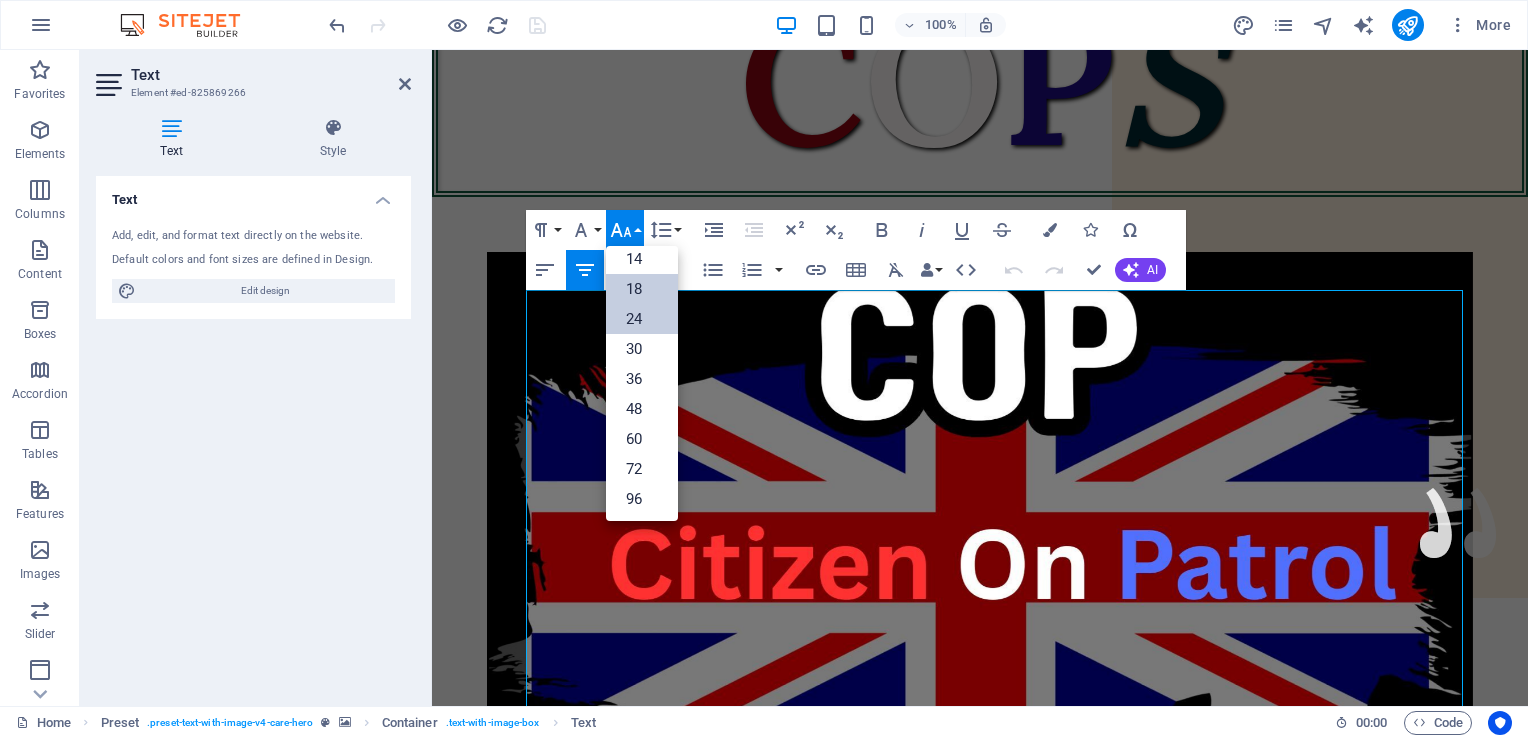 click on "24" at bounding box center (642, 319) 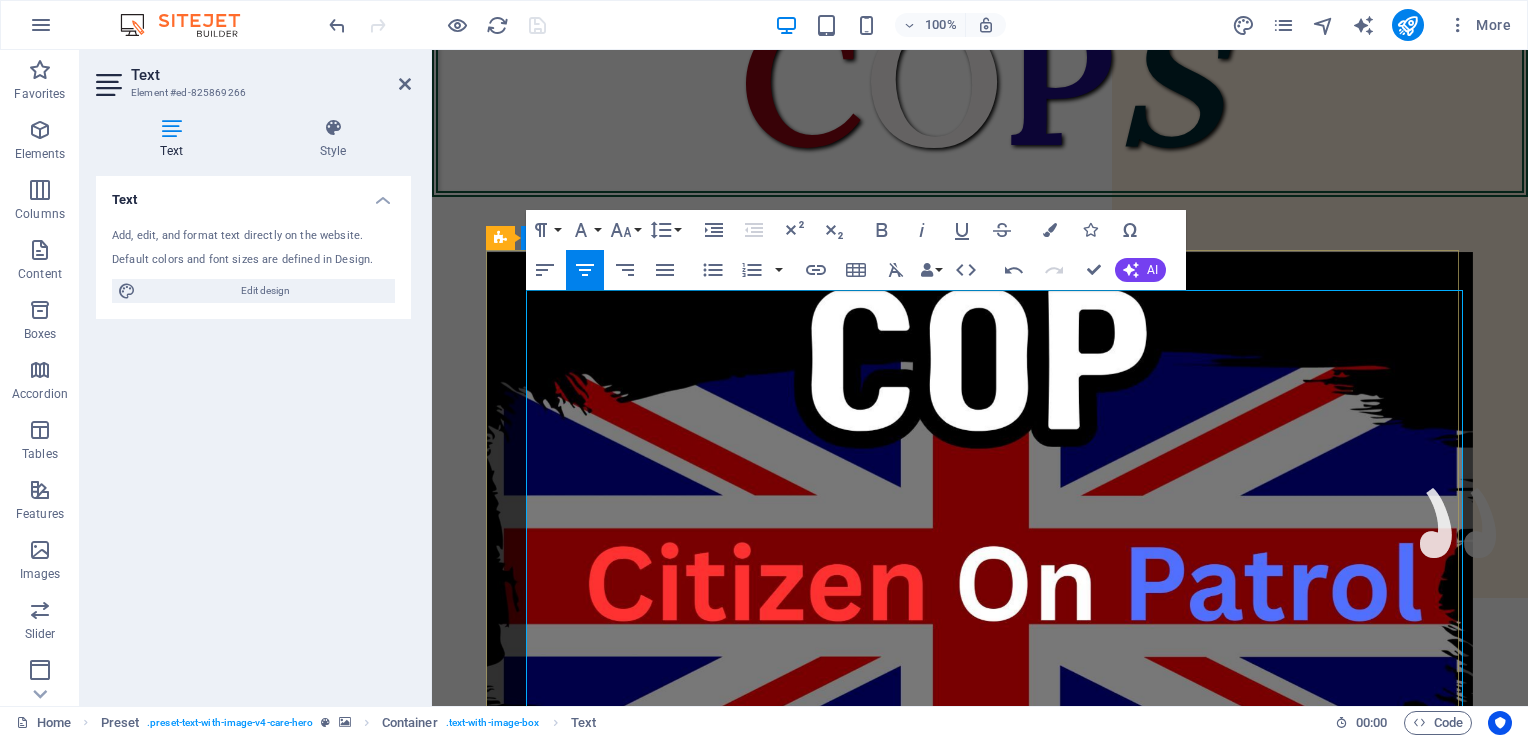click on "**Citizens On Patrol Service** We are dedicated to serving the people of the [COUNTRY], not the government. Our mission is to reduce crime in your local area through regular patrols, providing a friendly face you can rely on in times of need. While we are not the police, we offer valuable support. Prevention is always better than detection. With Citizens On Patrol Service (COPS) in the community, criminals will think twice. **Coming Soon to a Town and City Near You!** **We Need Your Support.** If you believe in our mission, please consider making a donation. As a non-funded organization, we rely solely on generous contributions from our supporters. Your donations will help us acquire uniforms, equipment, and public liability insurance. **DONATE HERE**" at bounding box center (1003, 1222) 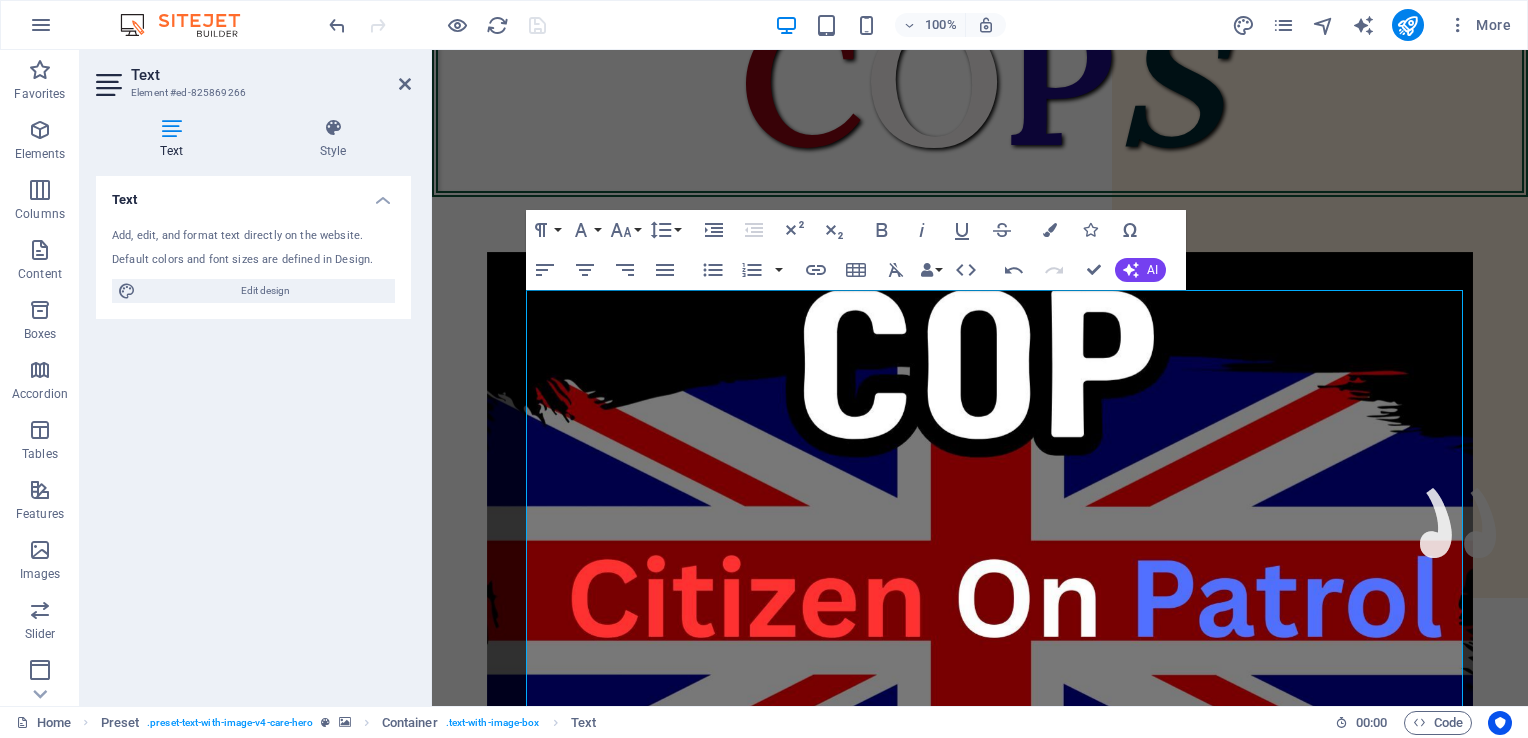 click on "C O P S **Citizens On Patrol Service** We are dedicated to serving the people of the [COUNTRY], not the government. Our mission is to reduce crime in your local area through regular patrols, providing a friendly face you can rely on in times of need. While we are not the police, we offer valuable support. Prevention is always better than detection. With Citizens On Patrol Service (COPS) in the community, criminals will think twice. **Coming Soon to a Town and City Near You!** **We Need Your Support.** If you believe in our mission, please consider making a donation. As a non-funded organization, we rely solely on generous contributions from our supporters. Your donations will help us acquire uniforms, equipment, and public liability insurance. **DONATE HERE** [NUMBER] [NUMBER]
Citizens  On  Patrol The People Have Had Enough Of Two Teir policing, So We Will Police Ourselves. Come and join us. Be One Of Many. Be One Of The People. If Interested? Contact us Below.
," at bounding box center [980, 5054] 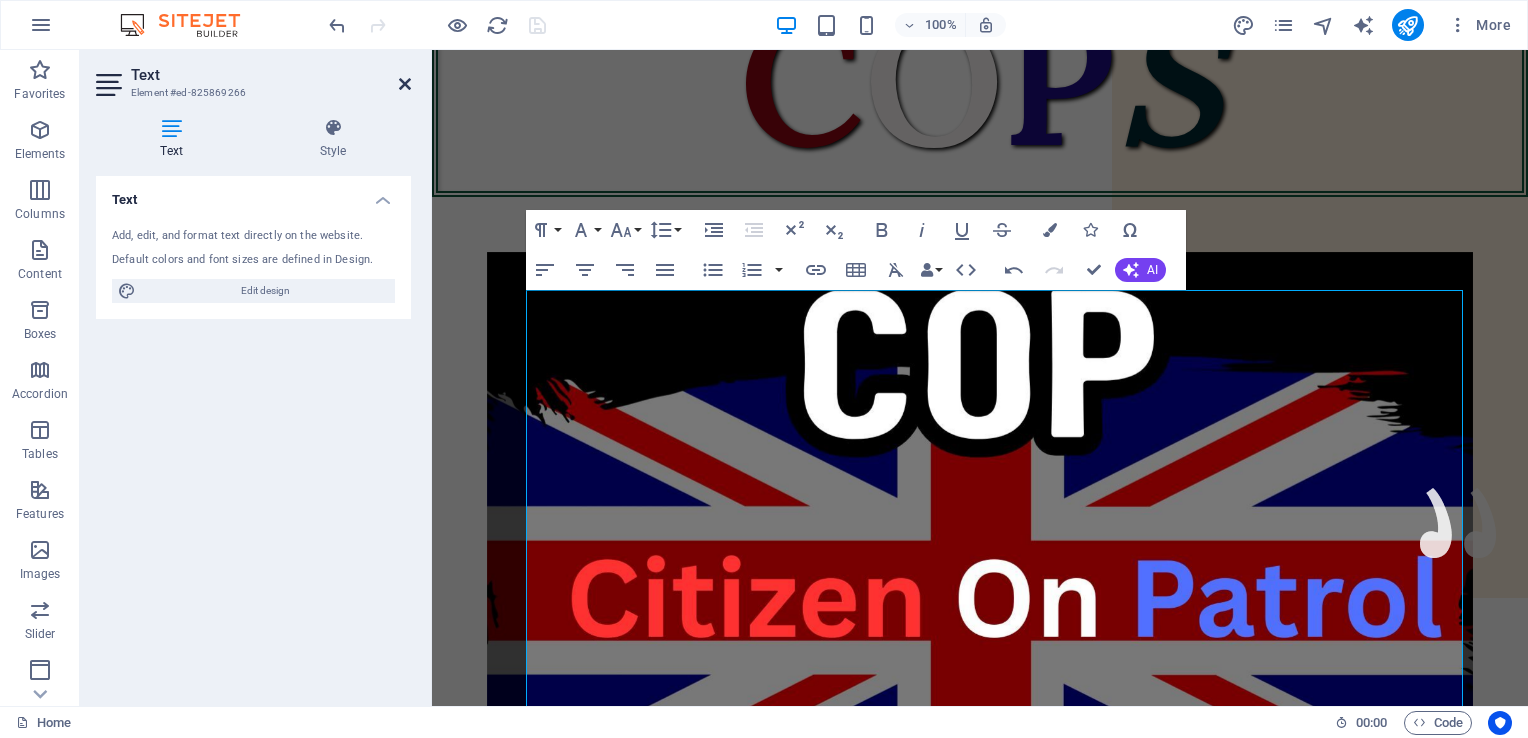 click at bounding box center [405, 84] 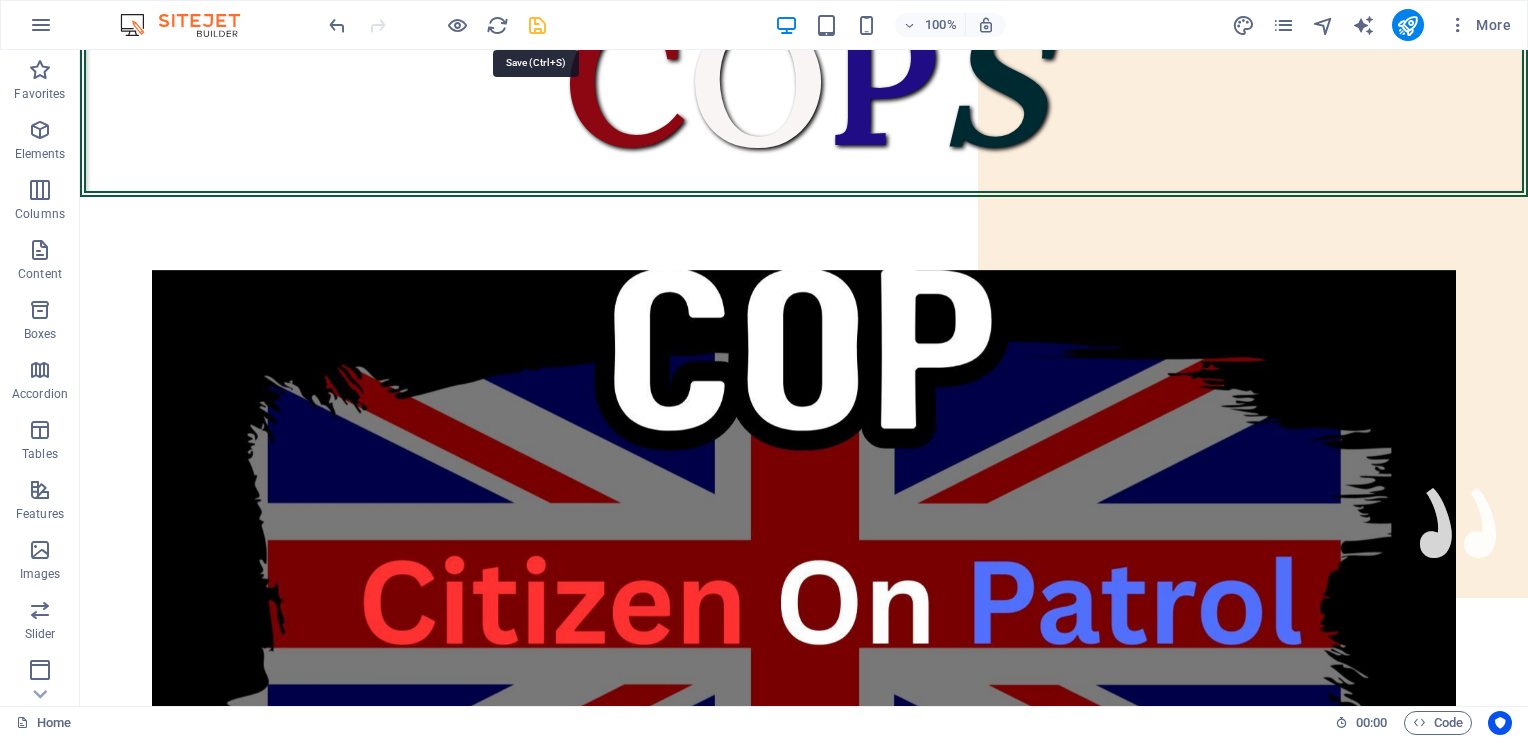 click at bounding box center [537, 25] 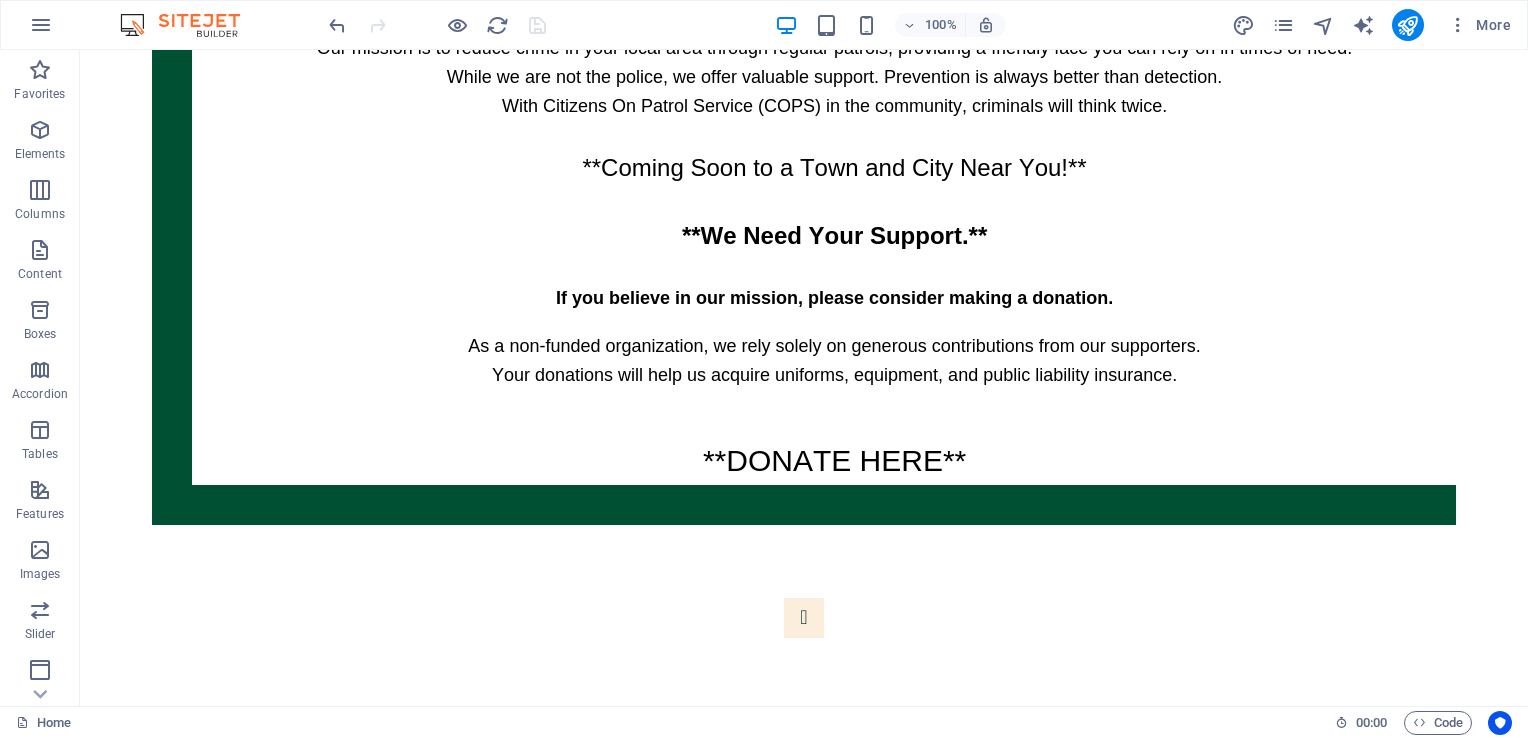 scroll, scrollTop: 1682, scrollLeft: 0, axis: vertical 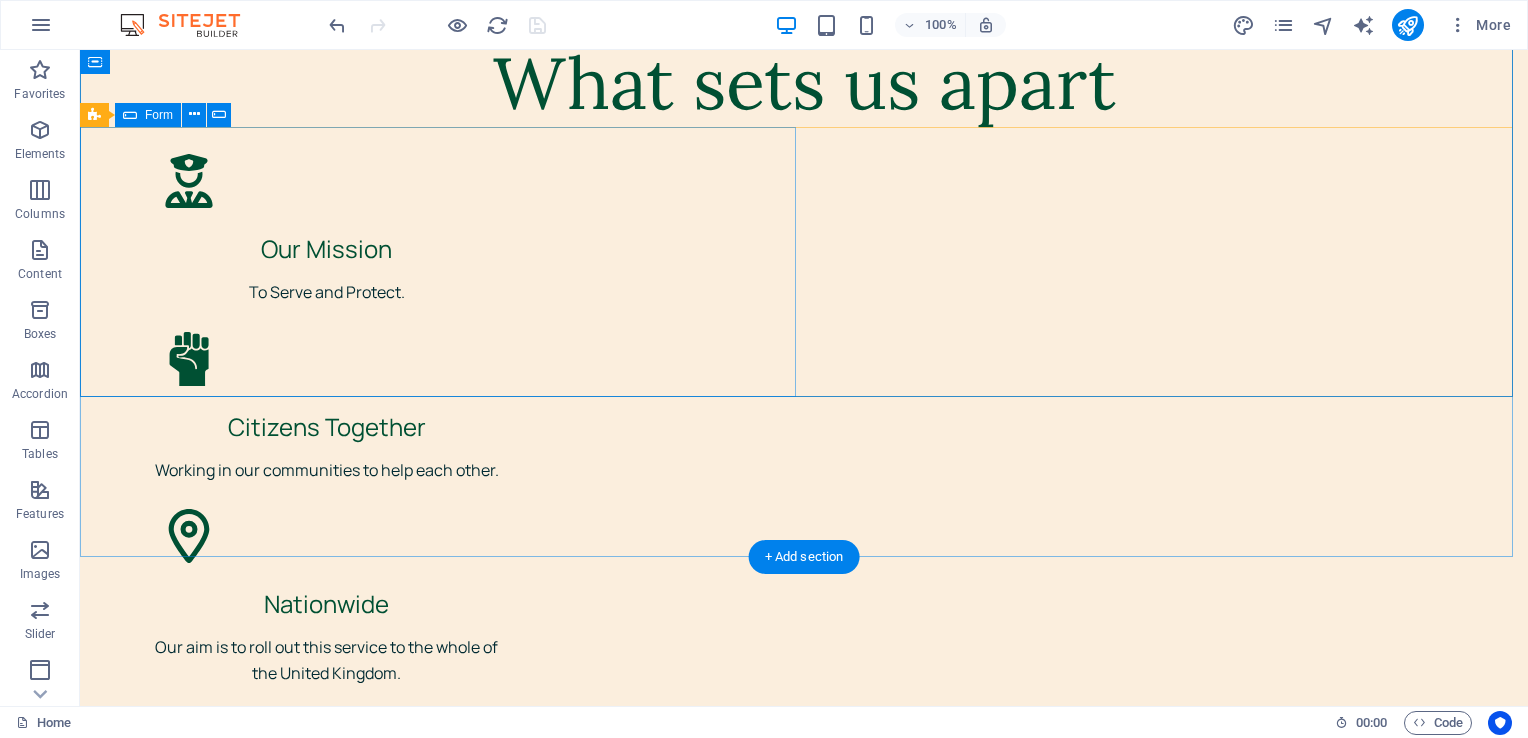 click on "I have read and understand the privacy policy. Unreadable? Load new Submit" at bounding box center (804, 2926) 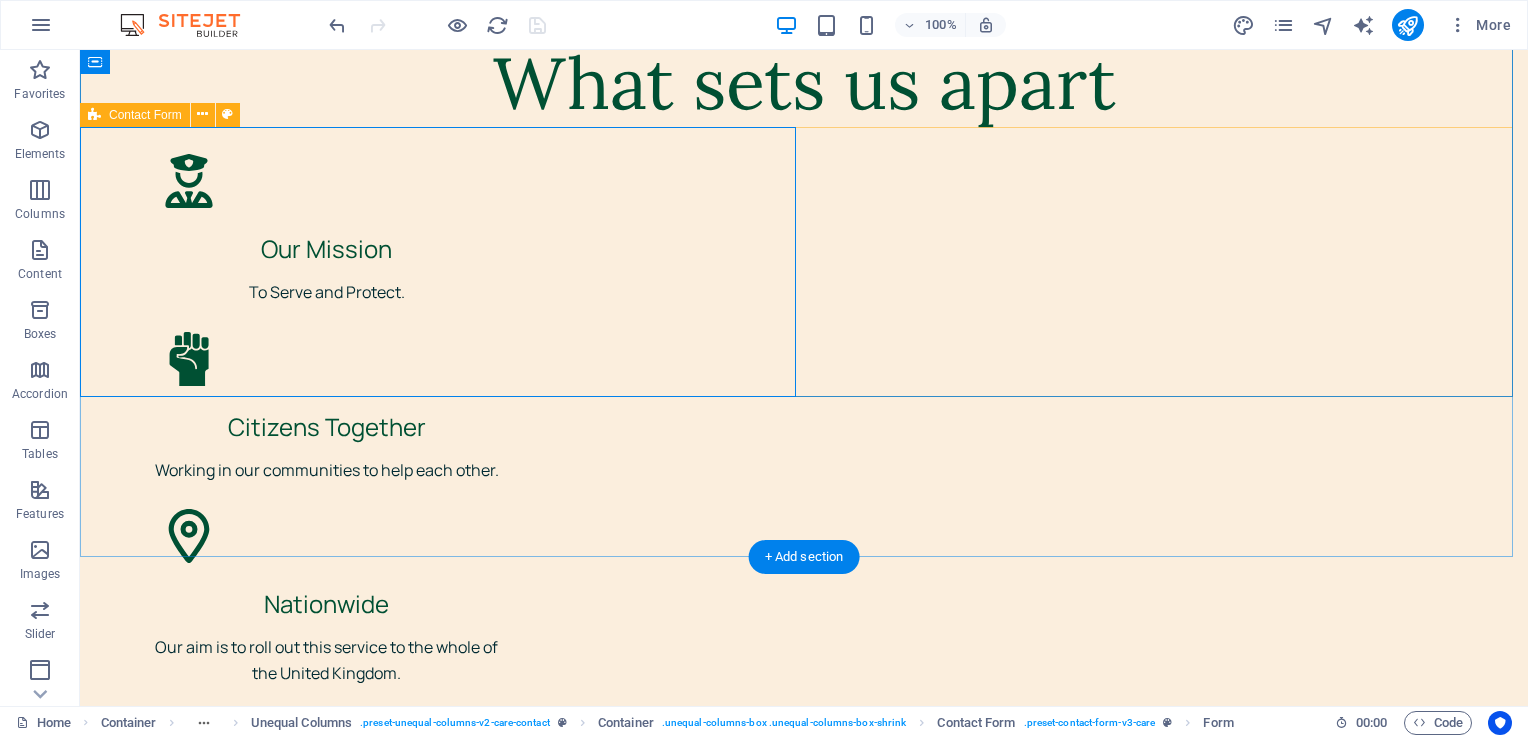click on "I have read and understand the privacy policy. Unreadable? Load new Submit" at bounding box center [804, 2926] 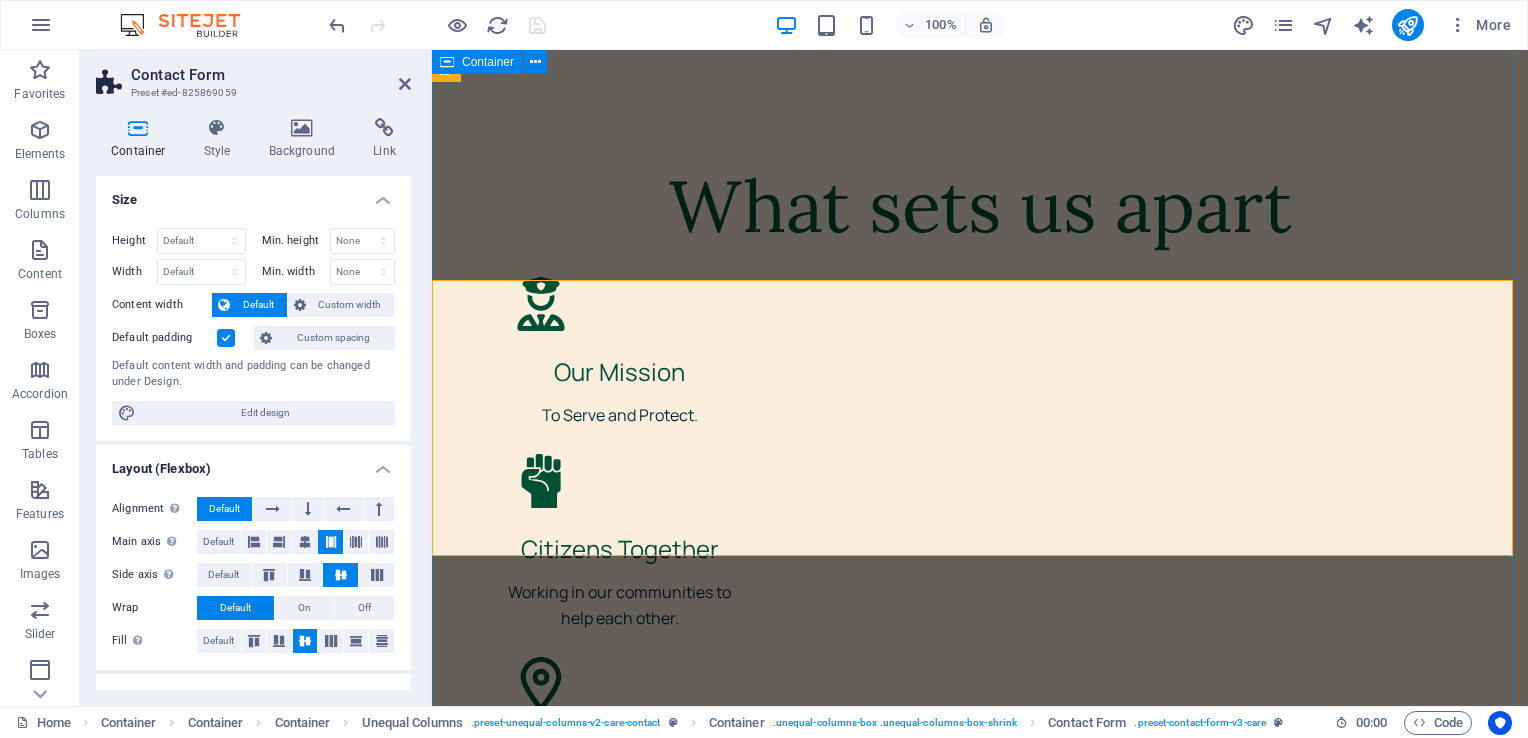scroll, scrollTop: 6281, scrollLeft: 0, axis: vertical 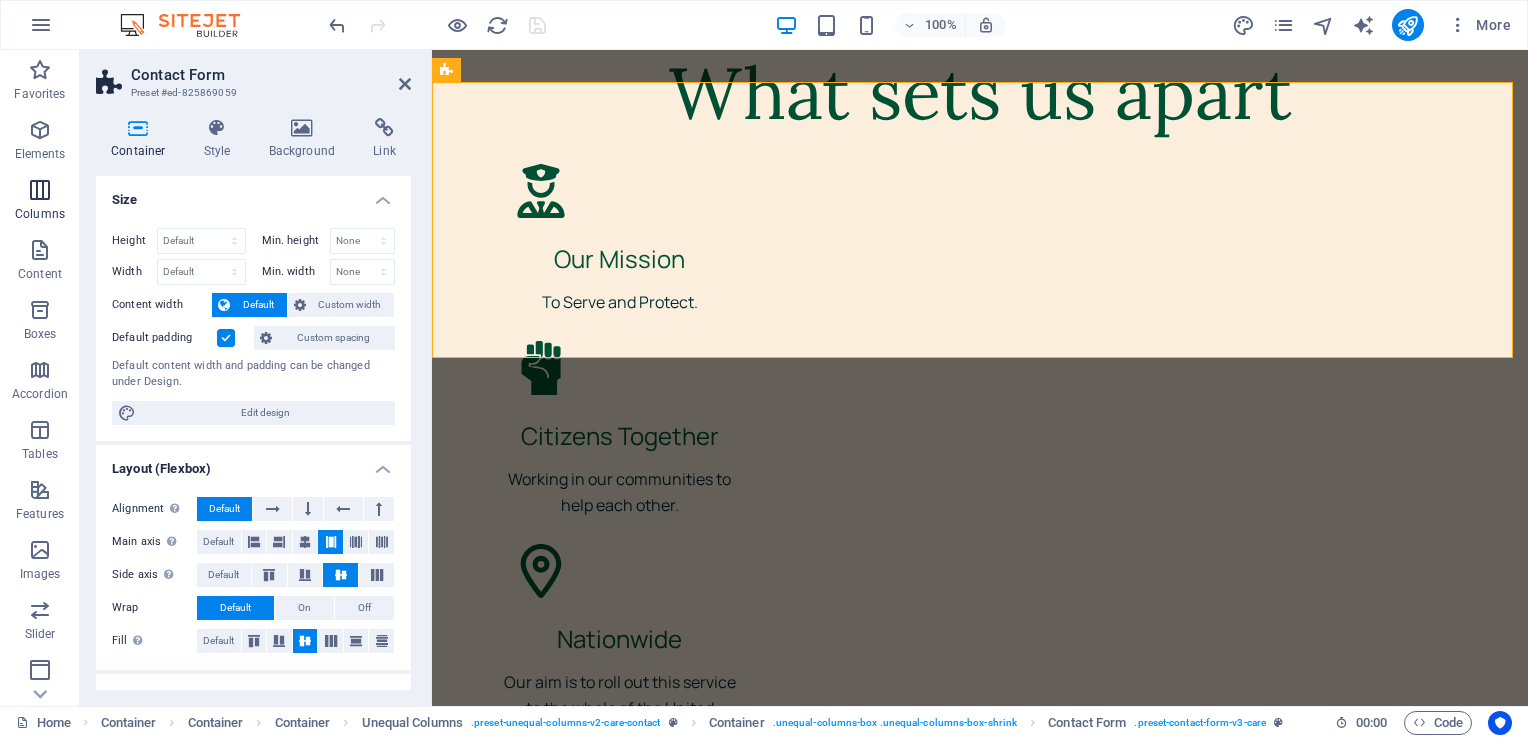 click at bounding box center (40, 190) 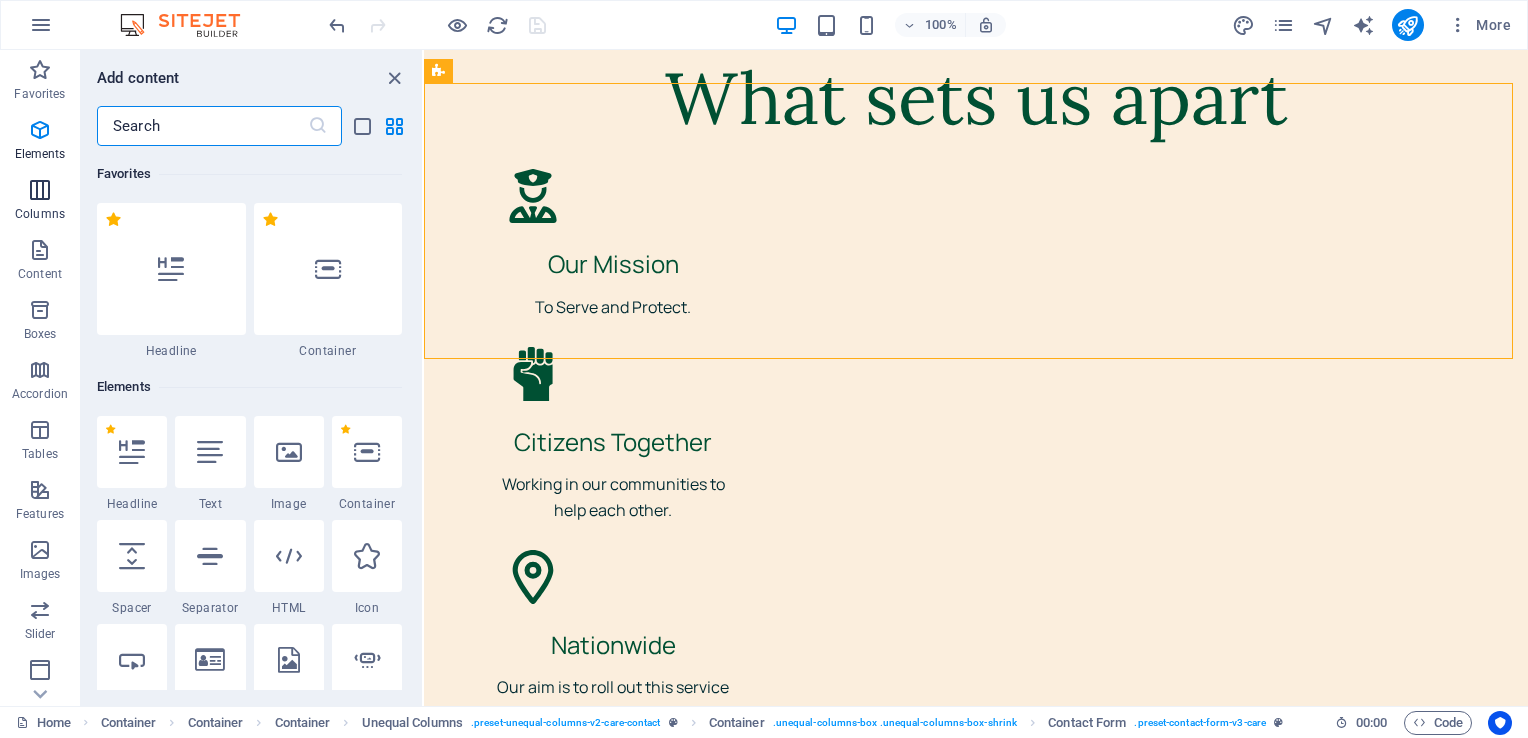 scroll, scrollTop: 6285, scrollLeft: 0, axis: vertical 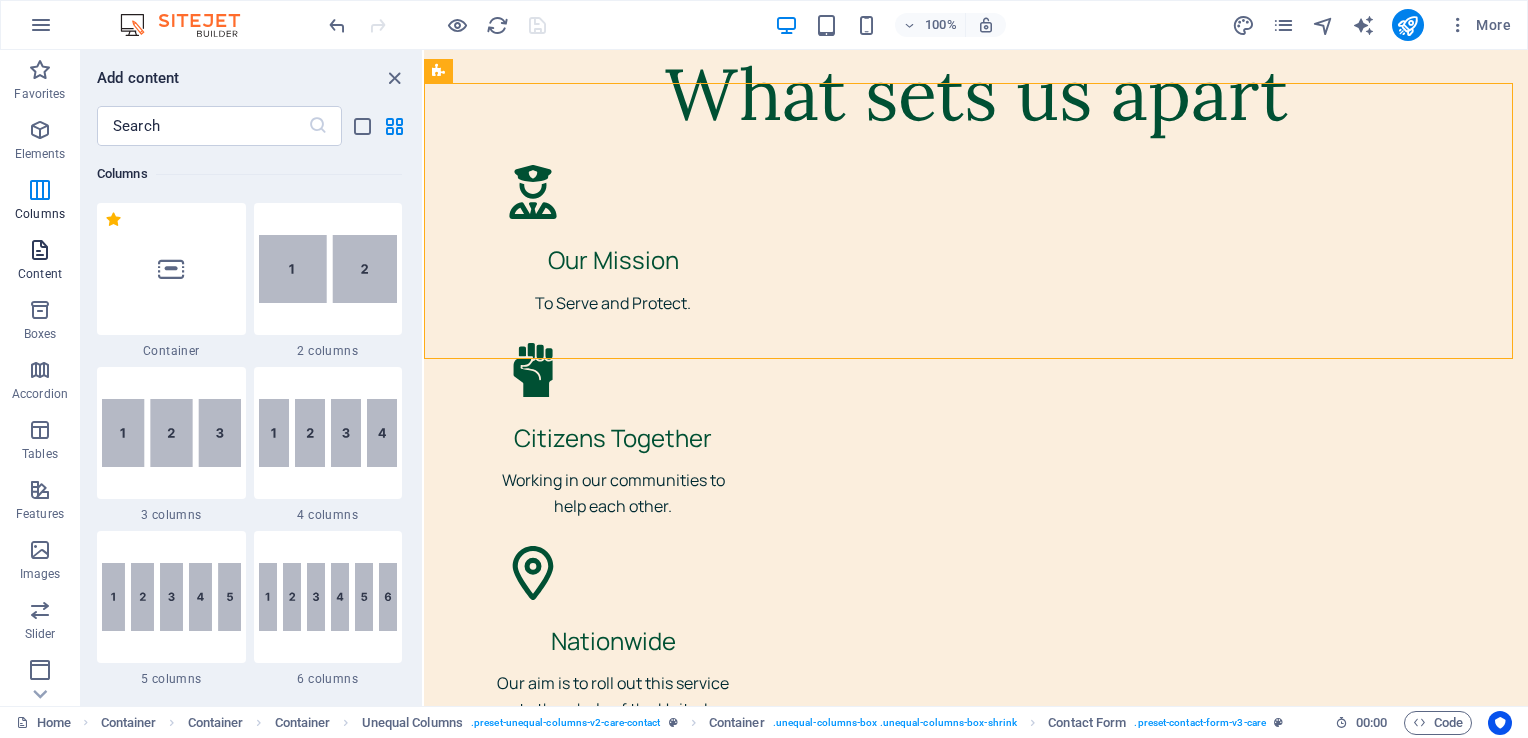 click at bounding box center [40, 250] 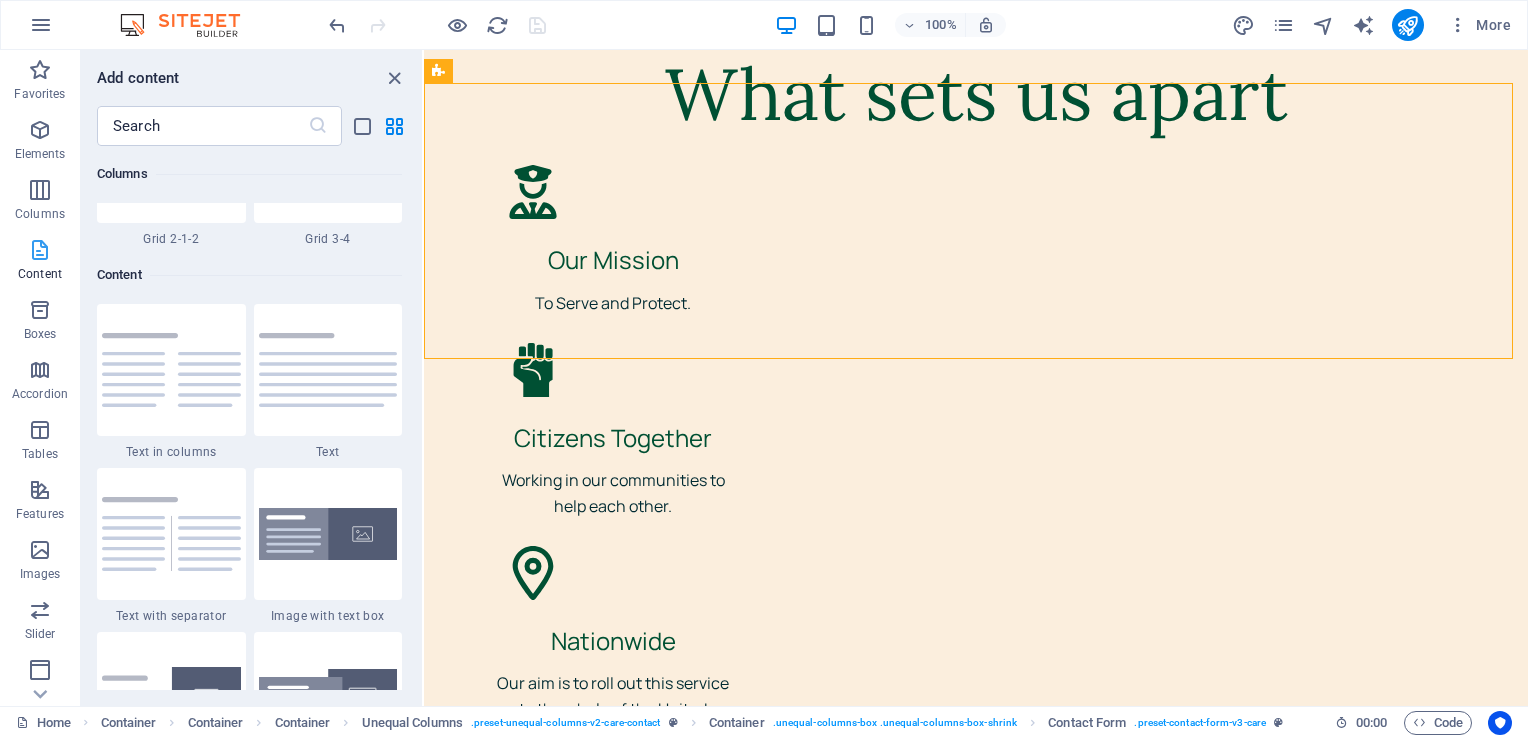 scroll, scrollTop: 3499, scrollLeft: 0, axis: vertical 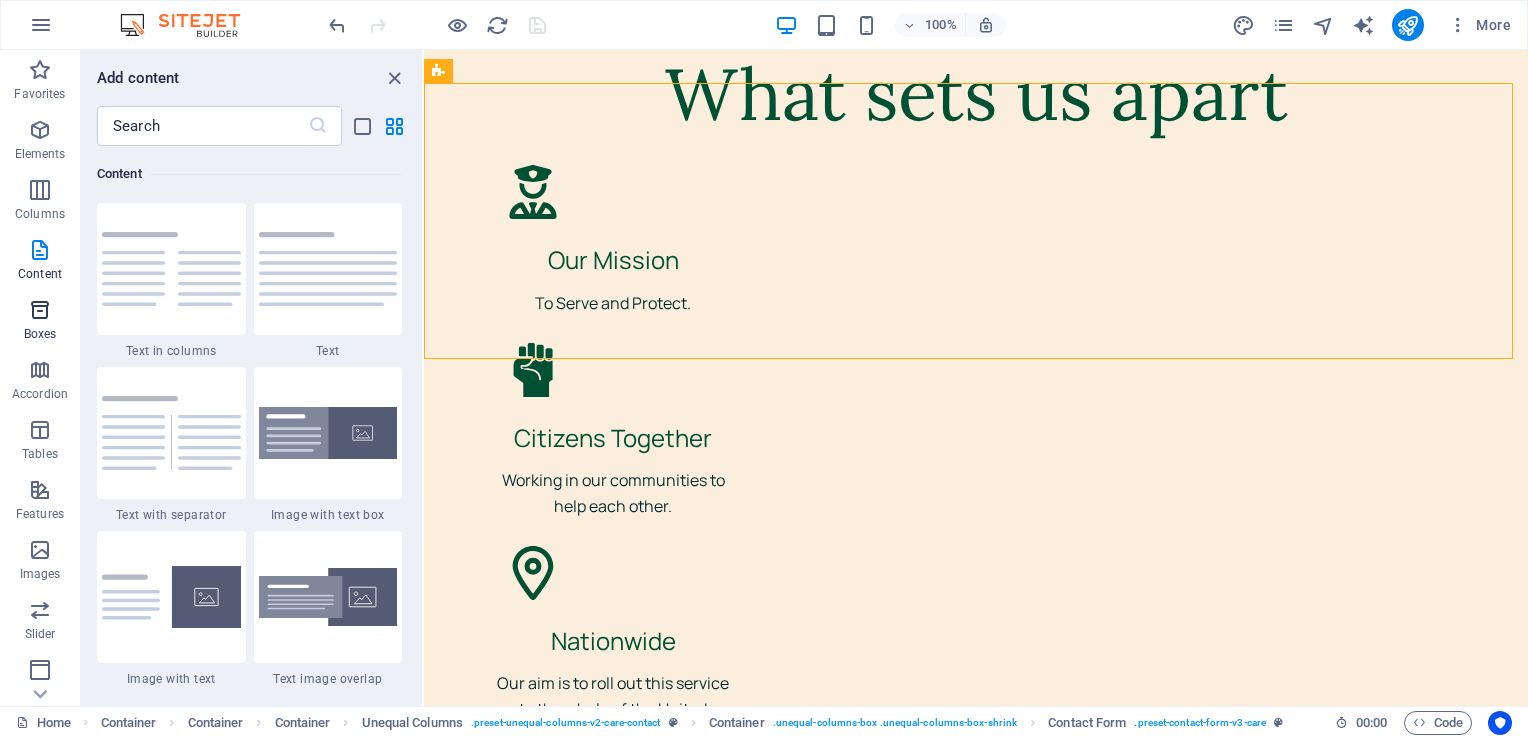 click at bounding box center [40, 310] 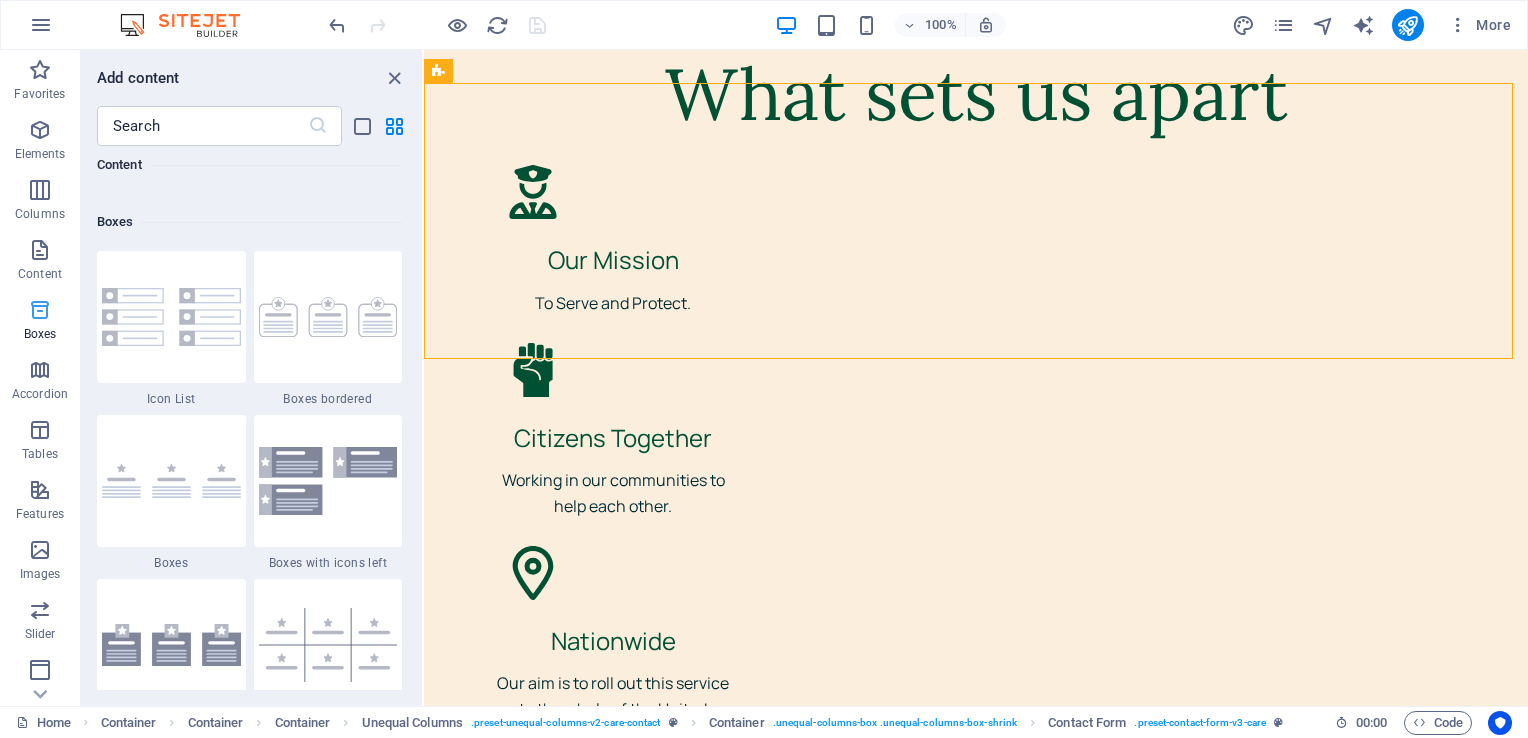 scroll, scrollTop: 5516, scrollLeft: 0, axis: vertical 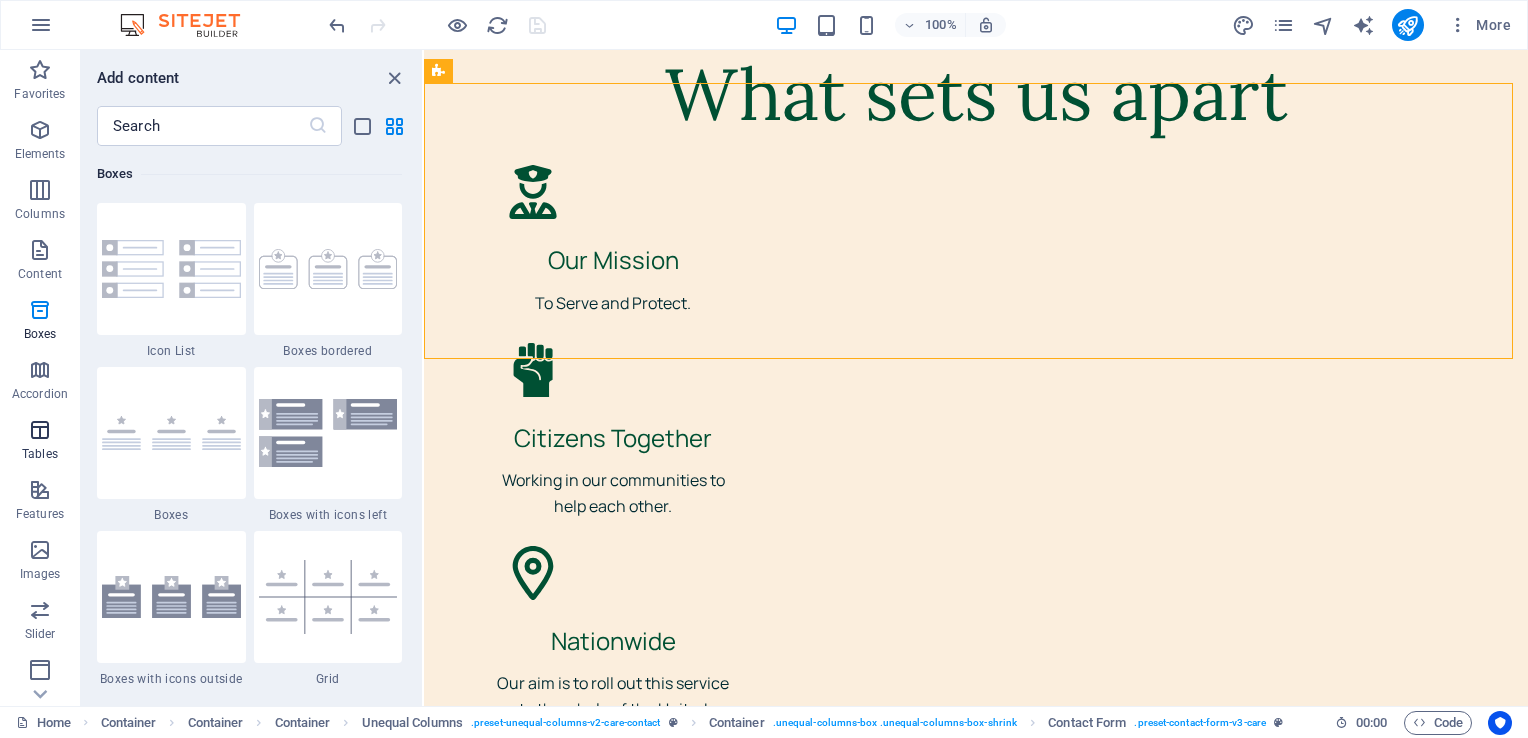 click at bounding box center (40, 430) 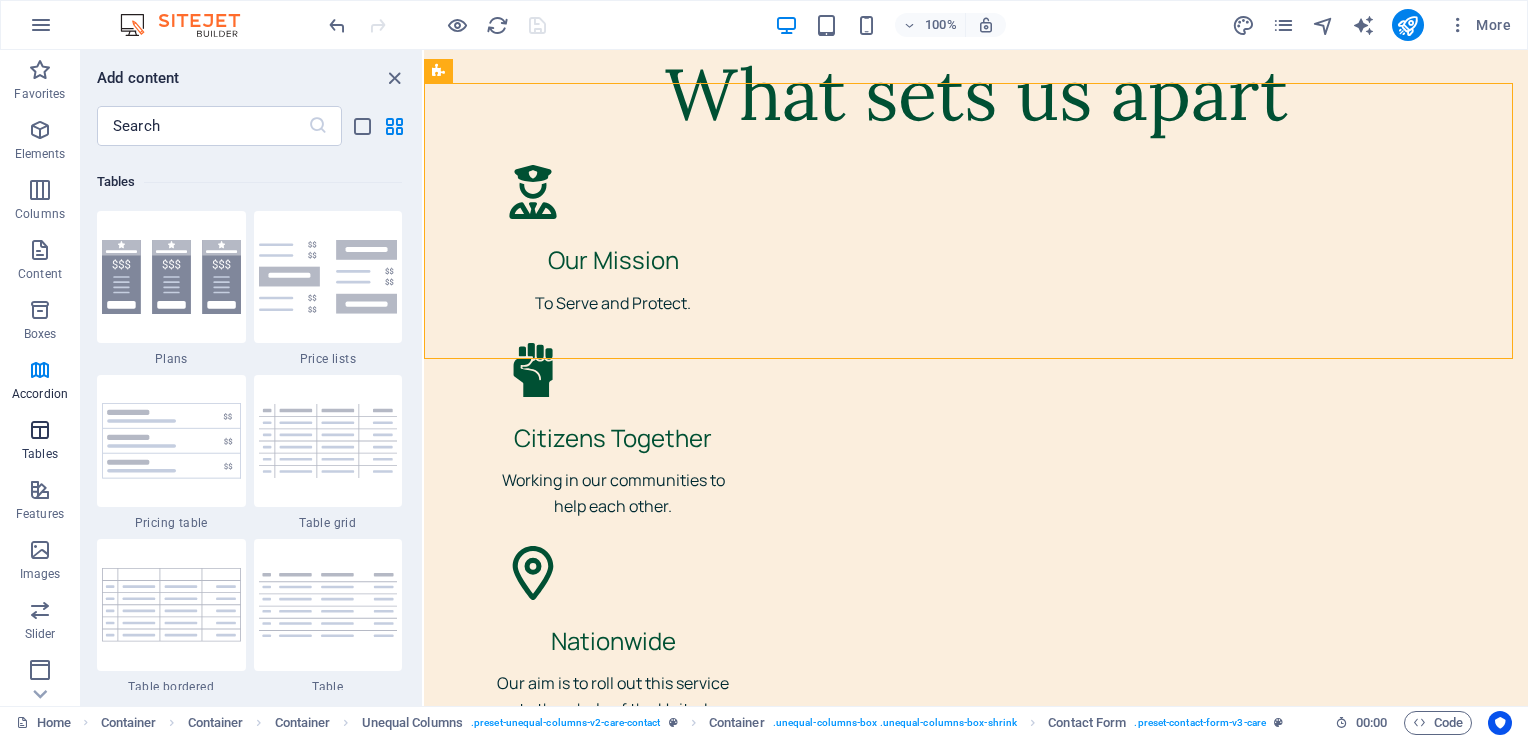 scroll, scrollTop: 6926, scrollLeft: 0, axis: vertical 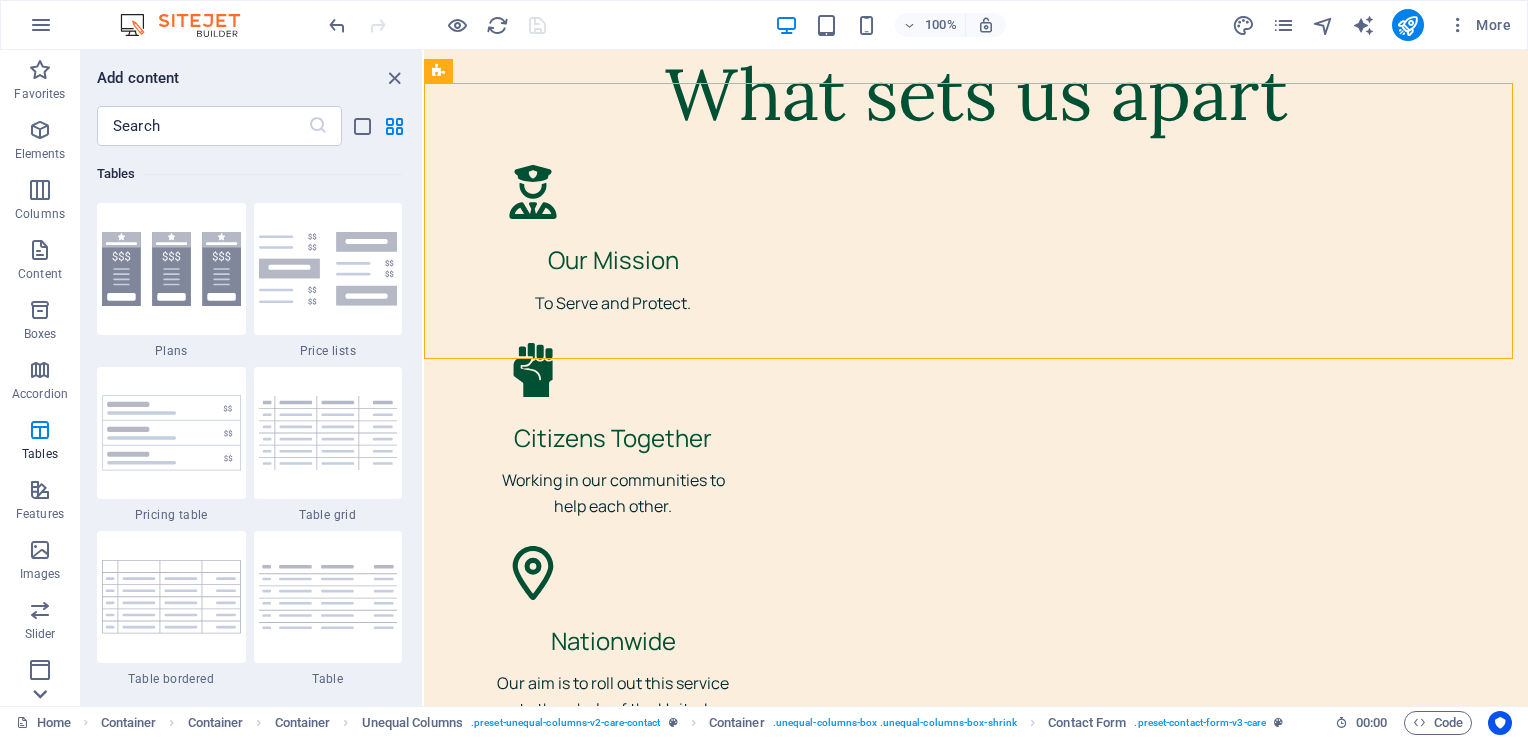 click 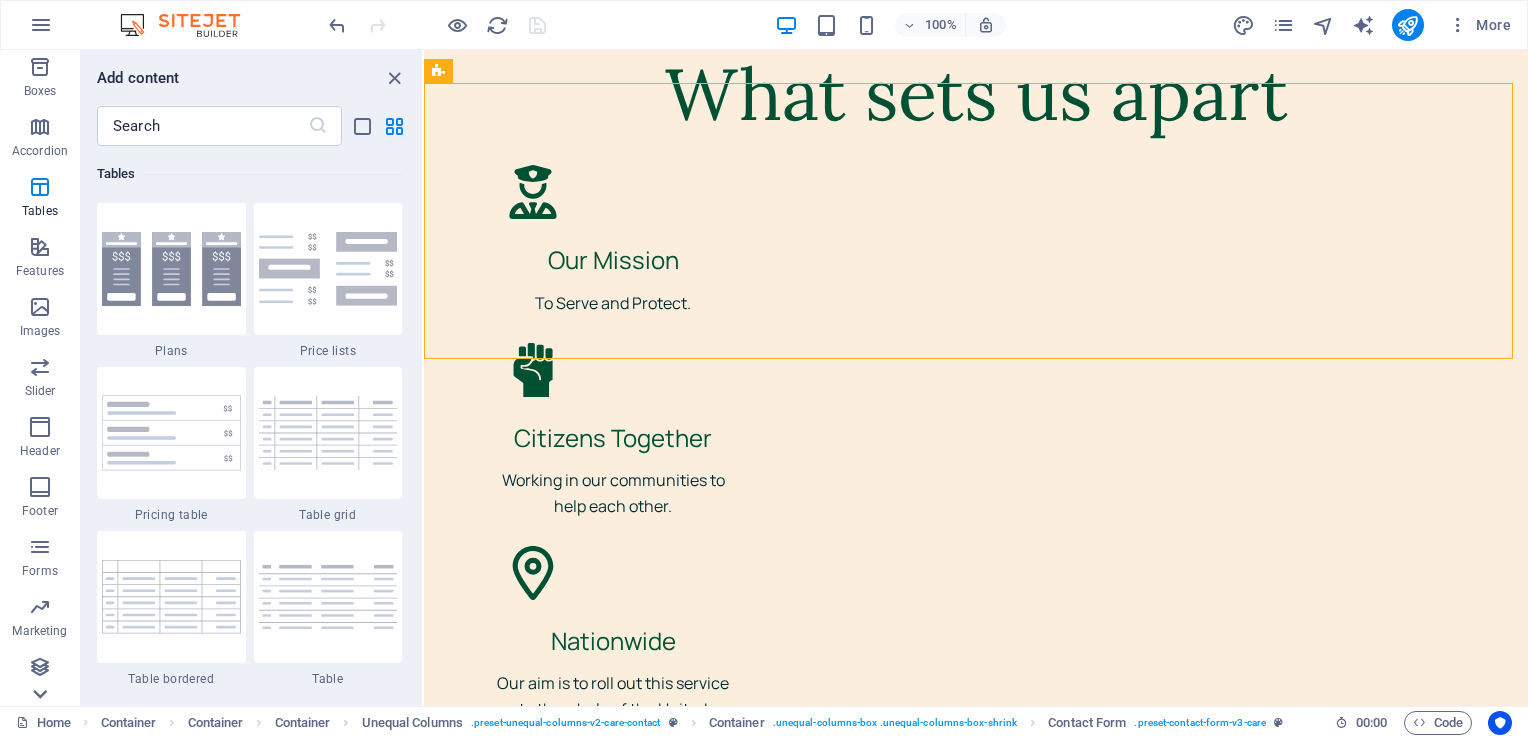 scroll, scrollTop: 243, scrollLeft: 0, axis: vertical 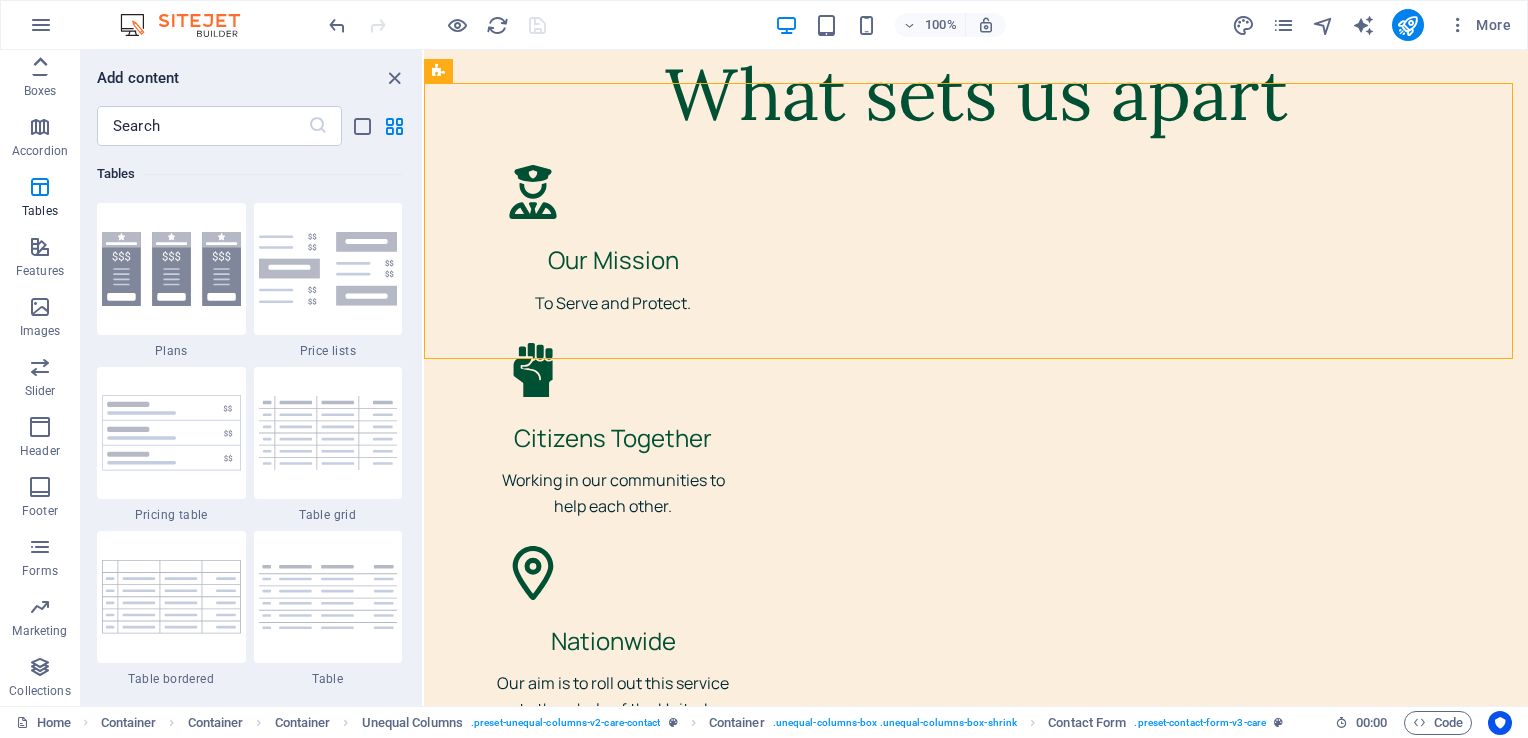 click 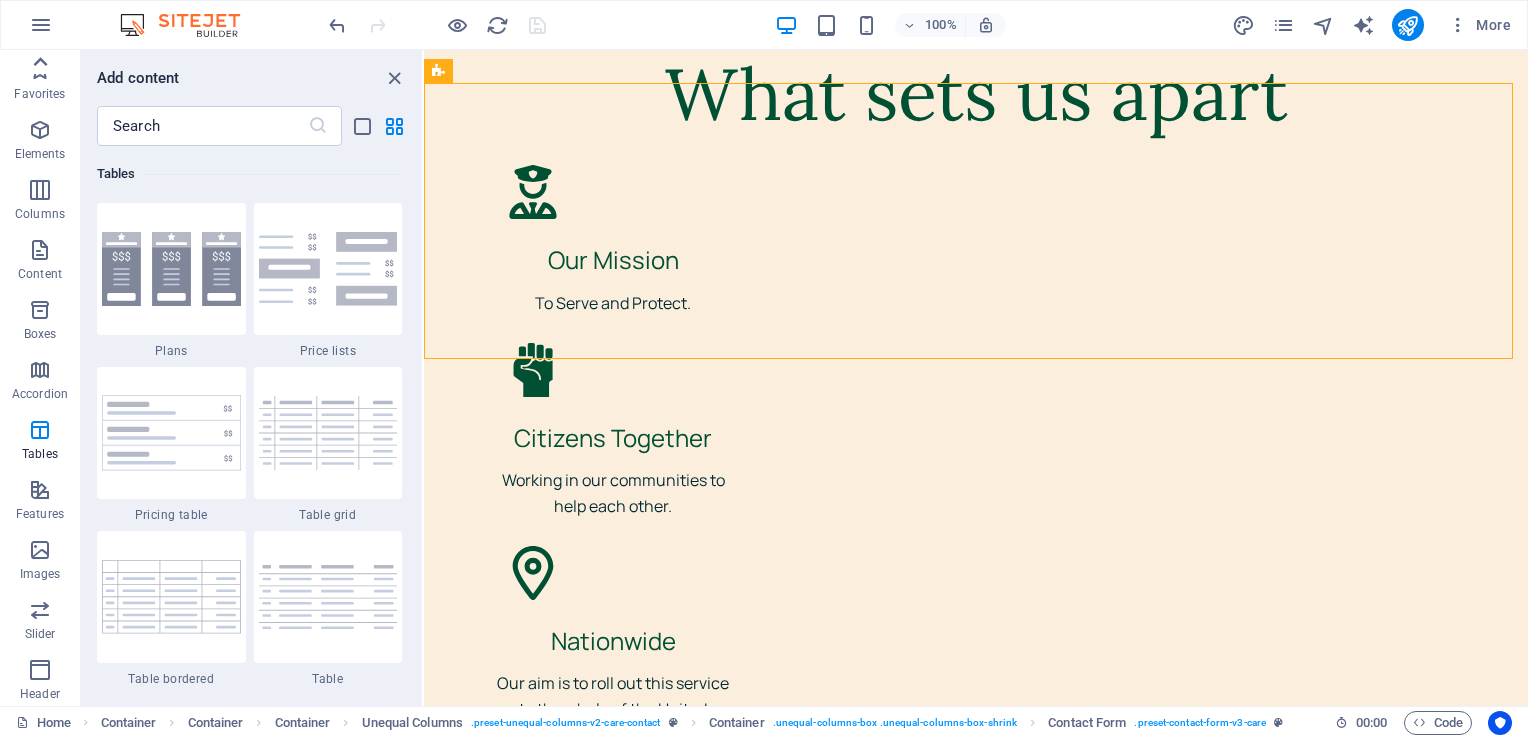 scroll, scrollTop: 0, scrollLeft: 0, axis: both 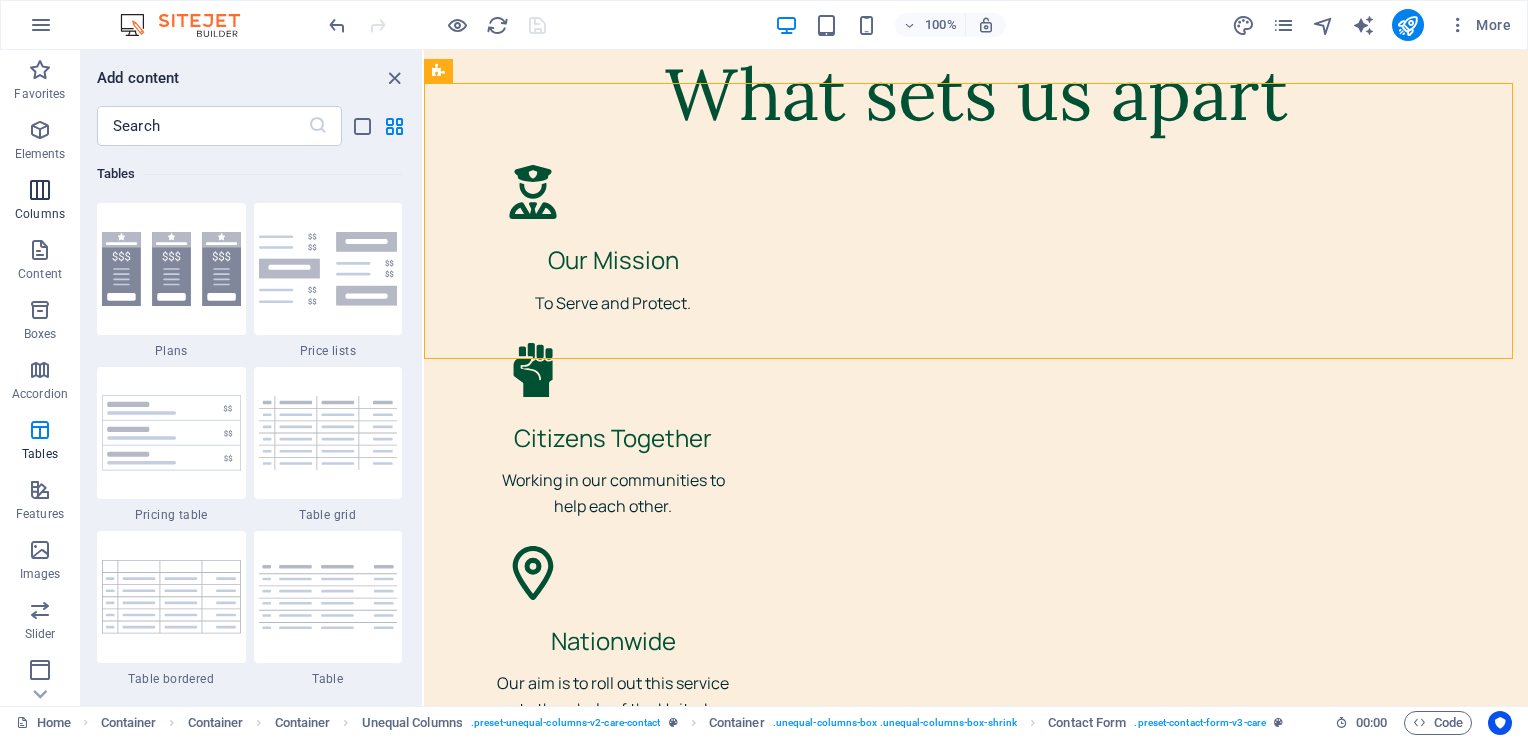 click at bounding box center (40, 190) 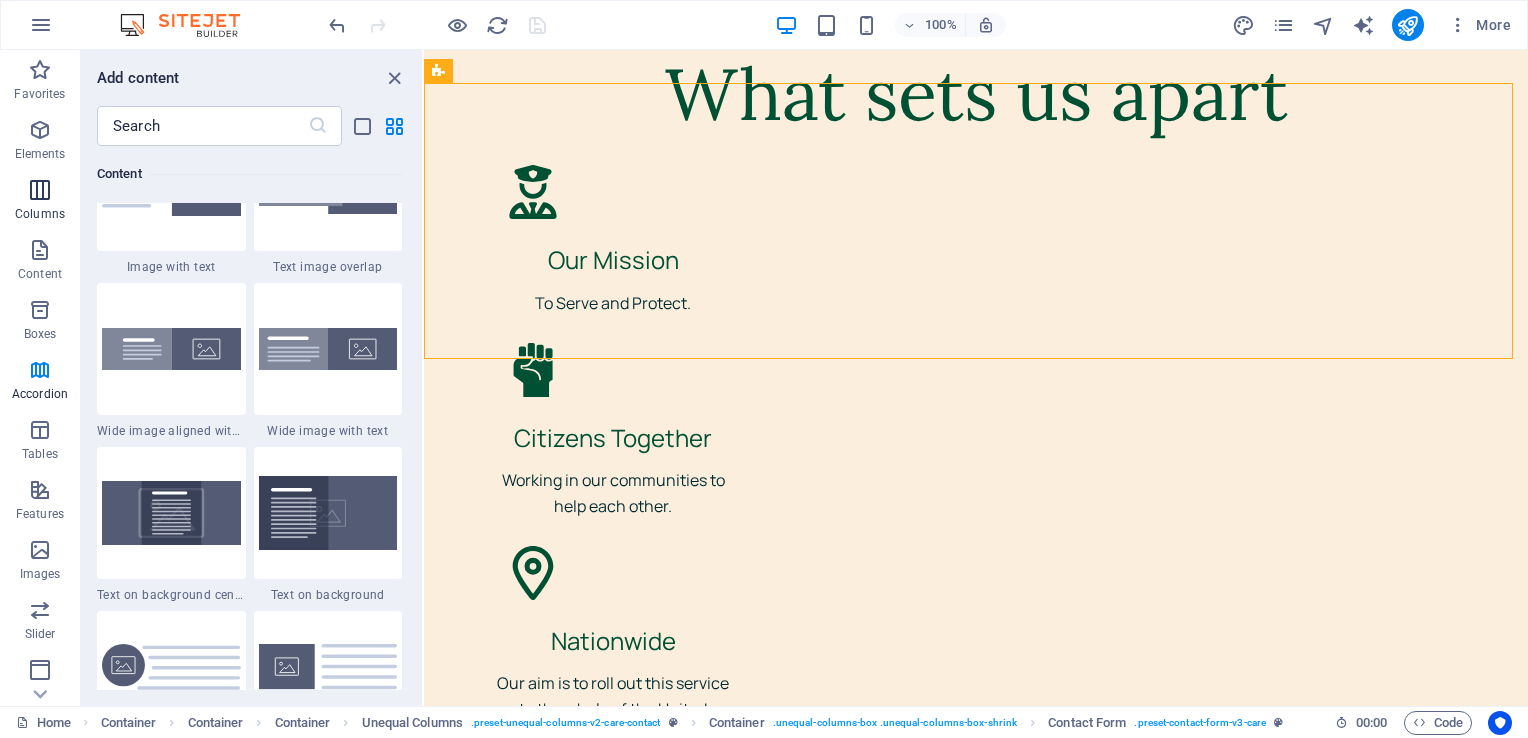 scroll, scrollTop: 990, scrollLeft: 0, axis: vertical 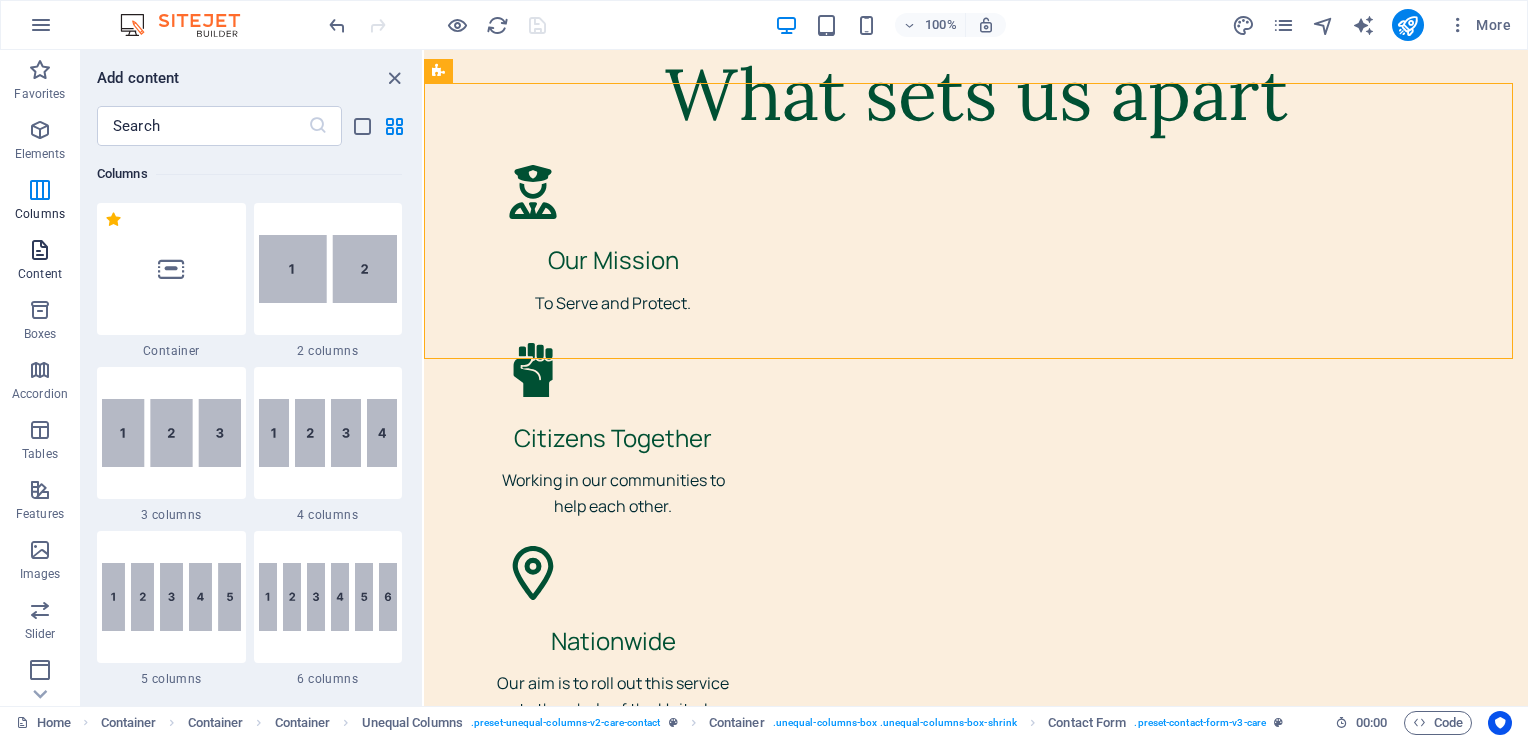 click on "Content" at bounding box center [40, 260] 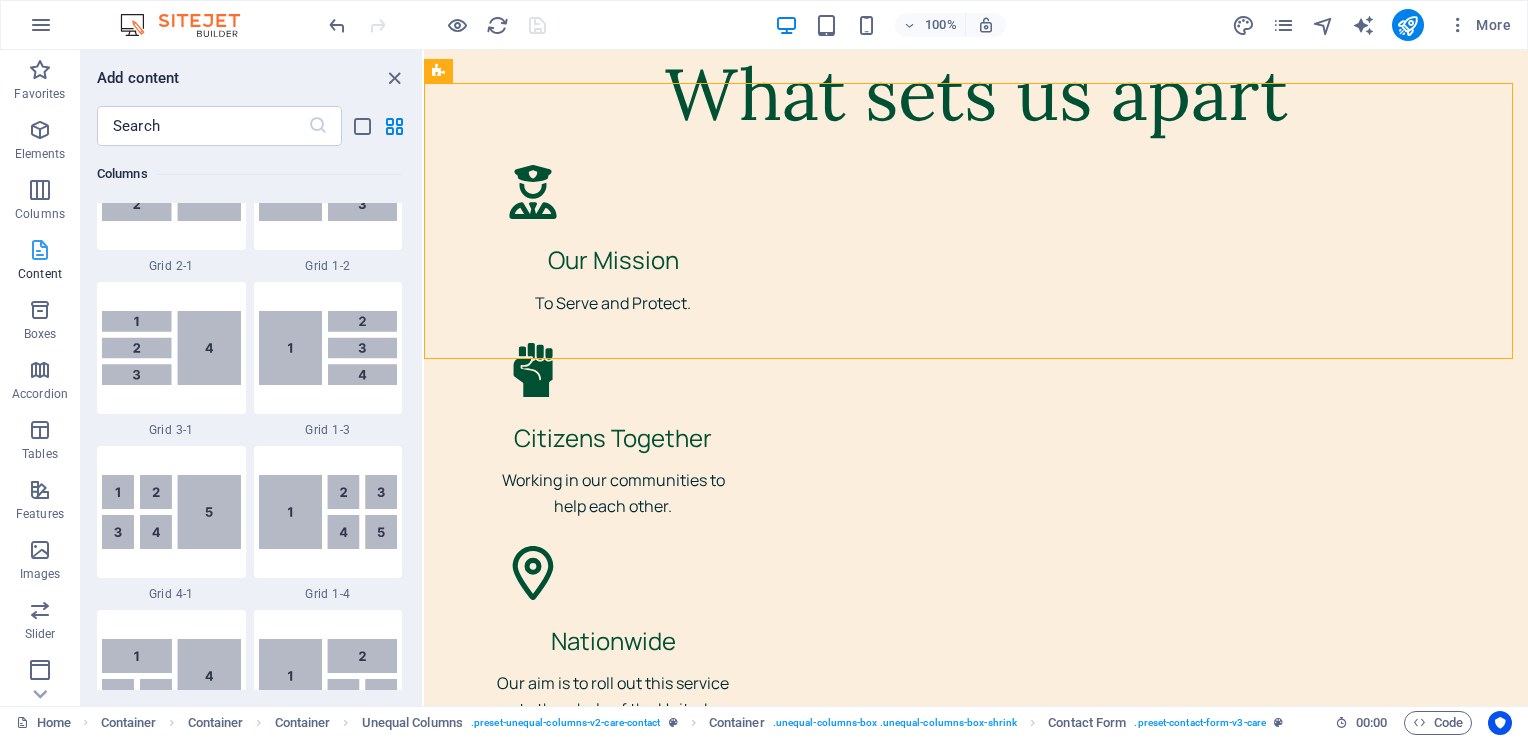scroll, scrollTop: 3499, scrollLeft: 0, axis: vertical 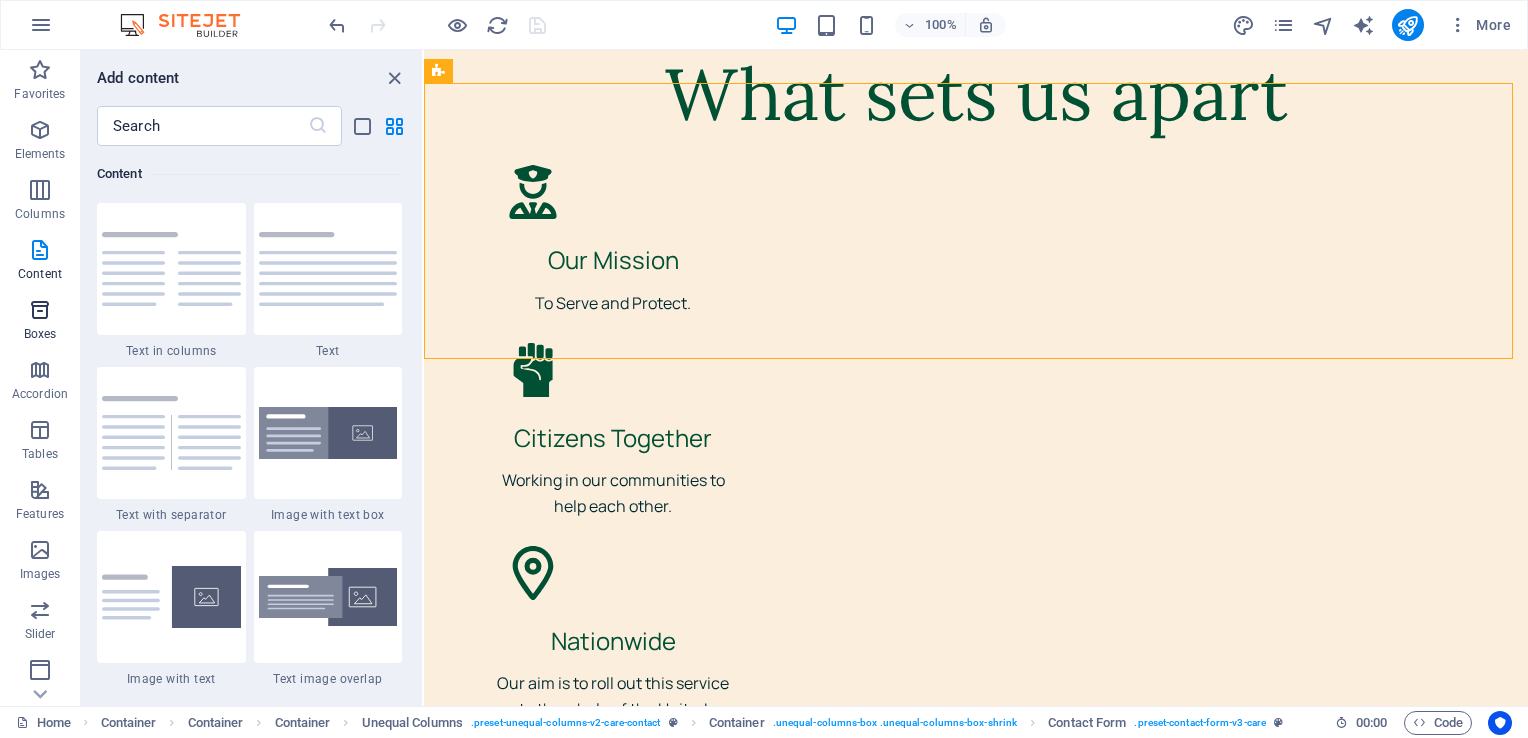 click at bounding box center (40, 310) 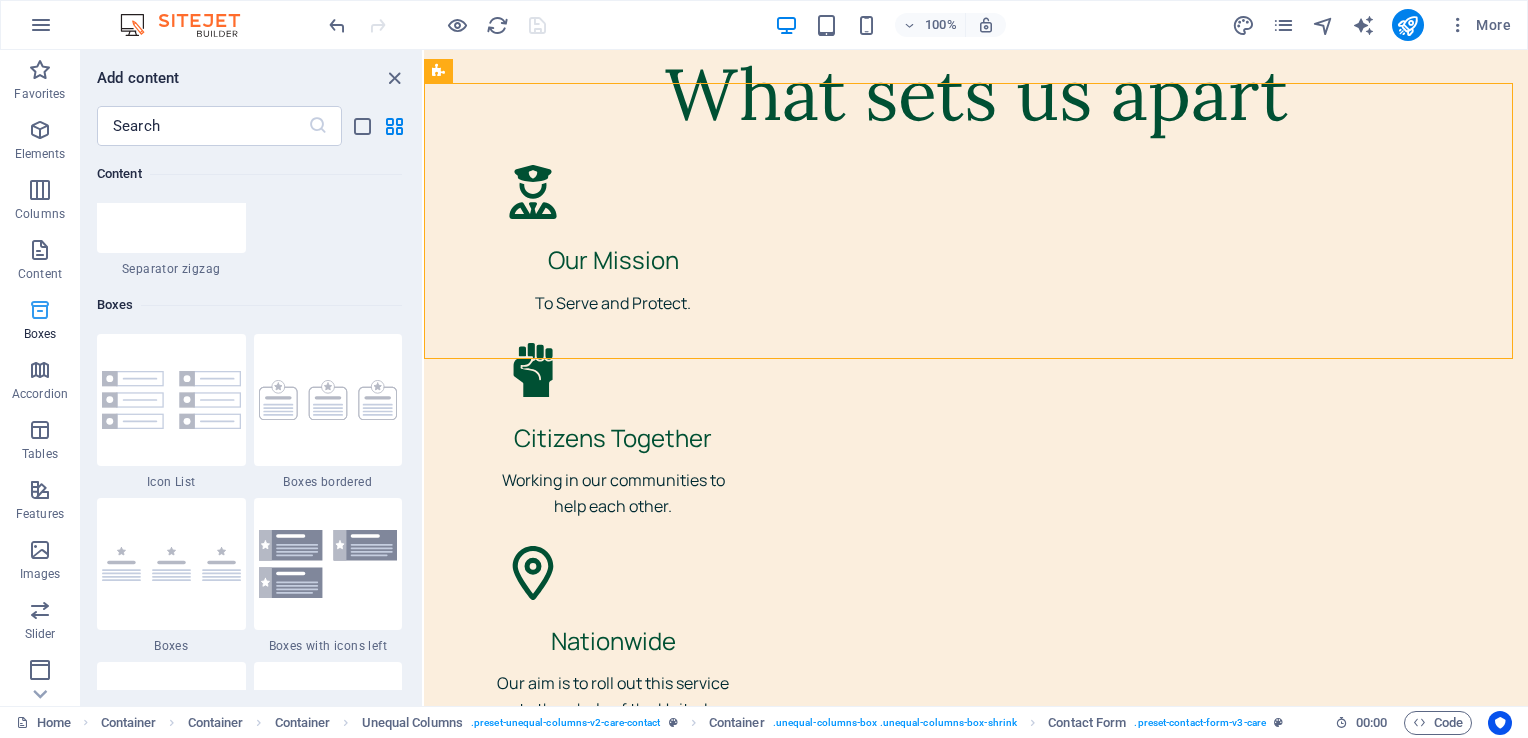 scroll, scrollTop: 5516, scrollLeft: 0, axis: vertical 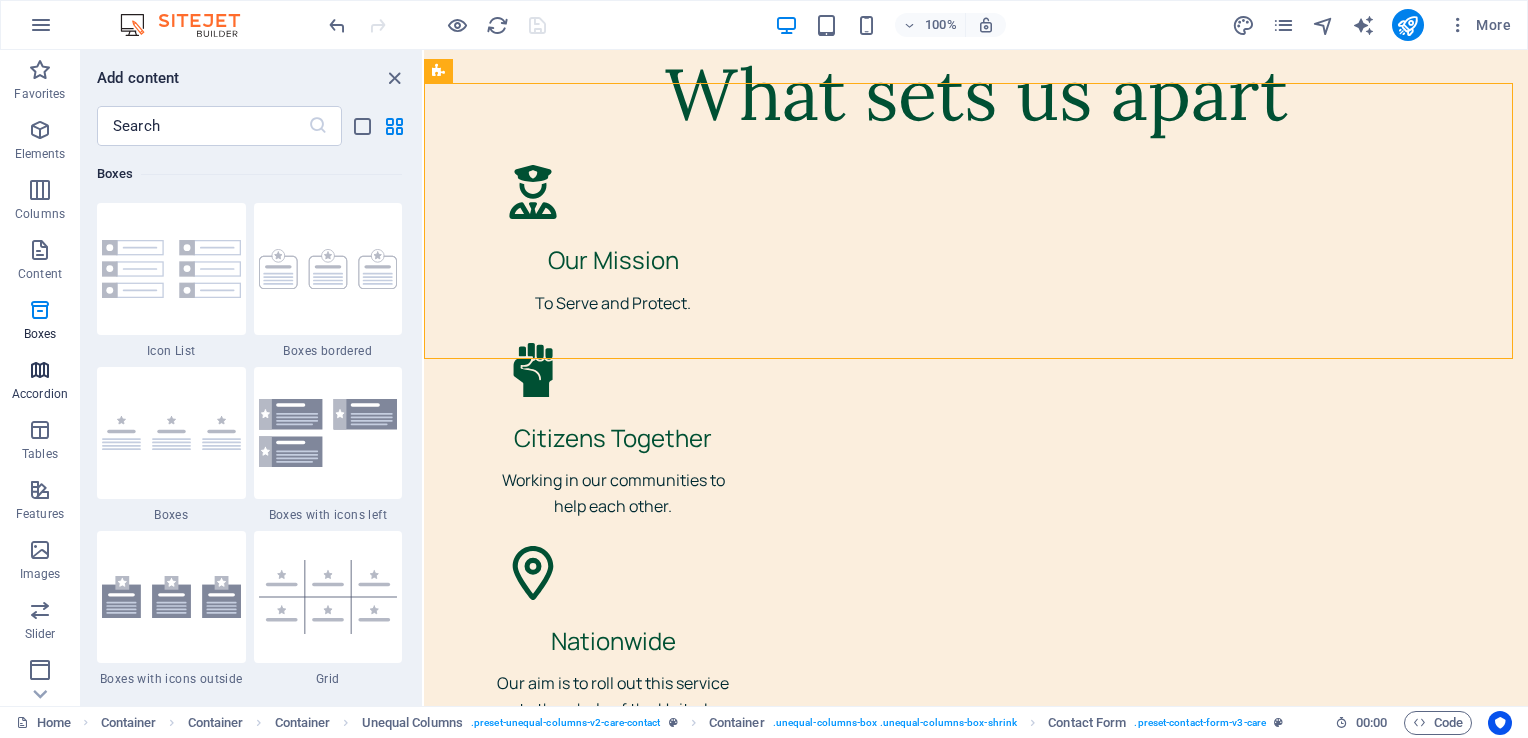 click at bounding box center [40, 370] 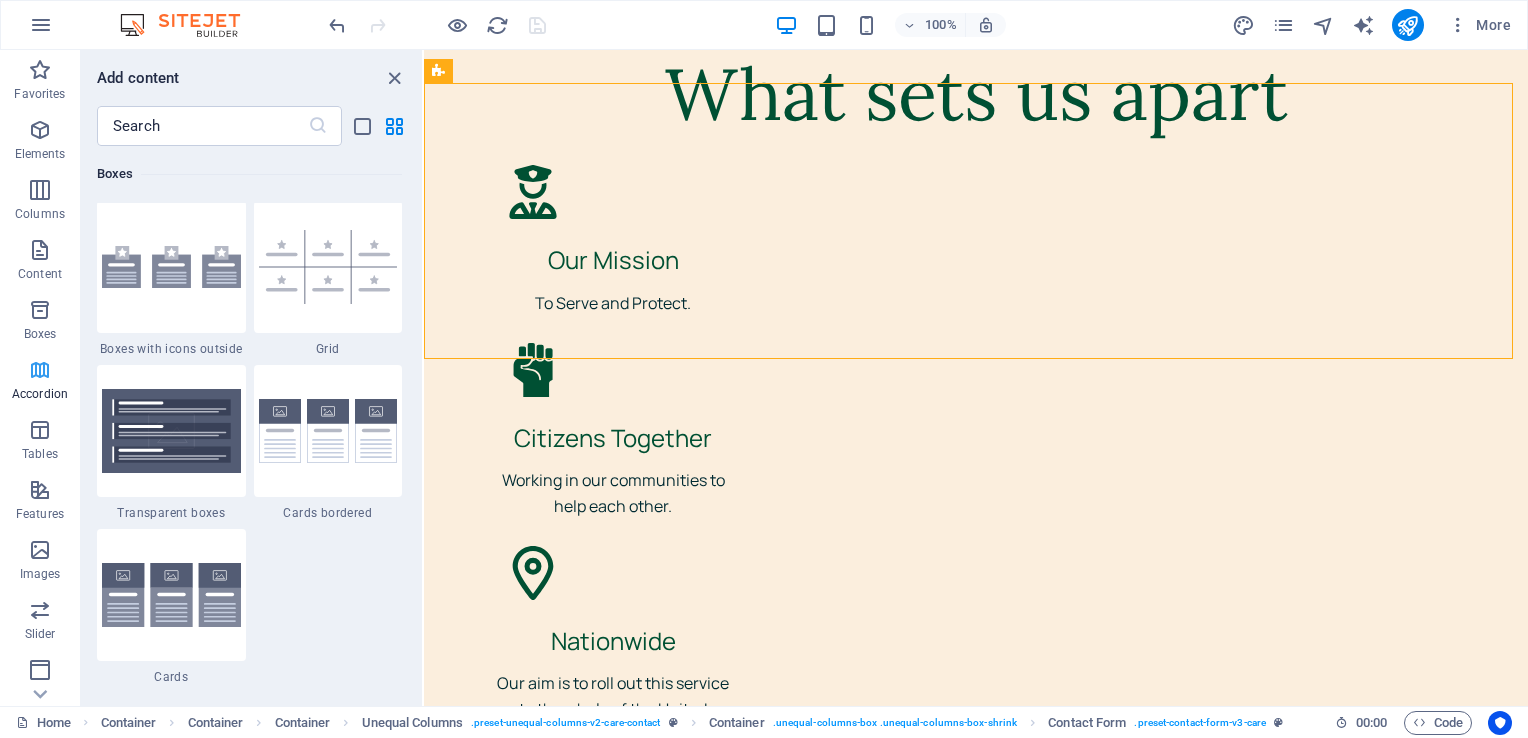 scroll, scrollTop: 6384, scrollLeft: 0, axis: vertical 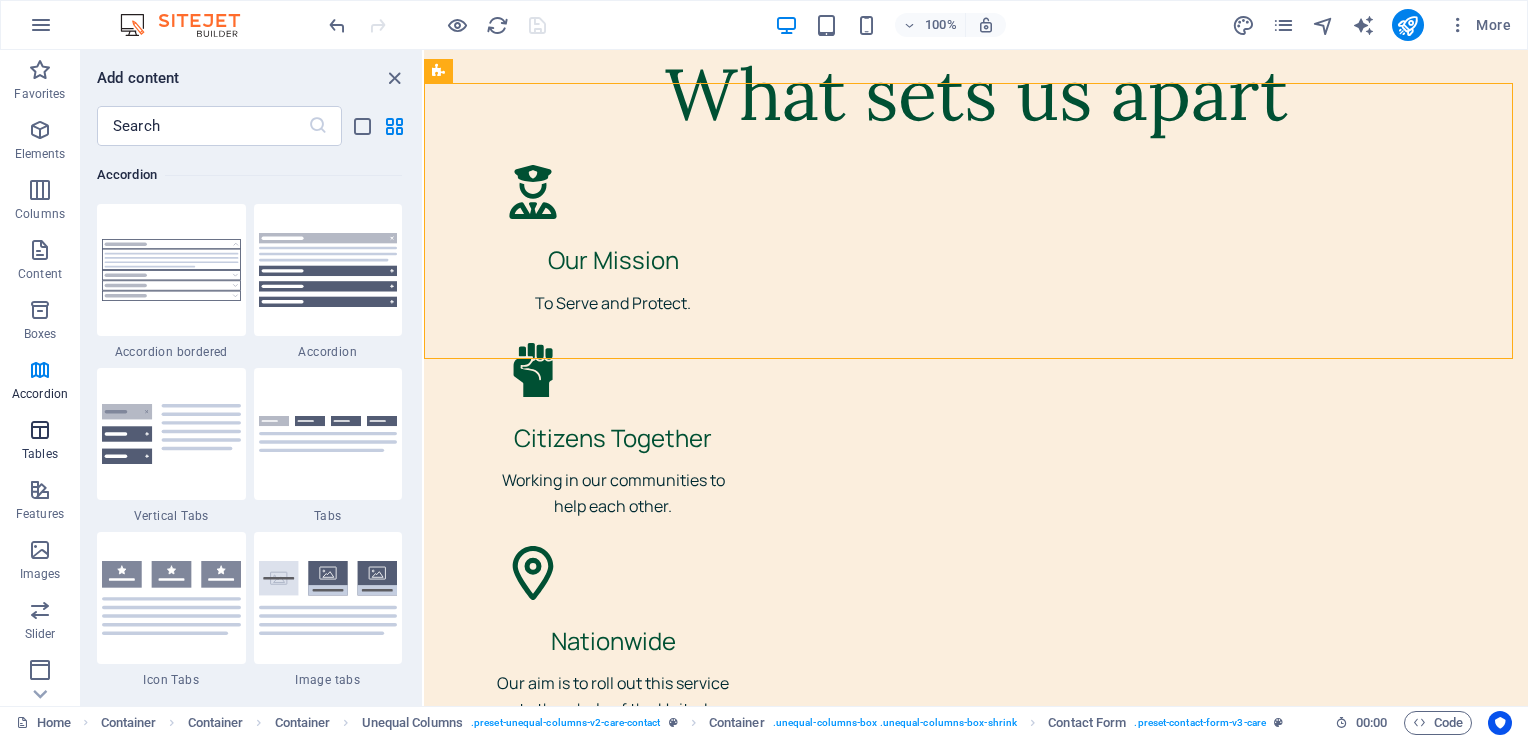 click at bounding box center [40, 430] 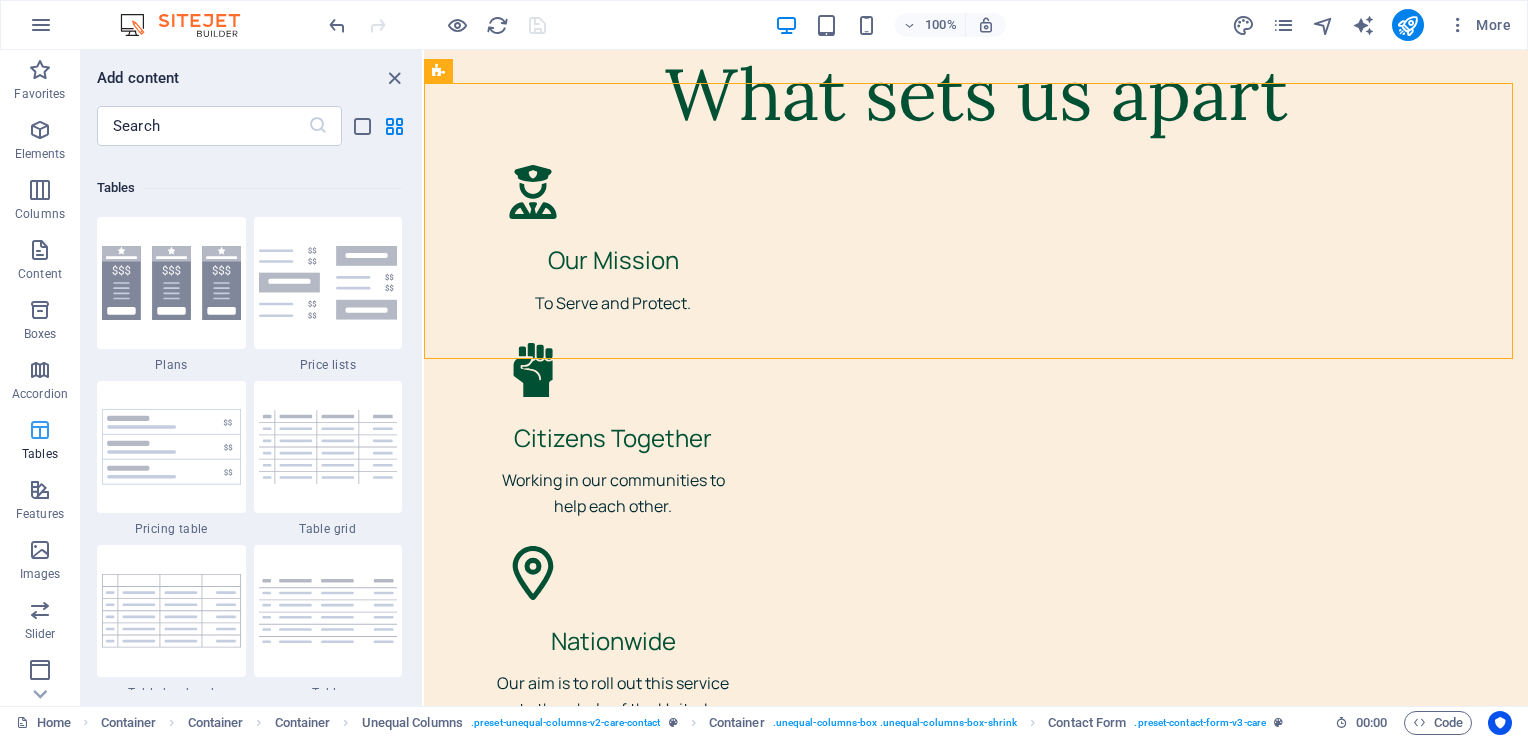 scroll, scrollTop: 6925, scrollLeft: 0, axis: vertical 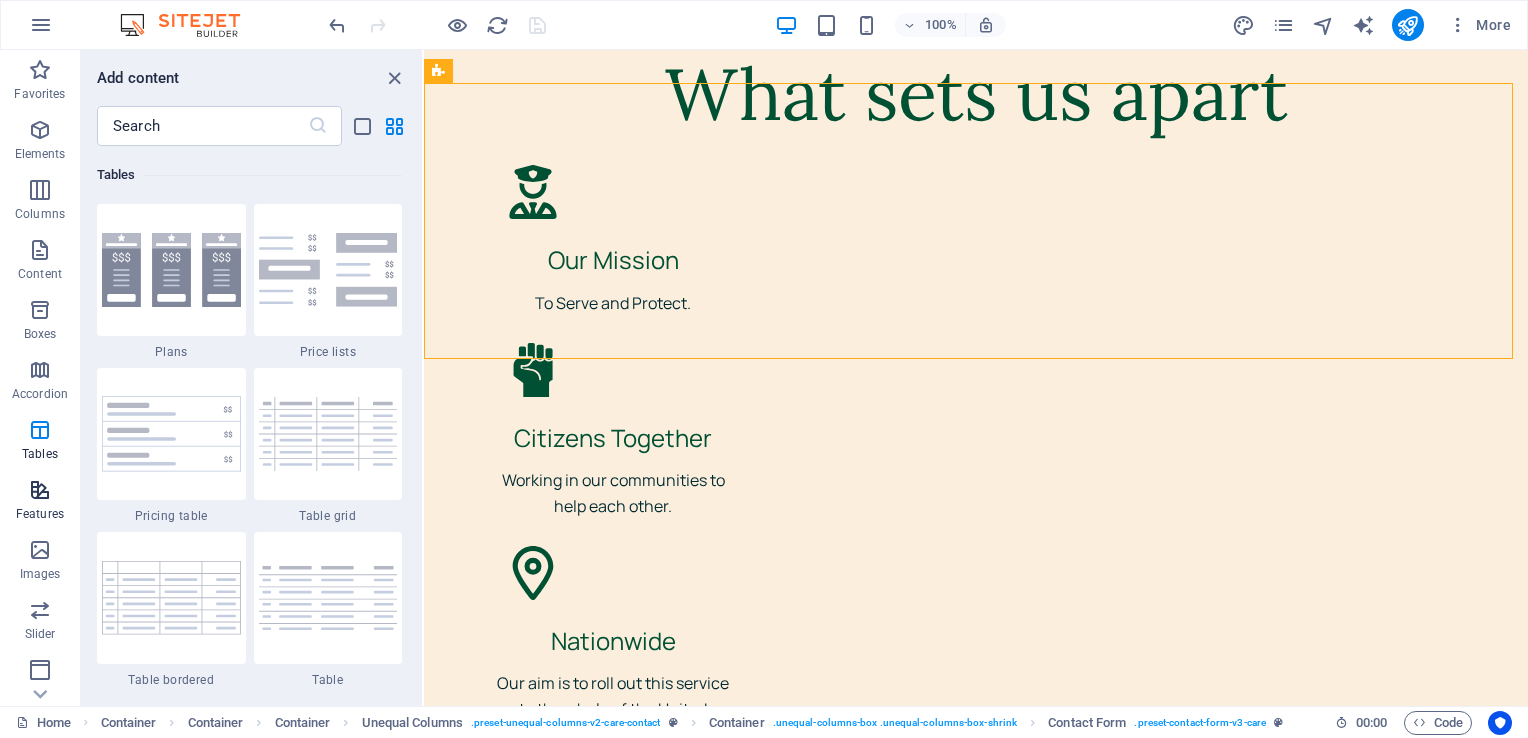 click at bounding box center (40, 490) 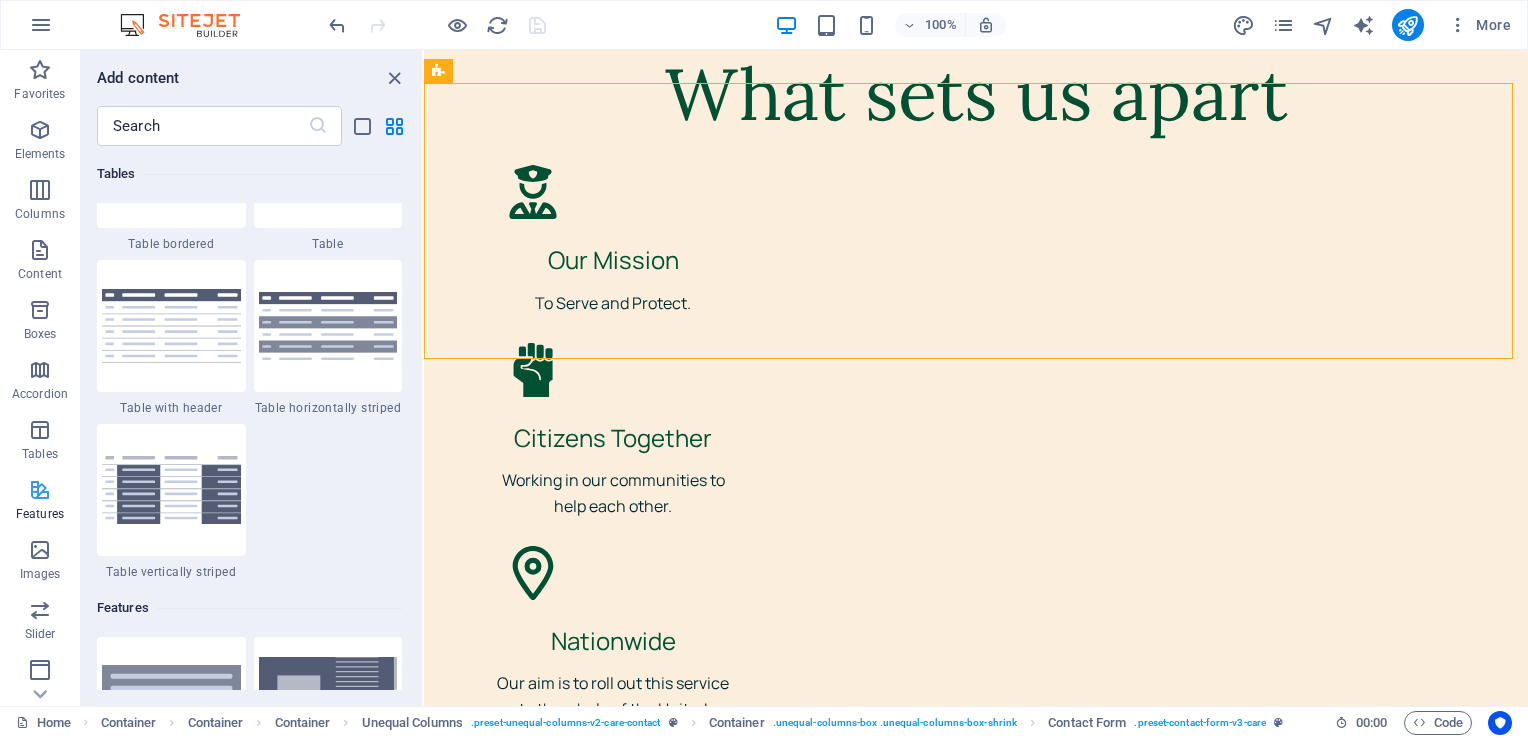 scroll, scrollTop: 7794, scrollLeft: 0, axis: vertical 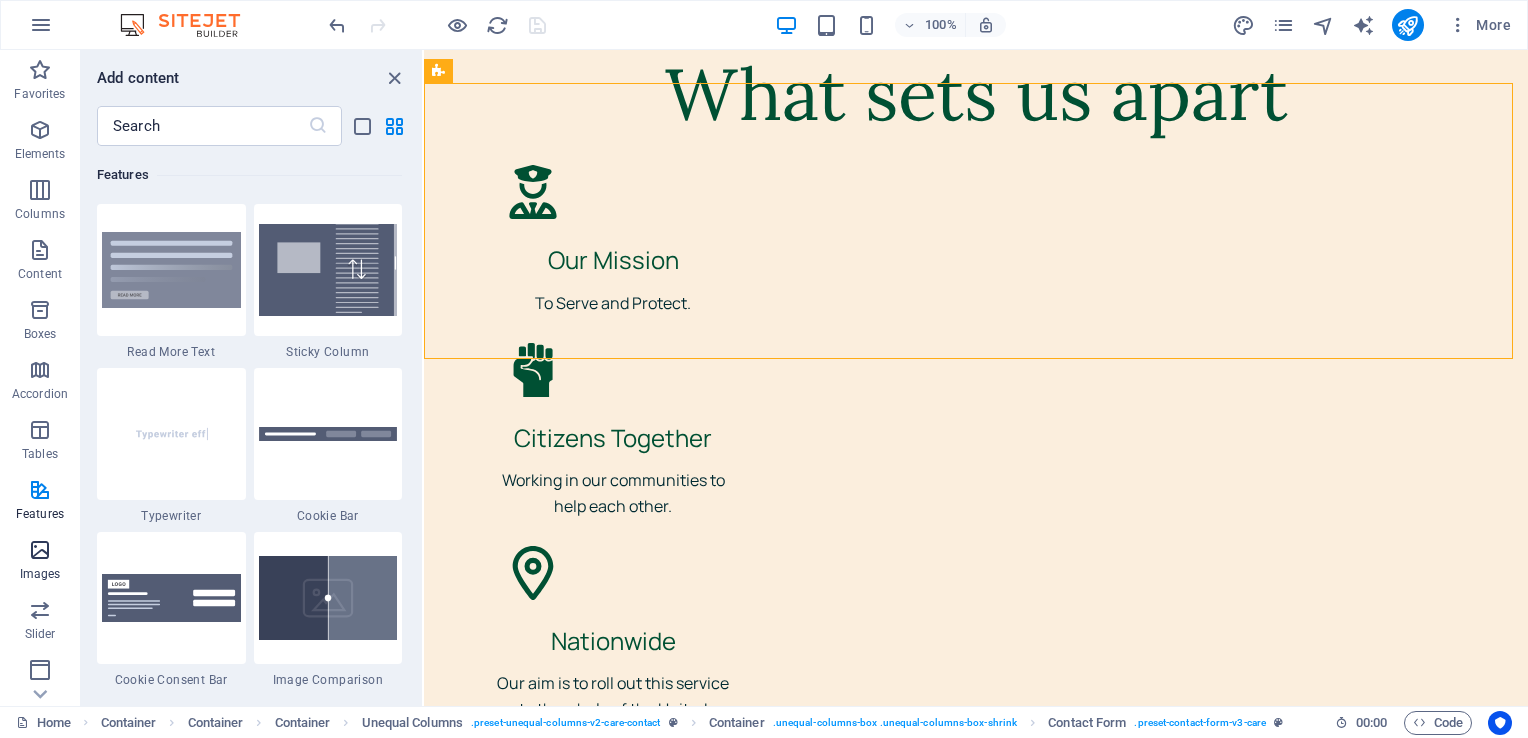 click at bounding box center [40, 550] 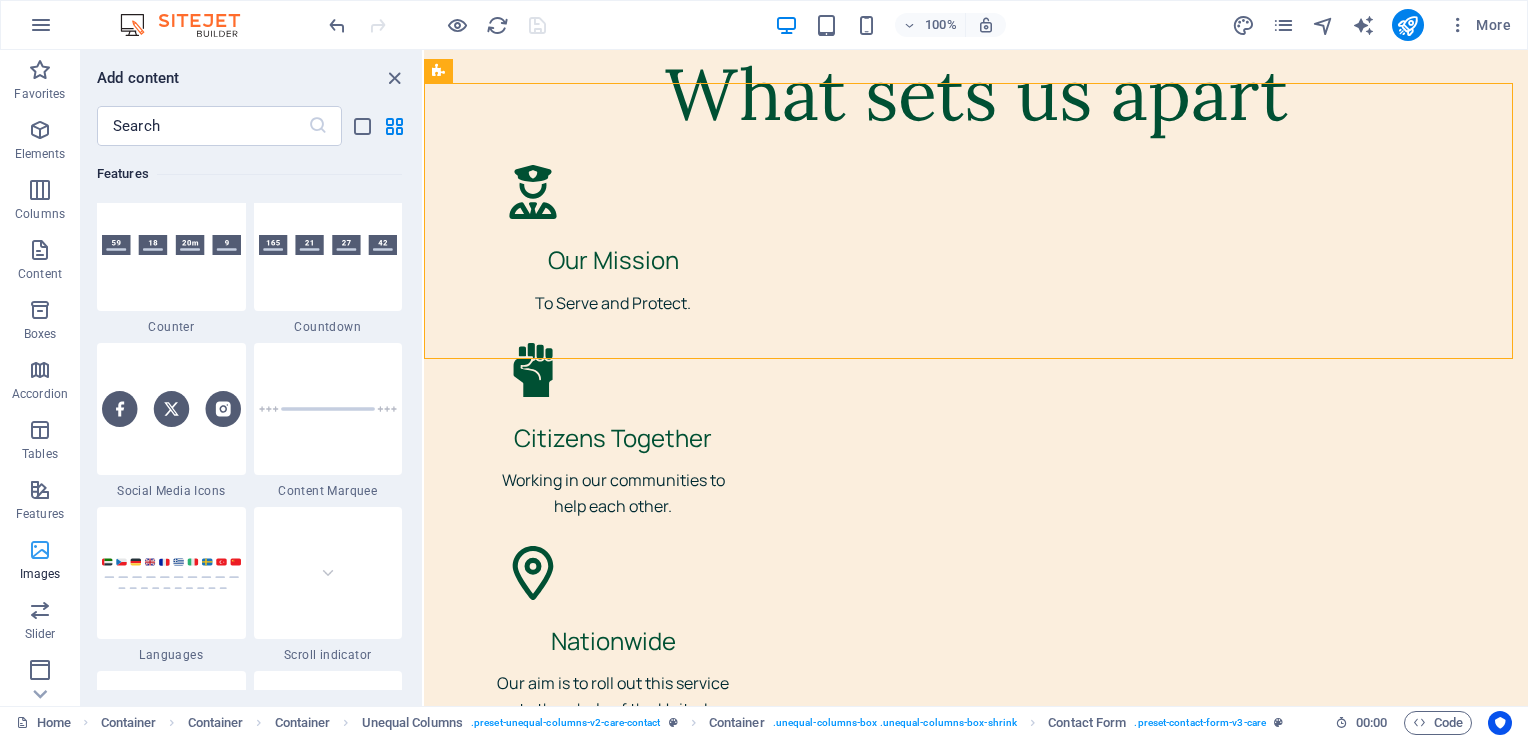 scroll, scrollTop: 10140, scrollLeft: 0, axis: vertical 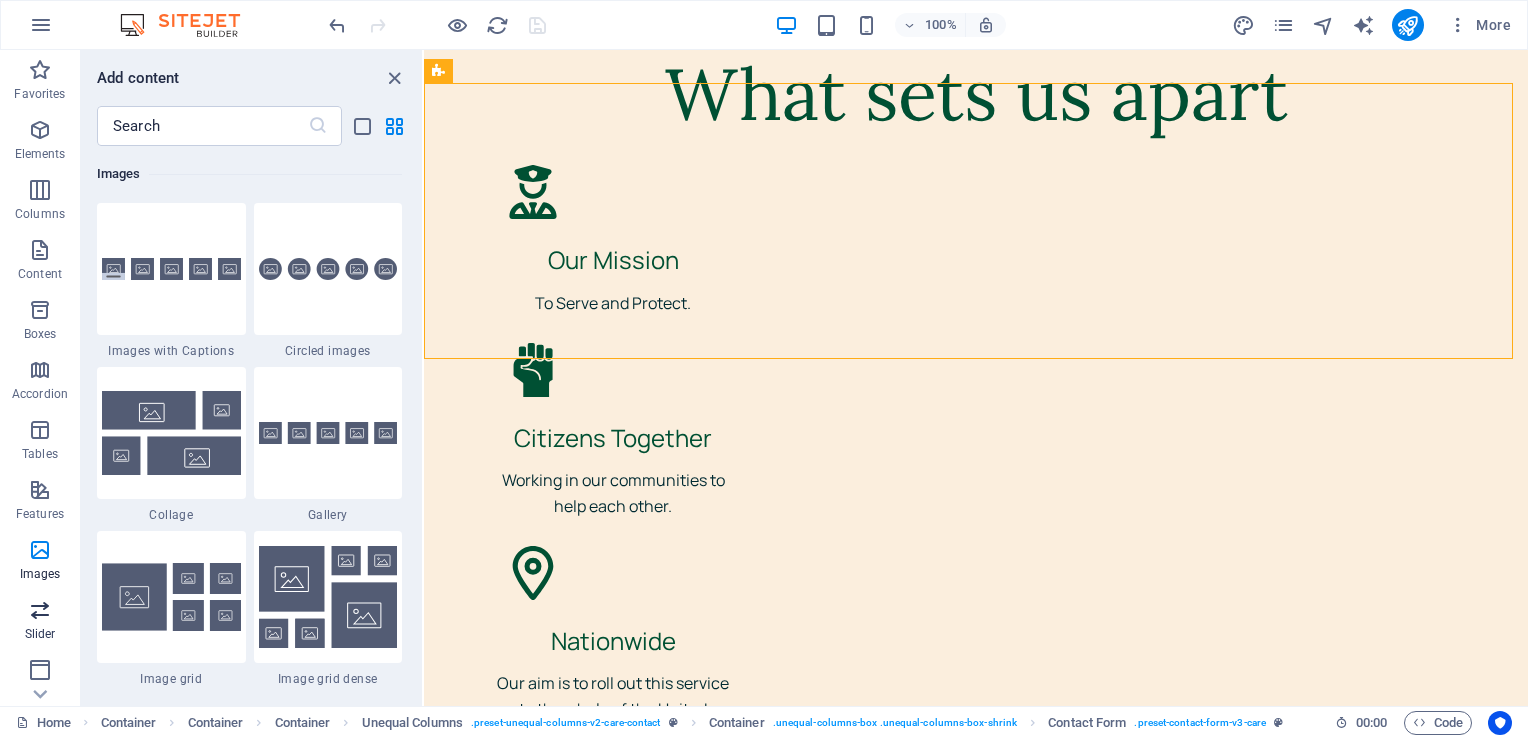 click at bounding box center (40, 610) 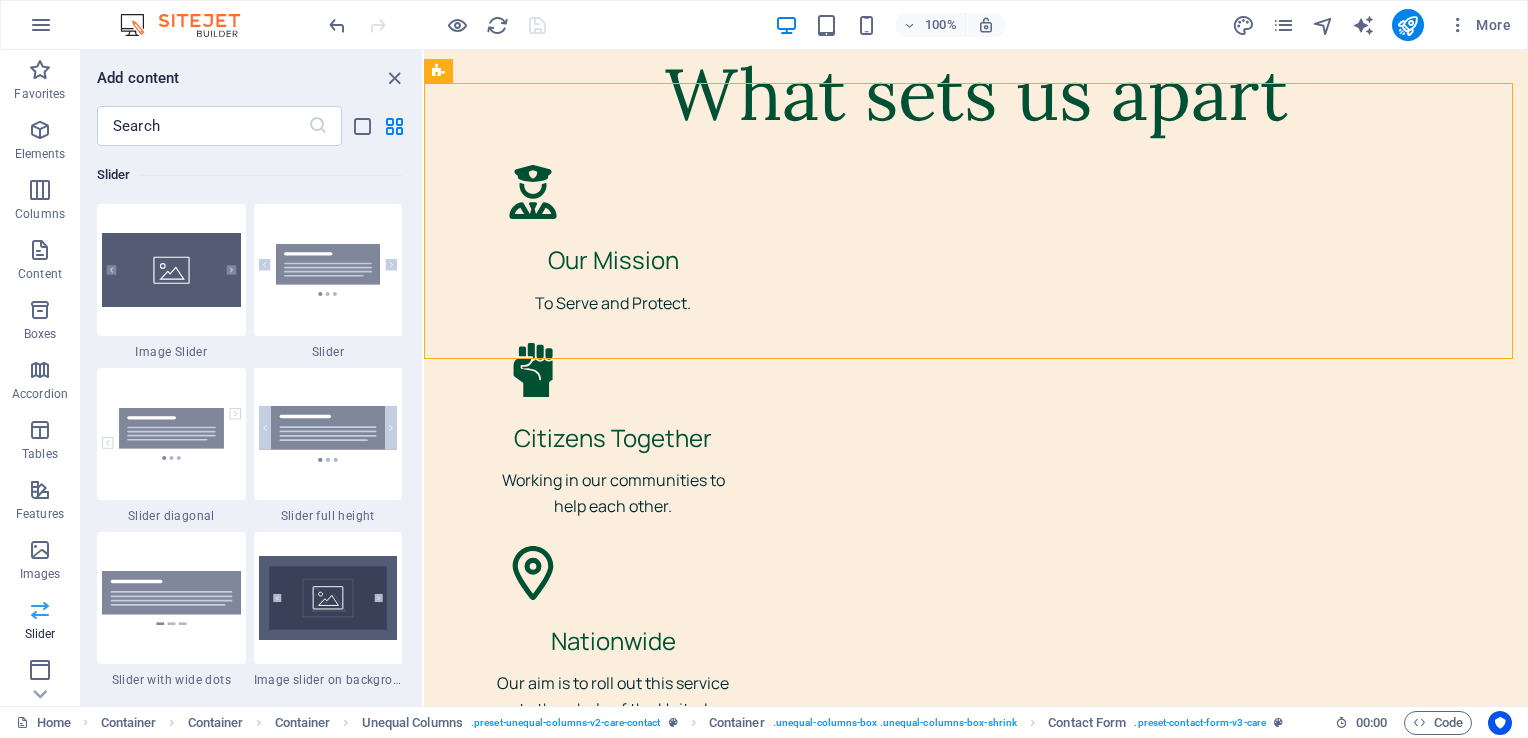 scroll, scrollTop: 11336, scrollLeft: 0, axis: vertical 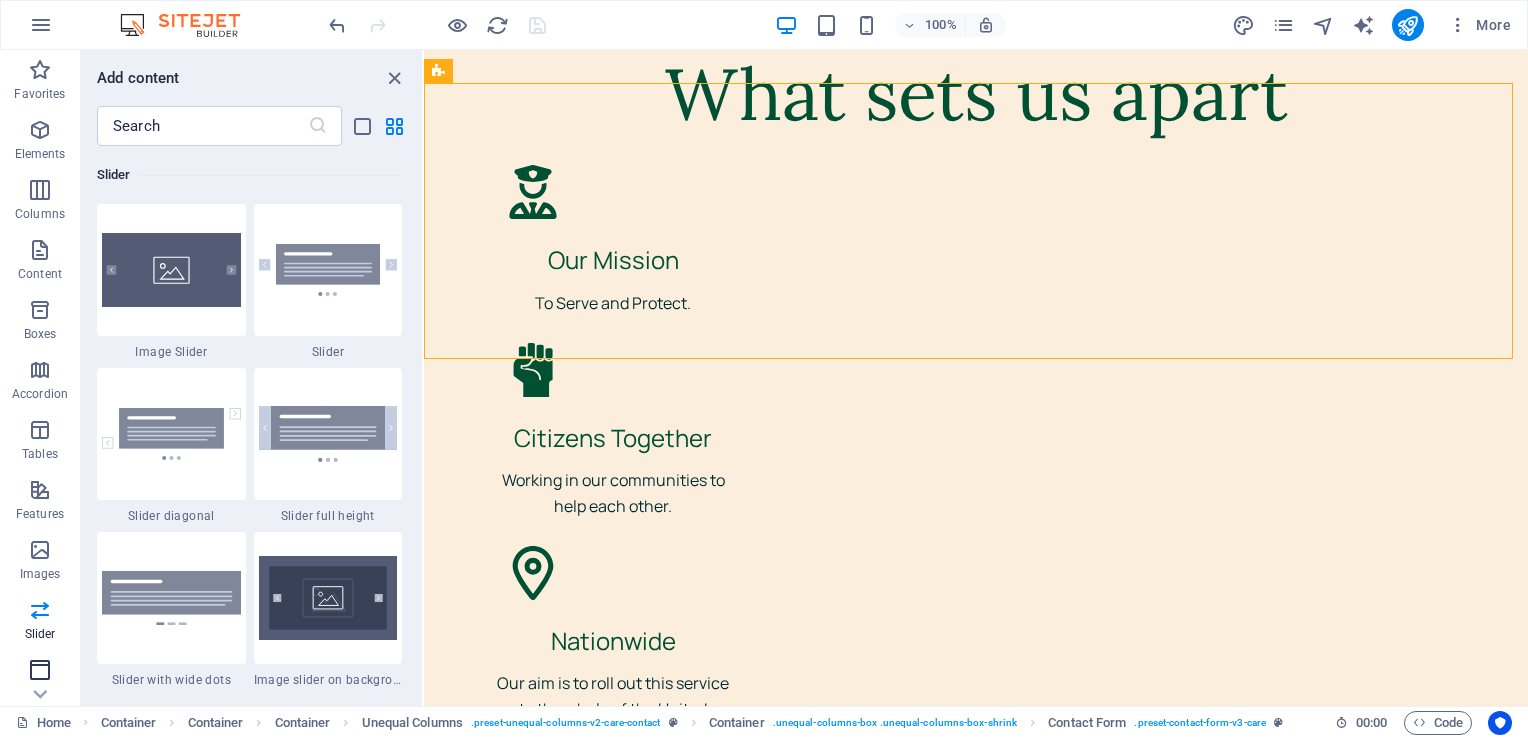 click at bounding box center (40, 670) 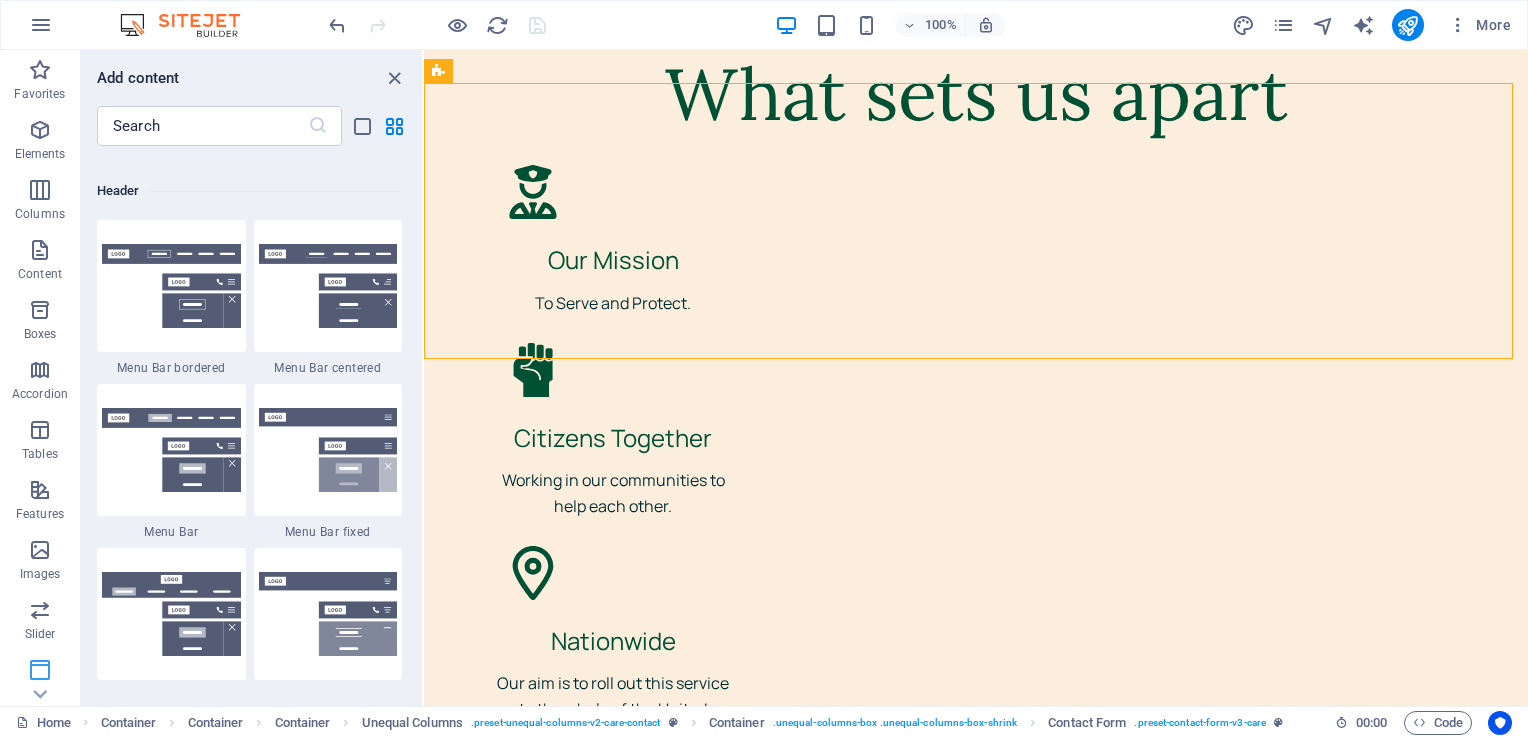 scroll, scrollTop: 12041, scrollLeft: 0, axis: vertical 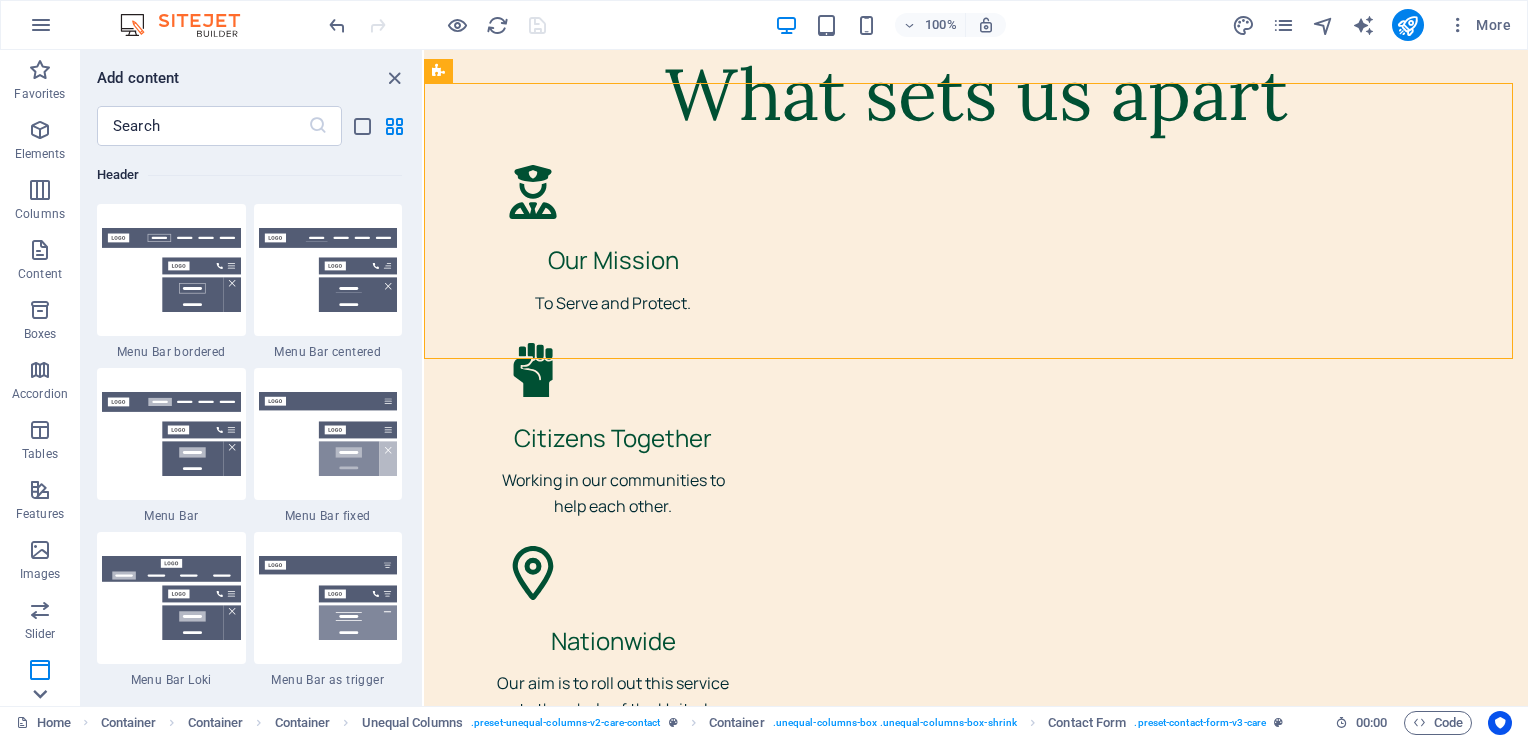 click 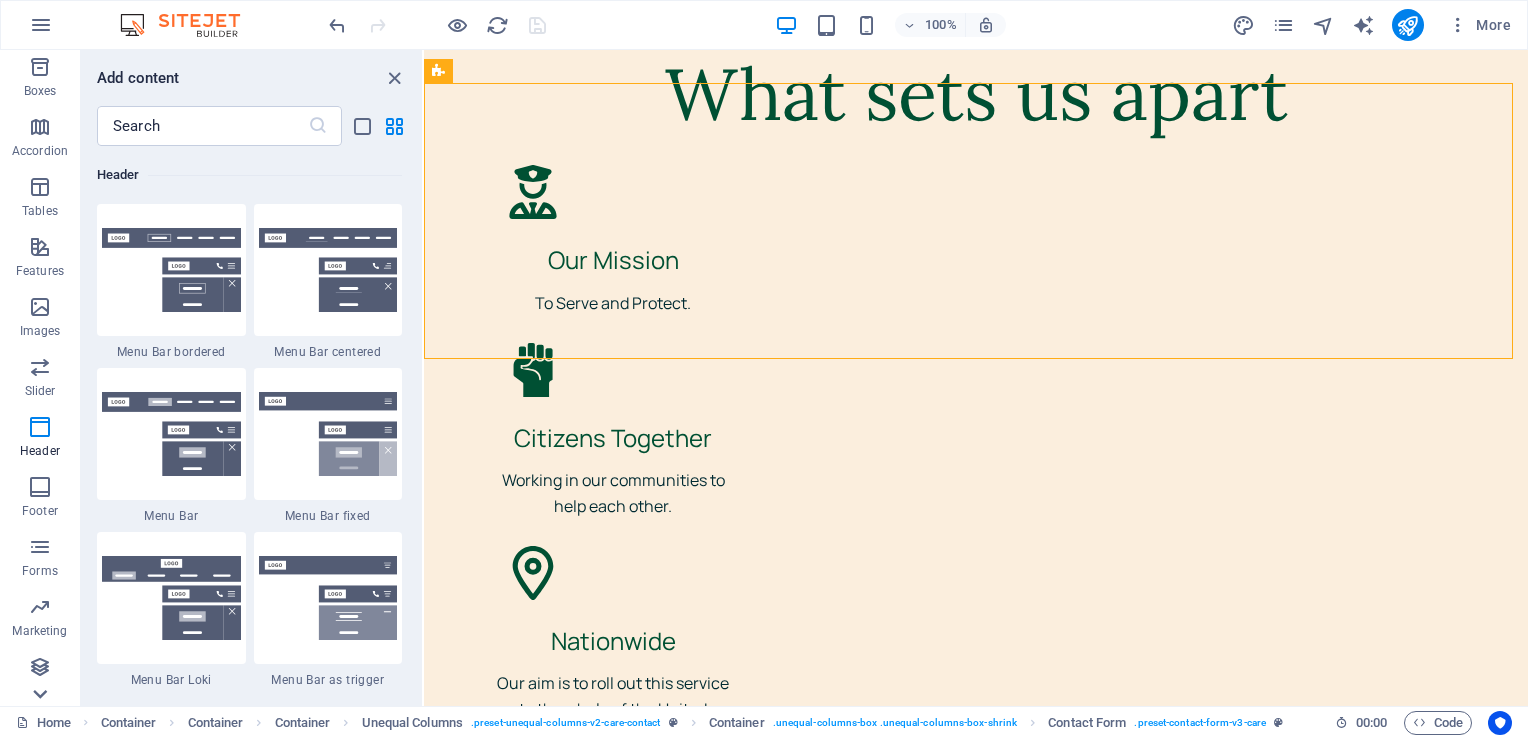 scroll, scrollTop: 243, scrollLeft: 0, axis: vertical 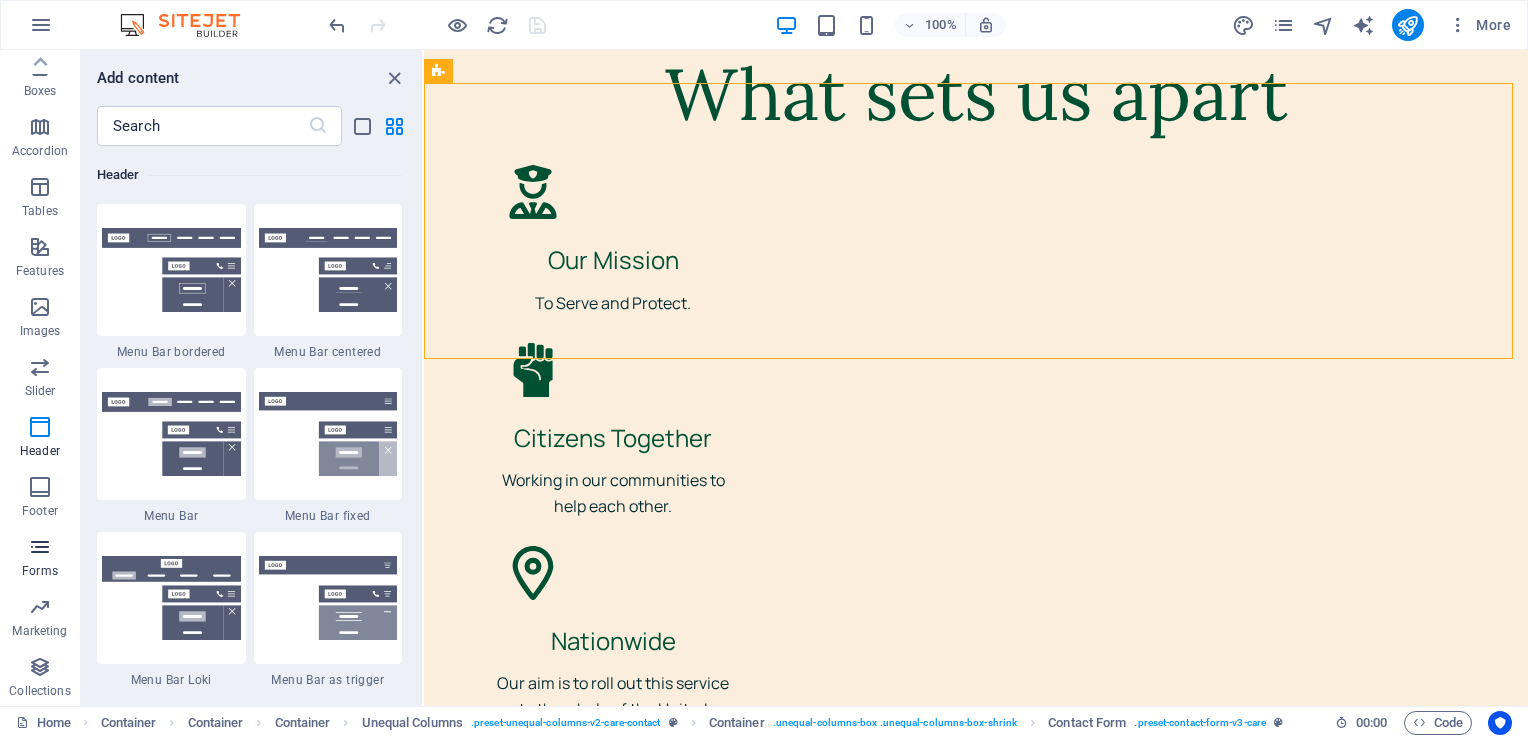 click at bounding box center [40, 547] 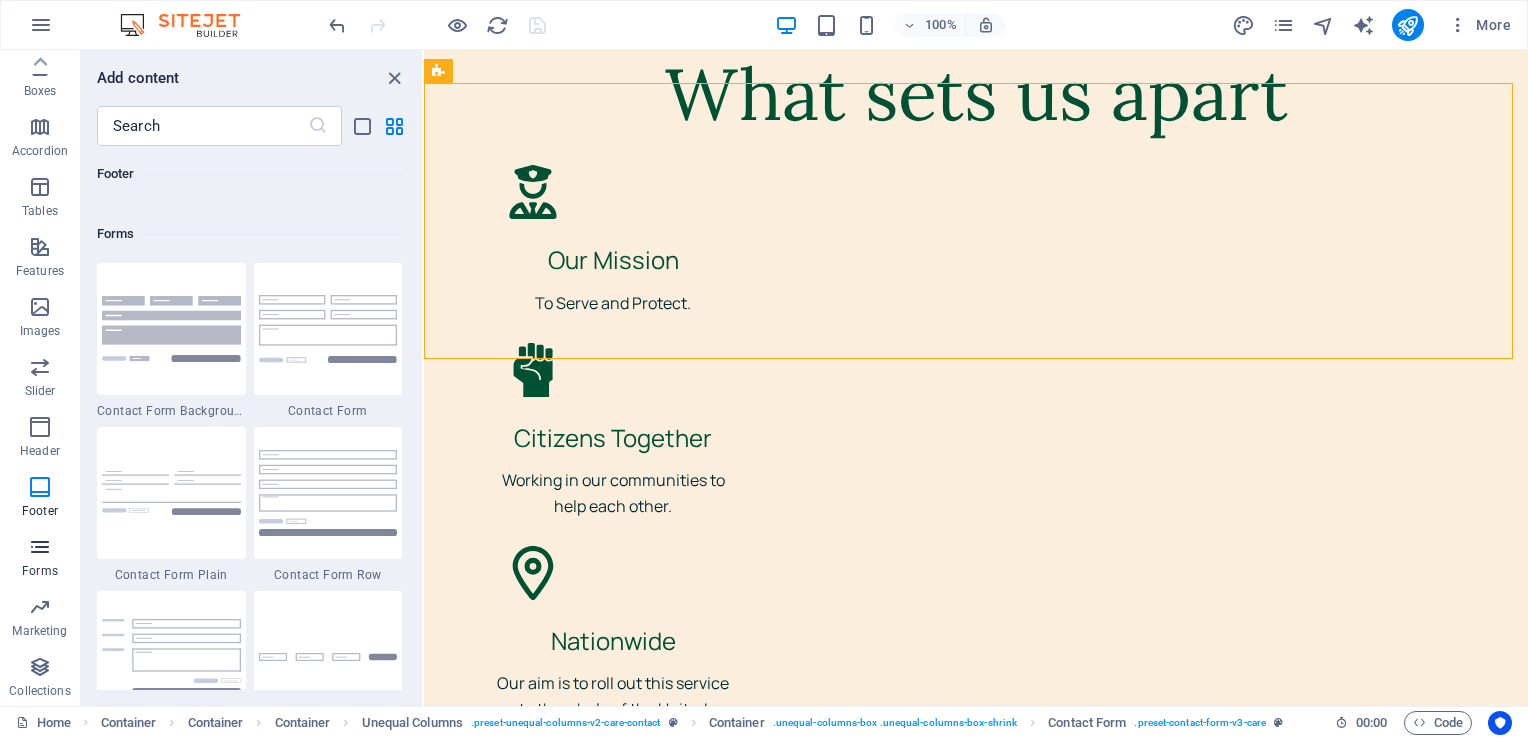 scroll, scrollTop: 14600, scrollLeft: 0, axis: vertical 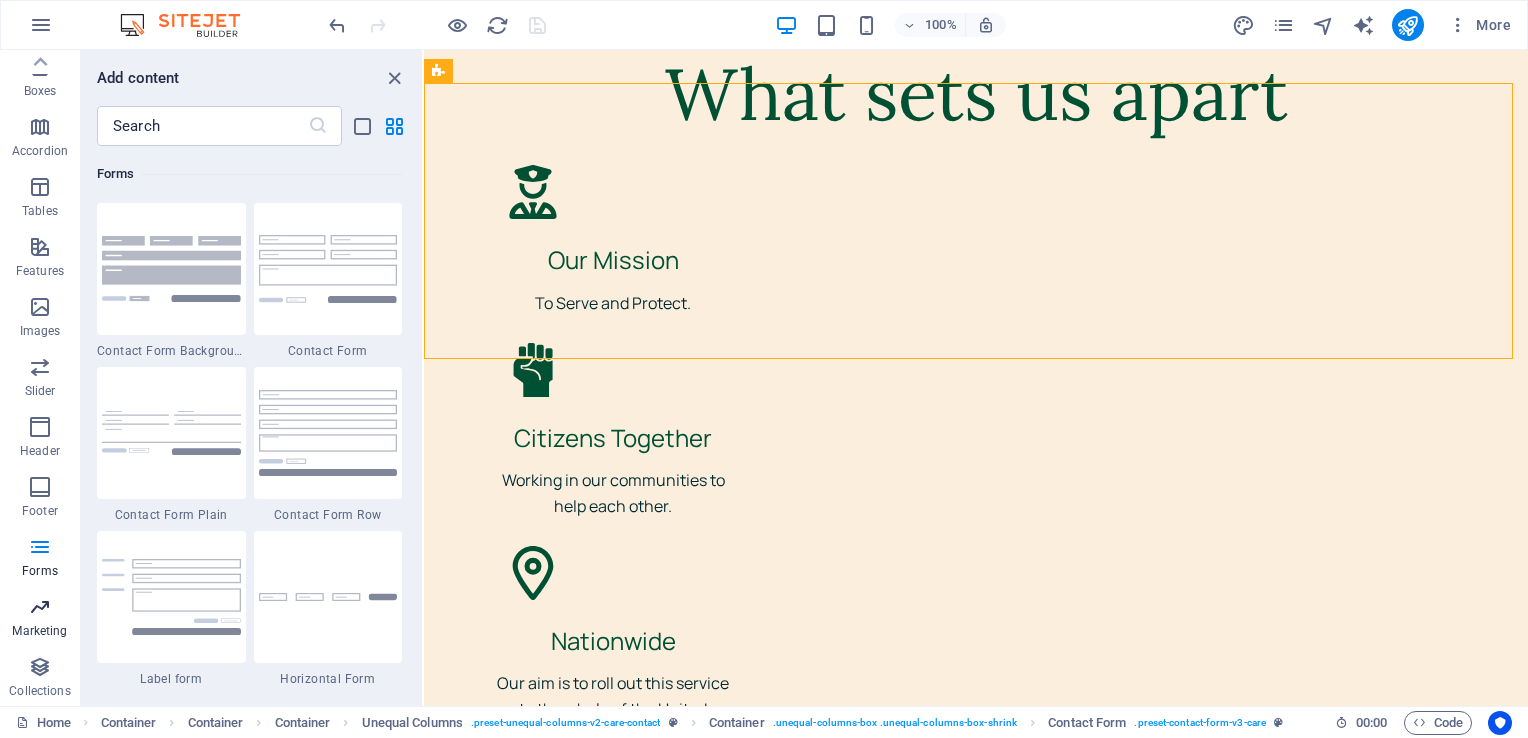 click at bounding box center (40, 607) 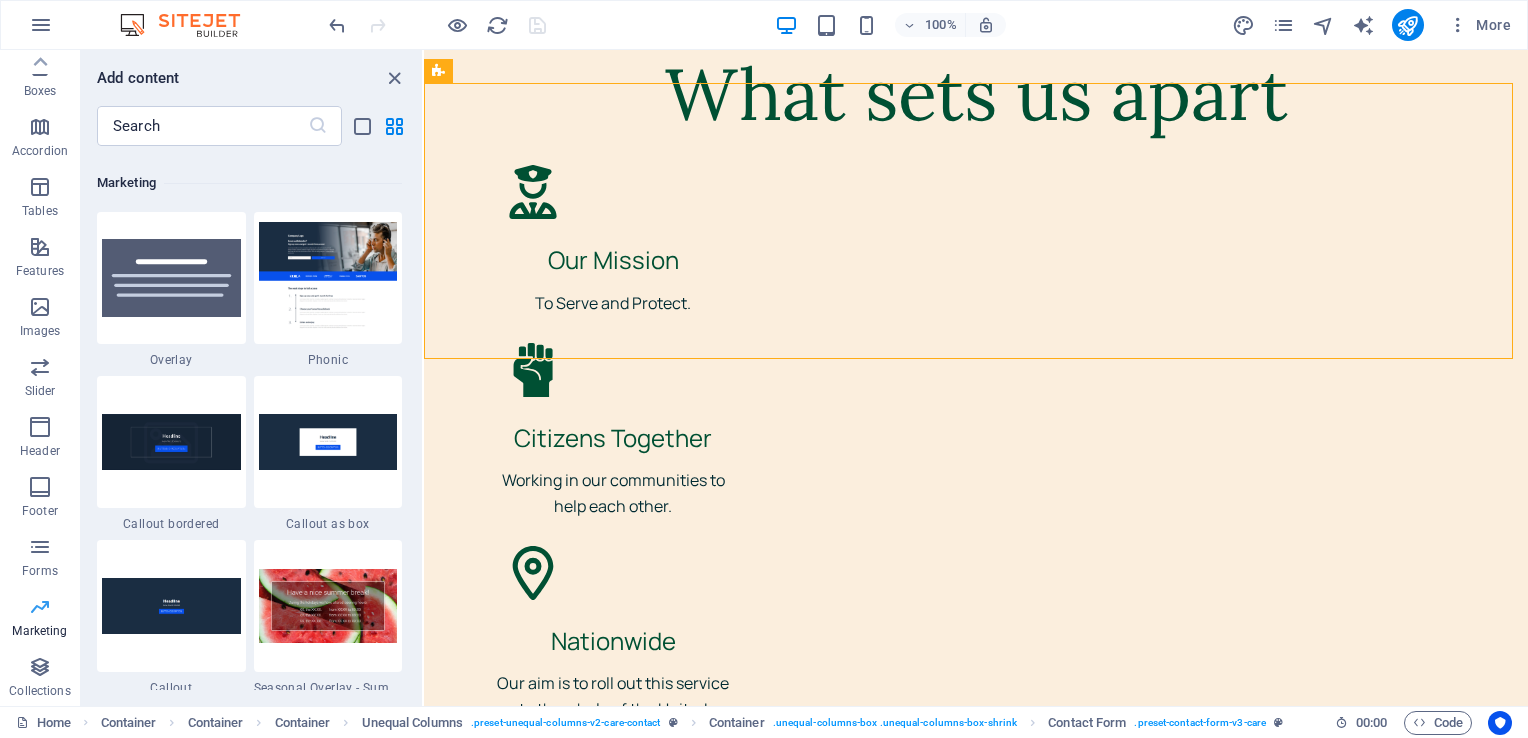 scroll, scrollTop: 16288, scrollLeft: 0, axis: vertical 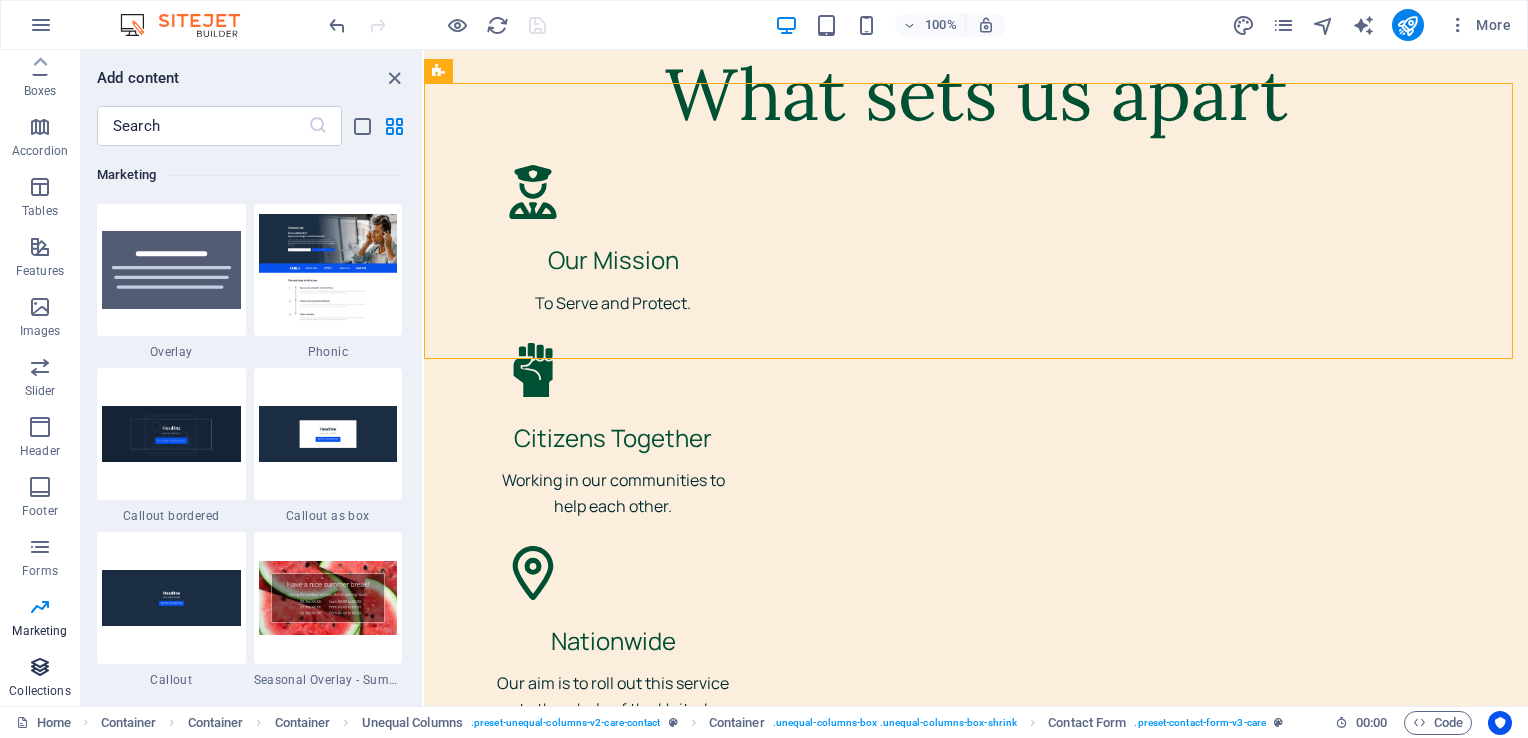 click at bounding box center [40, 667] 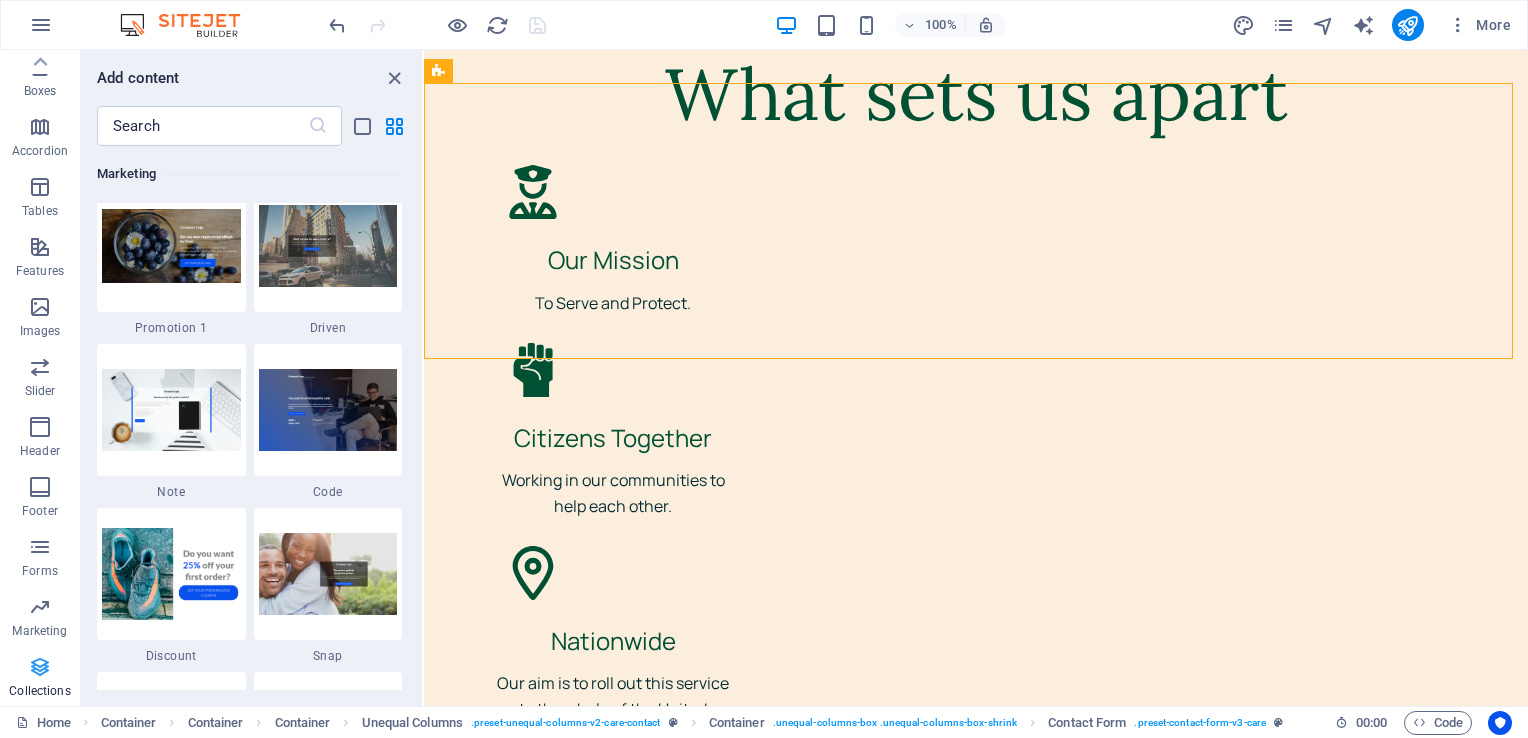 scroll, scrollTop: 18305, scrollLeft: 0, axis: vertical 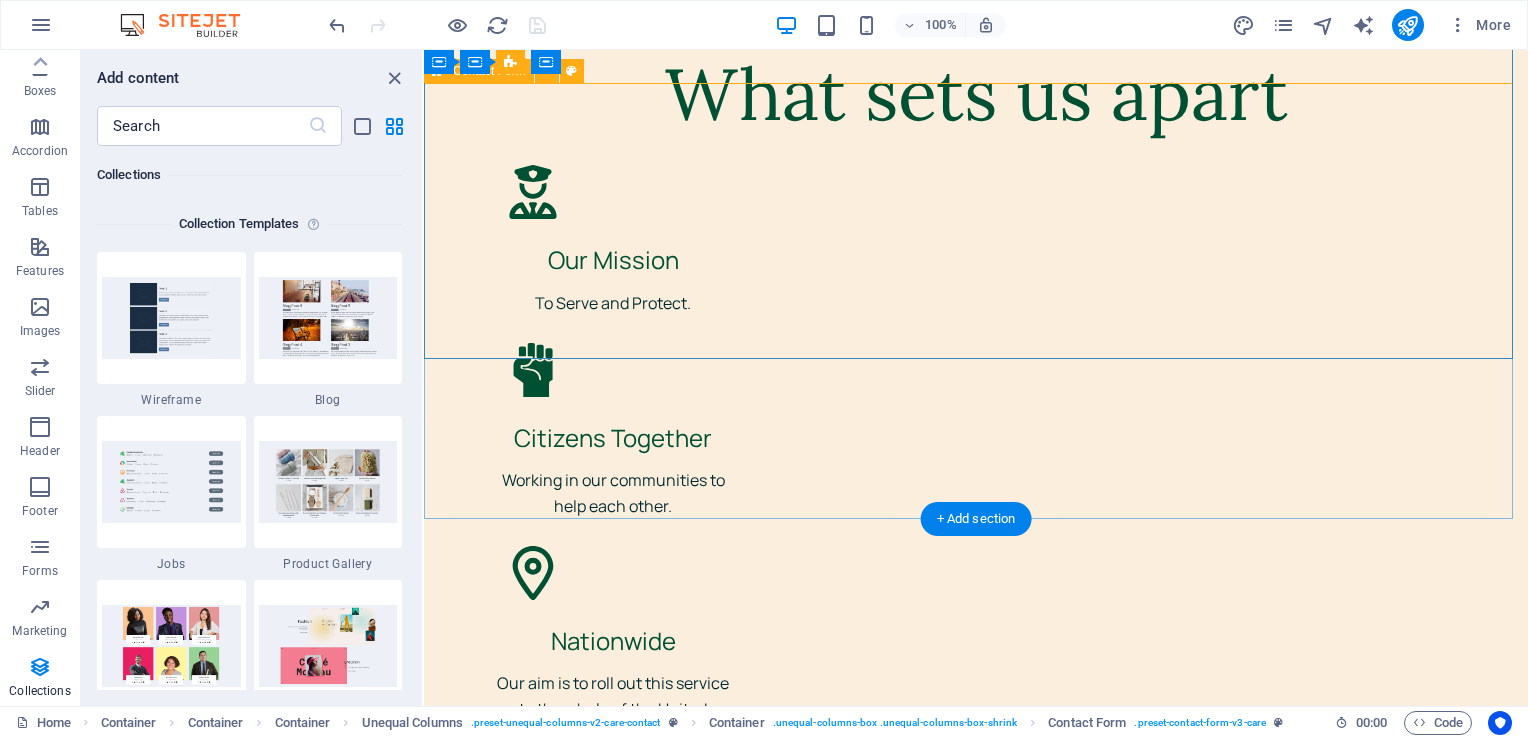 click on "I have read and understand the privacy policy. Unreadable? Load new Submit" at bounding box center (976, 3040) 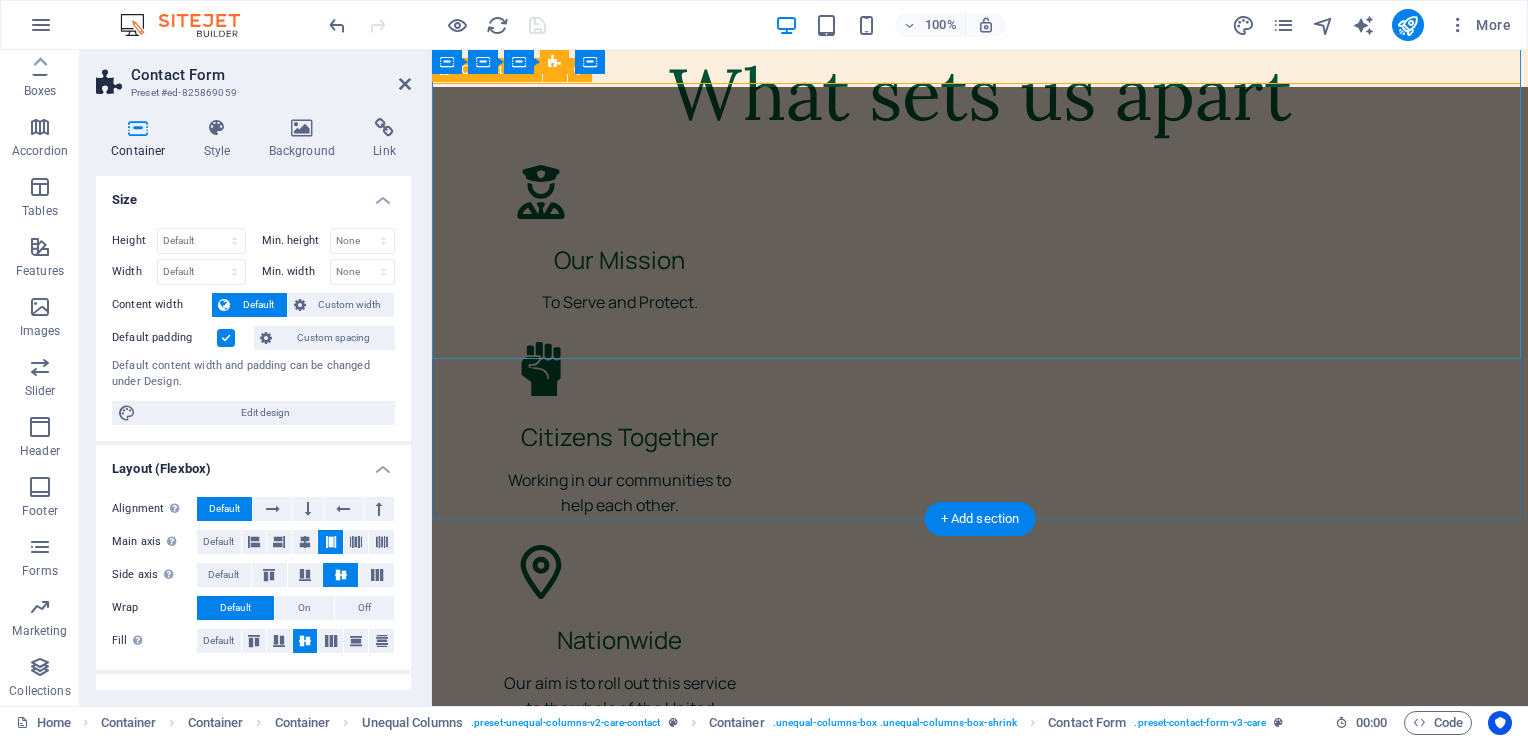 scroll, scrollTop: 6281, scrollLeft: 0, axis: vertical 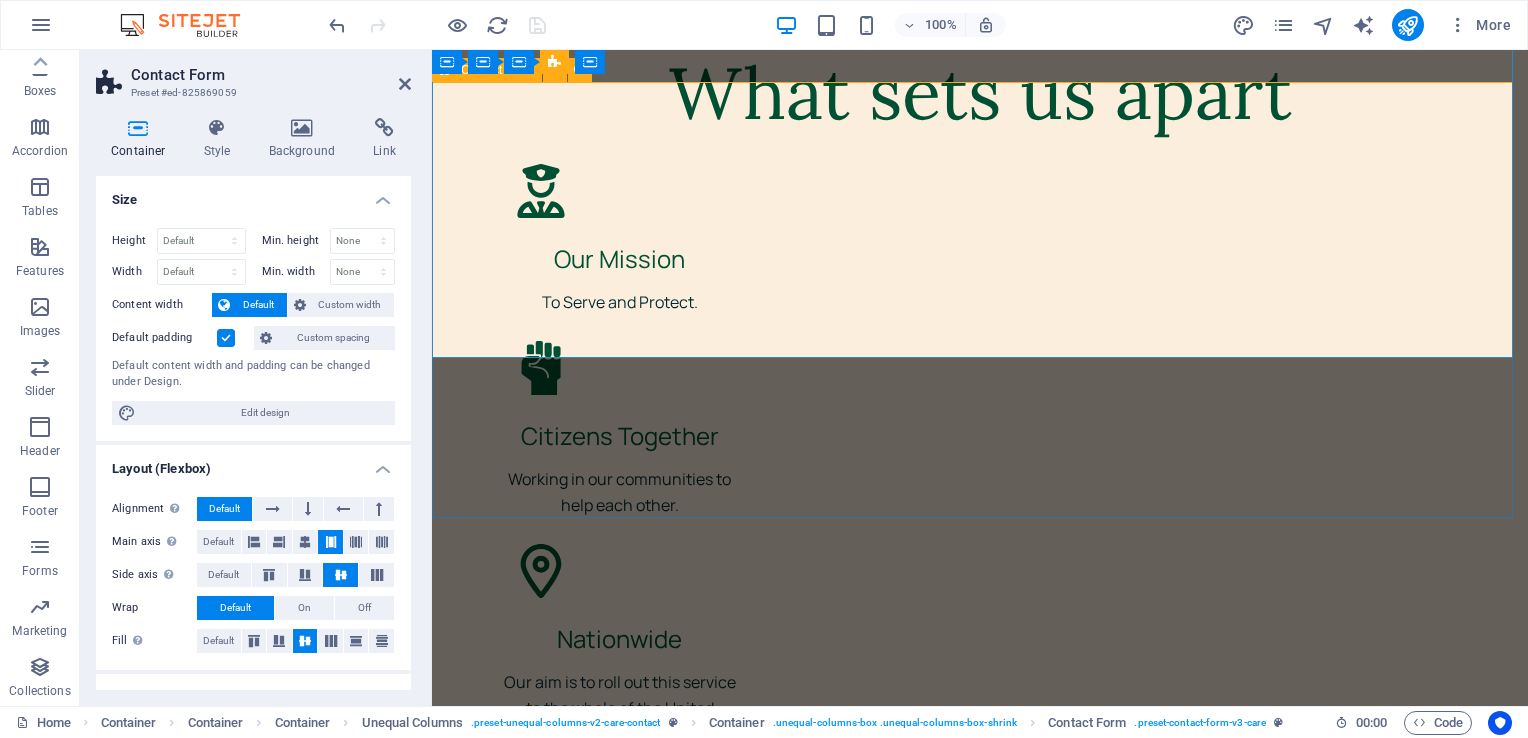 click on "I have read and understand the privacy policy. Unreadable? Load new Submit" at bounding box center [980, 3037] 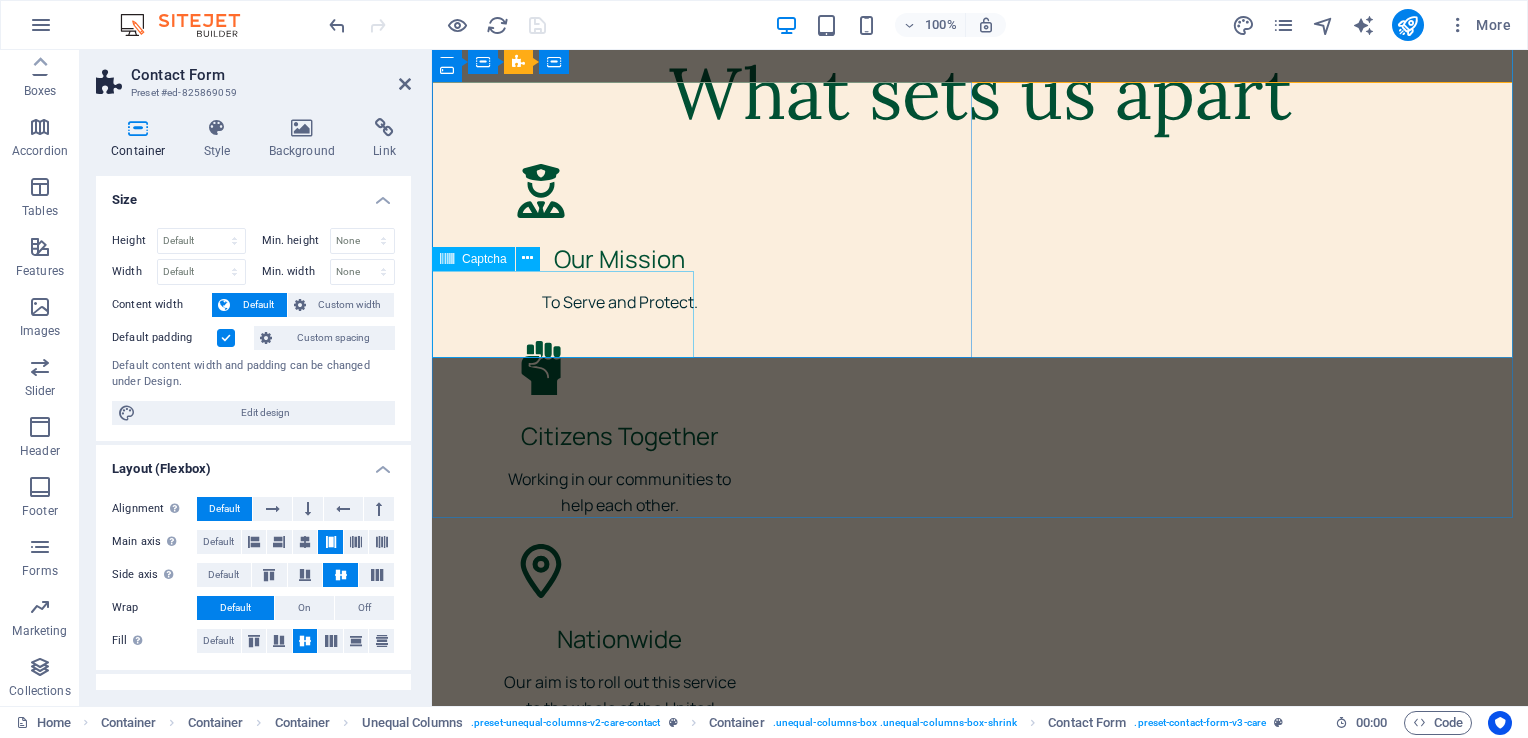 click on "Unreadable? Load new" at bounding box center [702, 3146] 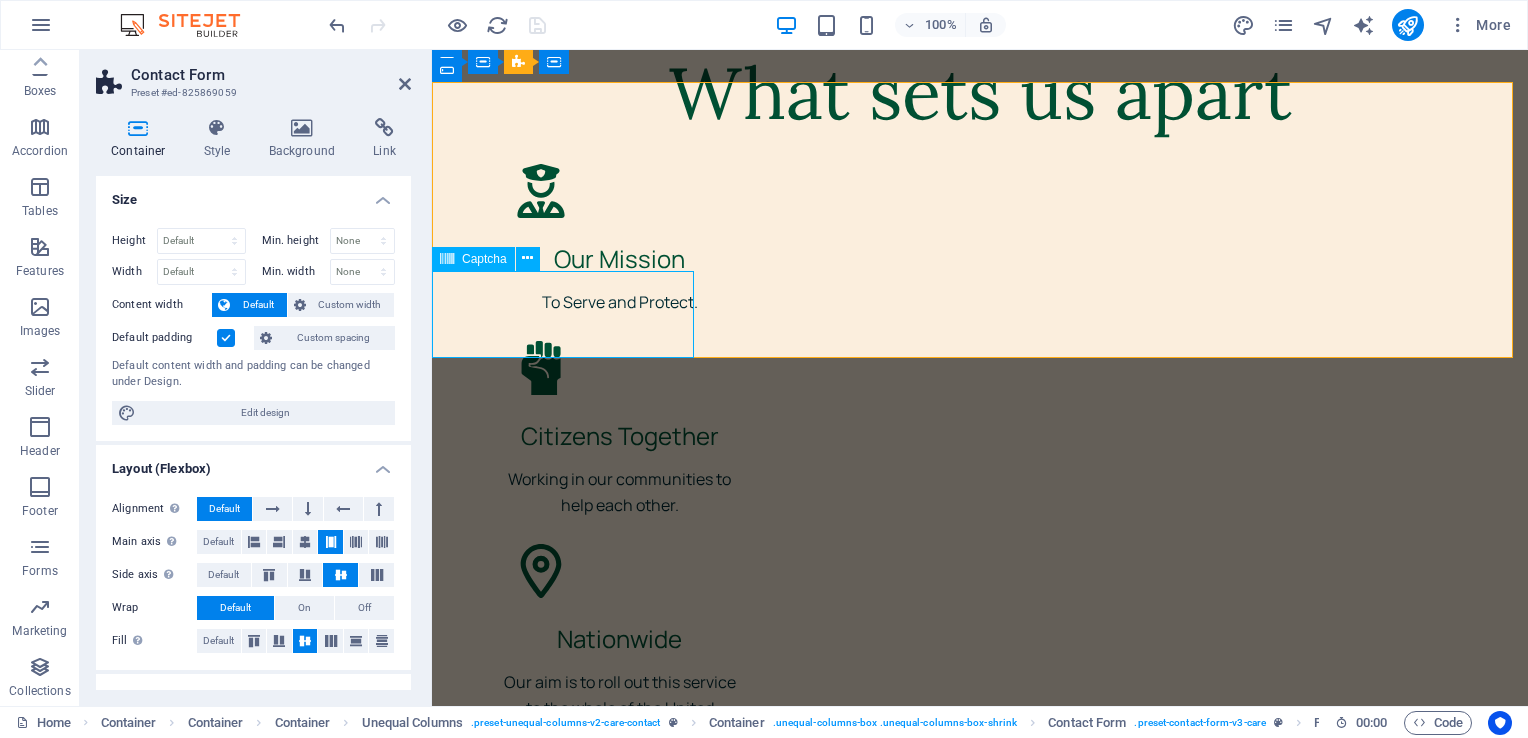 click on "Unreadable? Load new" at bounding box center [702, 3146] 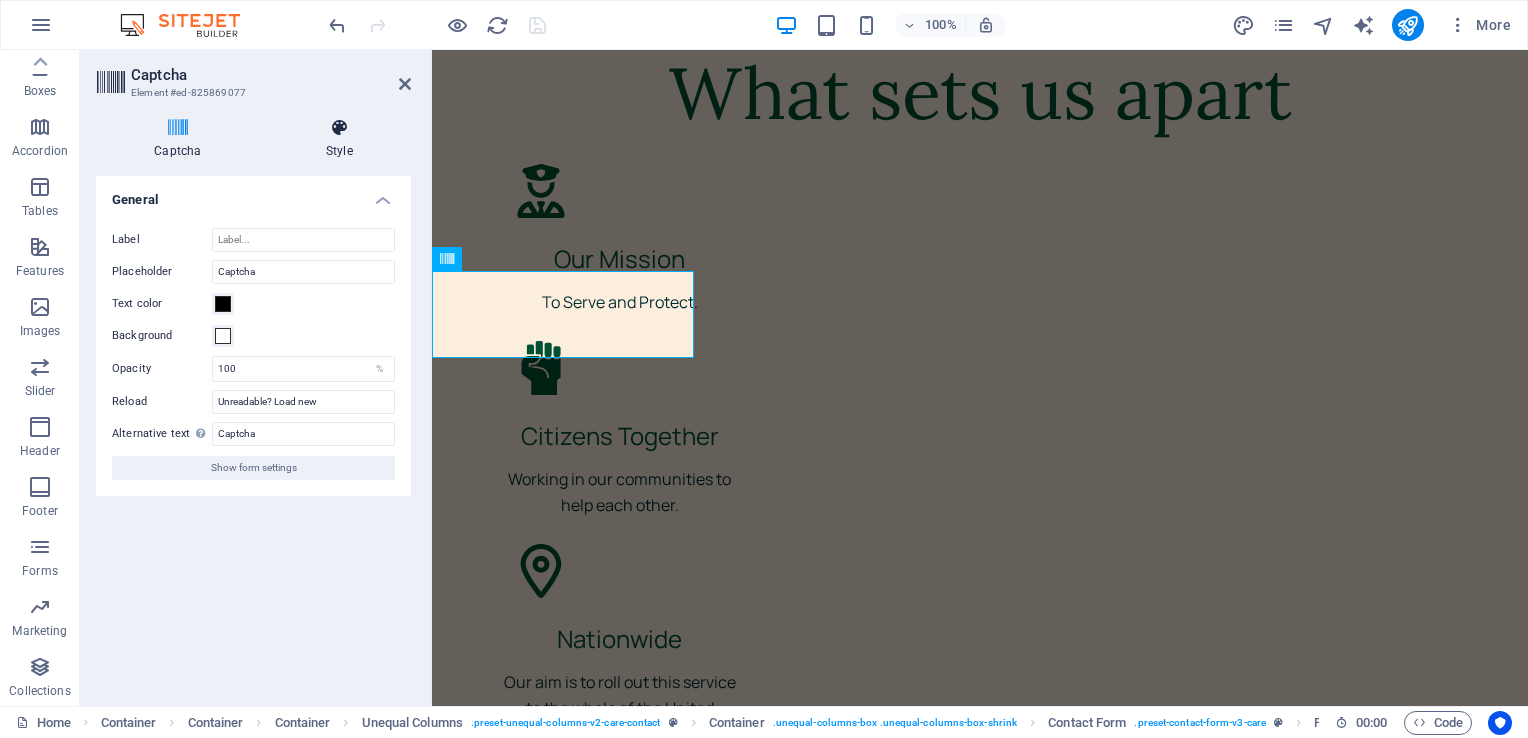 click at bounding box center [339, 128] 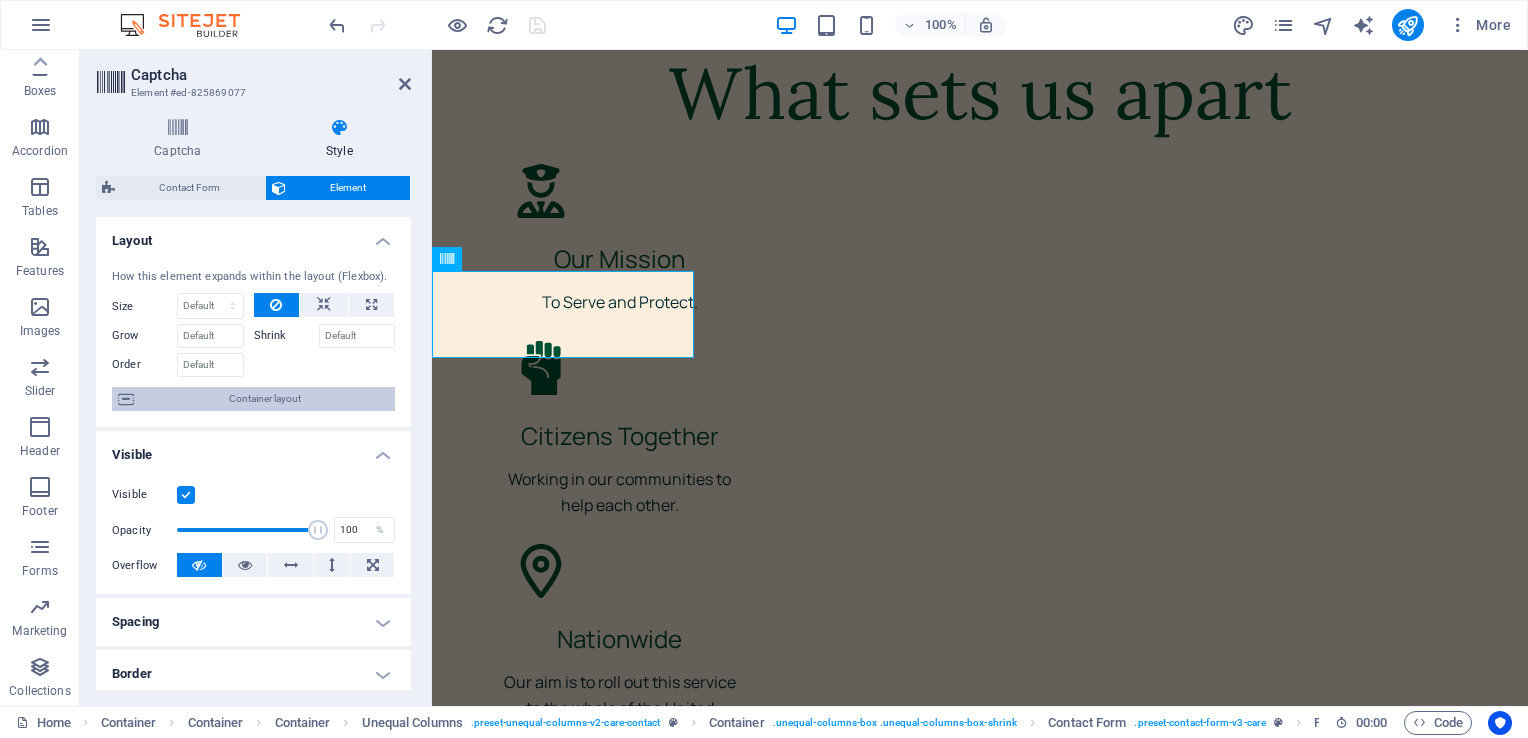 click on "Container layout" at bounding box center [264, 399] 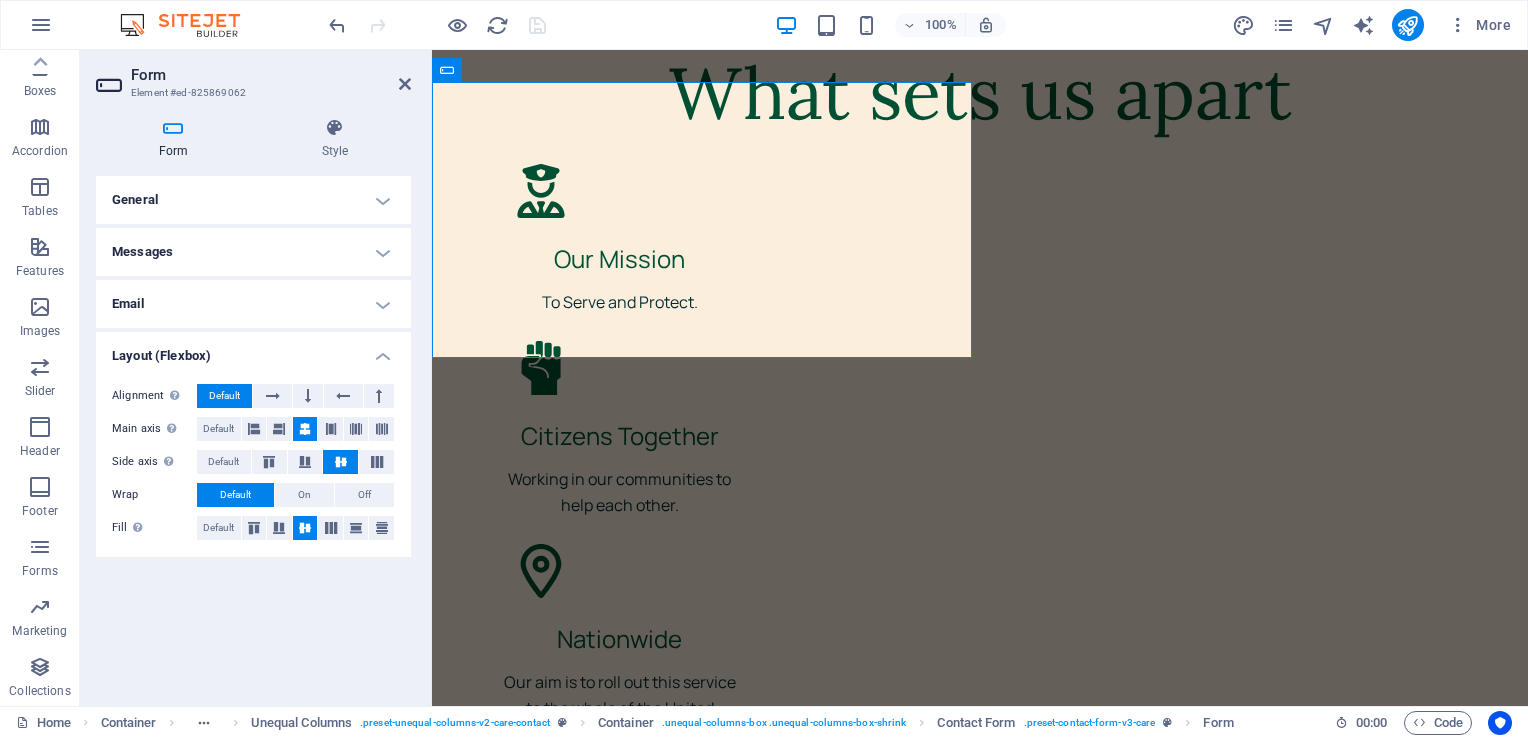 click on "General" at bounding box center [253, 200] 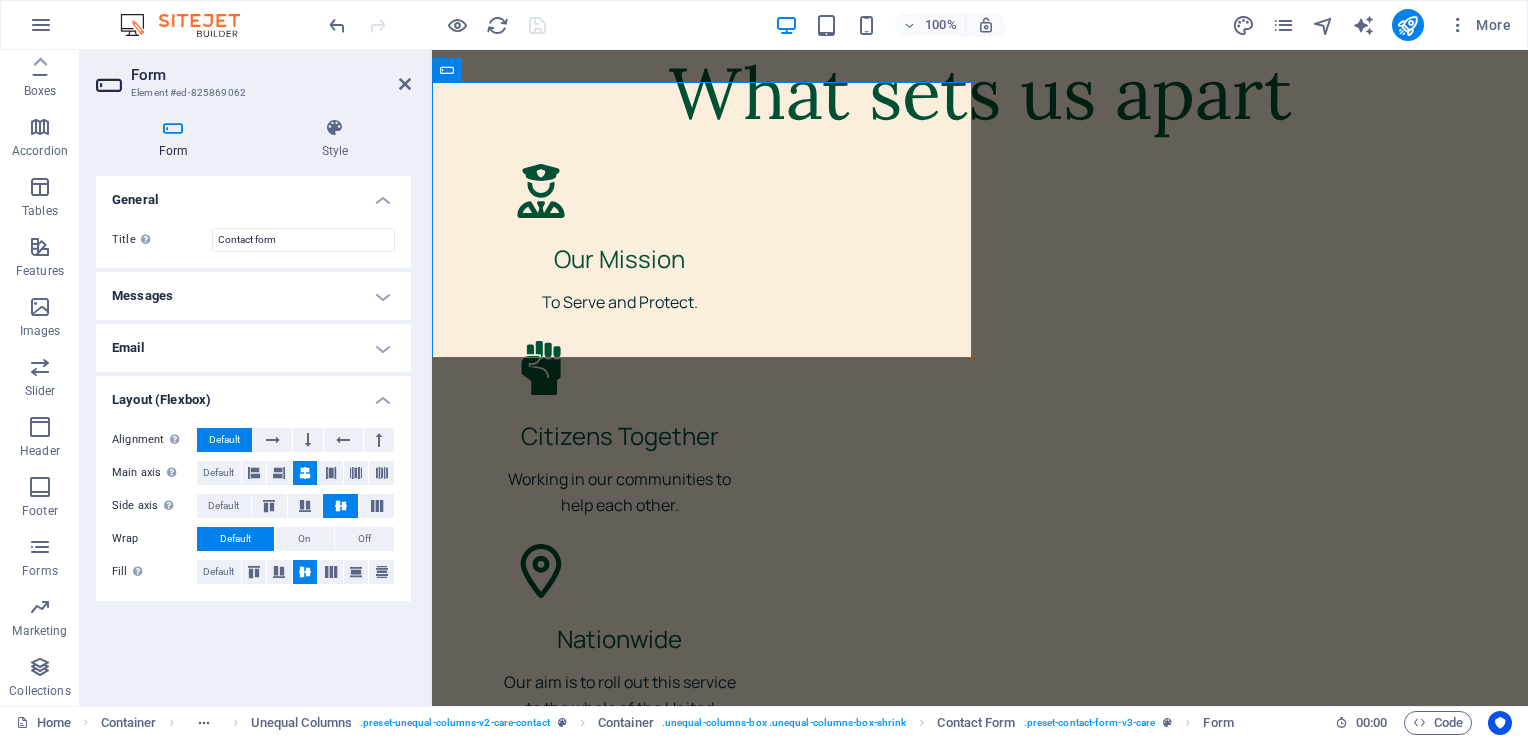 click on "General" at bounding box center [253, 194] 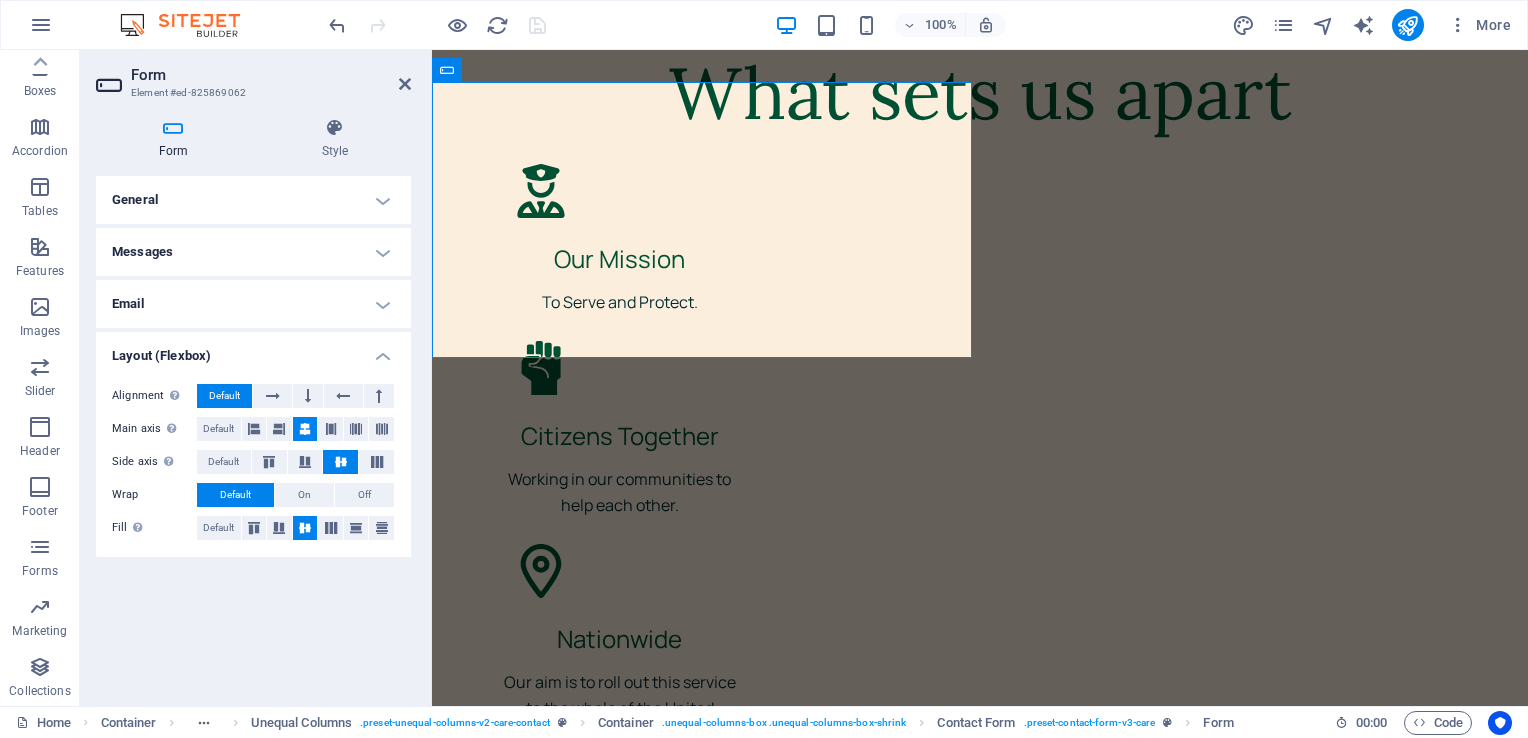 click on "Messages" at bounding box center (253, 252) 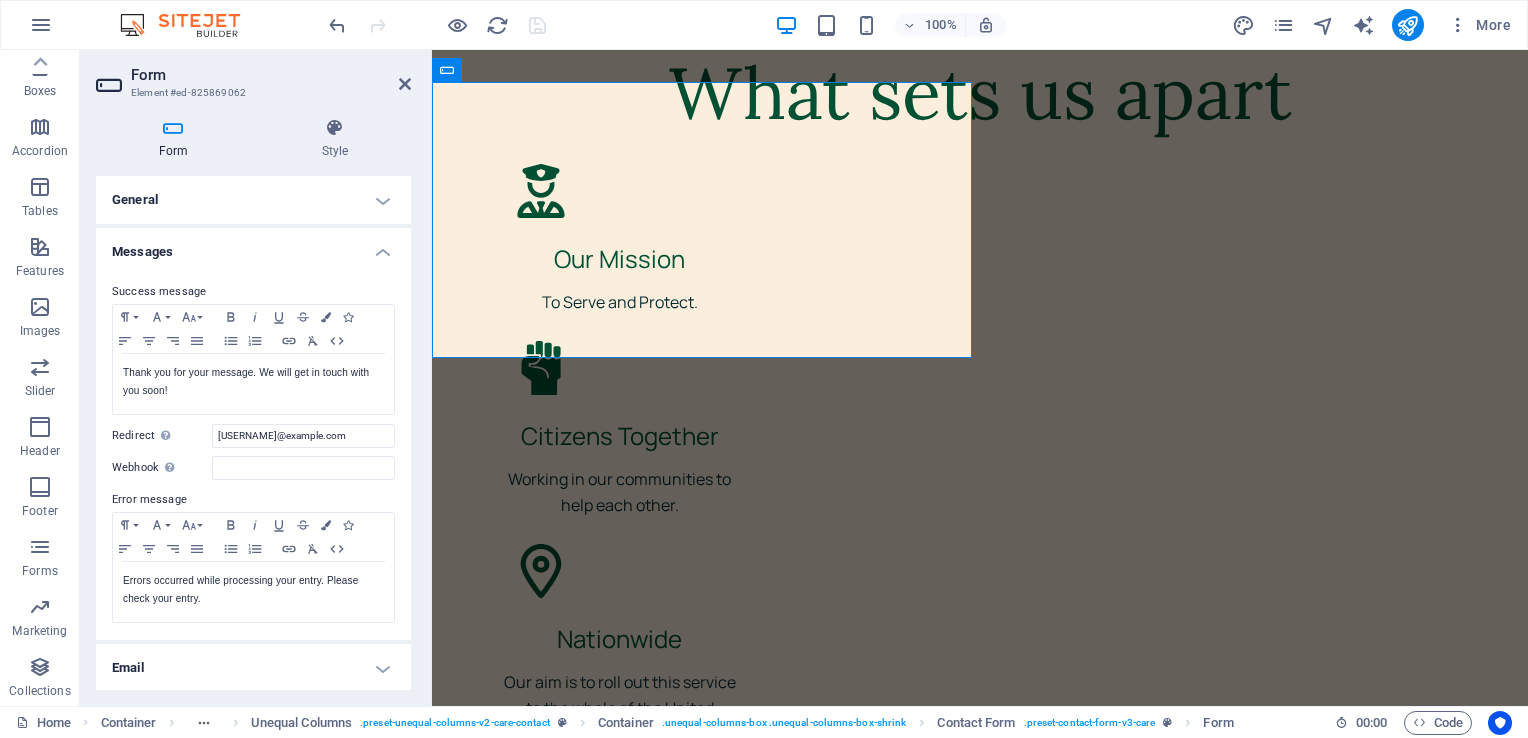 click on "Messages" at bounding box center [253, 246] 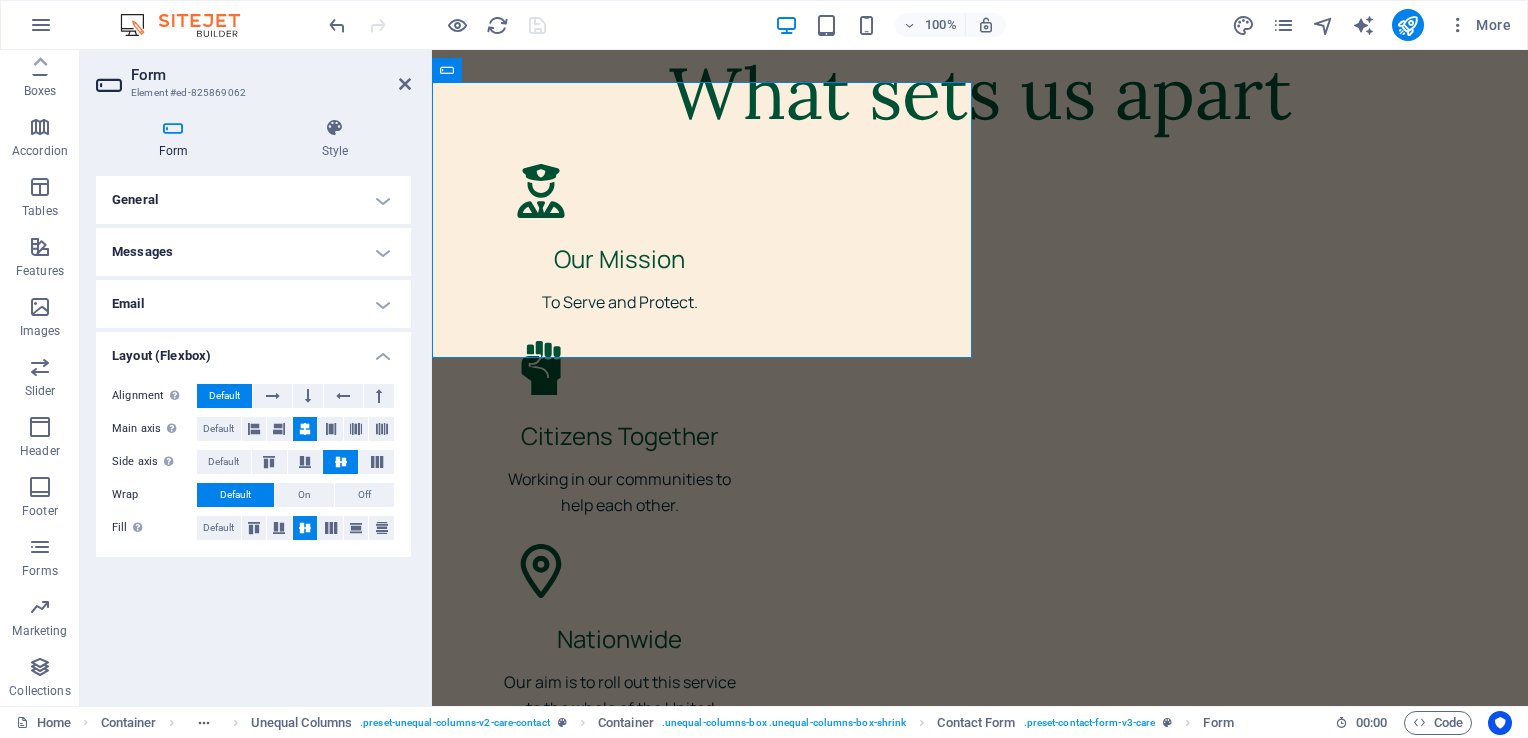 click on "Email" at bounding box center [253, 304] 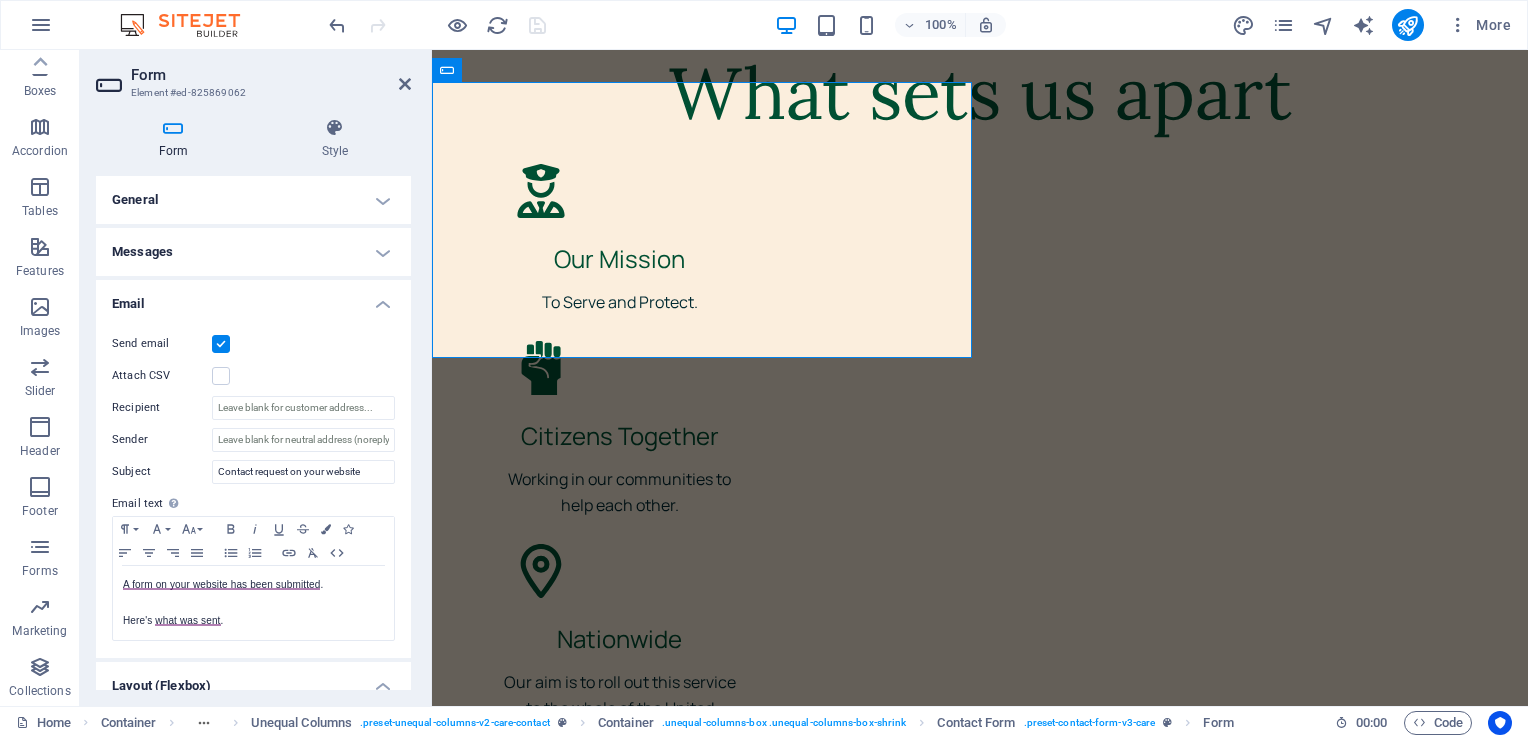 click on "Email" at bounding box center (253, 298) 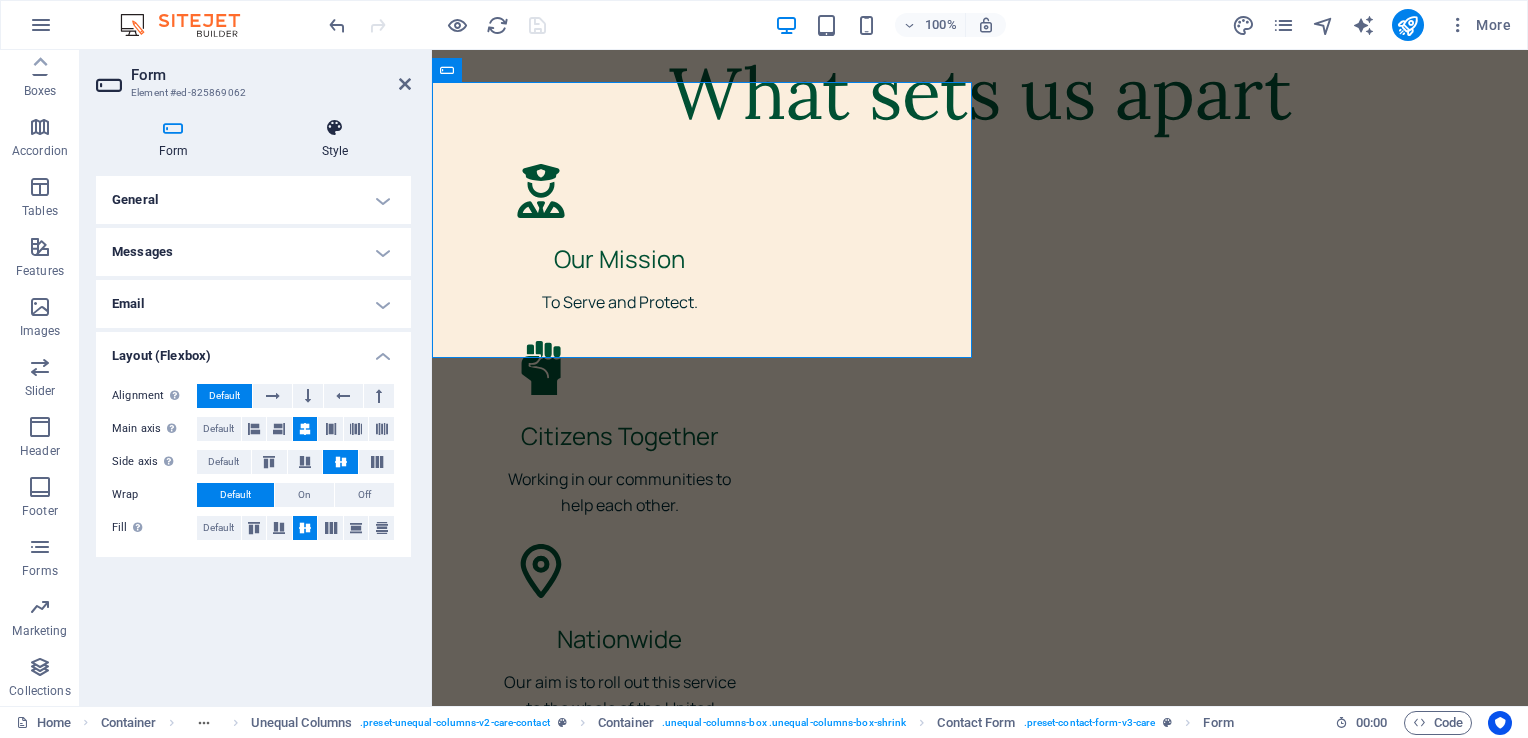 click at bounding box center (335, 128) 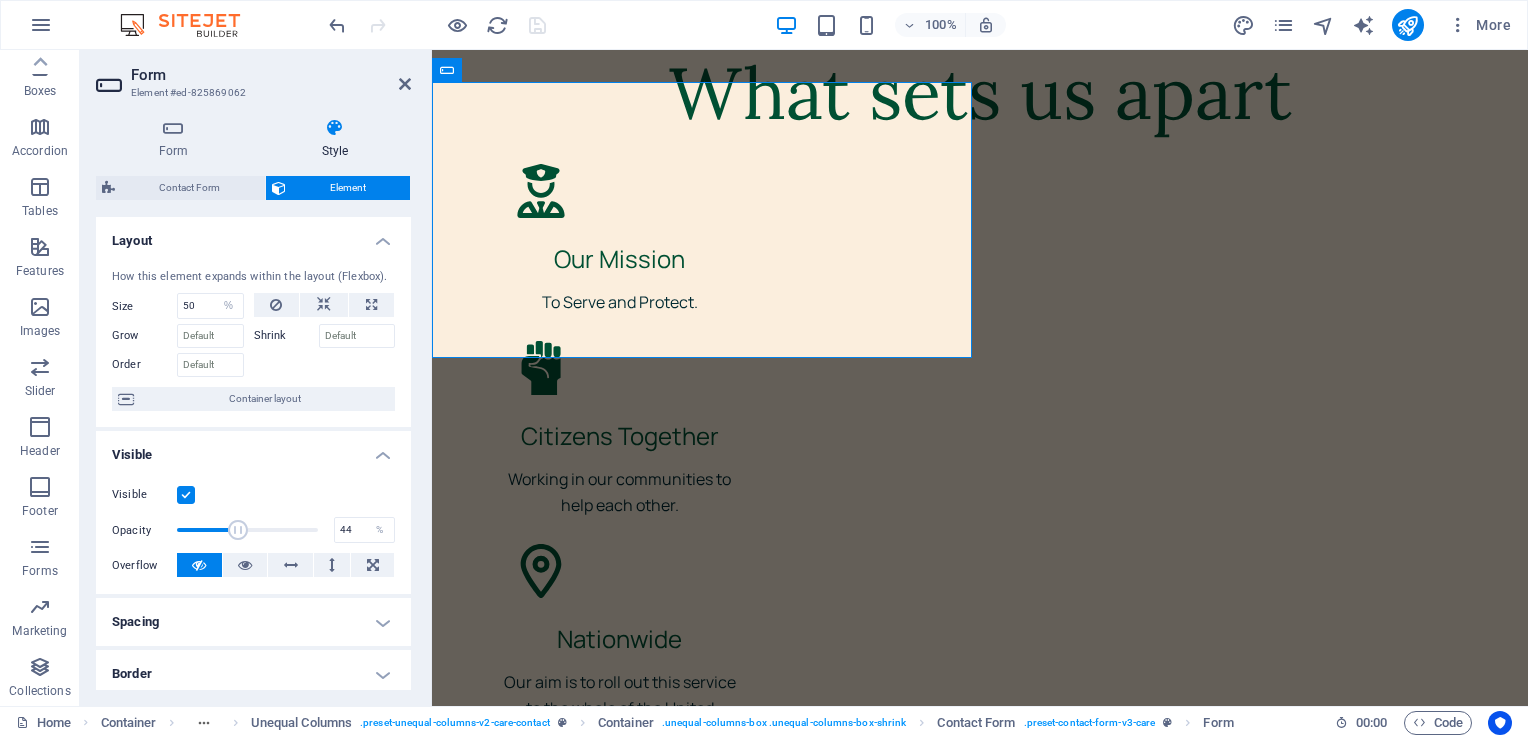 click at bounding box center (247, 530) 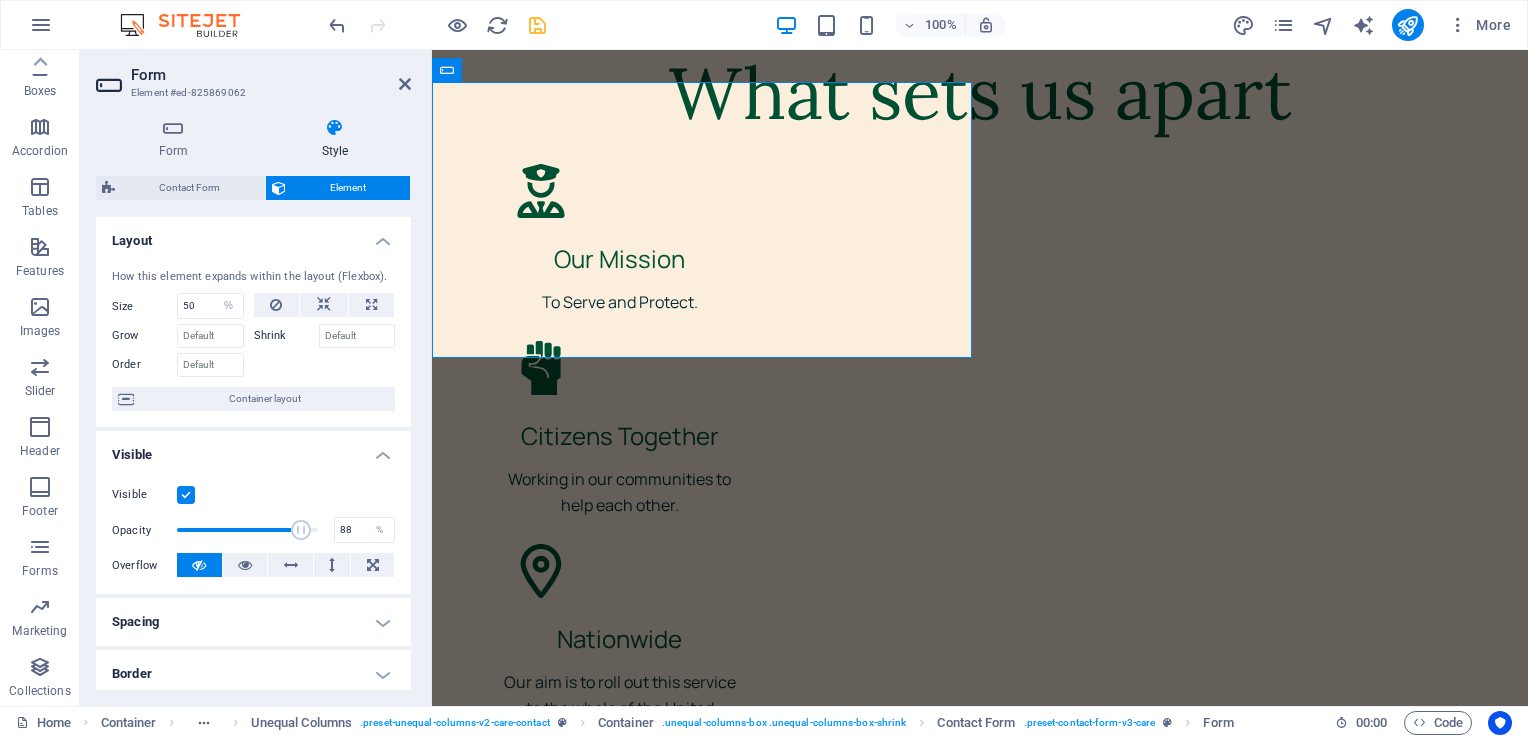 click at bounding box center [247, 530] 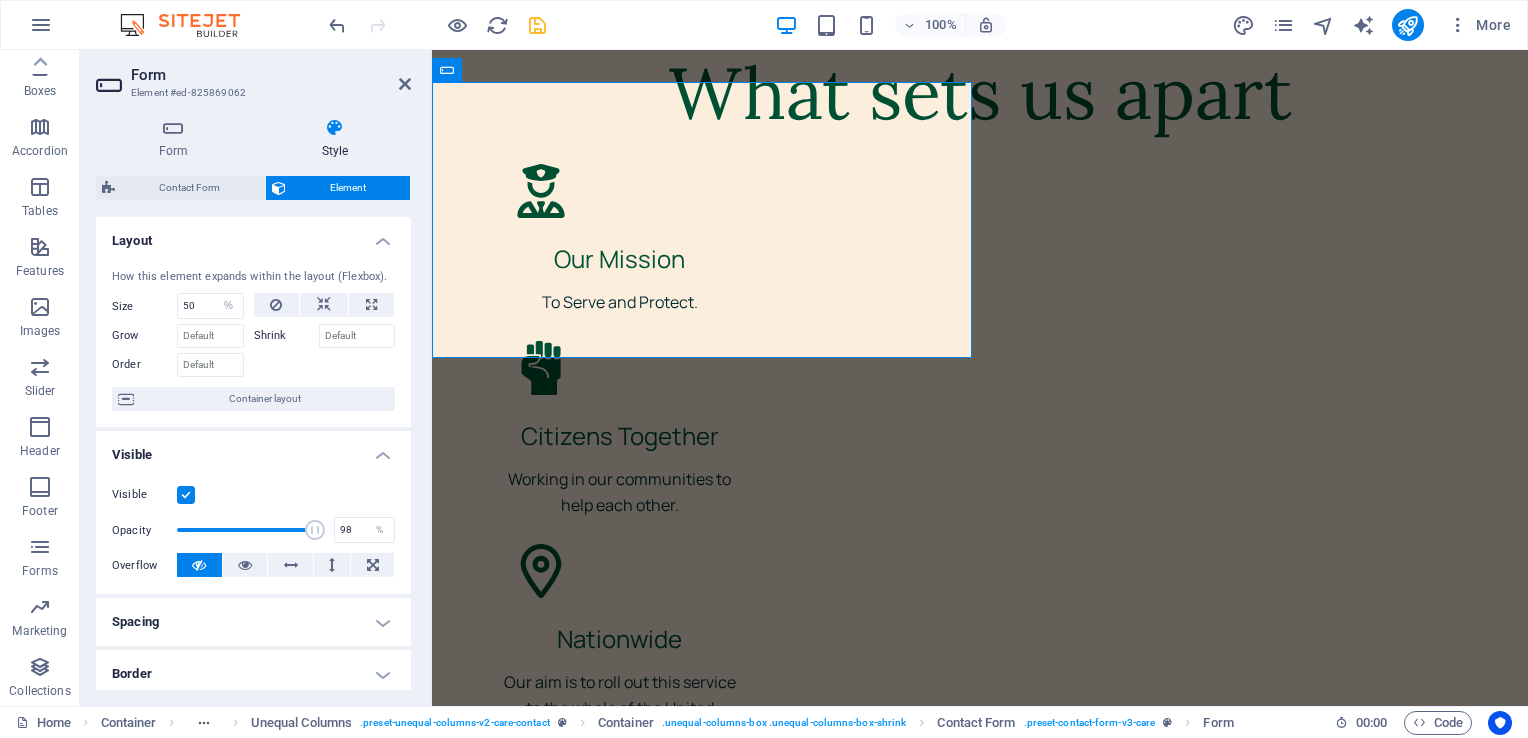 click at bounding box center [247, 530] 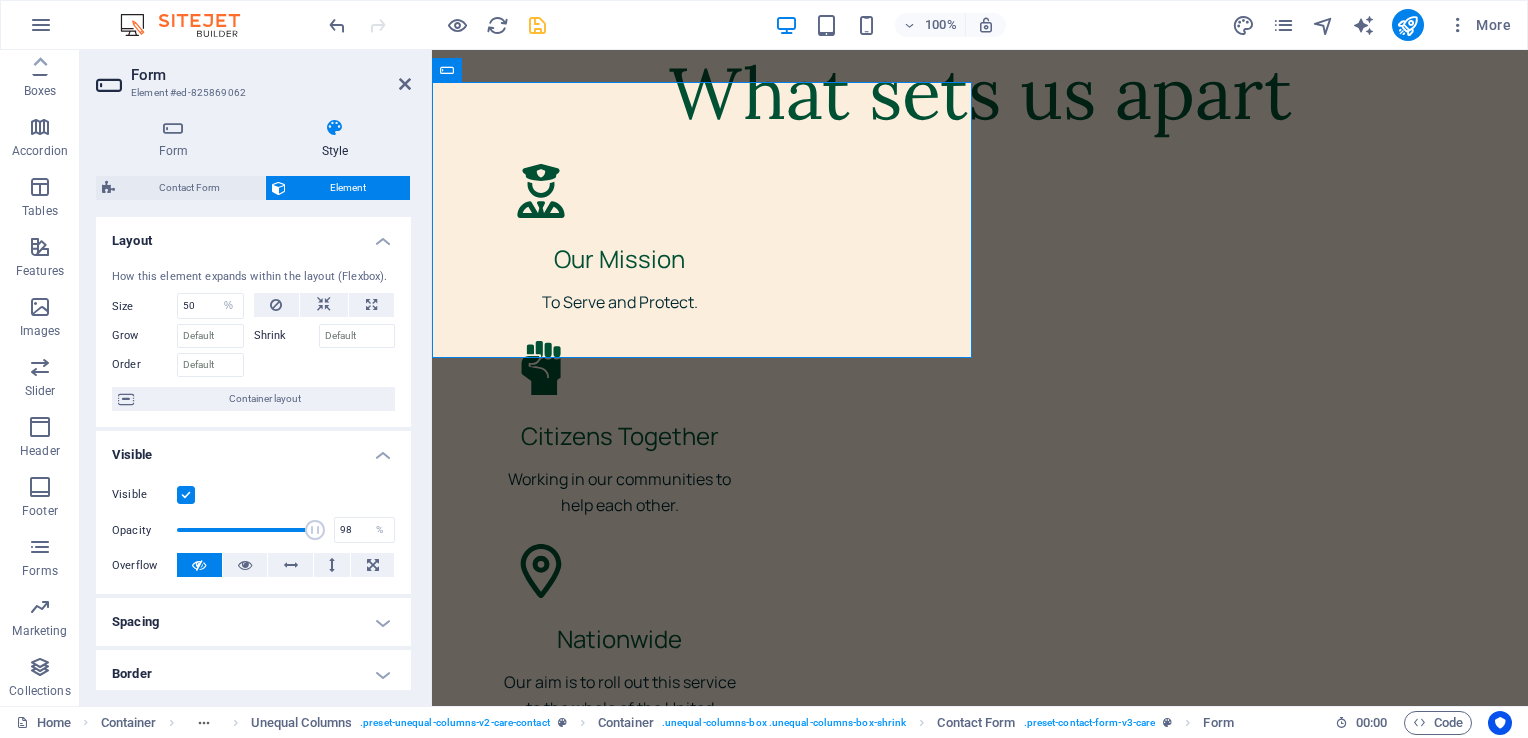 click at bounding box center (315, 530) 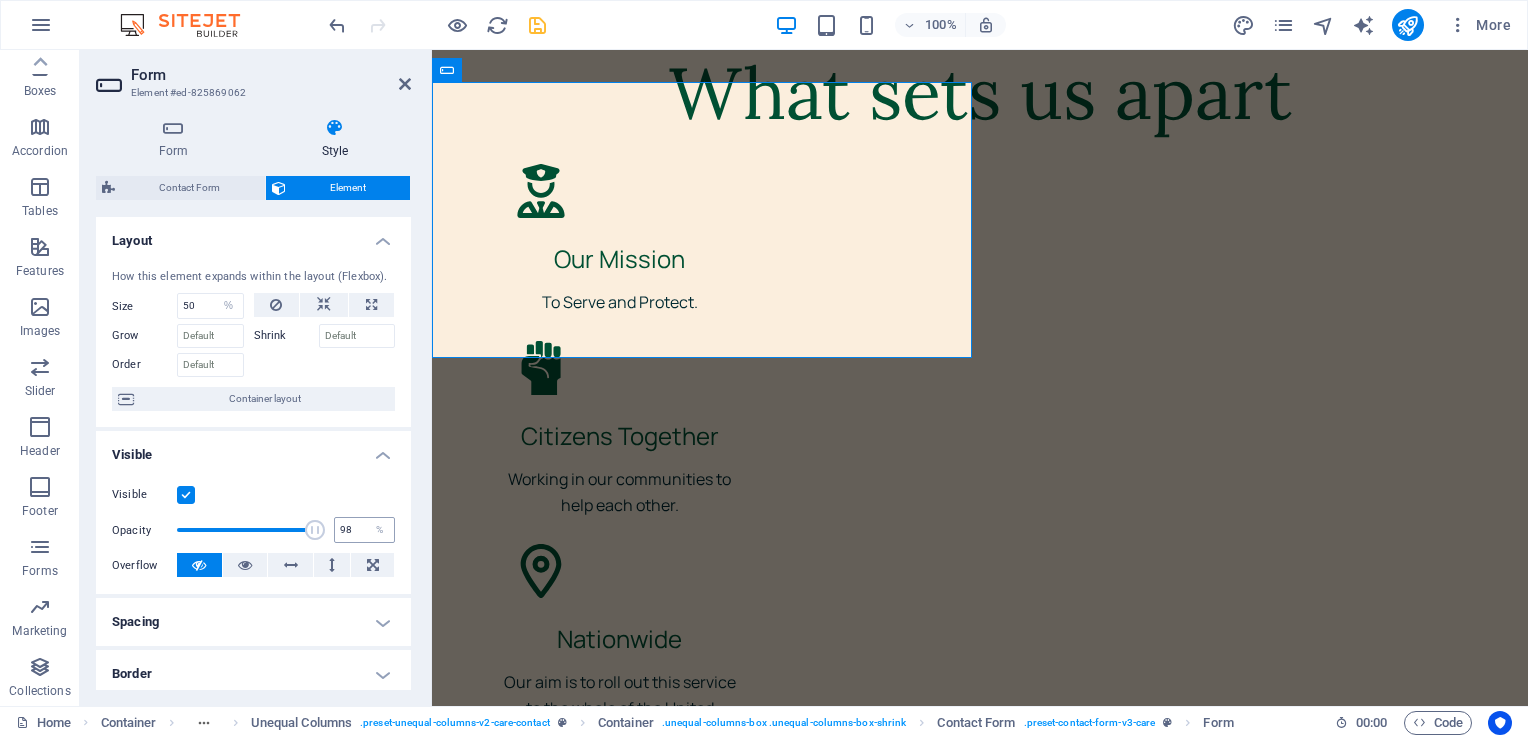 type on "100" 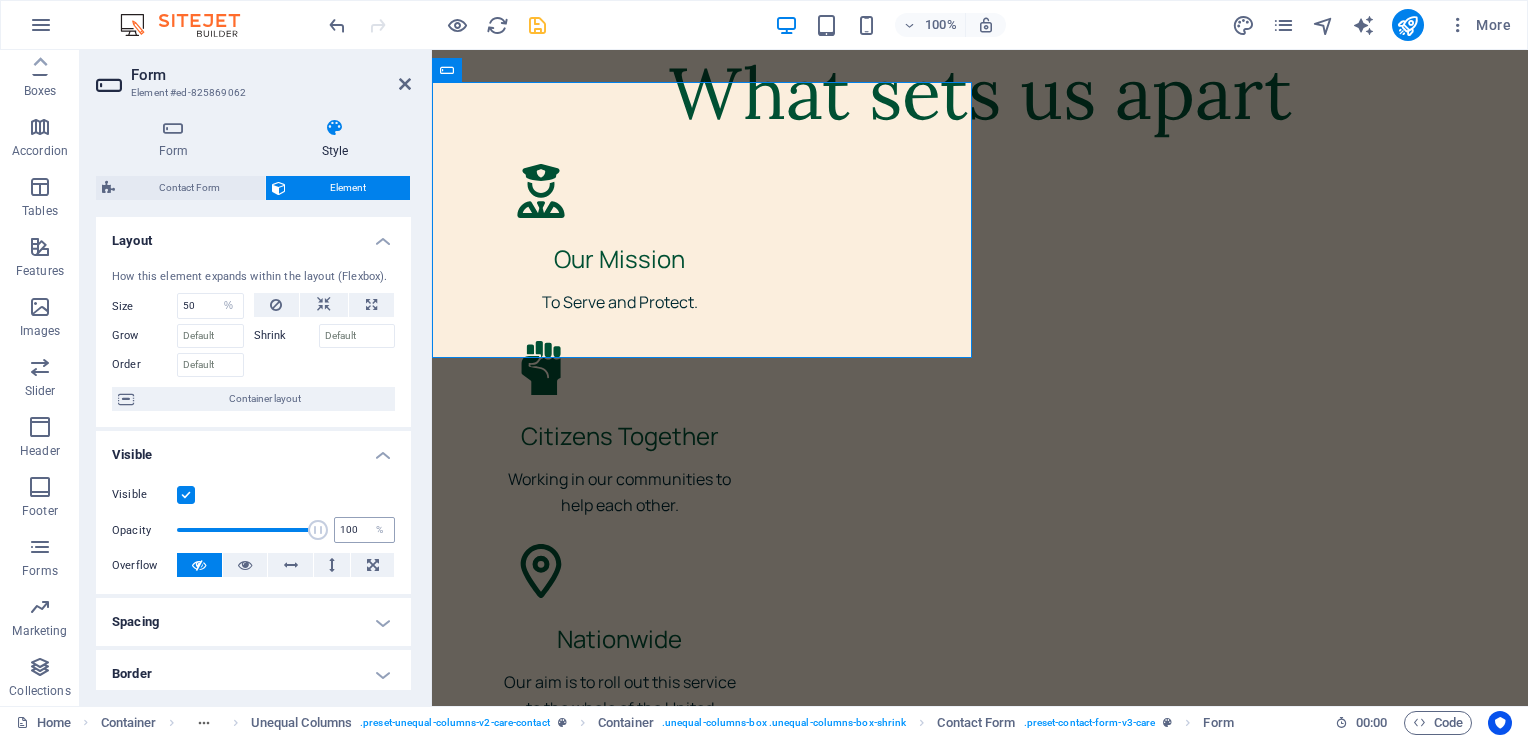 drag, startPoint x: 312, startPoint y: 530, endPoint x: 347, endPoint y: 533, distance: 35.128338 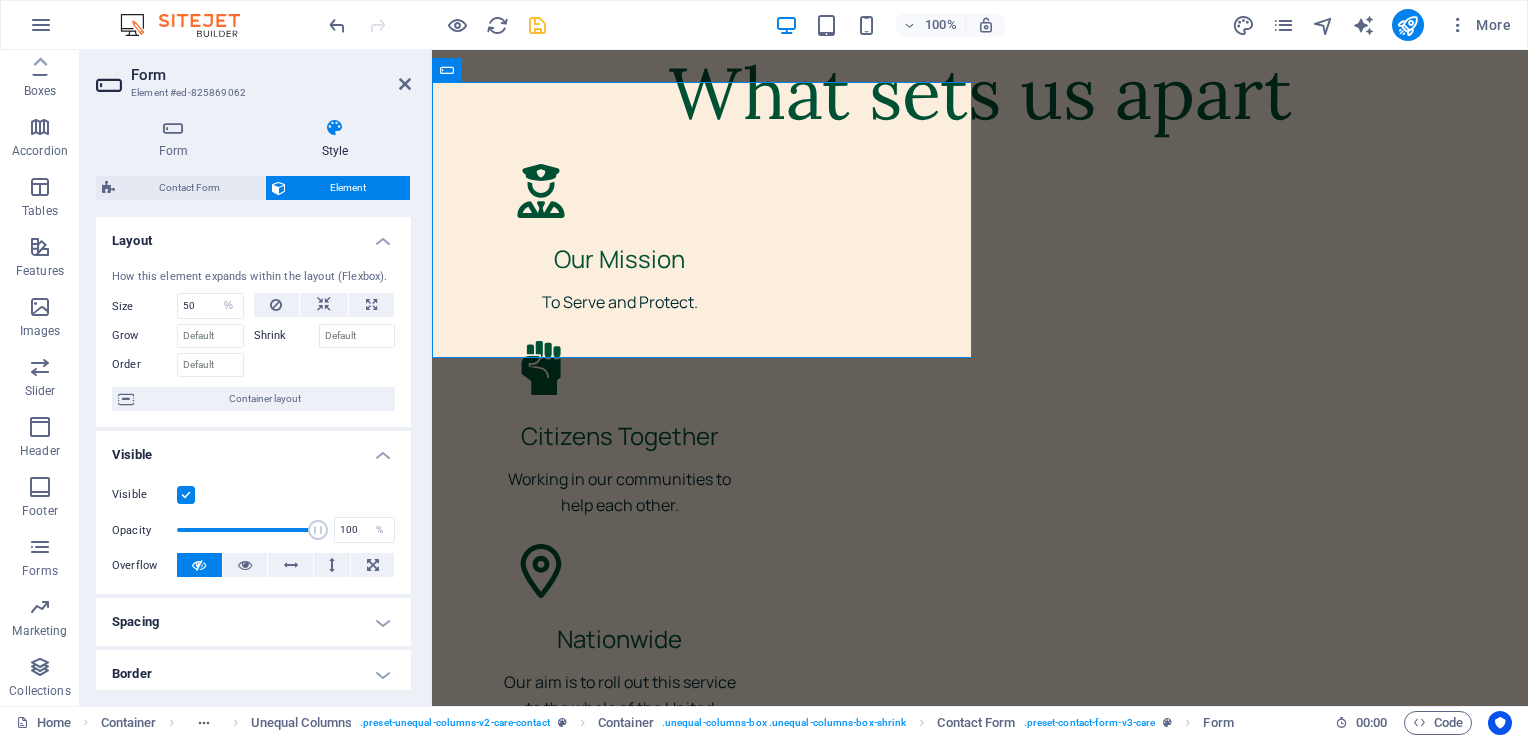 click on "Visible Opacity 100 % Overflow" at bounding box center (253, 530) 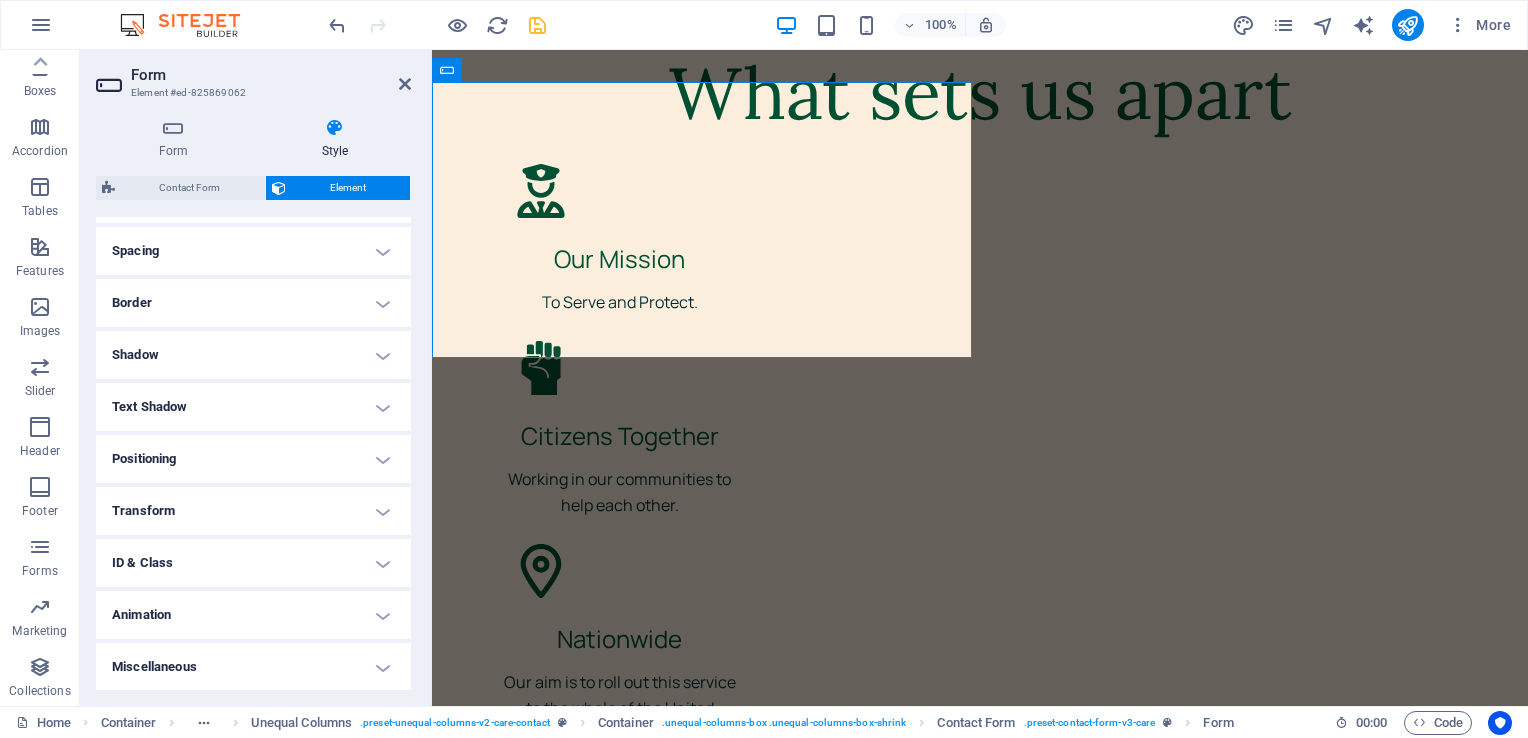 click on "Border" at bounding box center [253, 303] 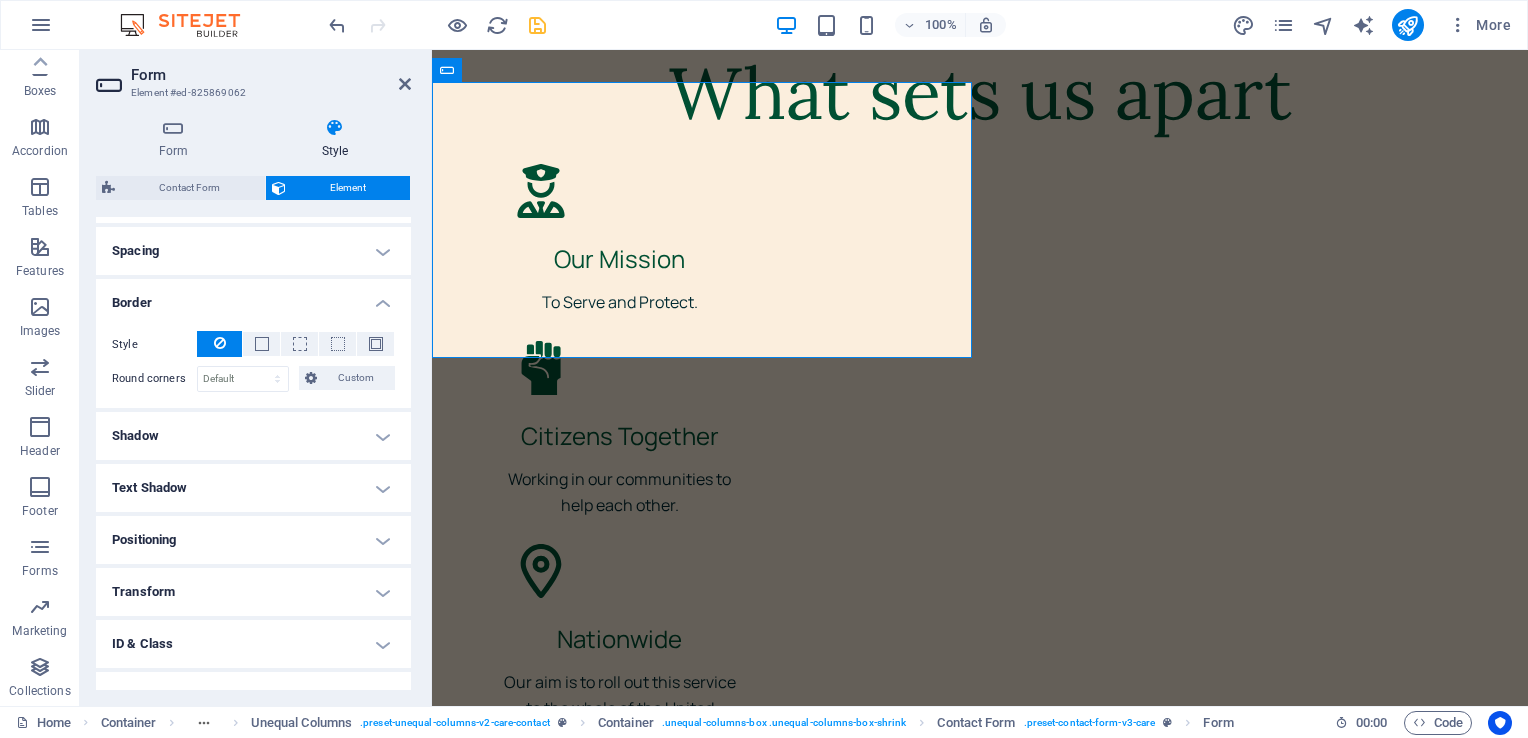 click on "Spacing" at bounding box center [253, 251] 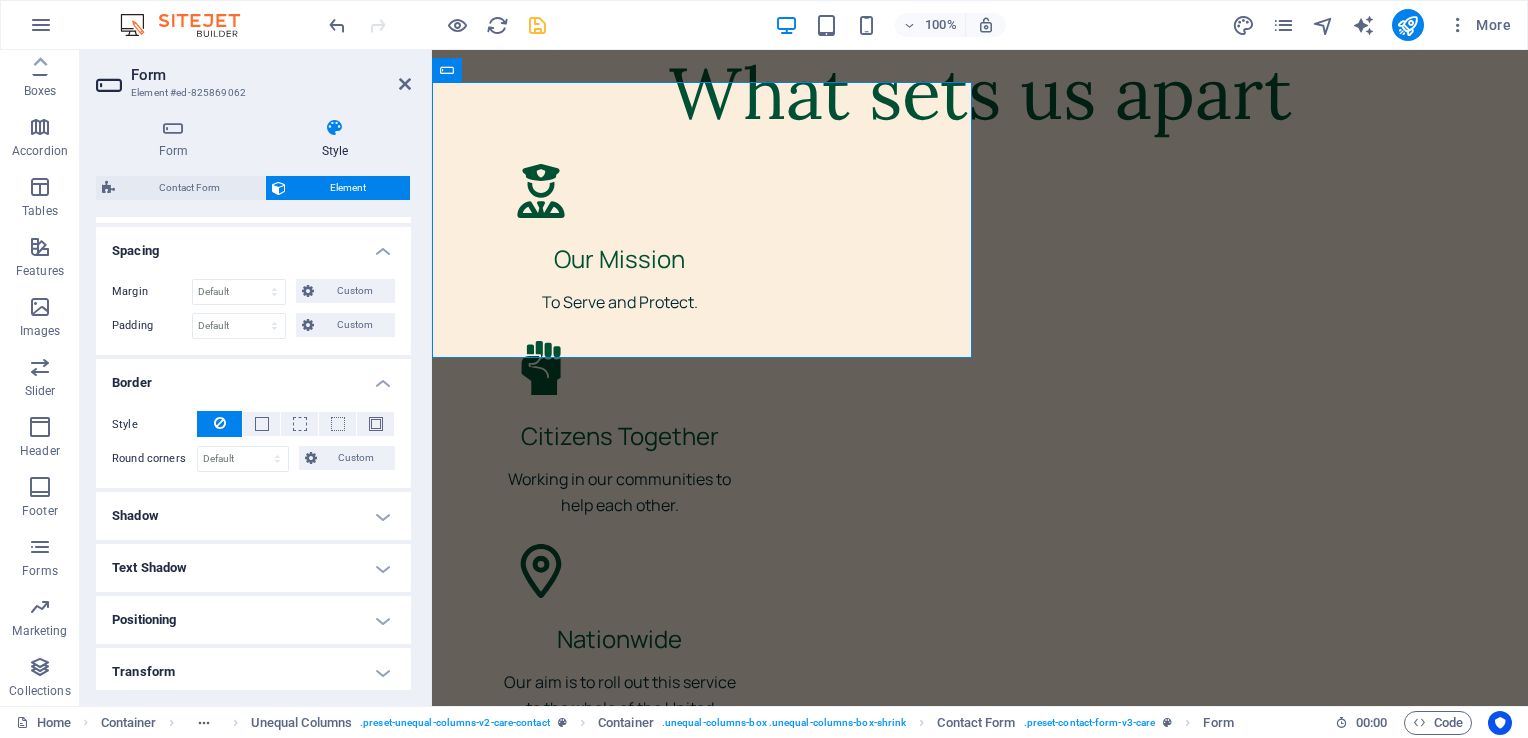 click on "Spacing" at bounding box center [253, 245] 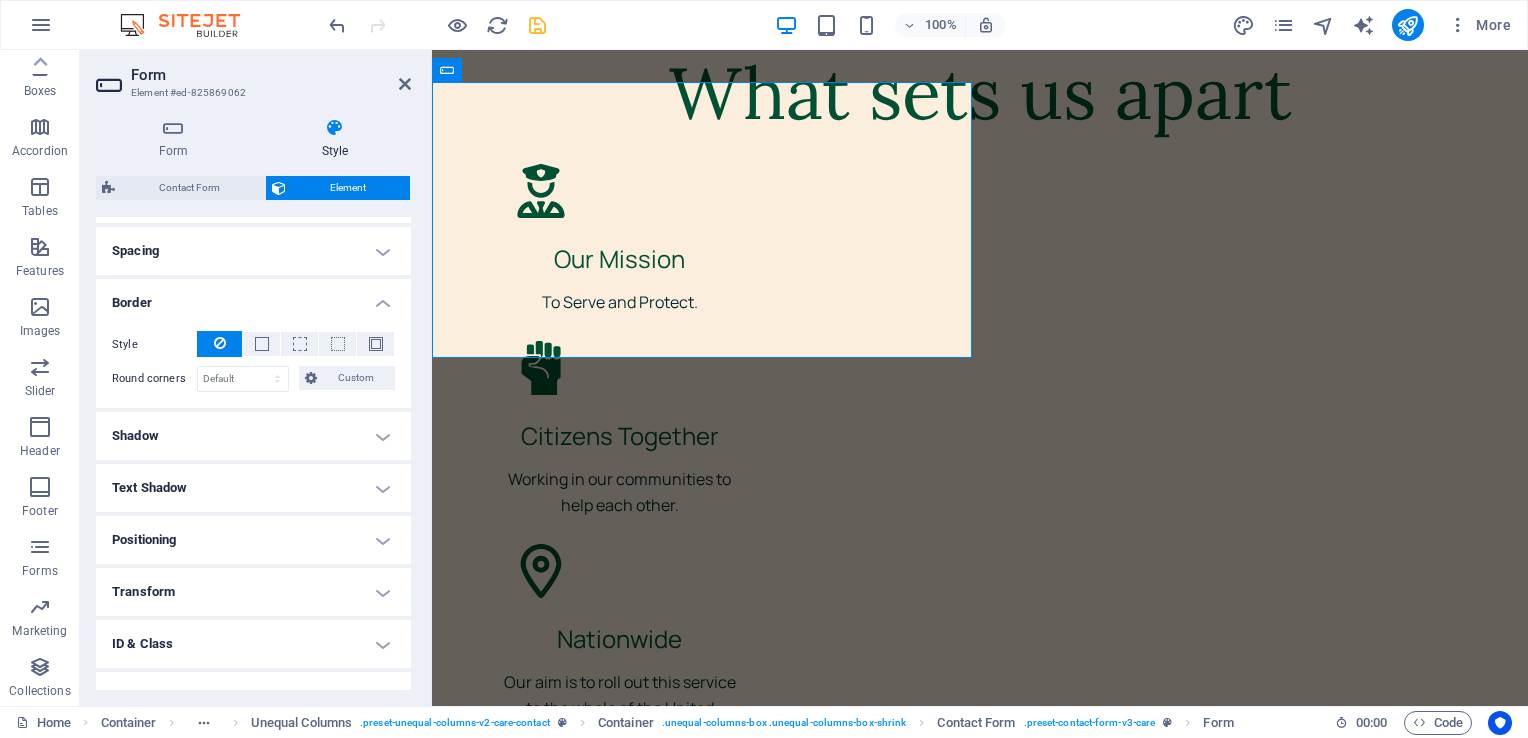 click on "Border" at bounding box center (253, 297) 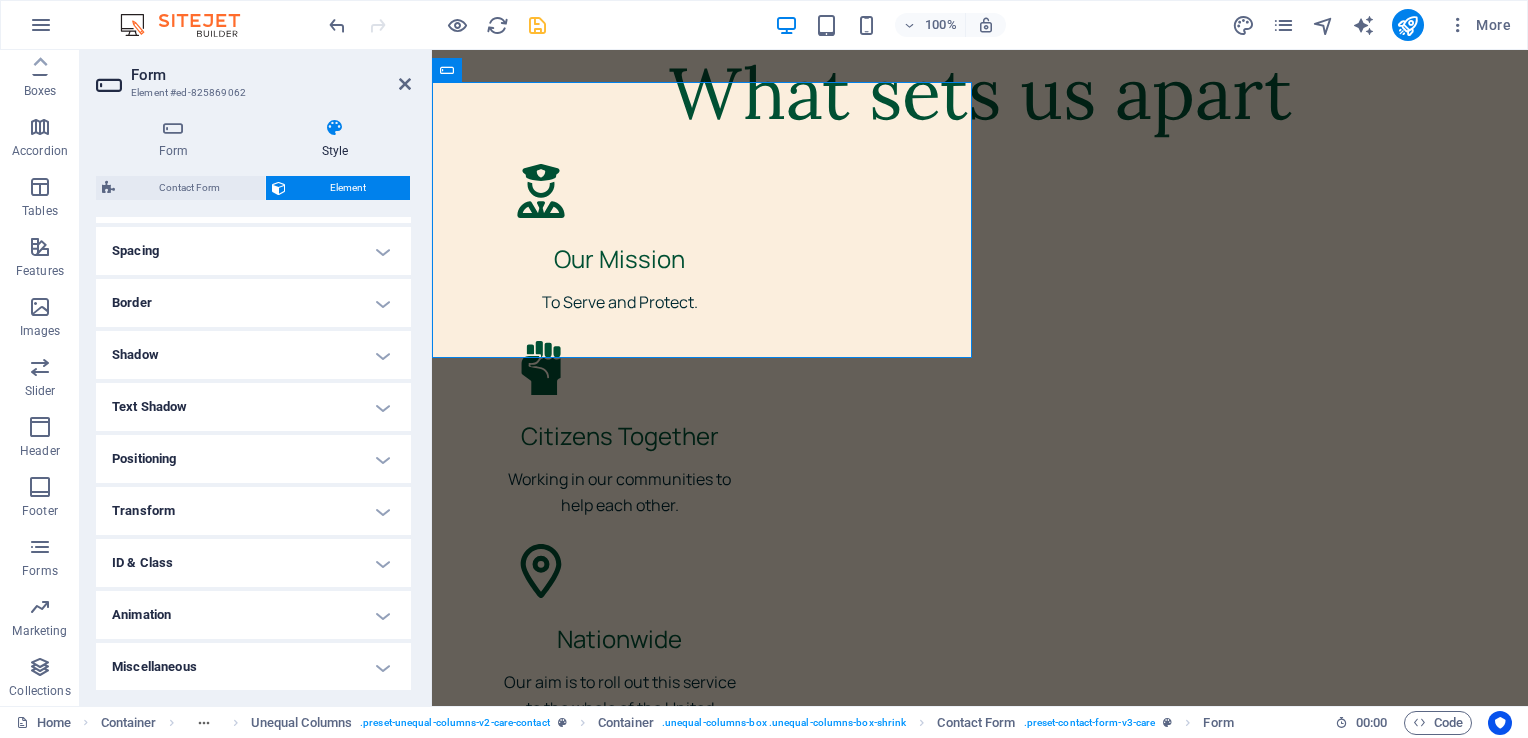 click on "Shadow" at bounding box center [253, 355] 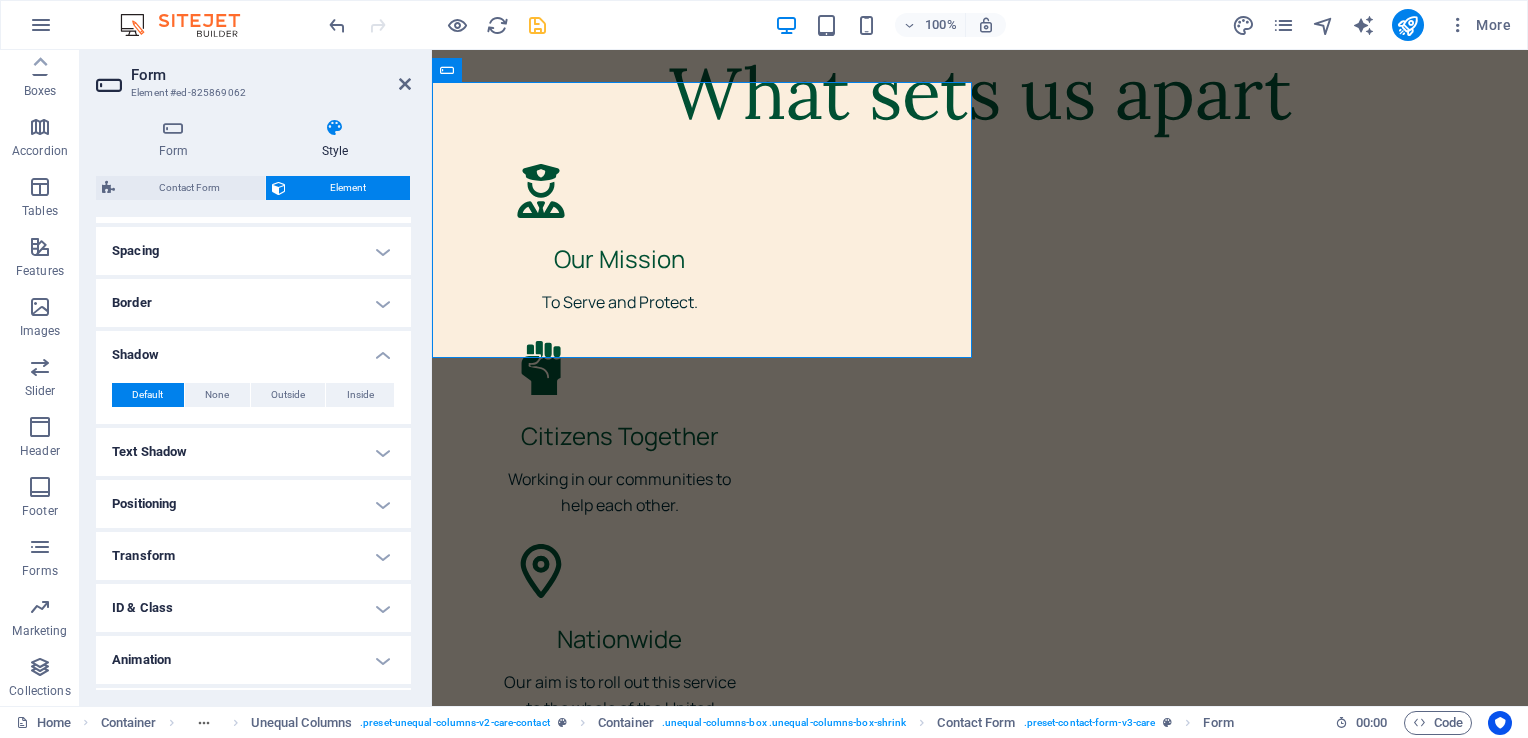 click on "Shadow" at bounding box center [253, 349] 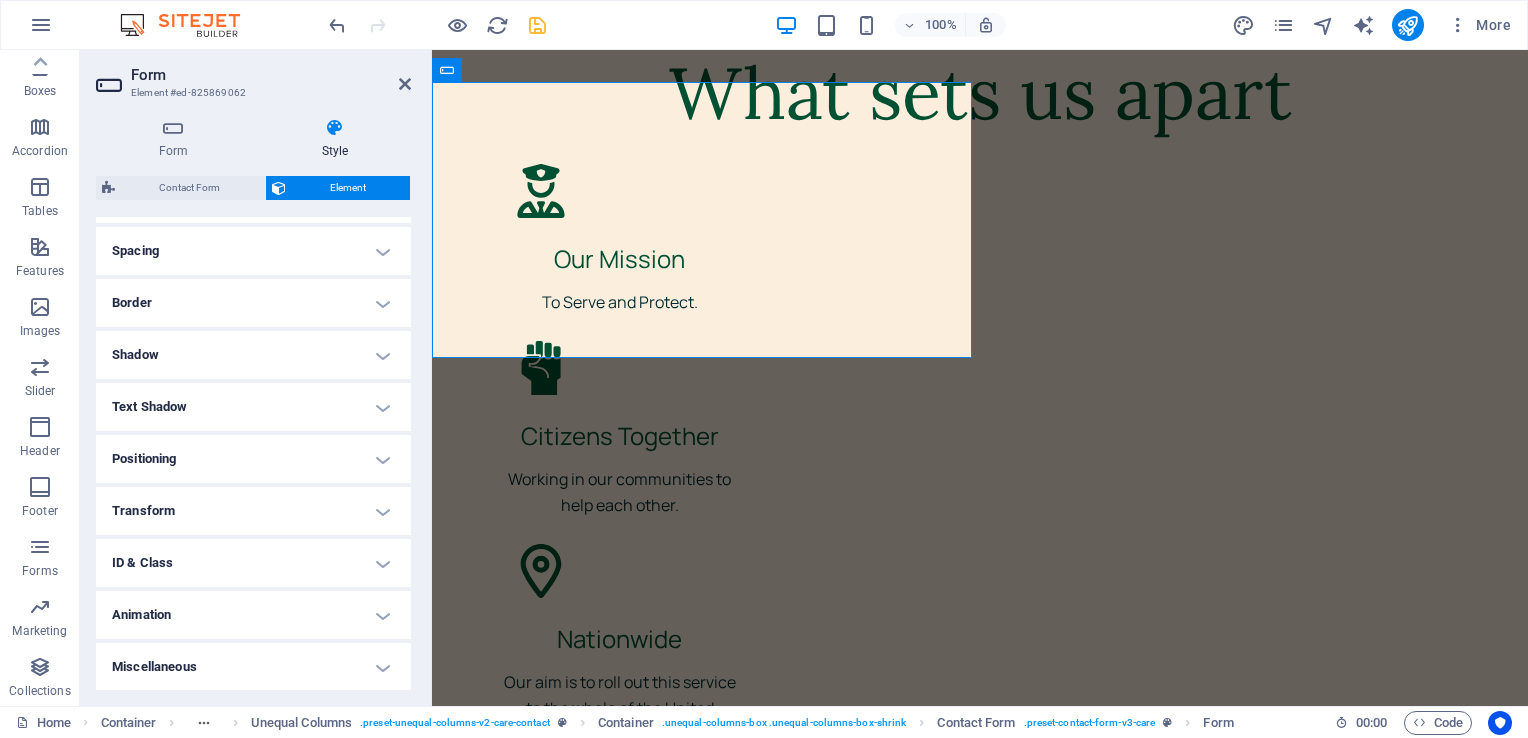click on "Positioning" at bounding box center (253, 459) 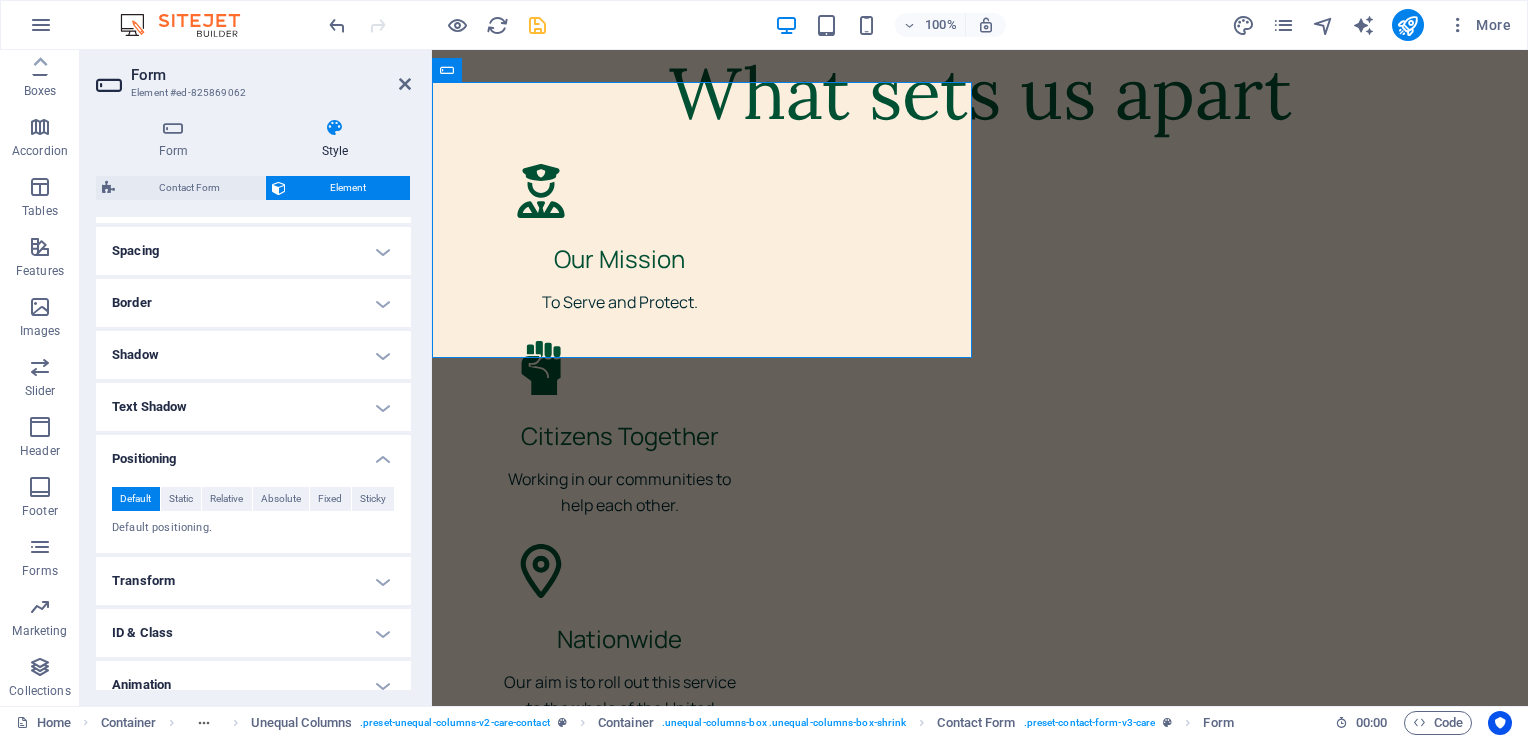 click on "Positioning" at bounding box center [253, 453] 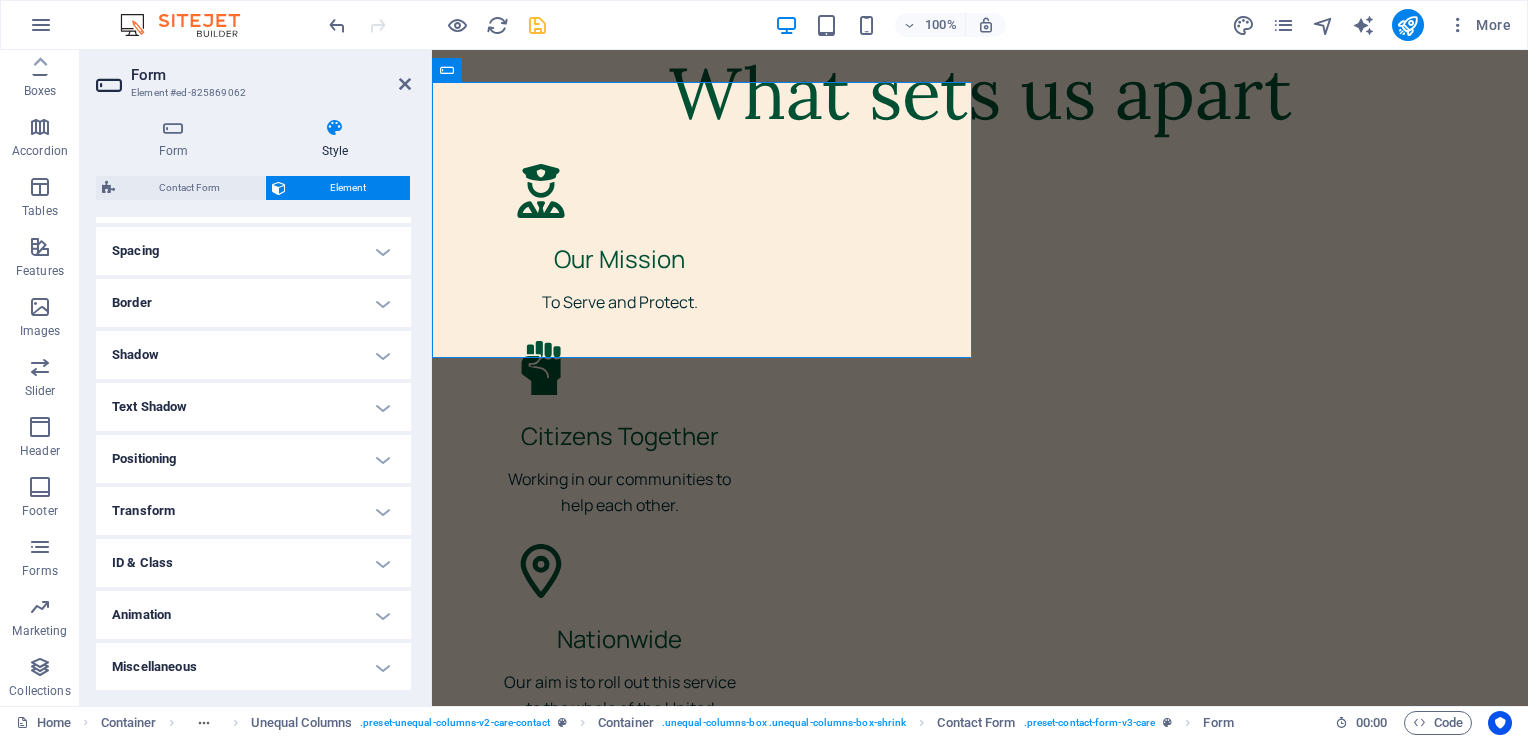 click on "Transform" at bounding box center (253, 511) 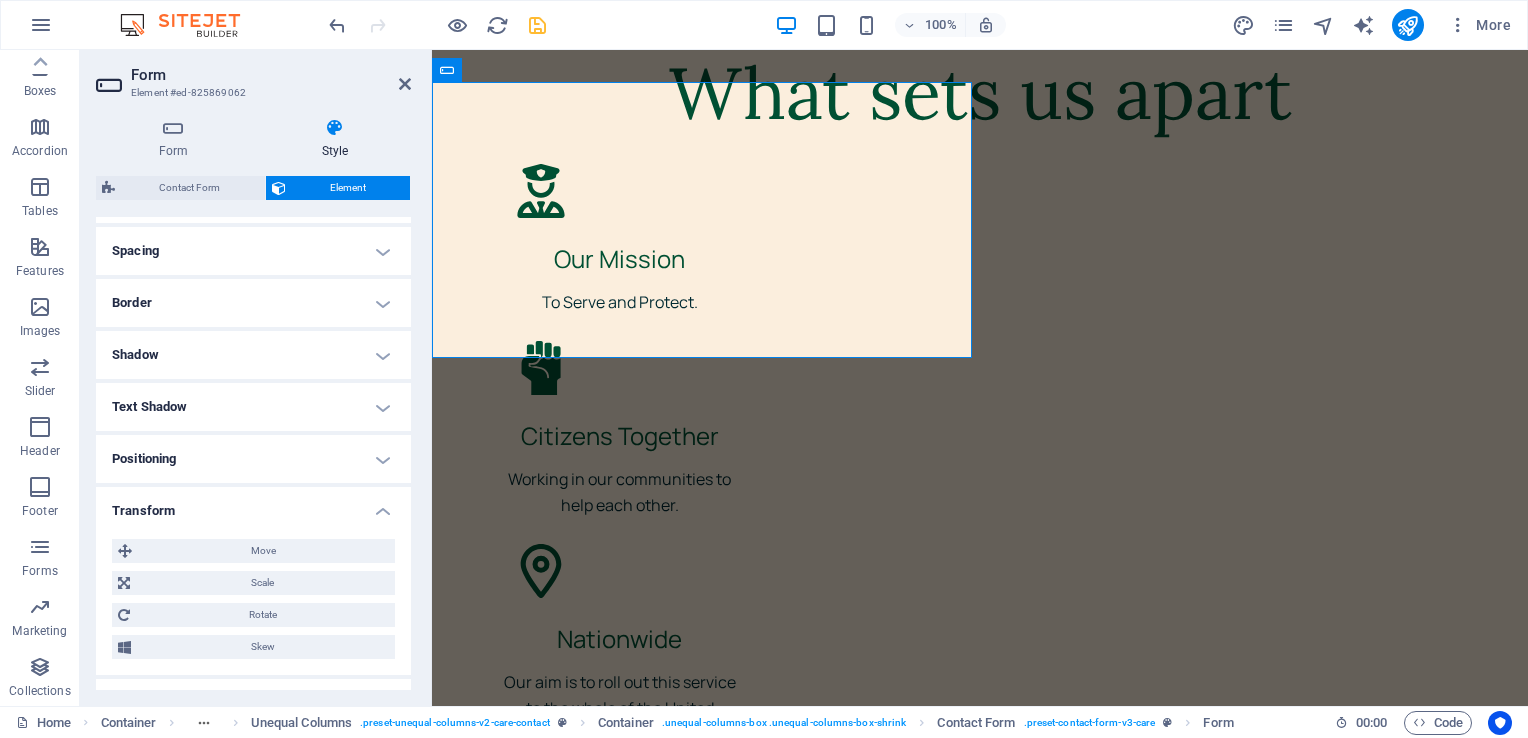 click on "Transform" at bounding box center [253, 505] 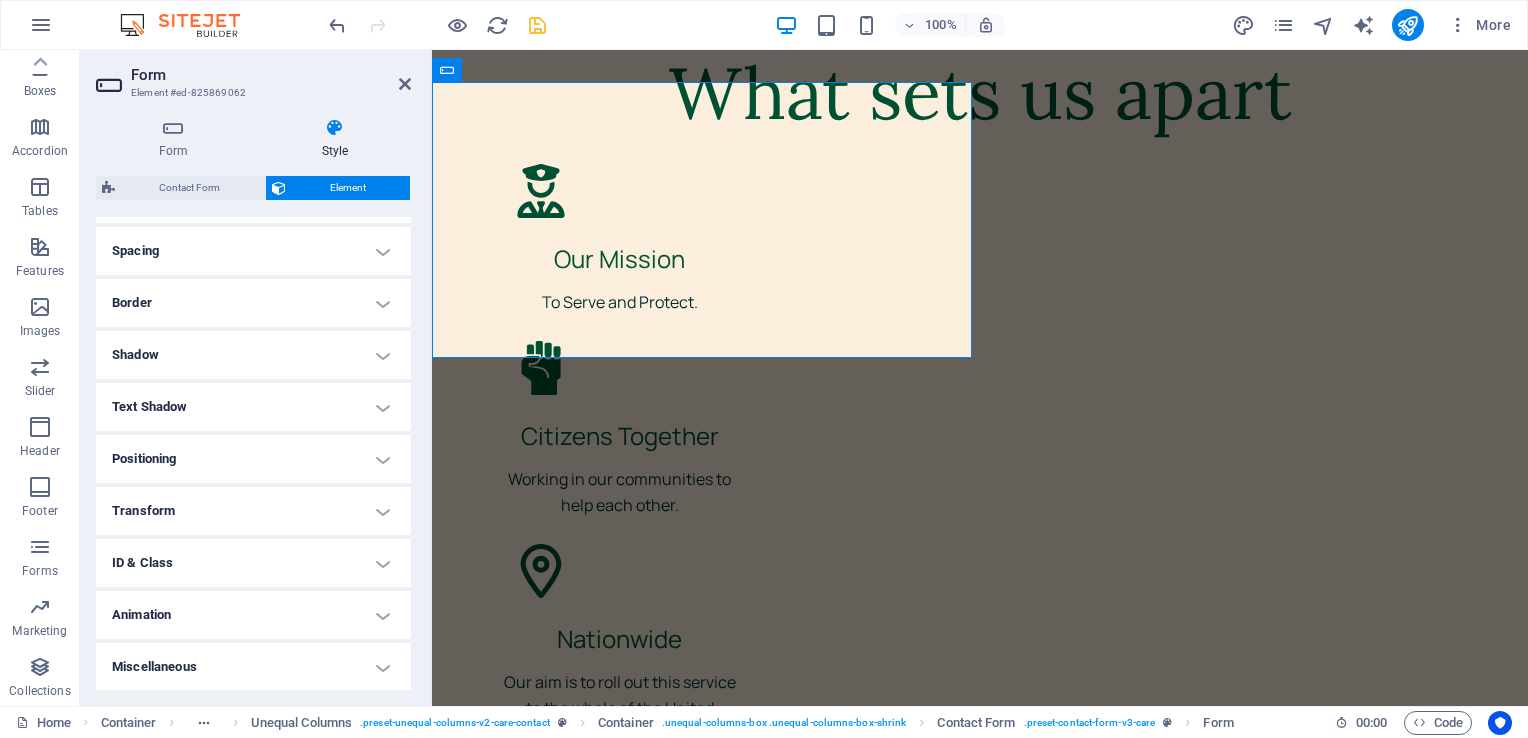click on "ID & Class" at bounding box center [253, 563] 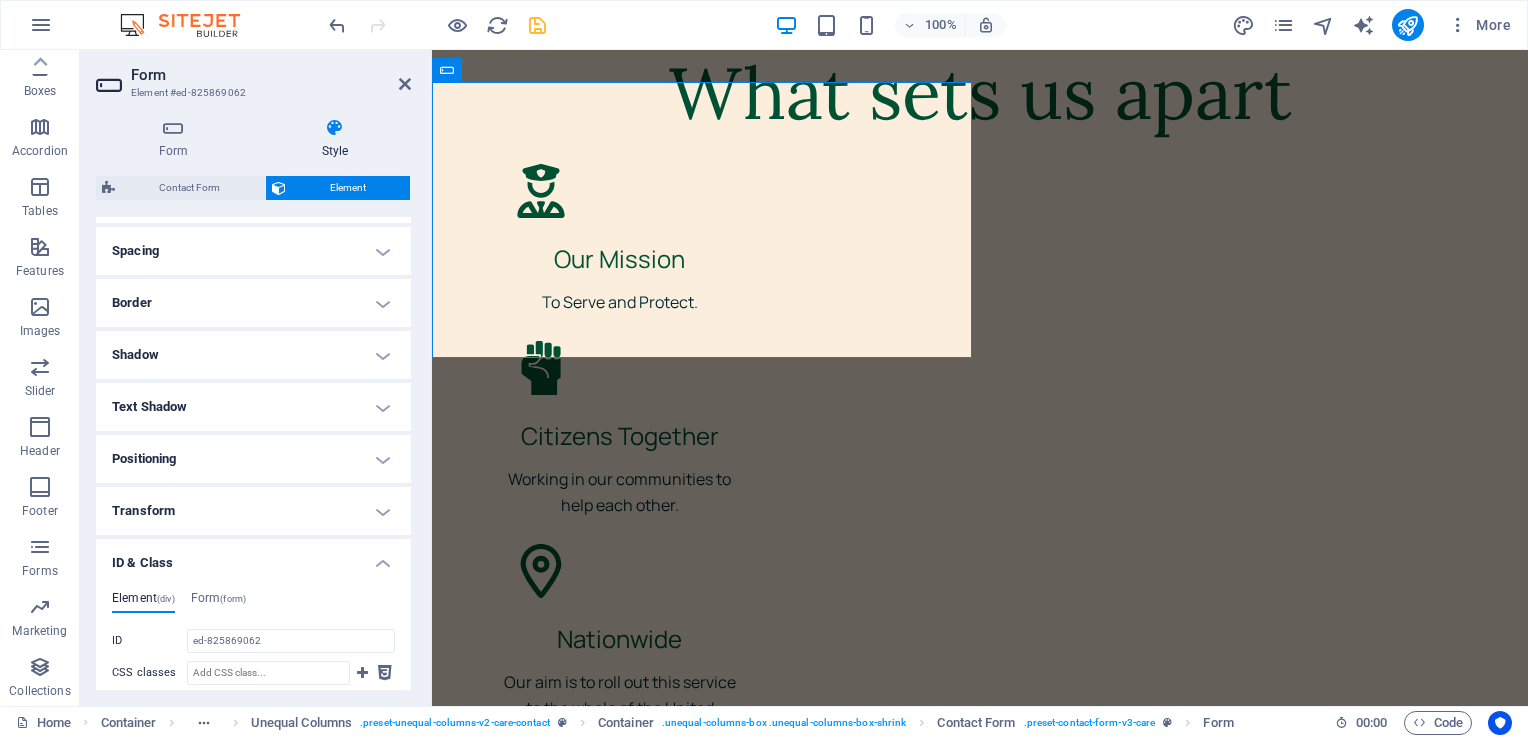 scroll, scrollTop: 607, scrollLeft: 0, axis: vertical 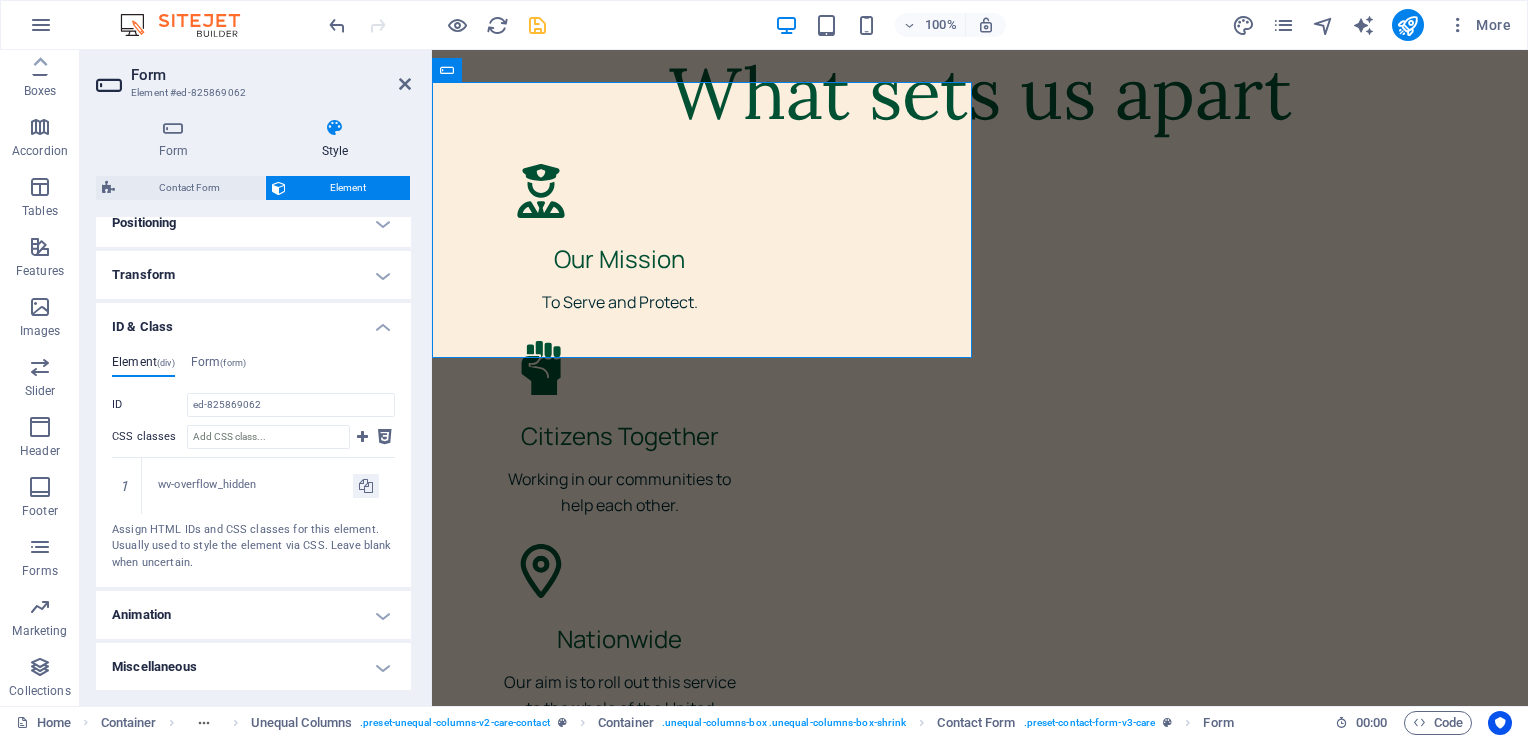 click on "ID & Class" at bounding box center [253, 321] 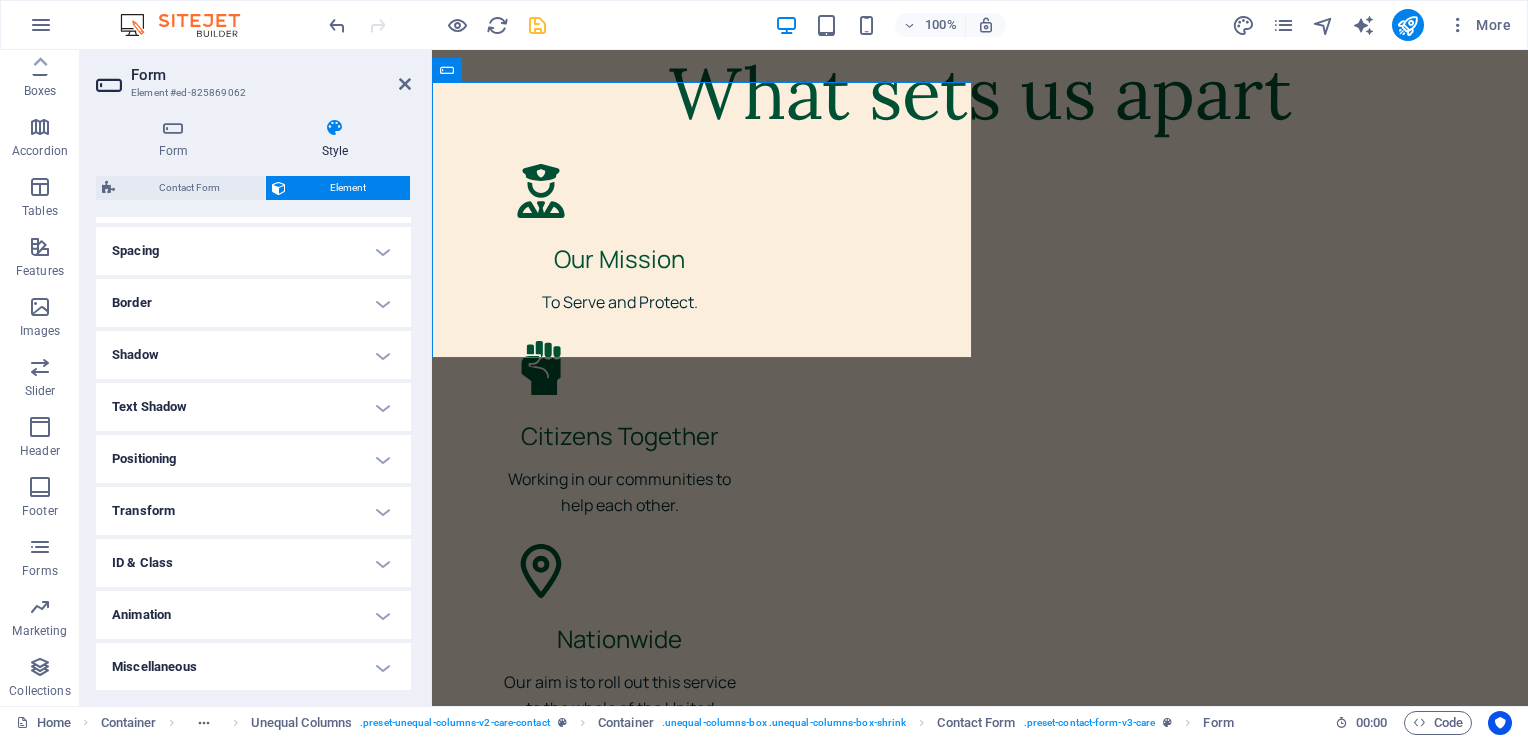 click on "Positioning" at bounding box center [253, 459] 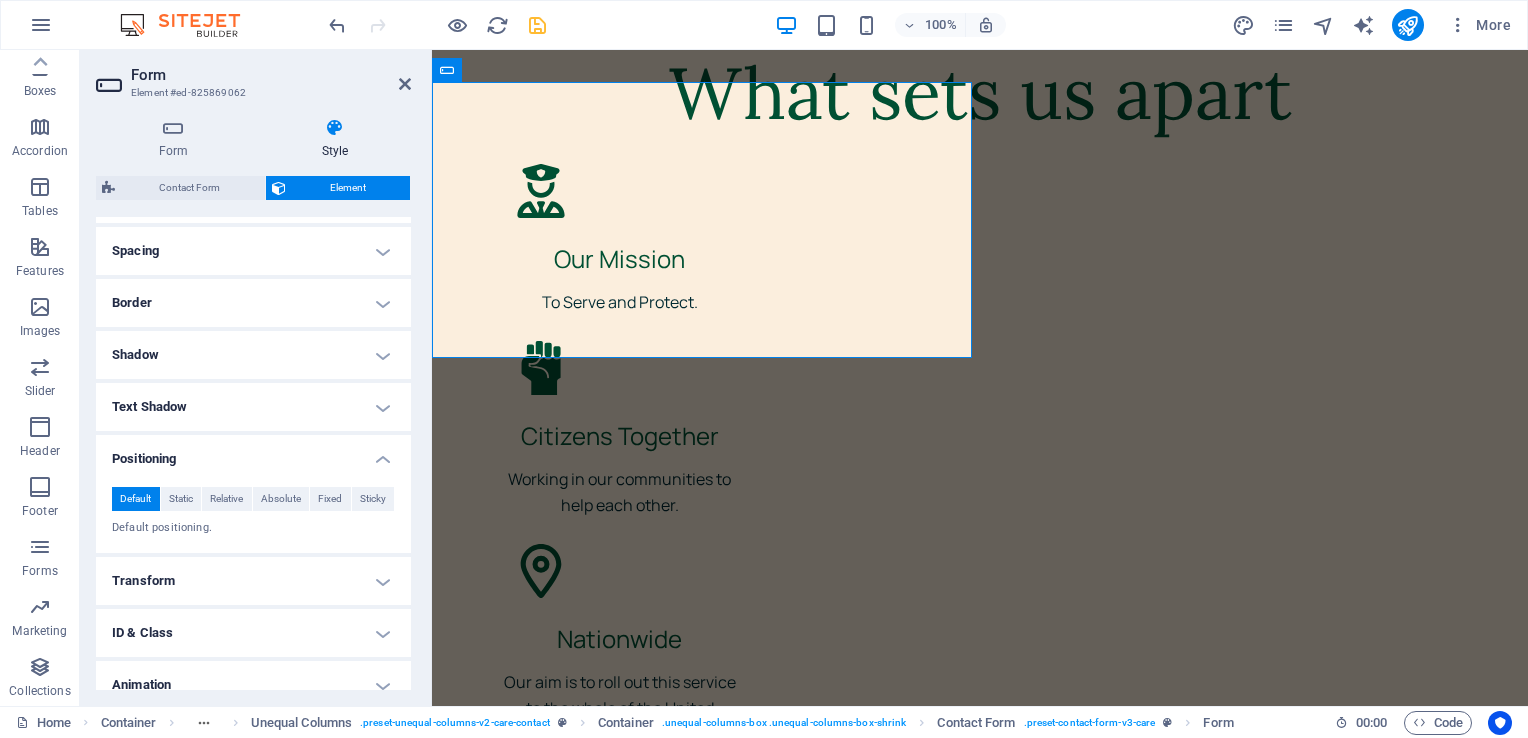click on "Positioning" at bounding box center [253, 453] 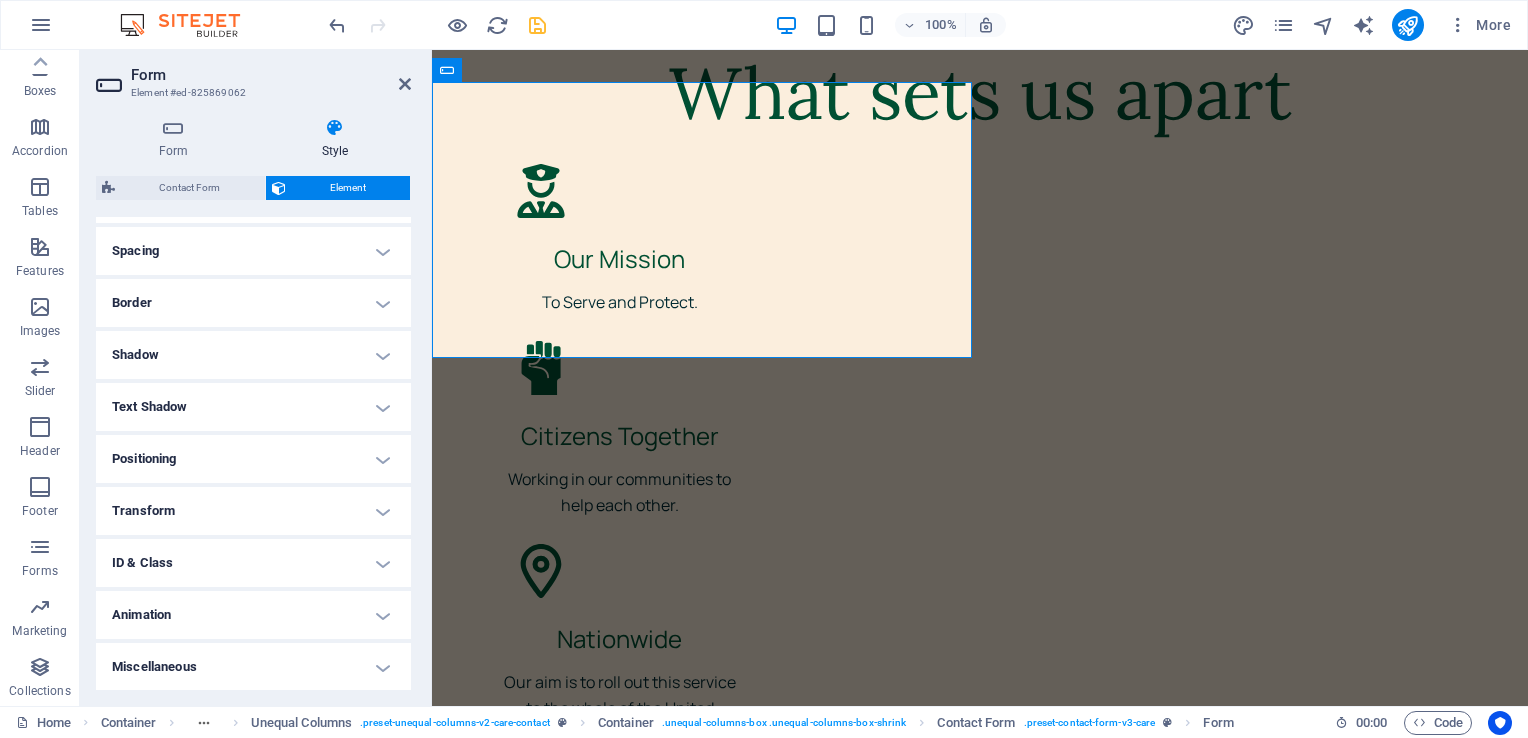 click on "Transform" at bounding box center [253, 511] 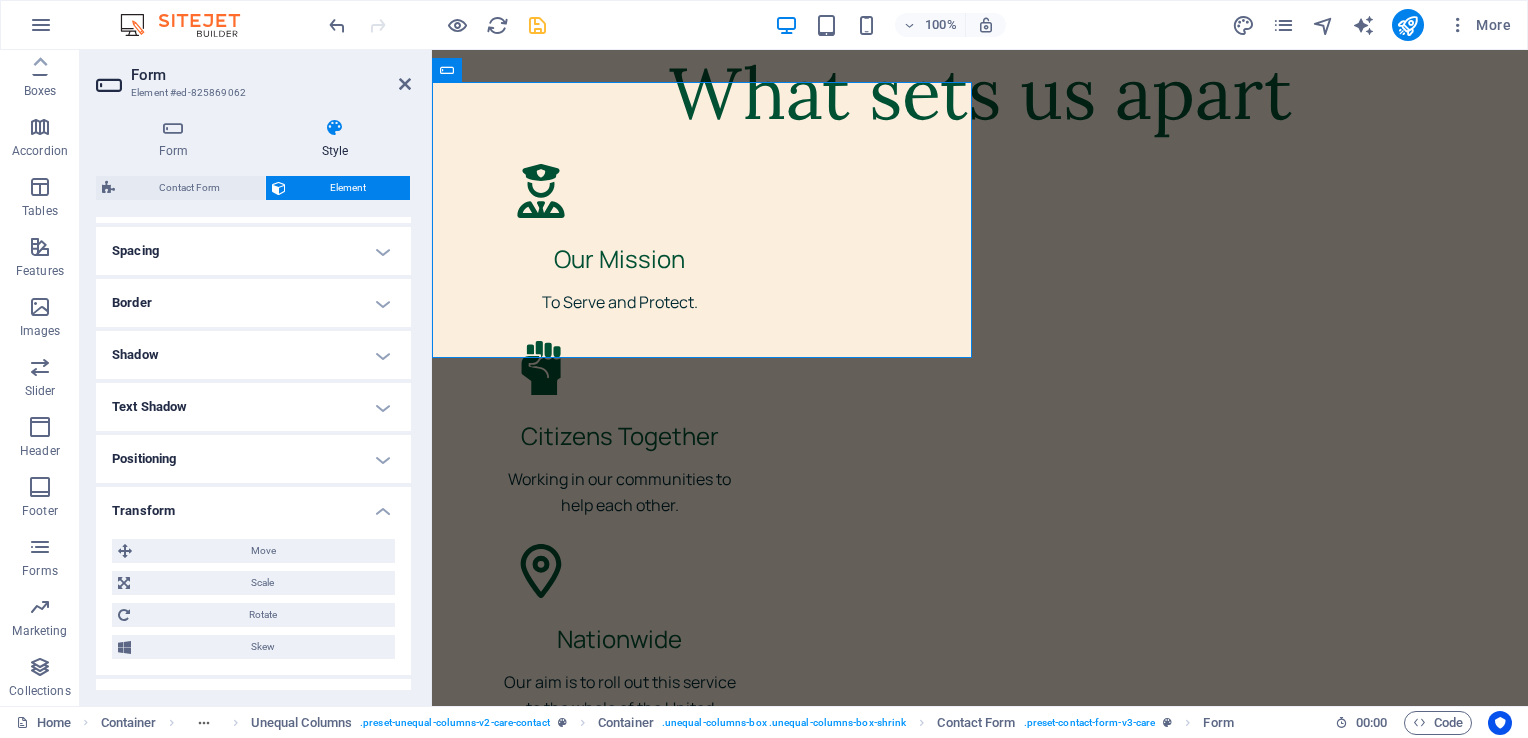 click on "Transform" at bounding box center (253, 505) 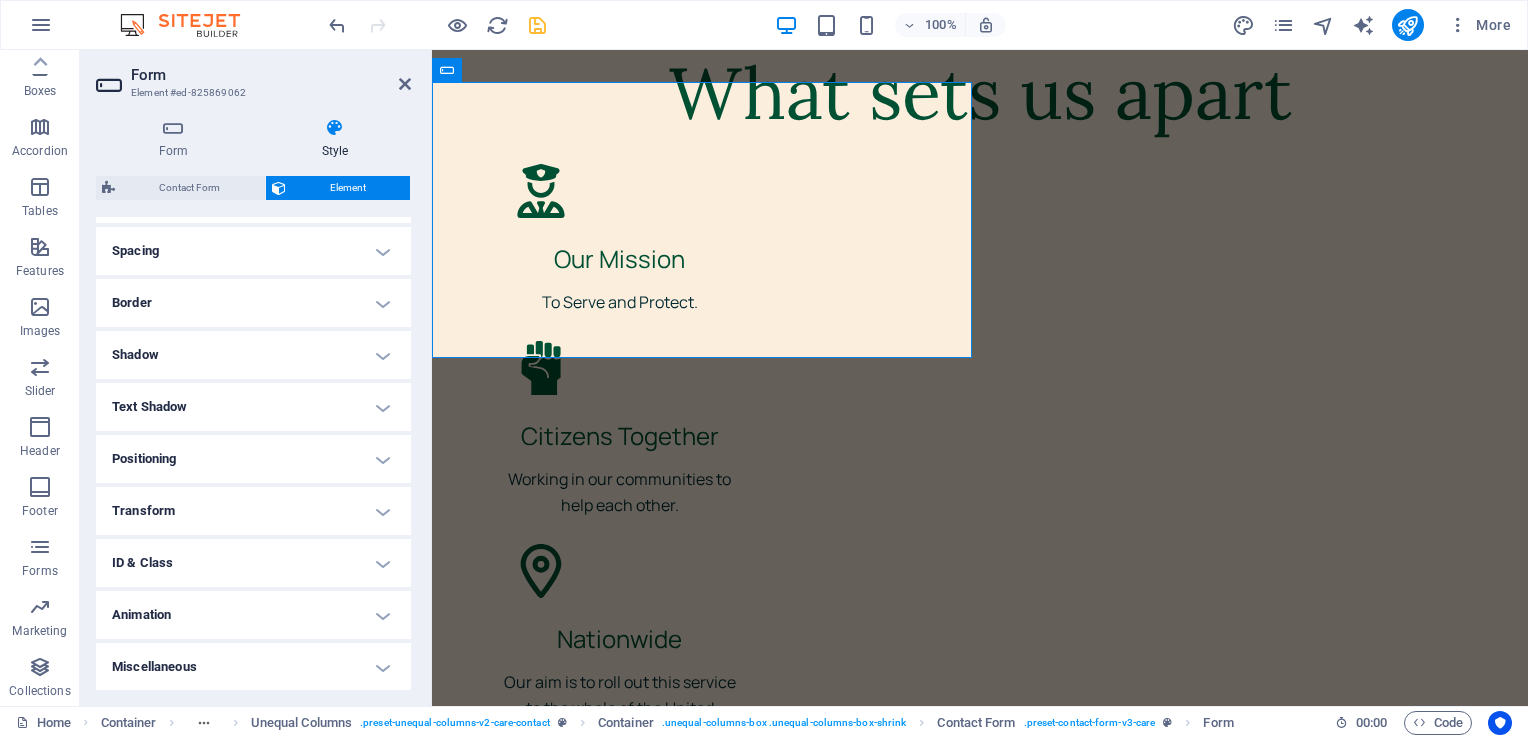 click on "Animation" at bounding box center [253, 615] 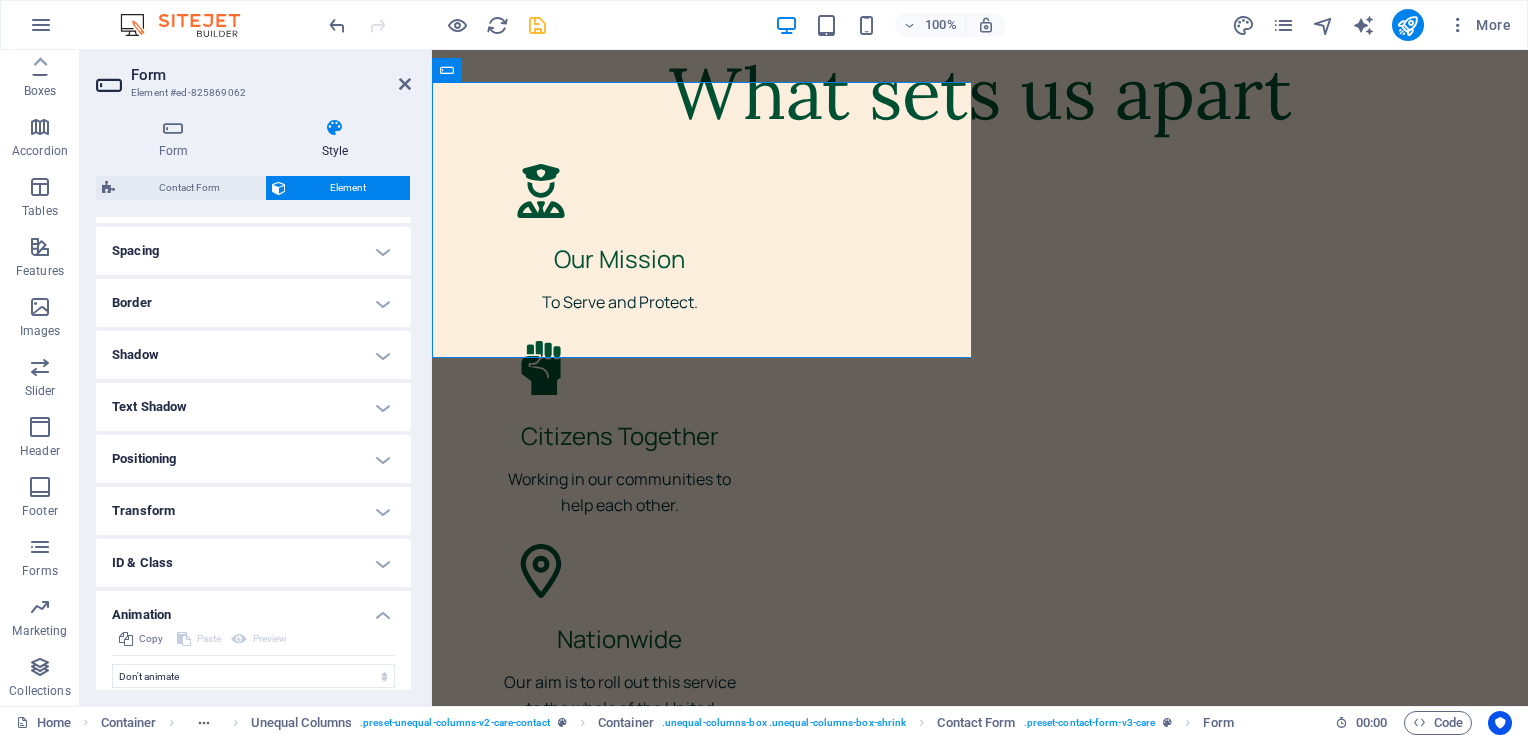 click on "Animation" at bounding box center [253, 609] 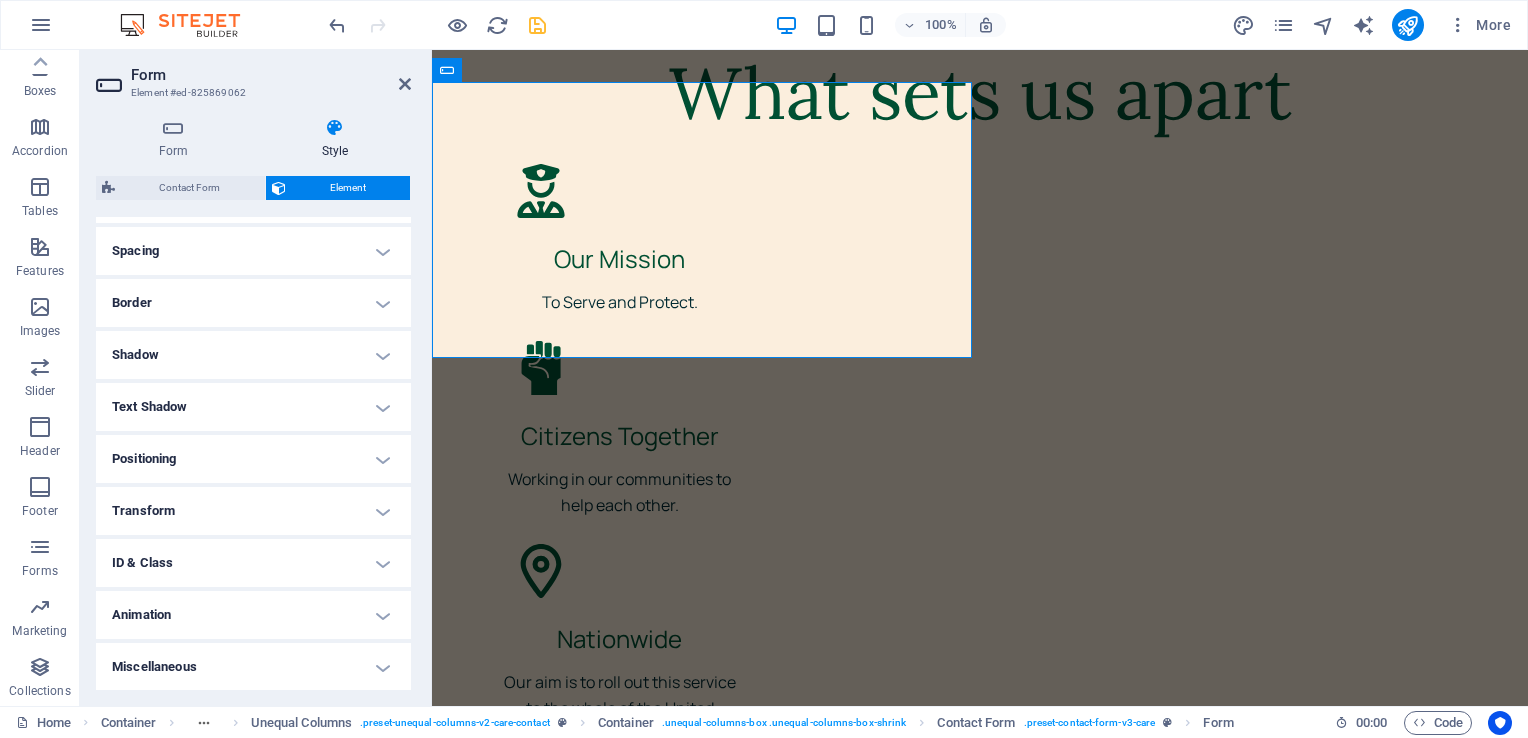 click on "Miscellaneous" at bounding box center (253, 667) 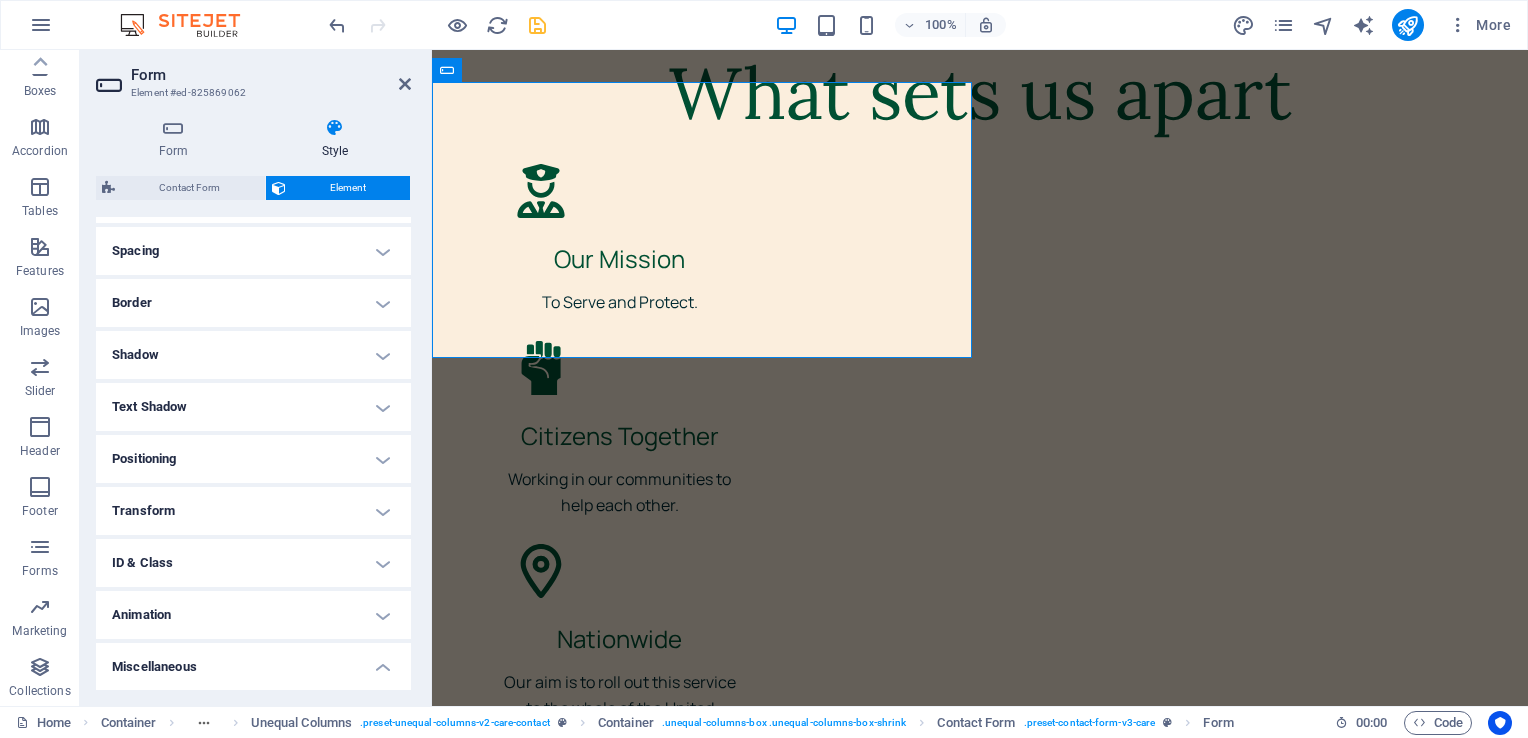 scroll, scrollTop: 494, scrollLeft: 0, axis: vertical 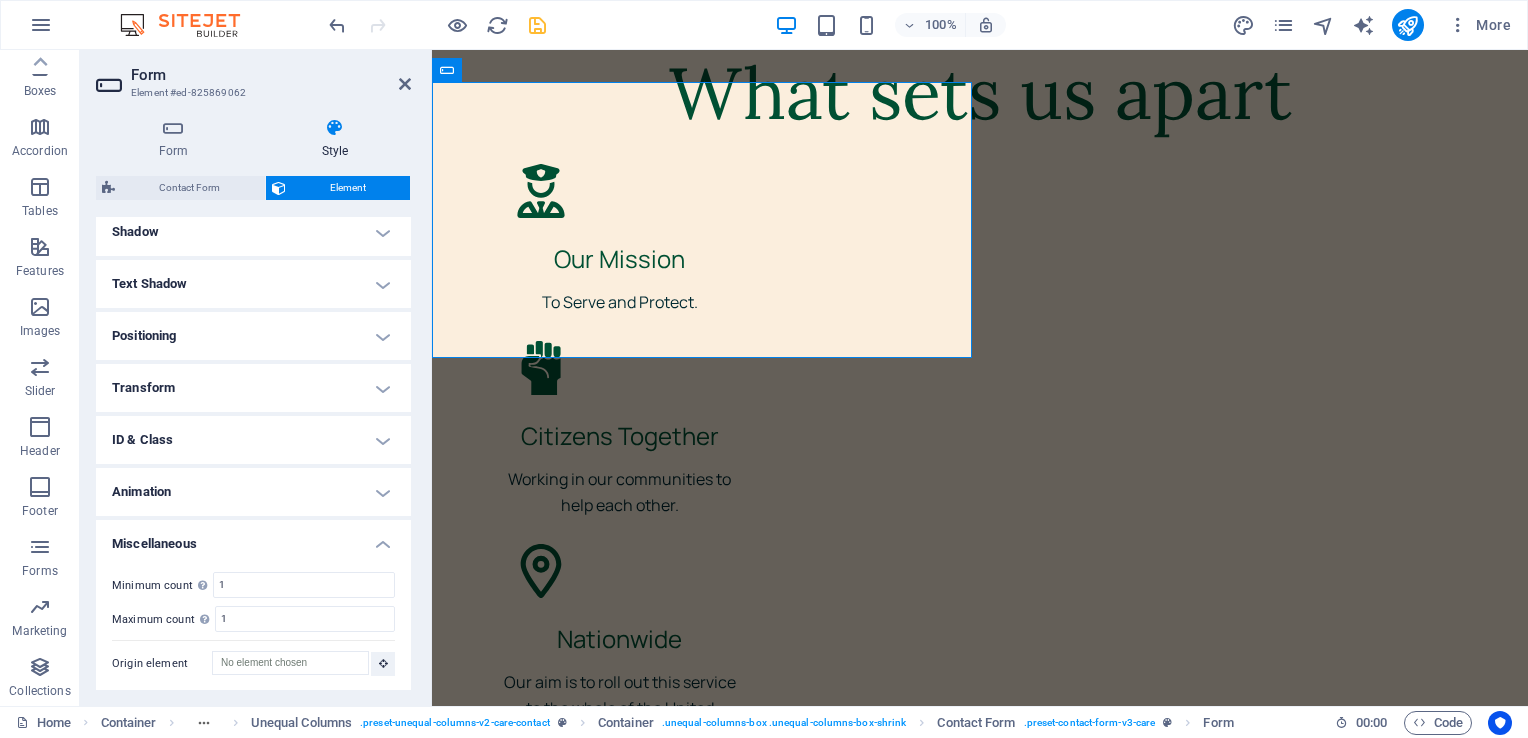 click on "Miscellaneous" at bounding box center [253, 538] 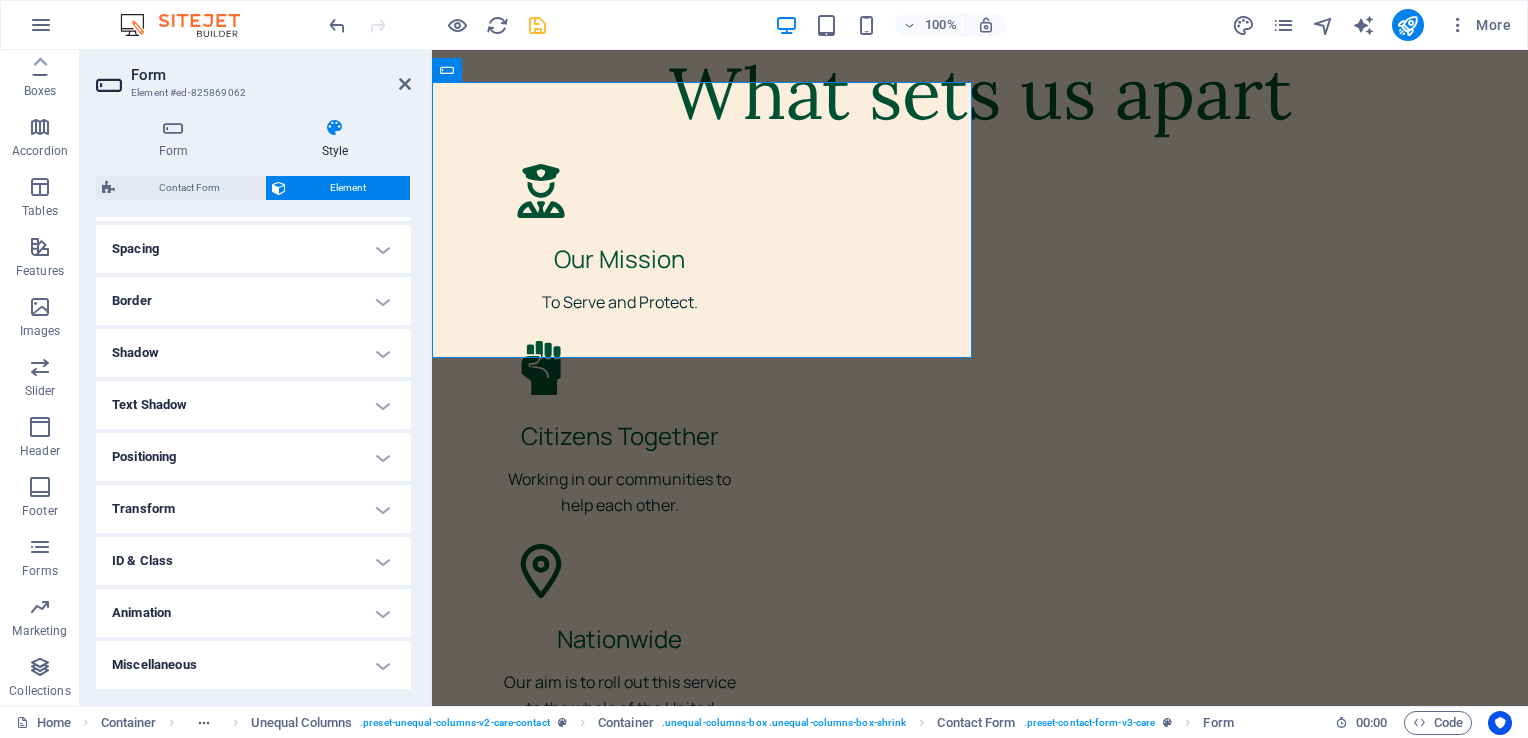 scroll, scrollTop: 371, scrollLeft: 0, axis: vertical 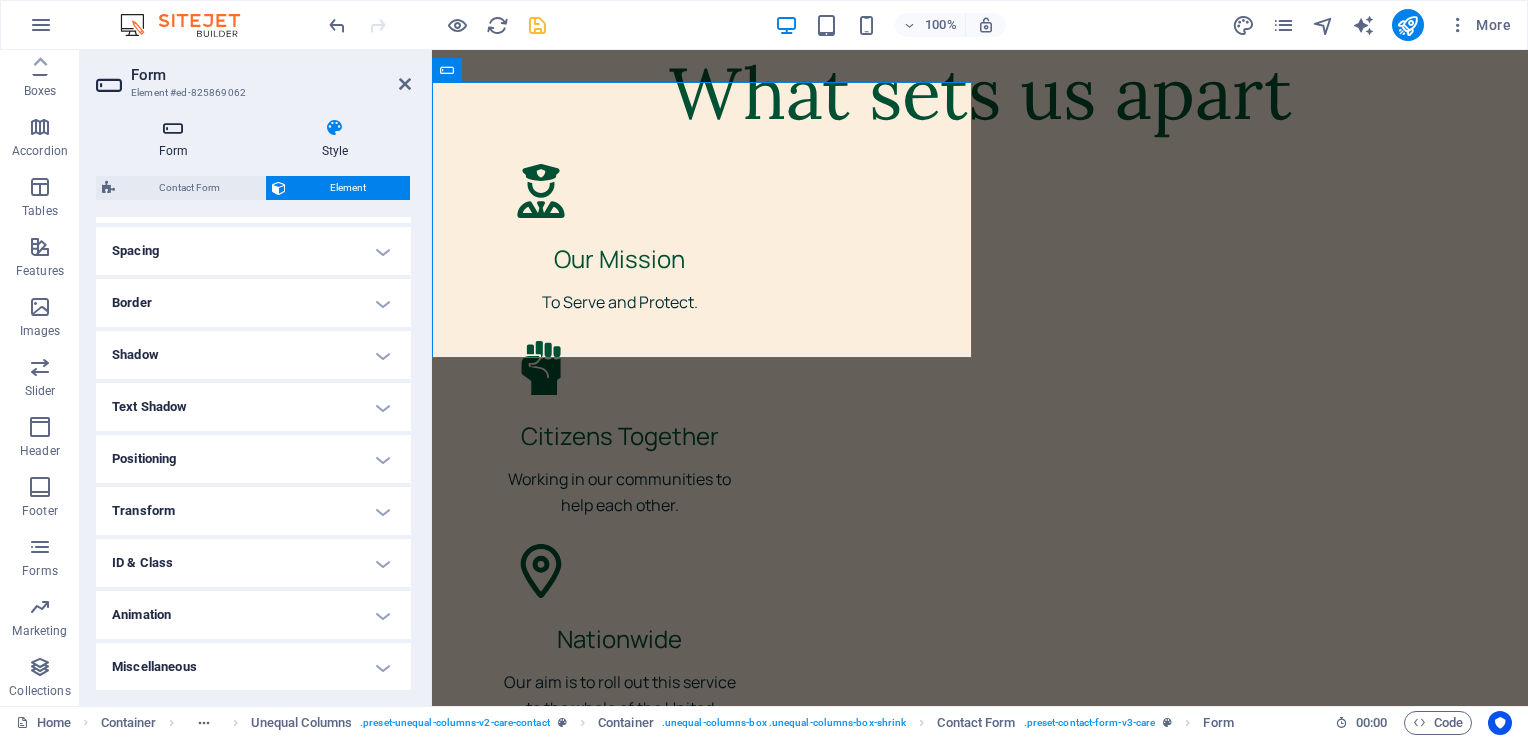 click at bounding box center (173, 128) 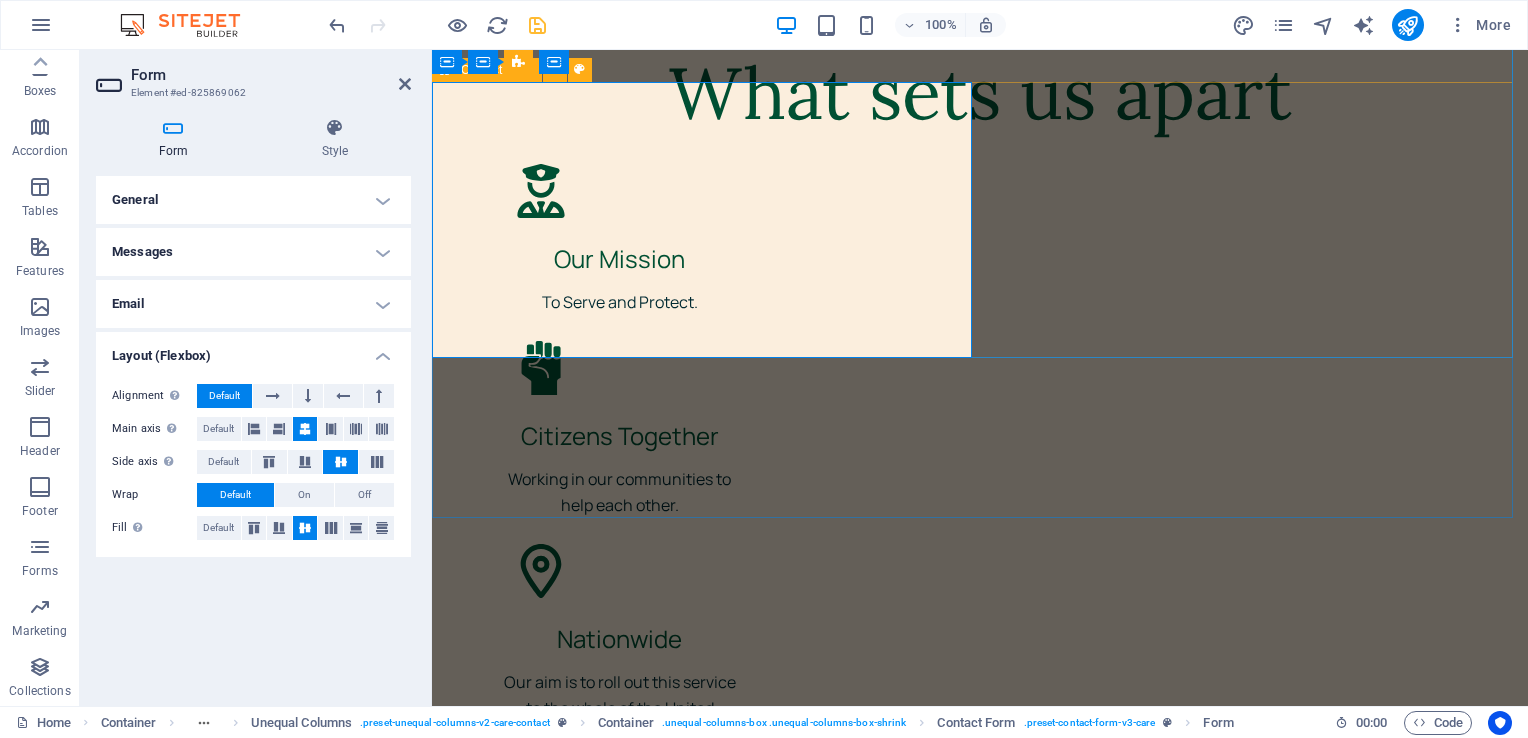 click on "I have read and understand the privacy policy. Unreadable? Load new Submit" at bounding box center [980, 3037] 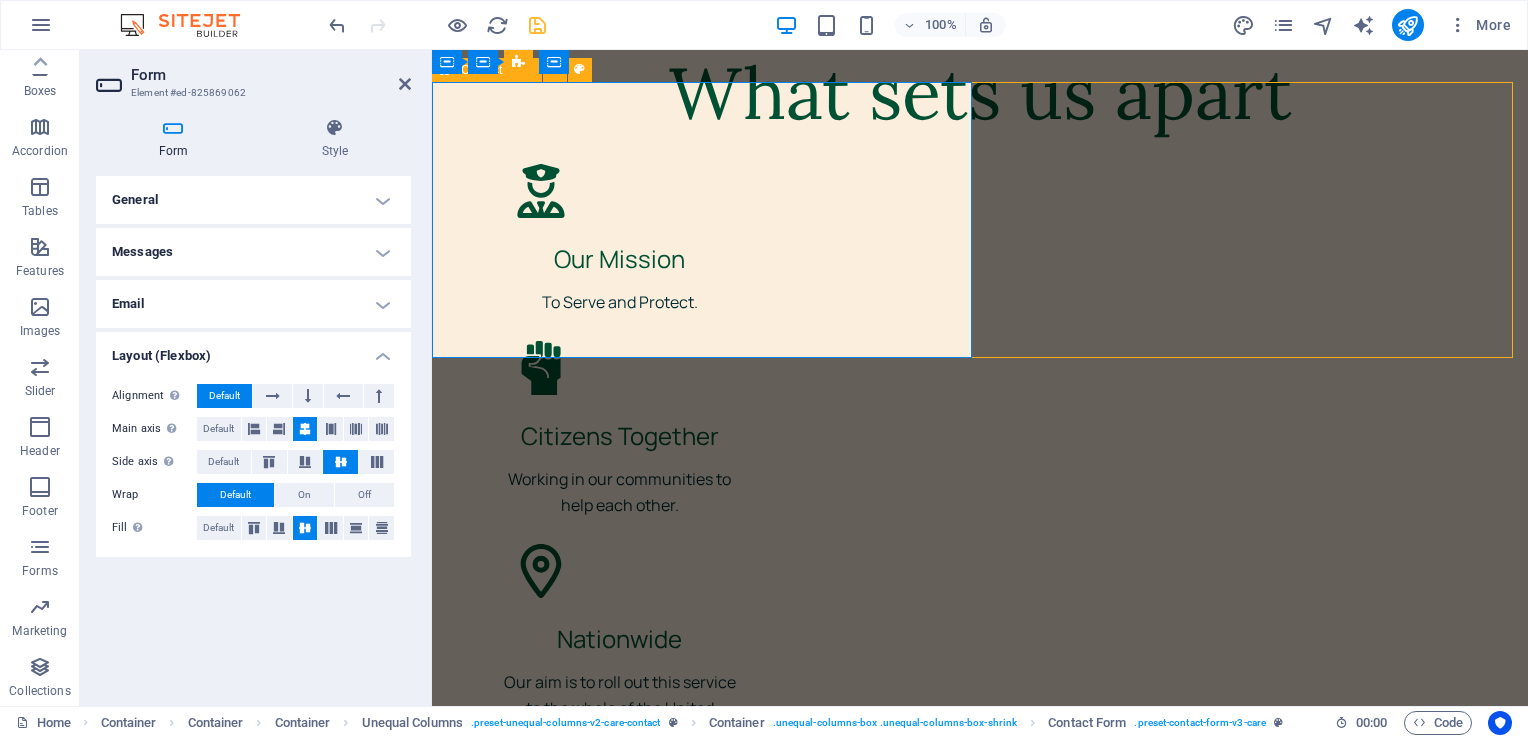 click on "I have read and understand the privacy policy. Unreadable? Load new Submit" at bounding box center (980, 3037) 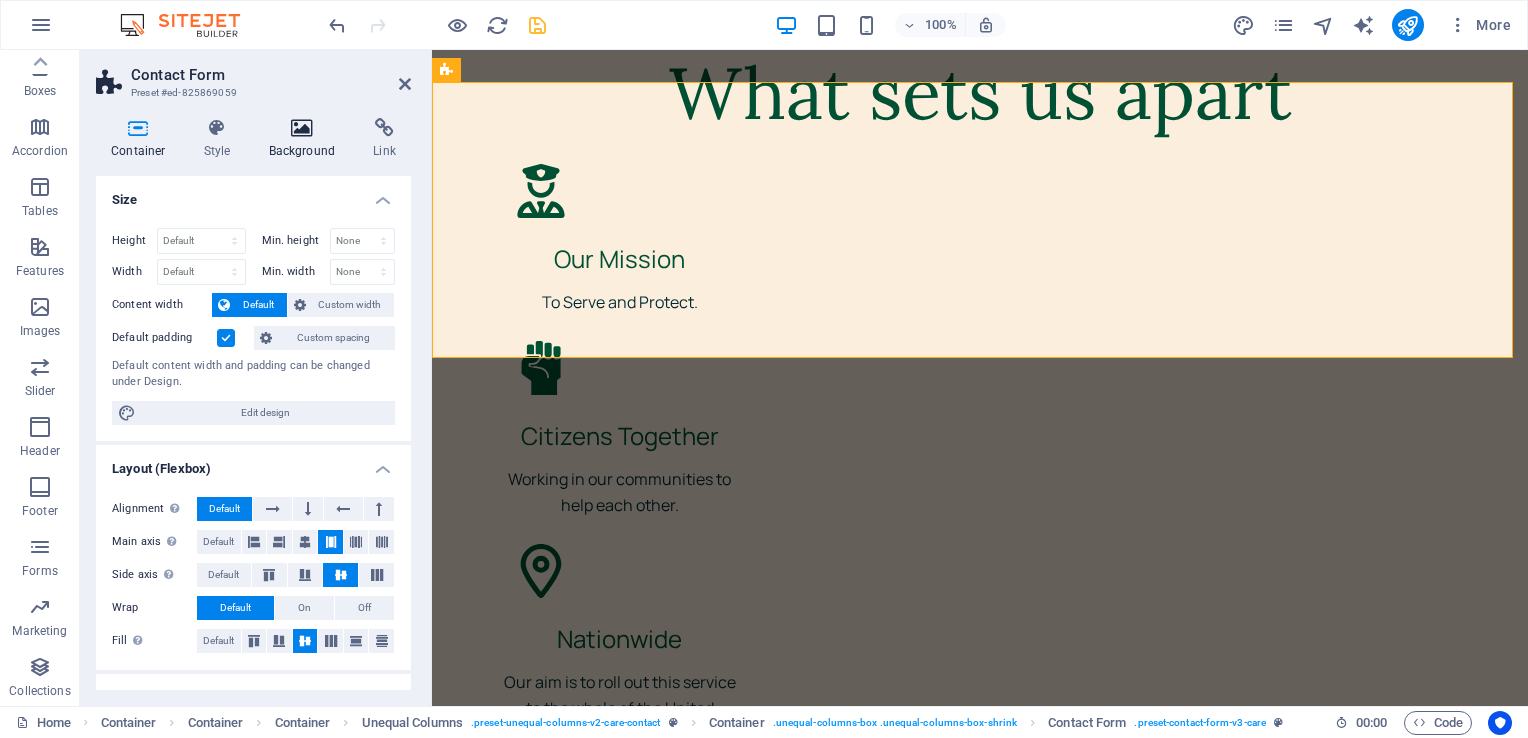 click at bounding box center [302, 128] 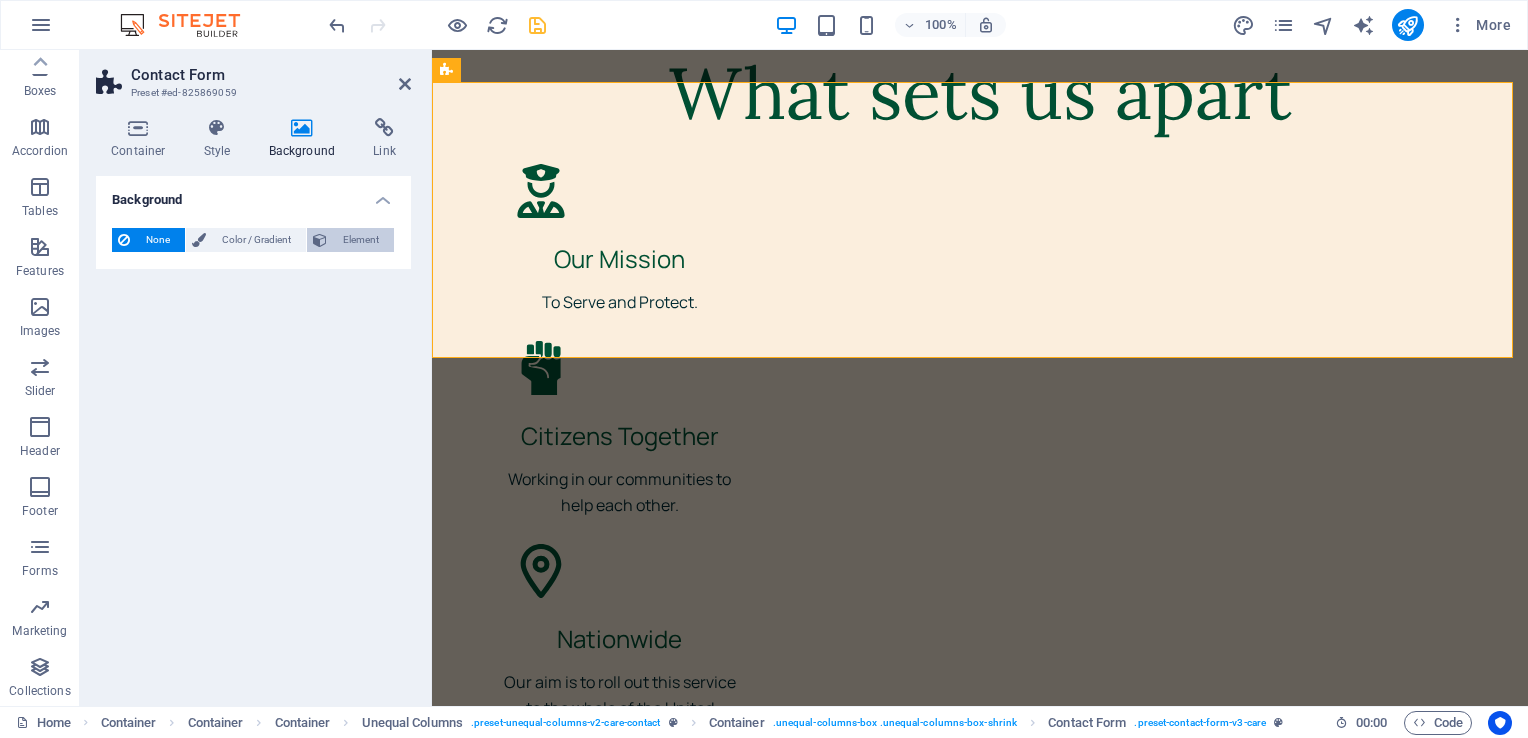 click on "Element" at bounding box center (360, 240) 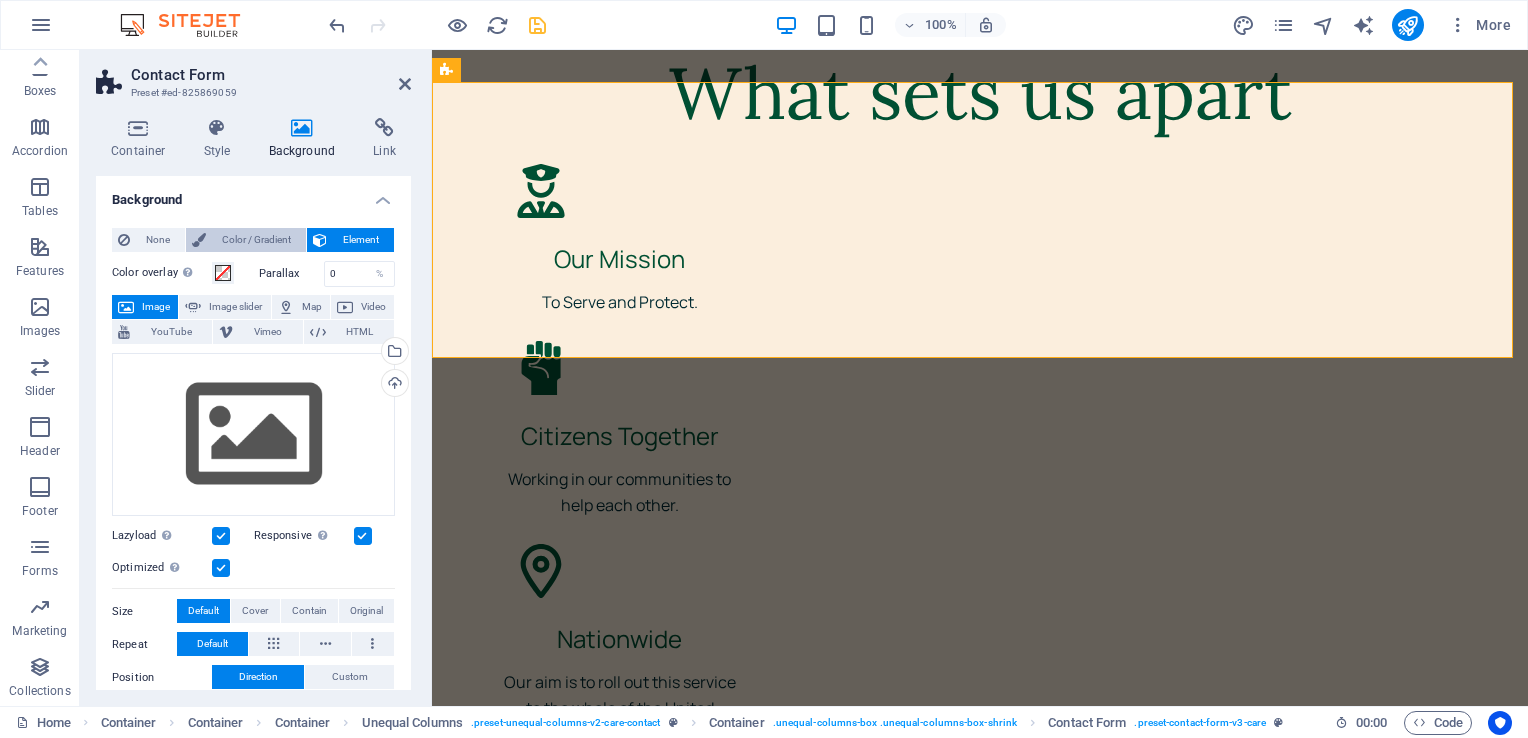 click on "Color / Gradient" at bounding box center [256, 240] 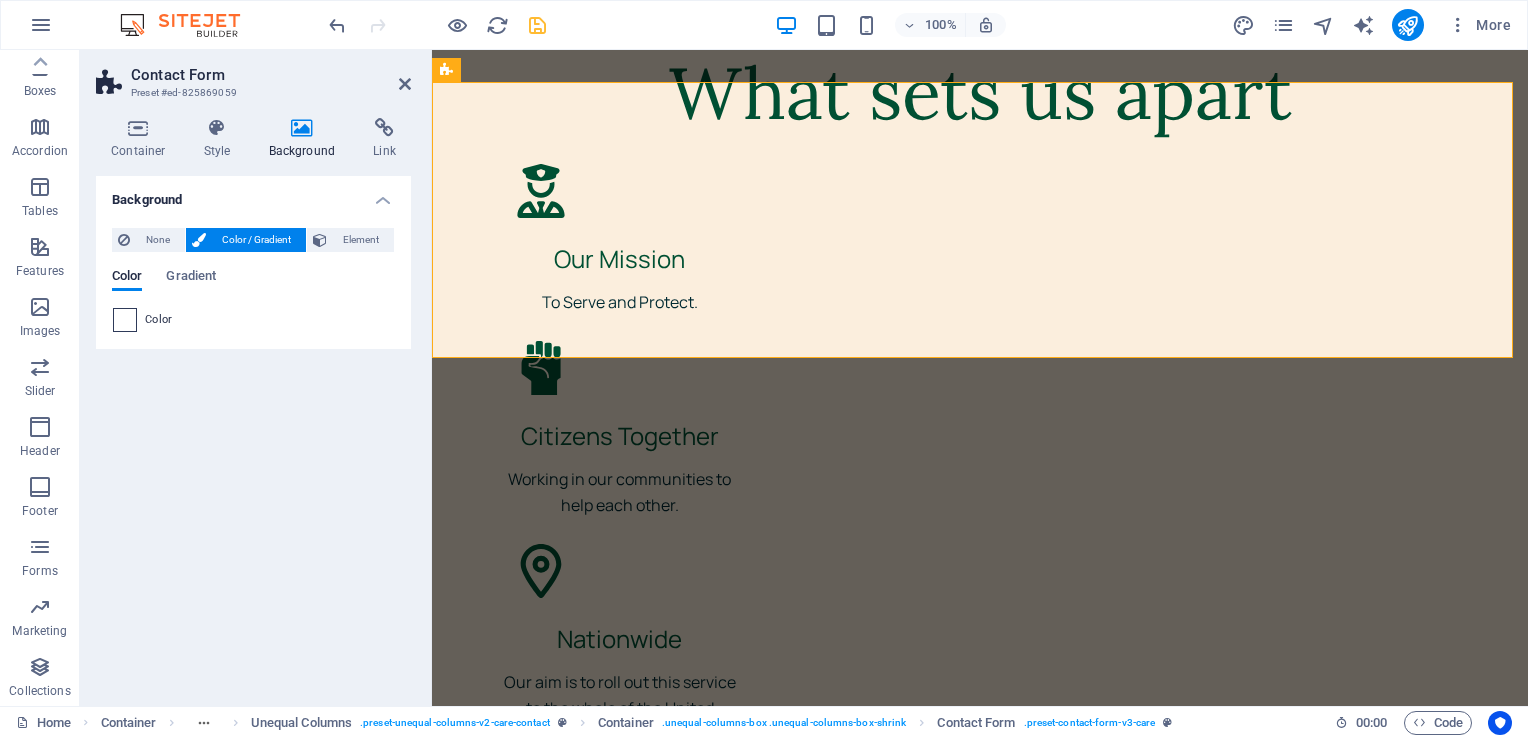 click at bounding box center (125, 320) 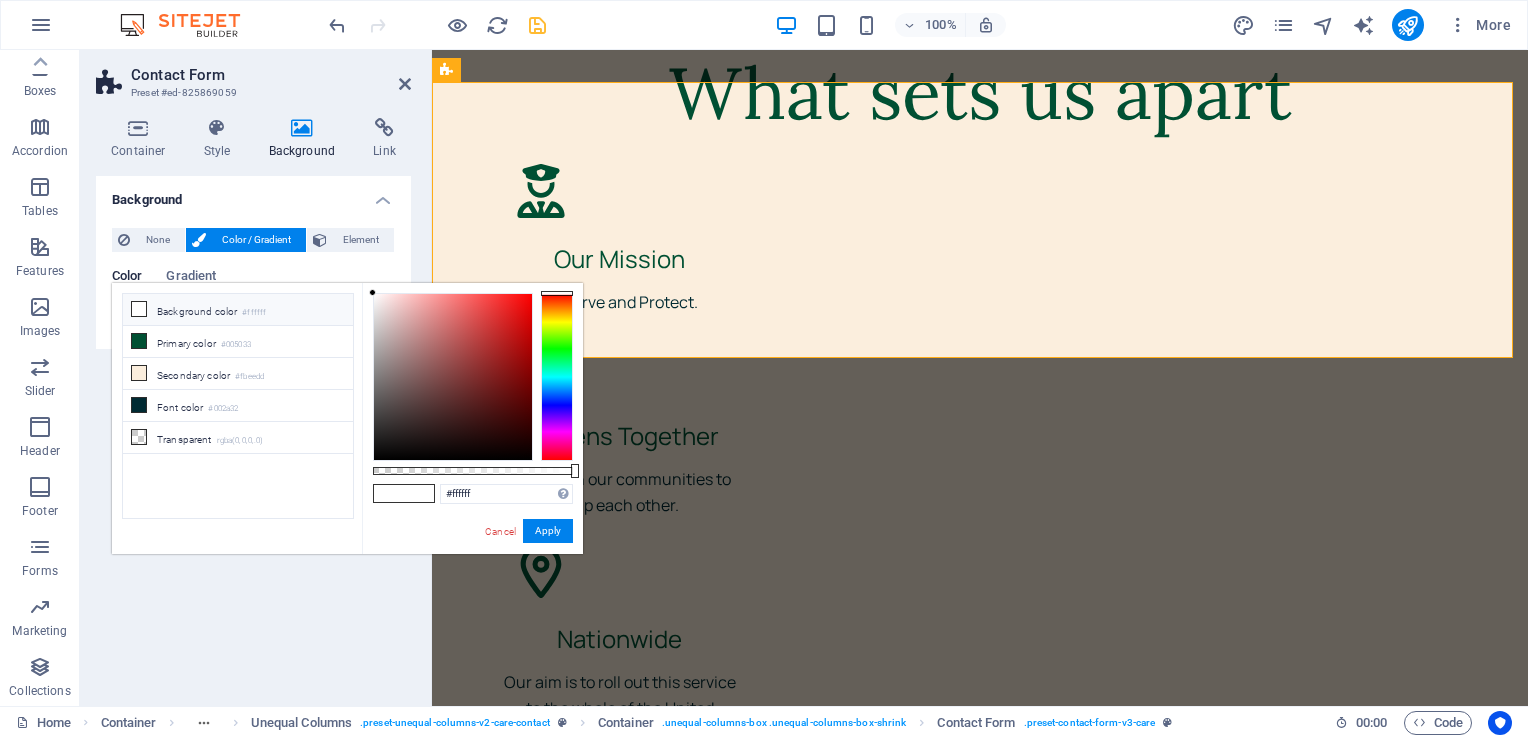 click at bounding box center (139, 309) 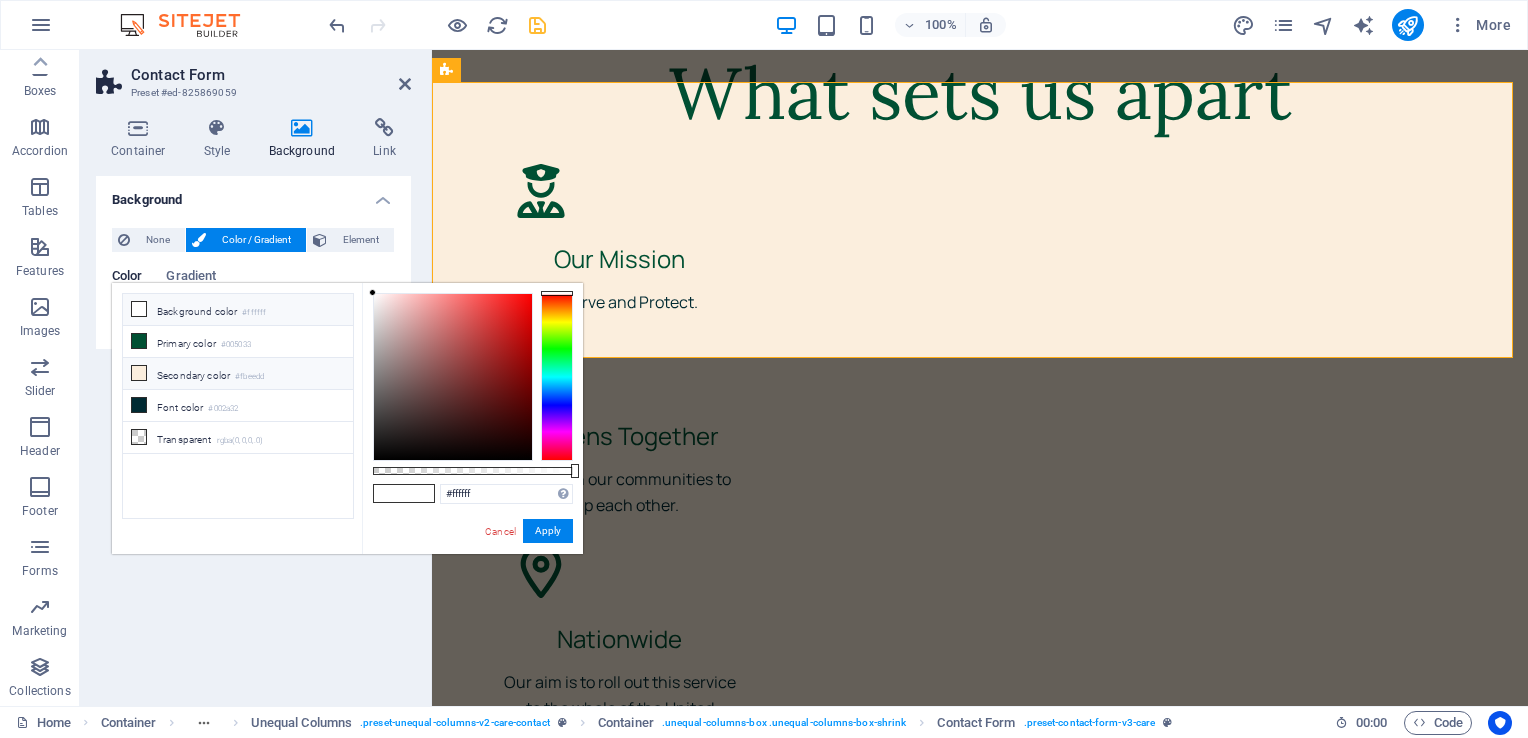 click at bounding box center [139, 373] 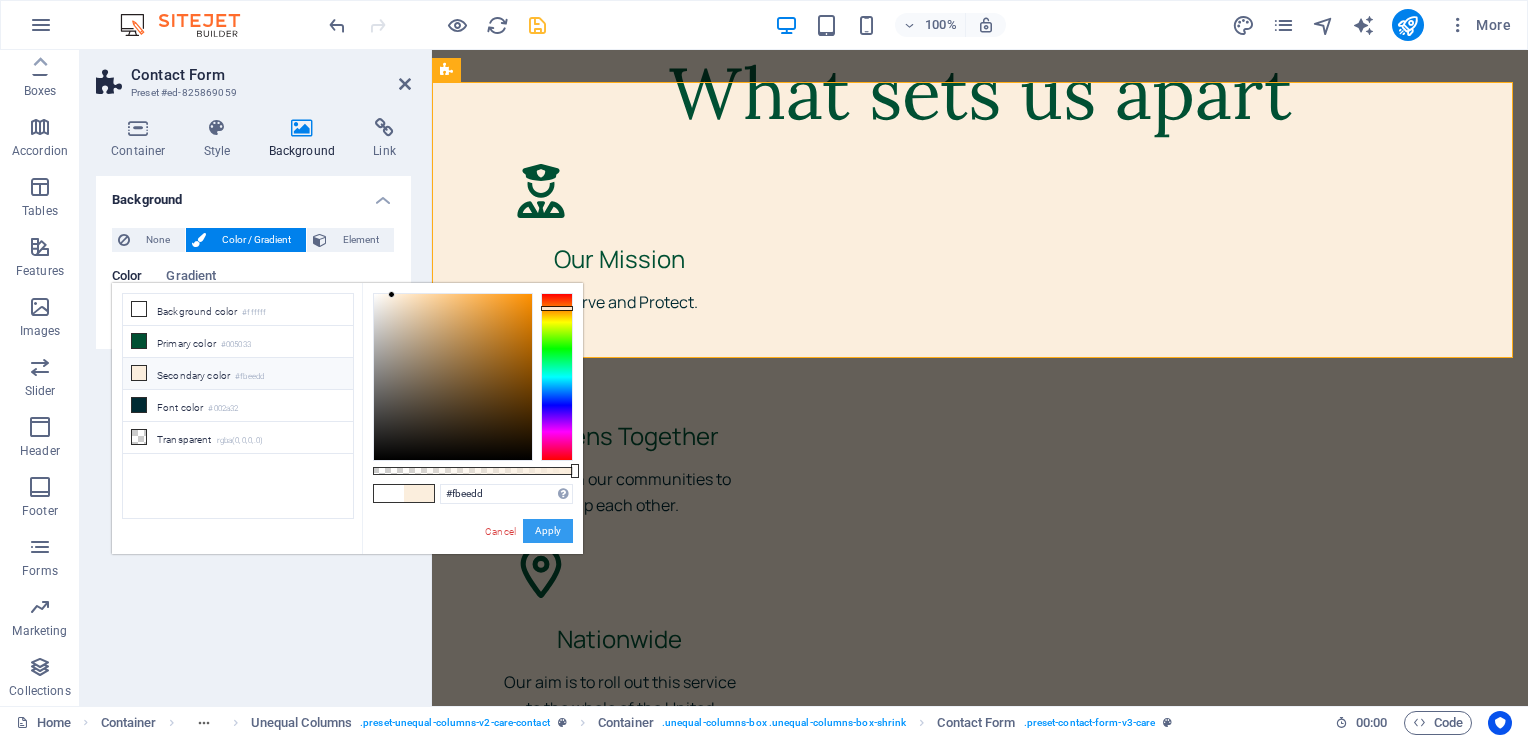 click on "Apply" at bounding box center (548, 531) 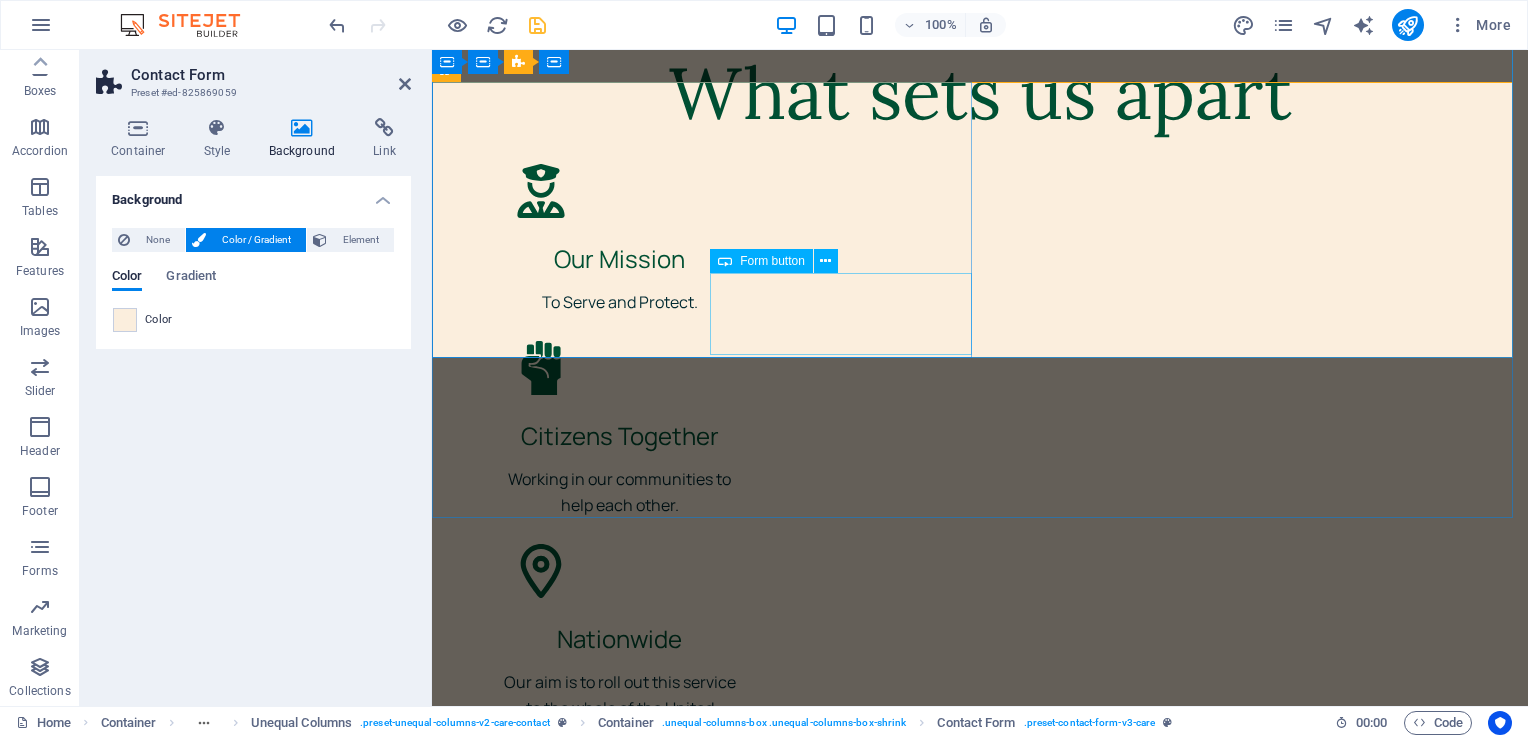 click on "Submit" at bounding box center (1258, 3146) 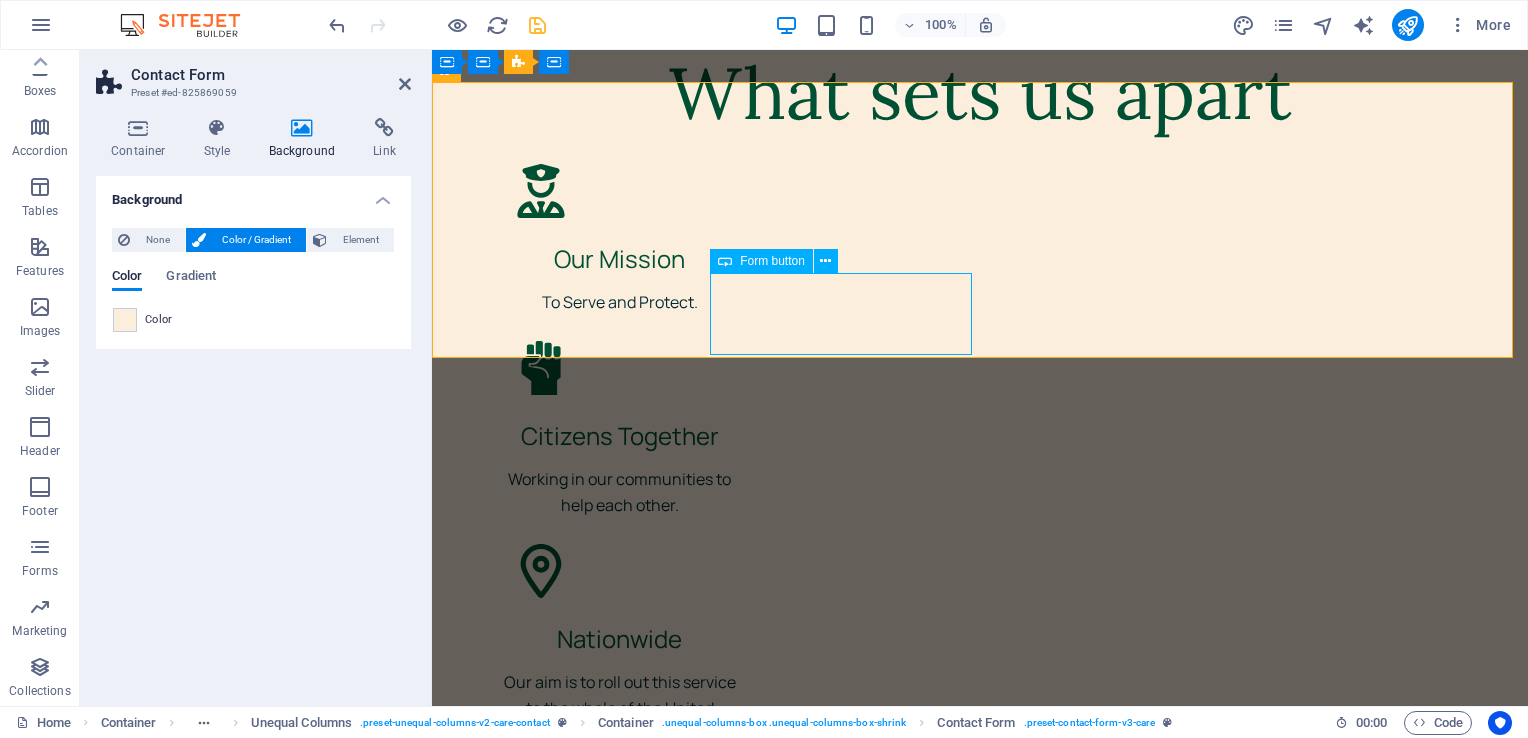 click on "Submit" at bounding box center (1258, 3146) 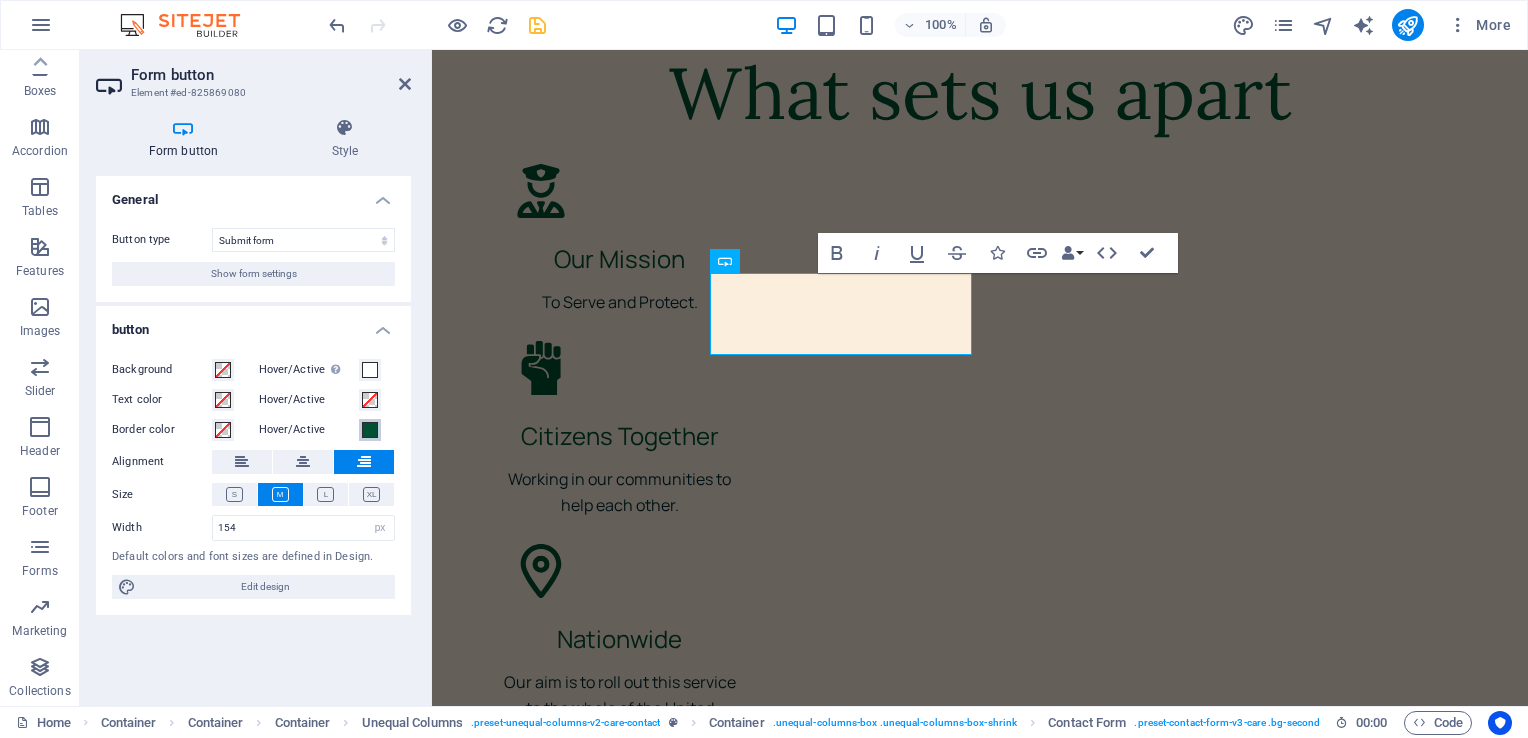 click at bounding box center (370, 430) 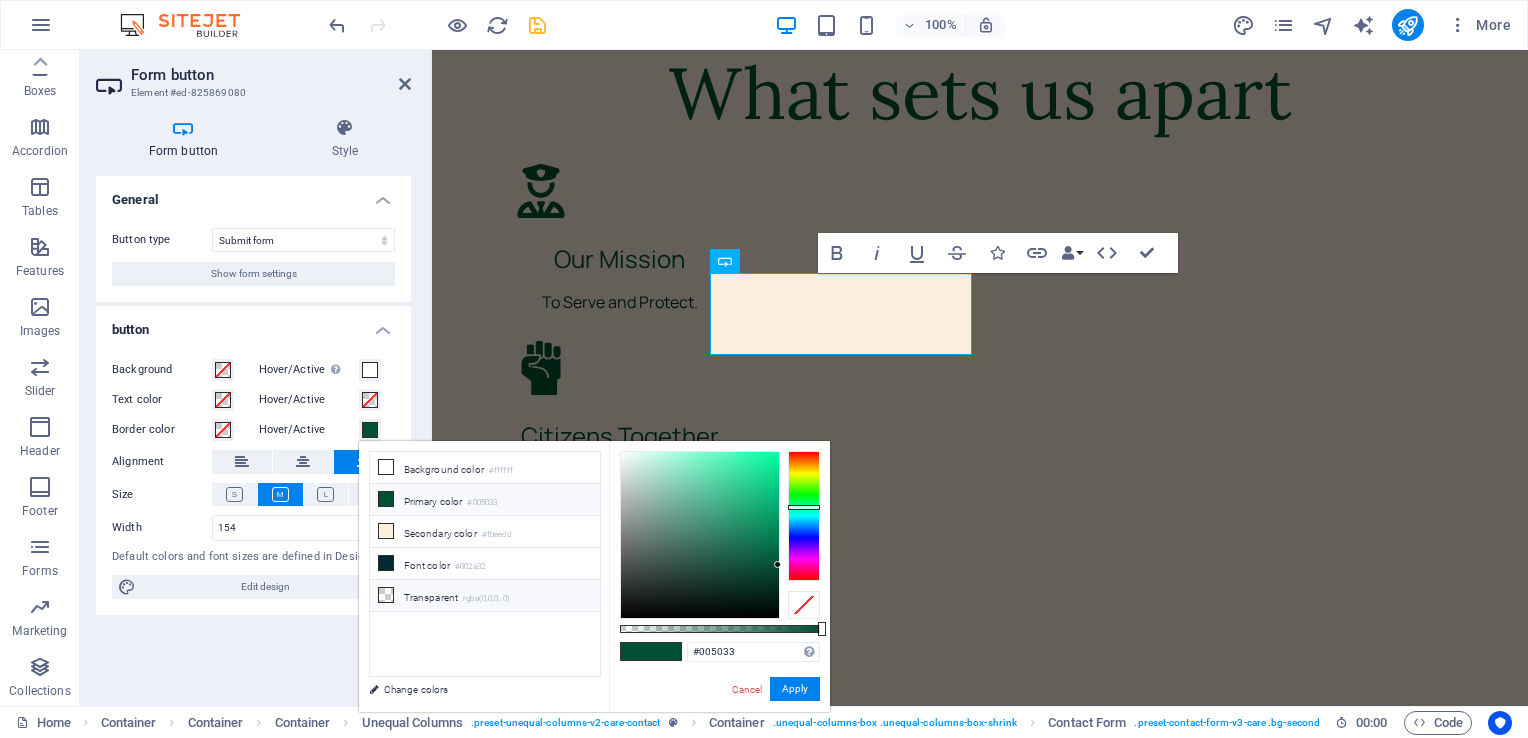 click at bounding box center [386, 595] 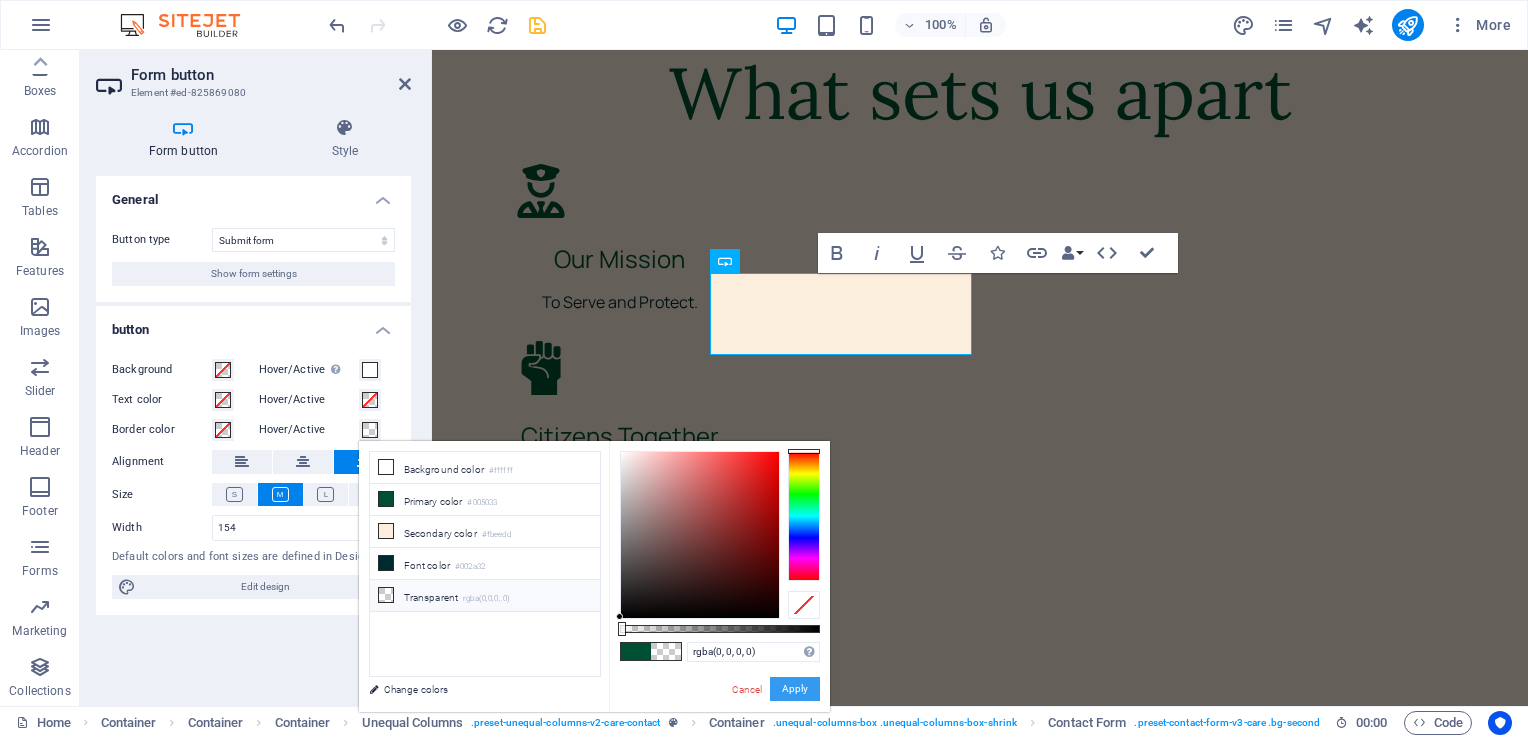 click on "Apply" at bounding box center [795, 689] 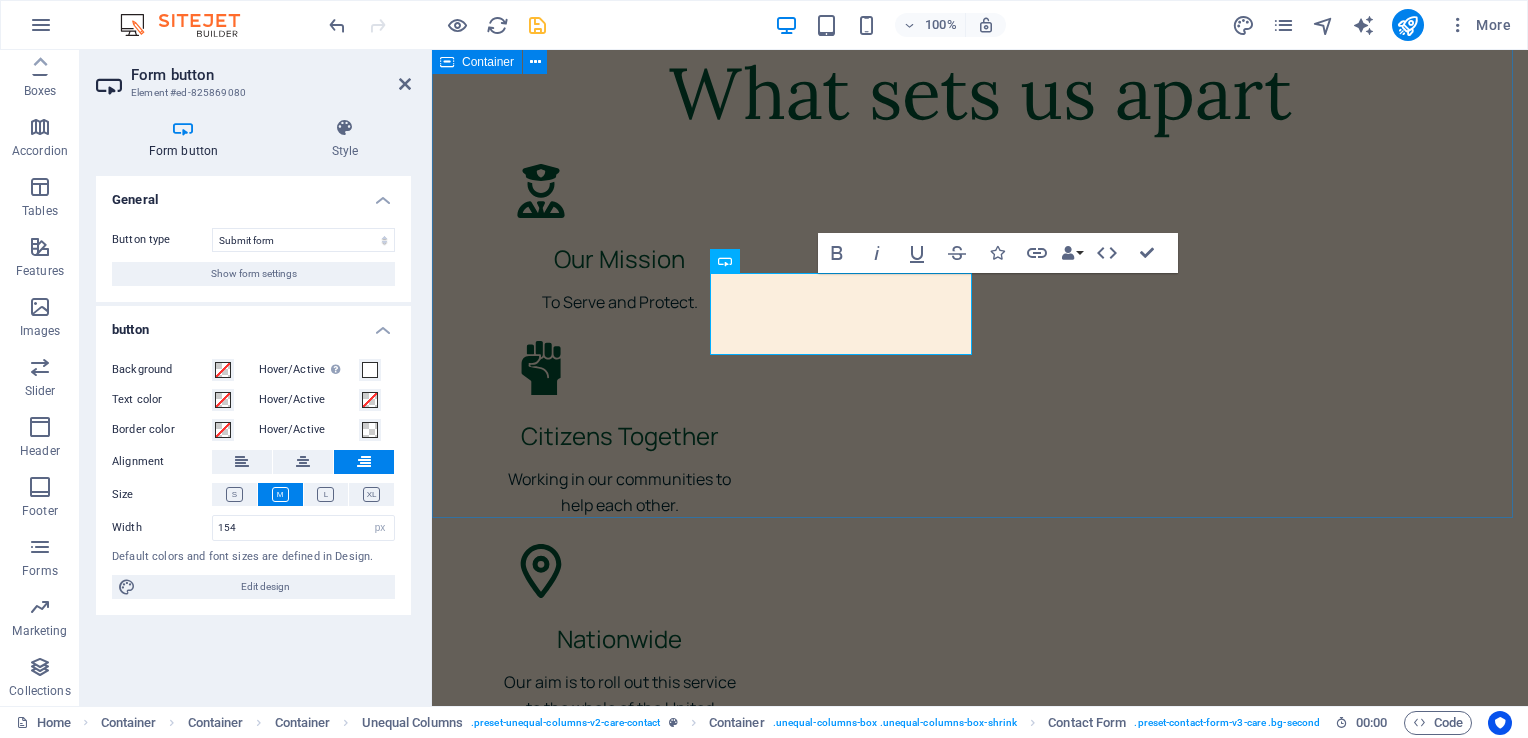 click on "Send us a message   I have read and understand the privacy policy. Unreadable? Load new Submit" at bounding box center (980, 2908) 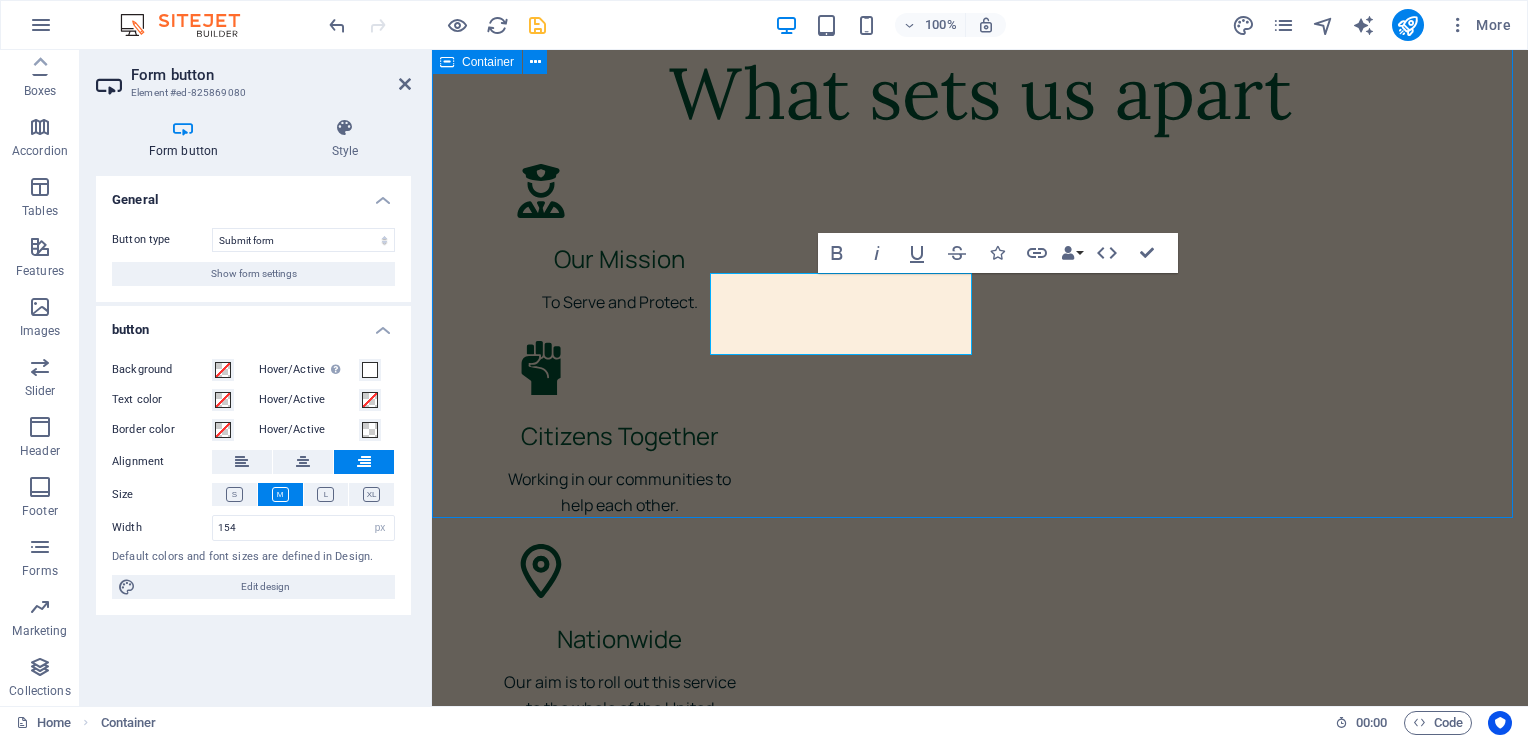 scroll, scrollTop: 6168, scrollLeft: 0, axis: vertical 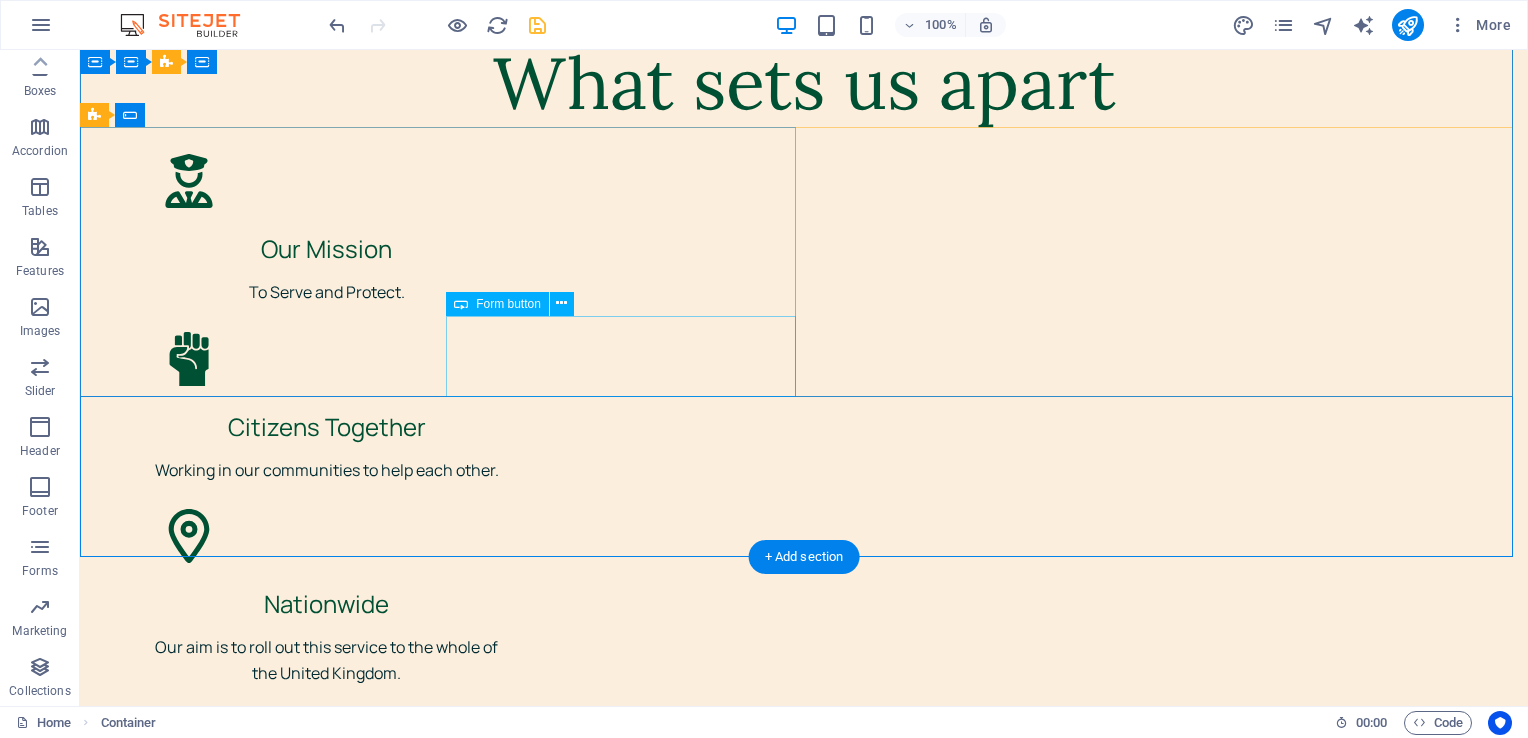 click on "Submit" at bounding box center (1170, 3034) 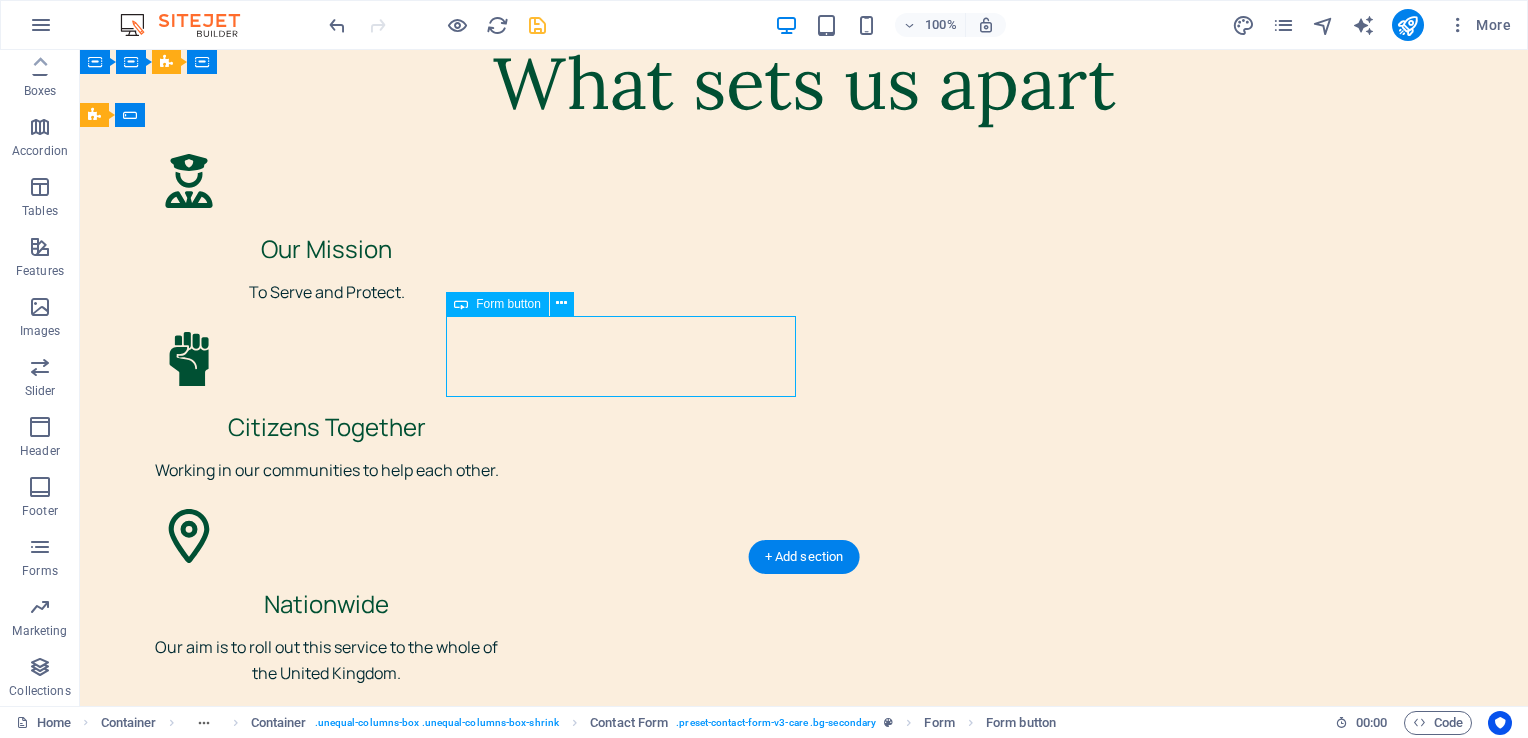 click on "Submit" at bounding box center [1170, 3034] 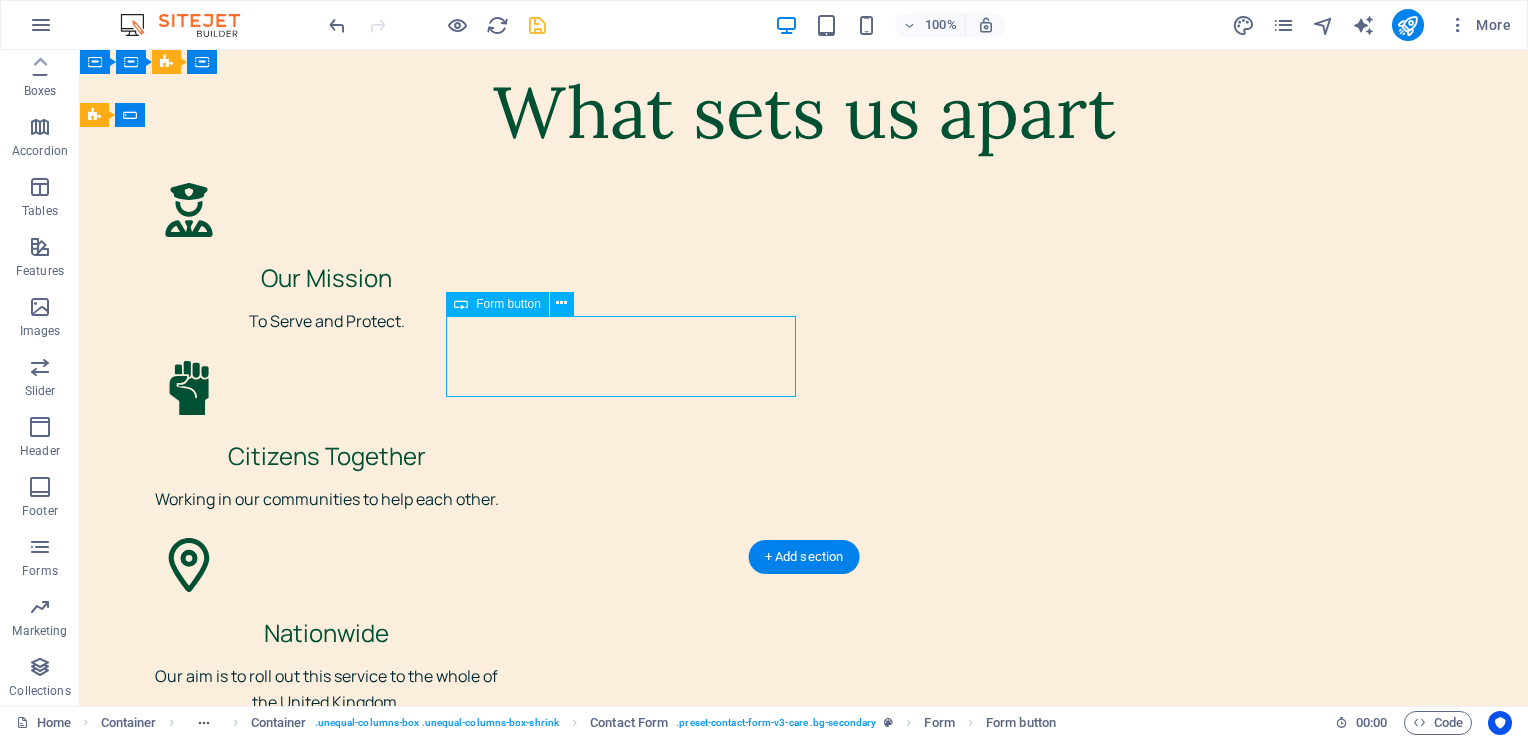 scroll, scrollTop: 6280, scrollLeft: 0, axis: vertical 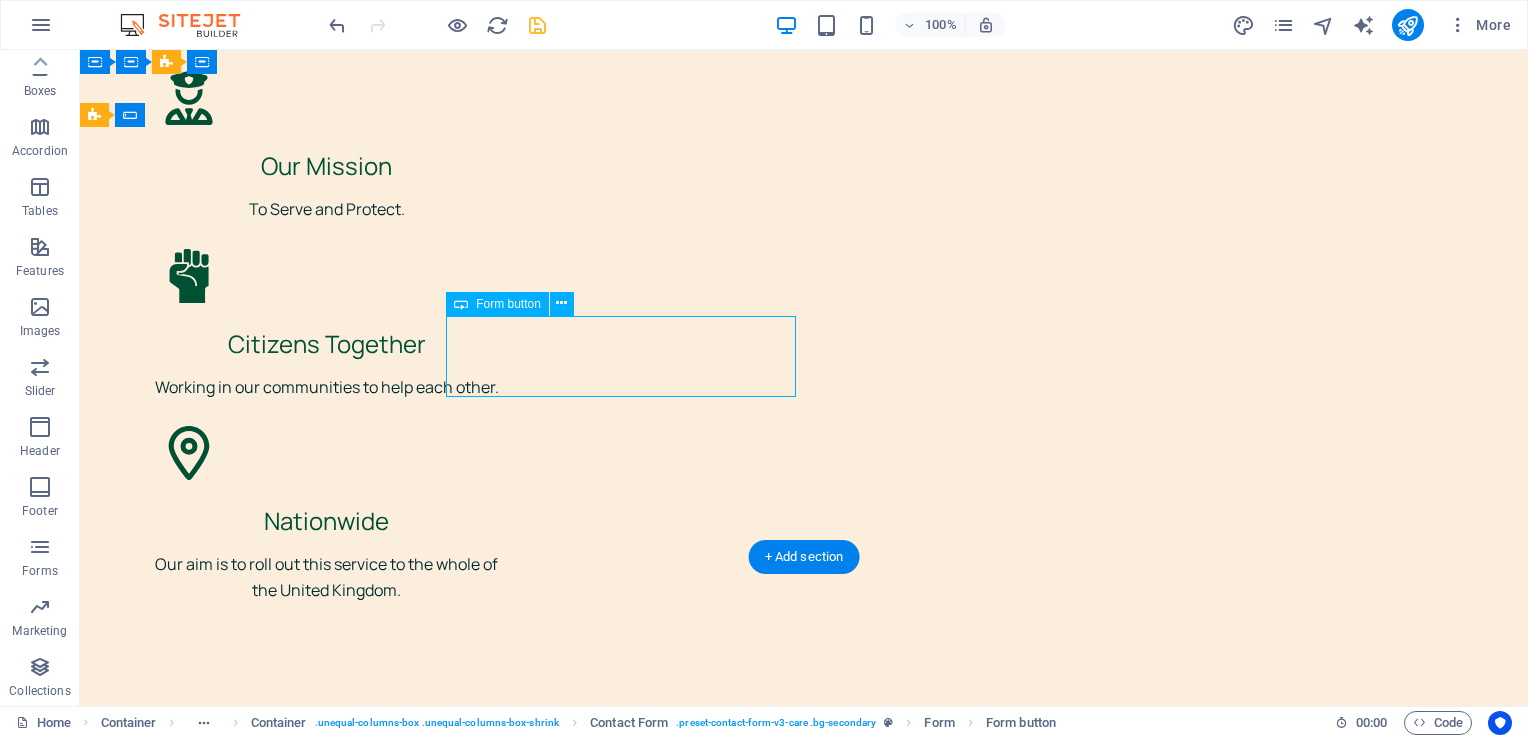 select on "px" 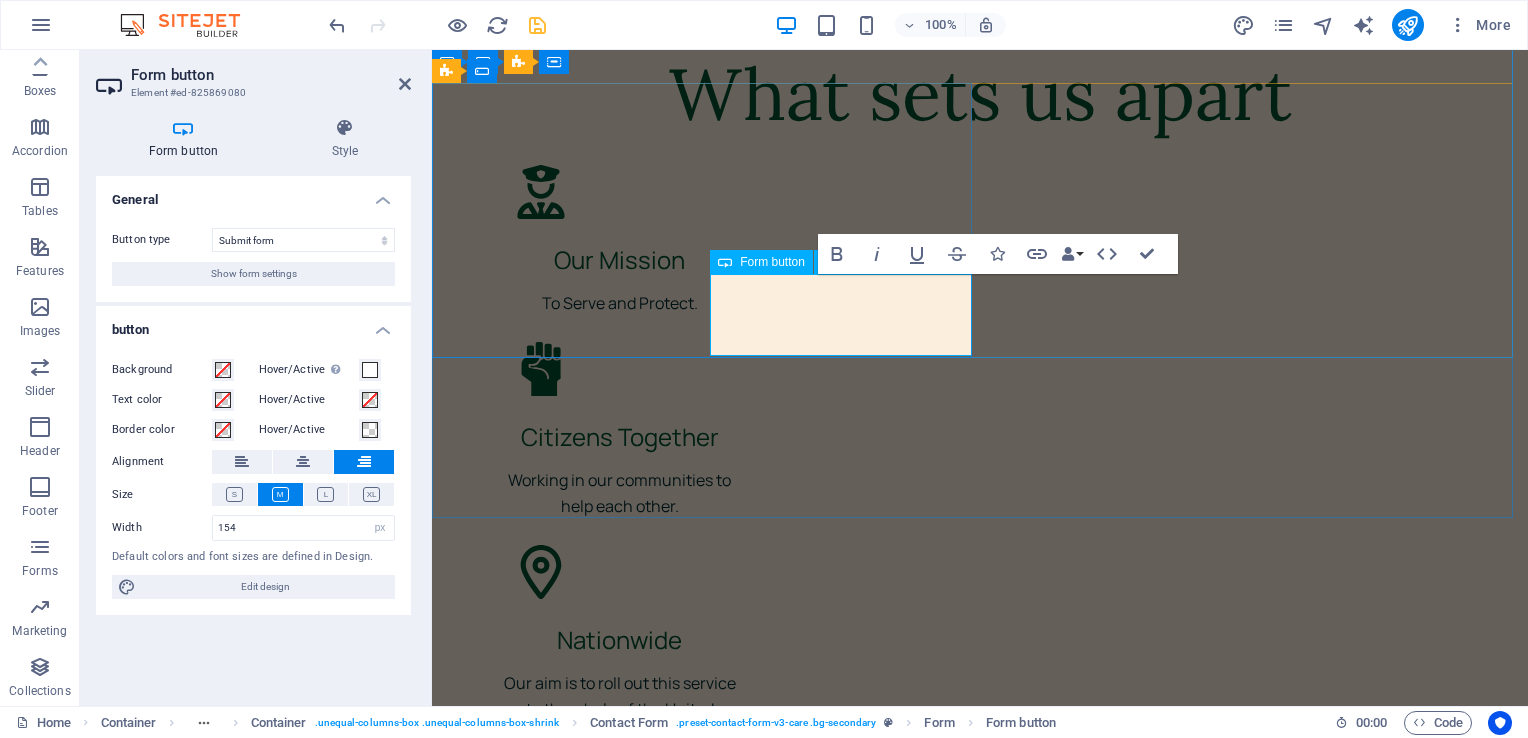 click on "Submit" at bounding box center (1451, 3147) 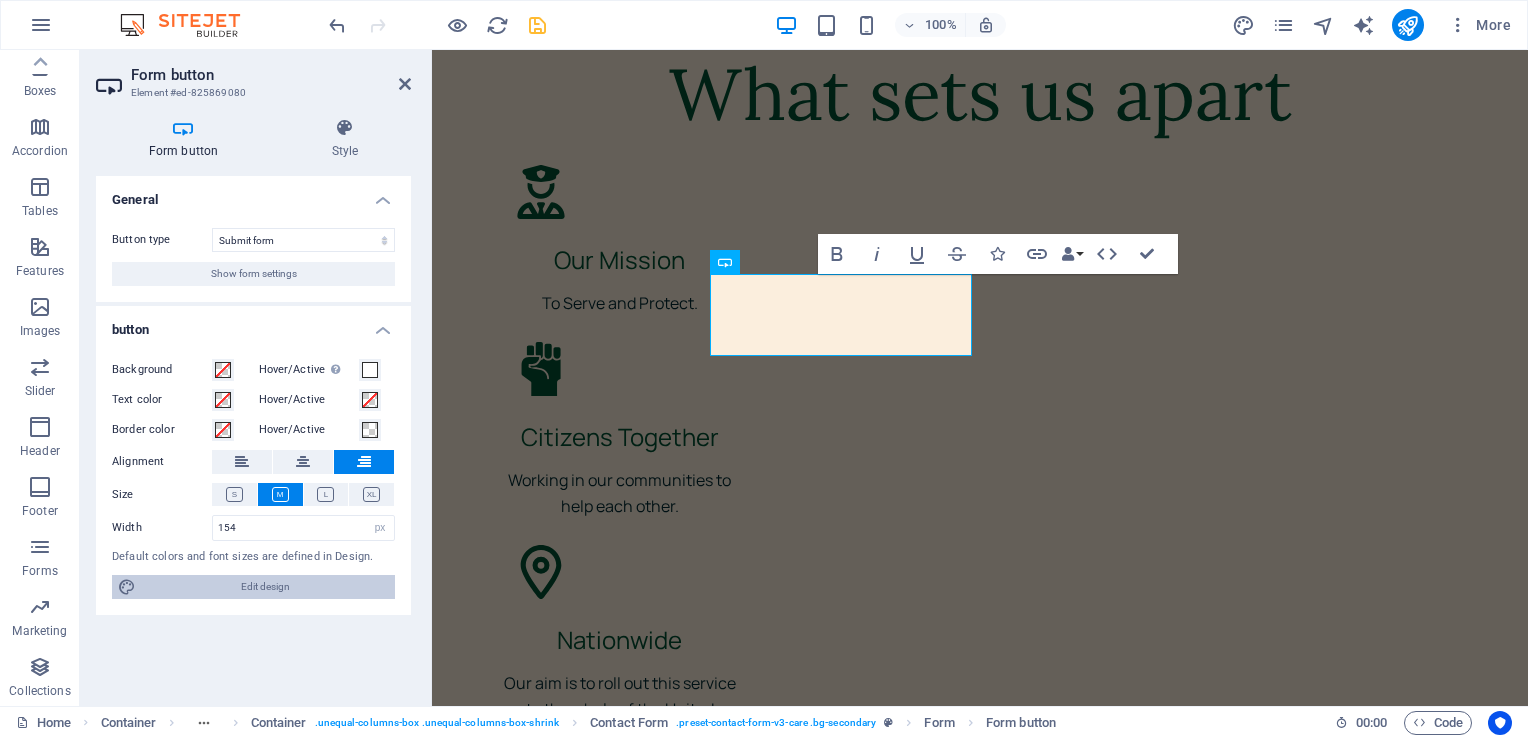 click on "Edit design" at bounding box center (265, 587) 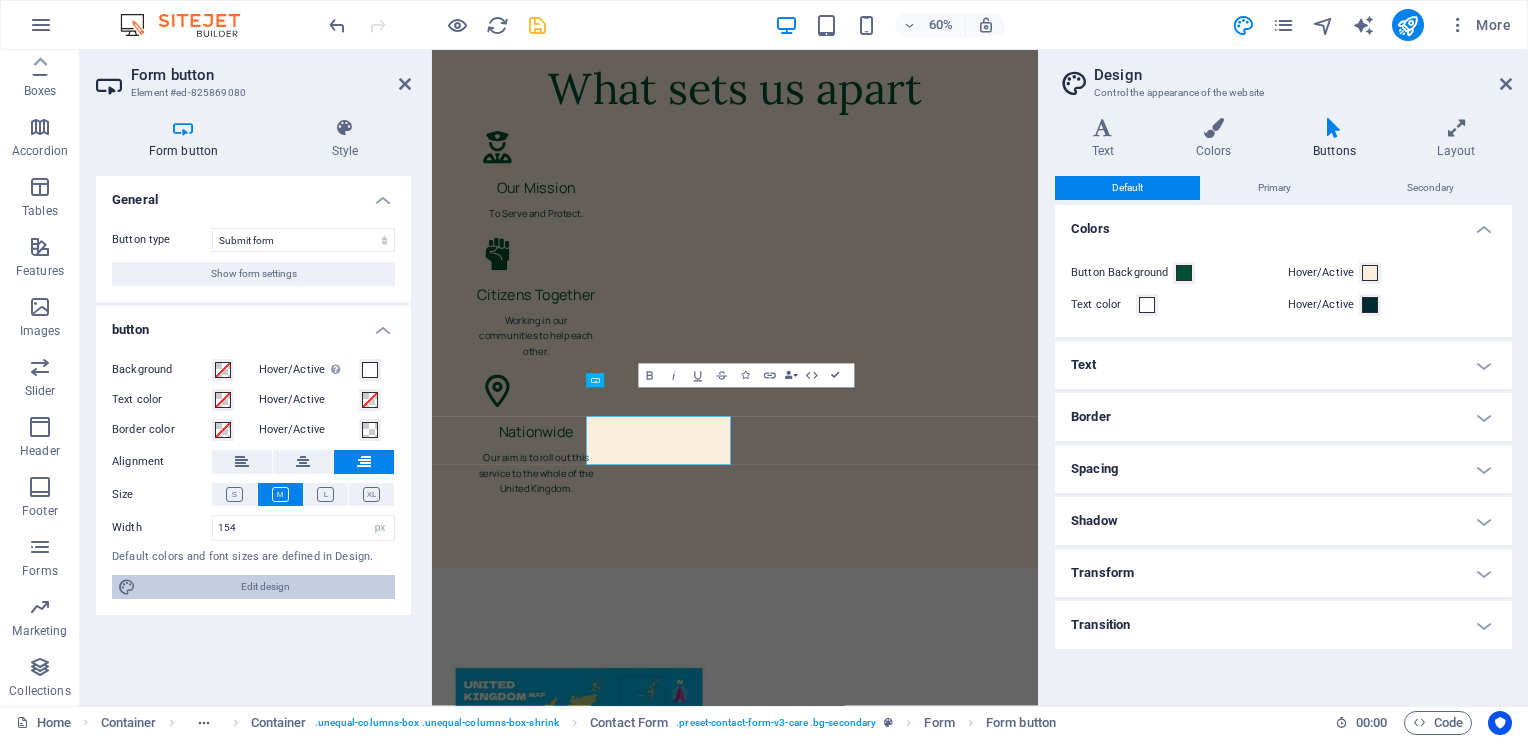 scroll, scrollTop: 5918, scrollLeft: 0, axis: vertical 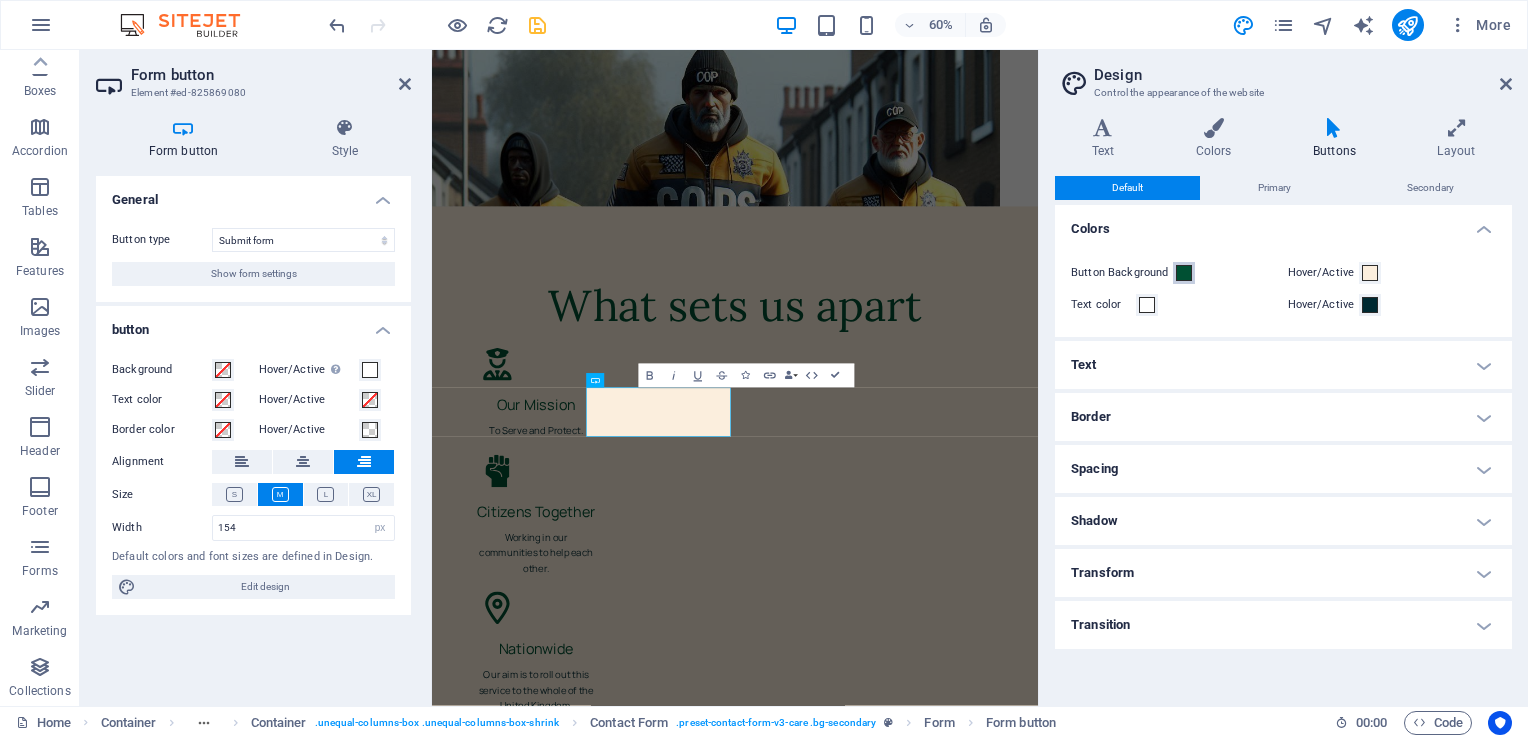 click at bounding box center (1184, 273) 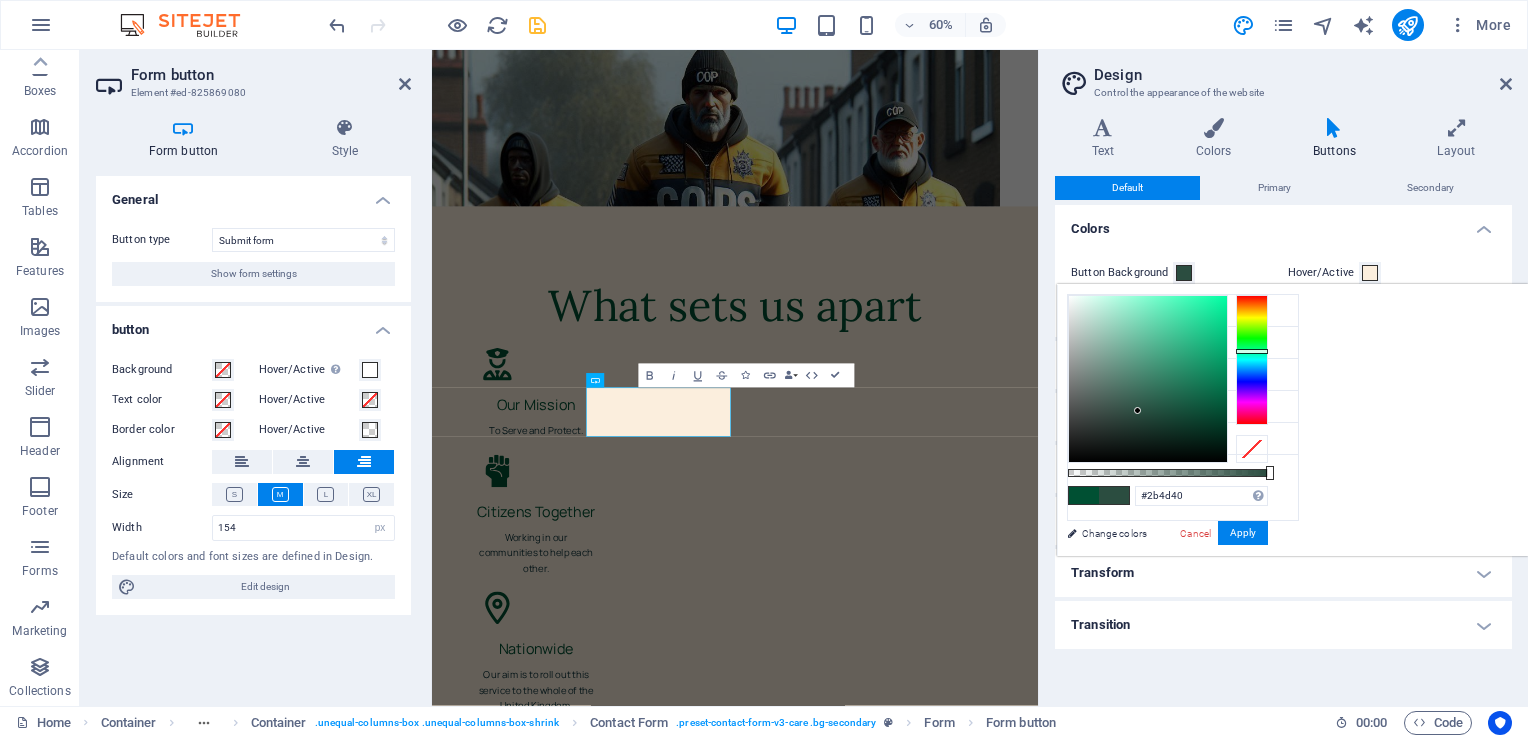click at bounding box center (1148, 379) 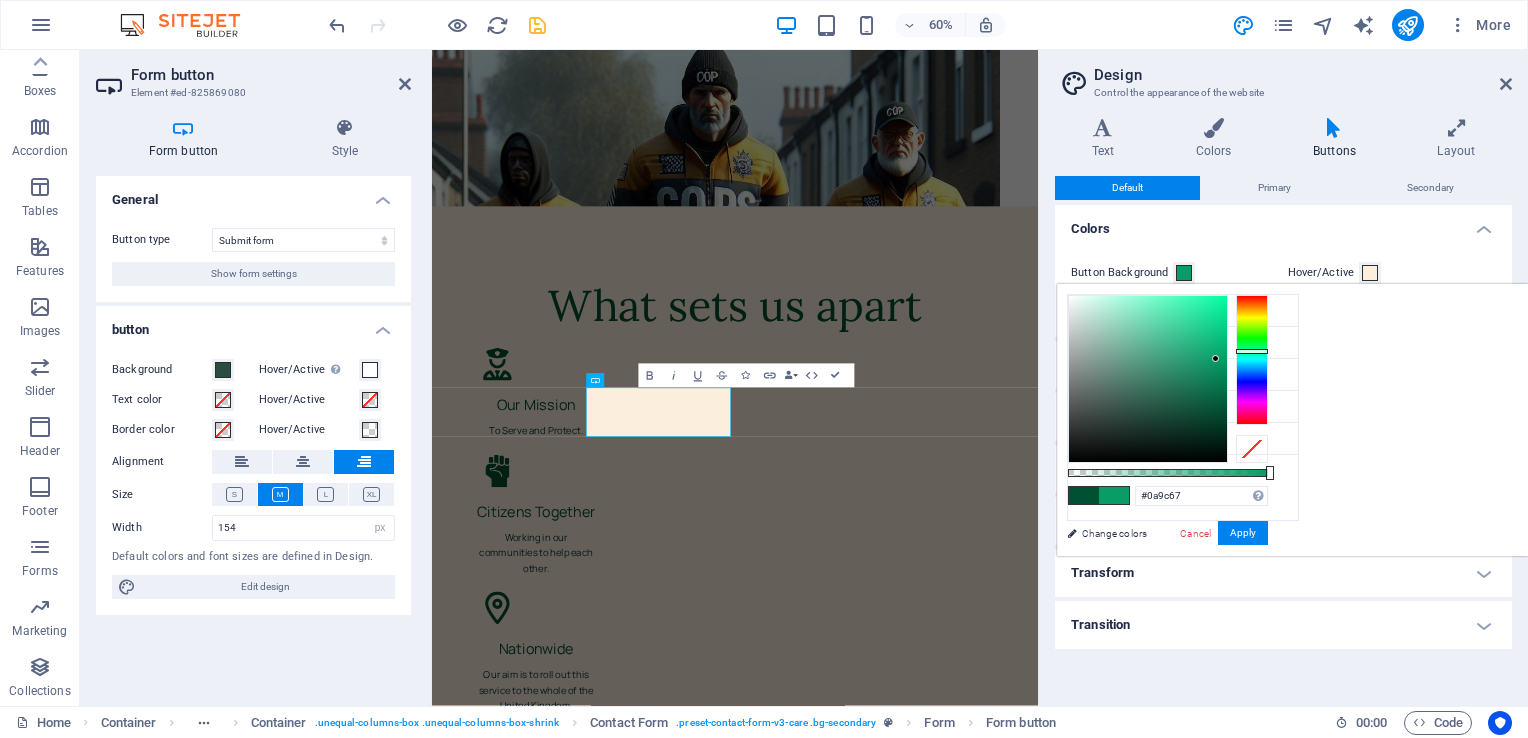 click at bounding box center [1148, 379] 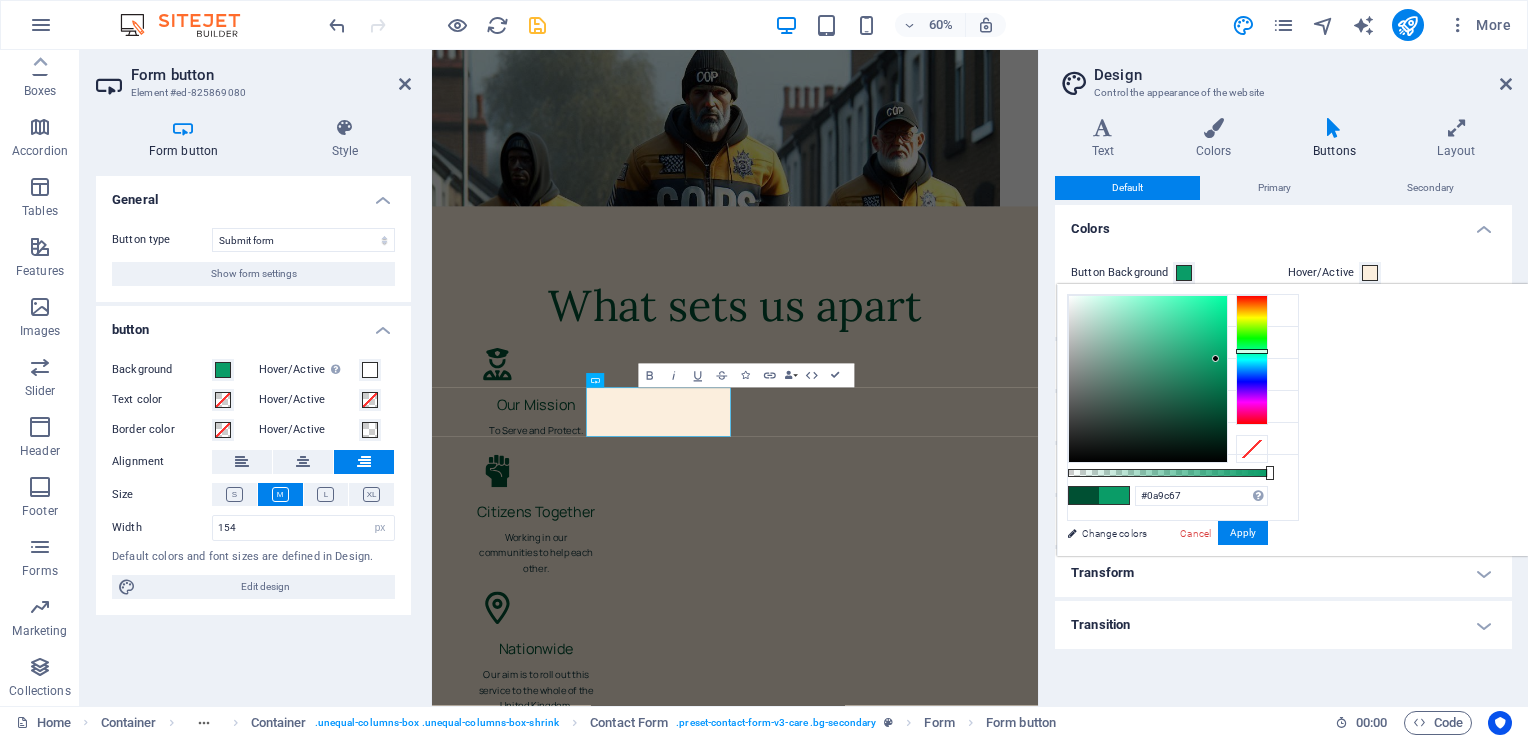type on "#0a4a9c" 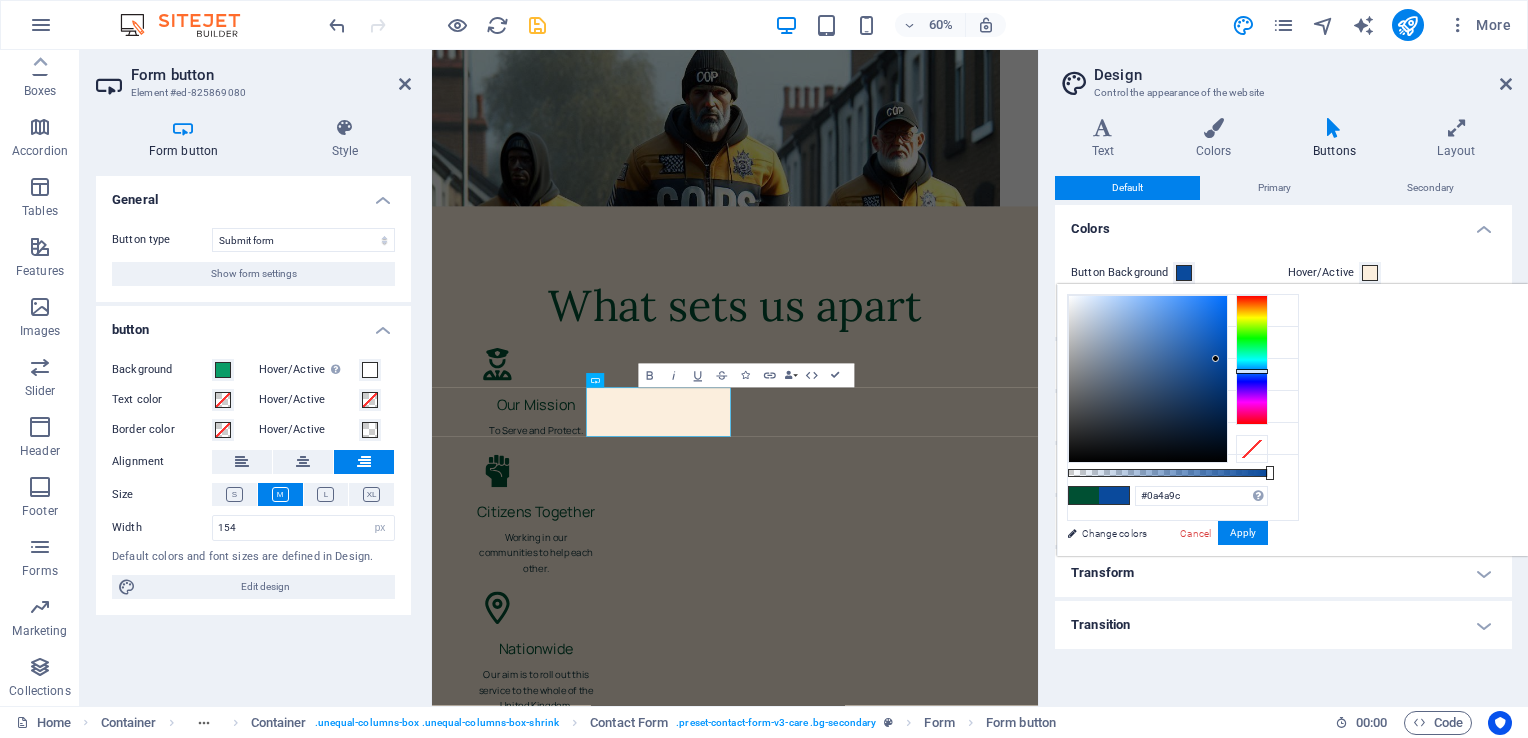 click at bounding box center (1252, 360) 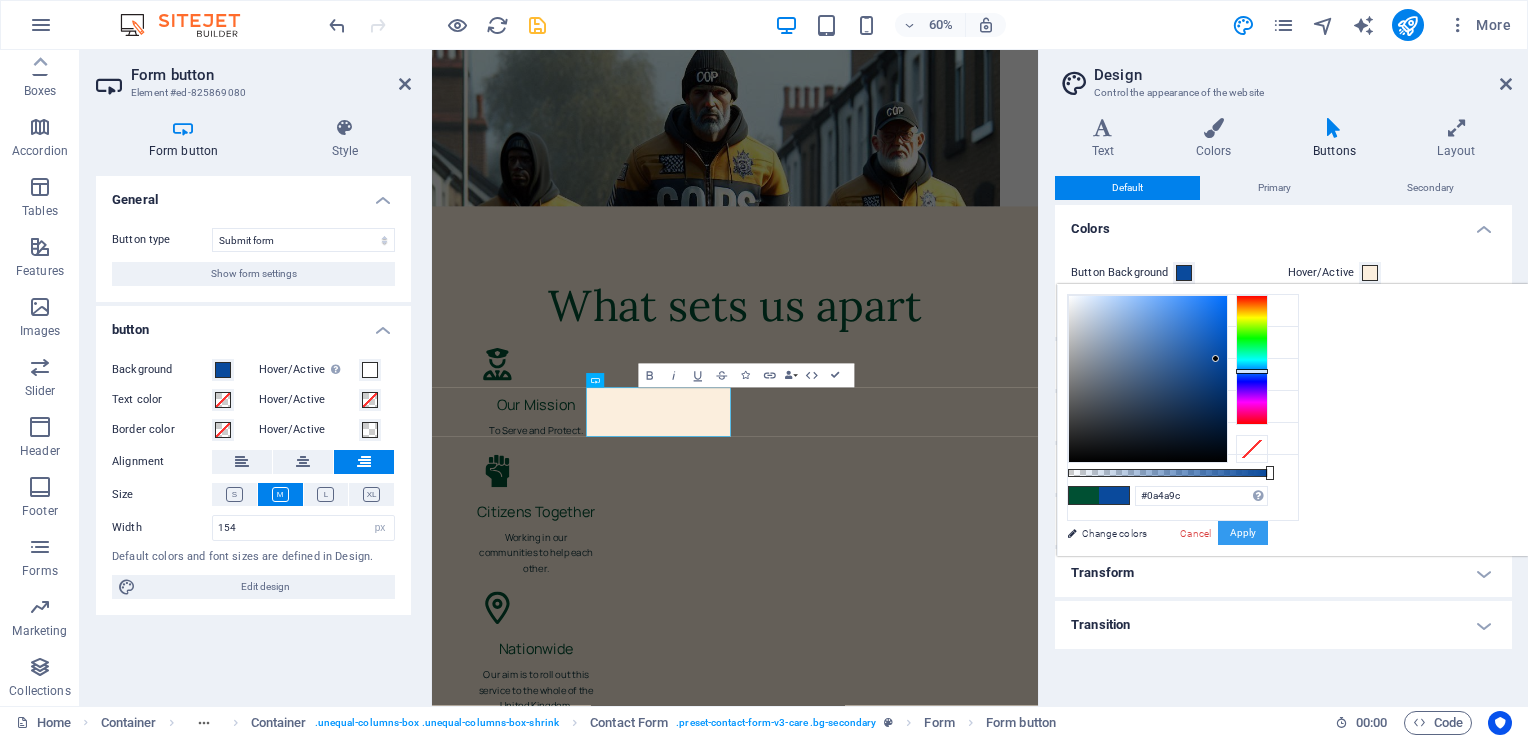 click on "Apply" at bounding box center (1243, 533) 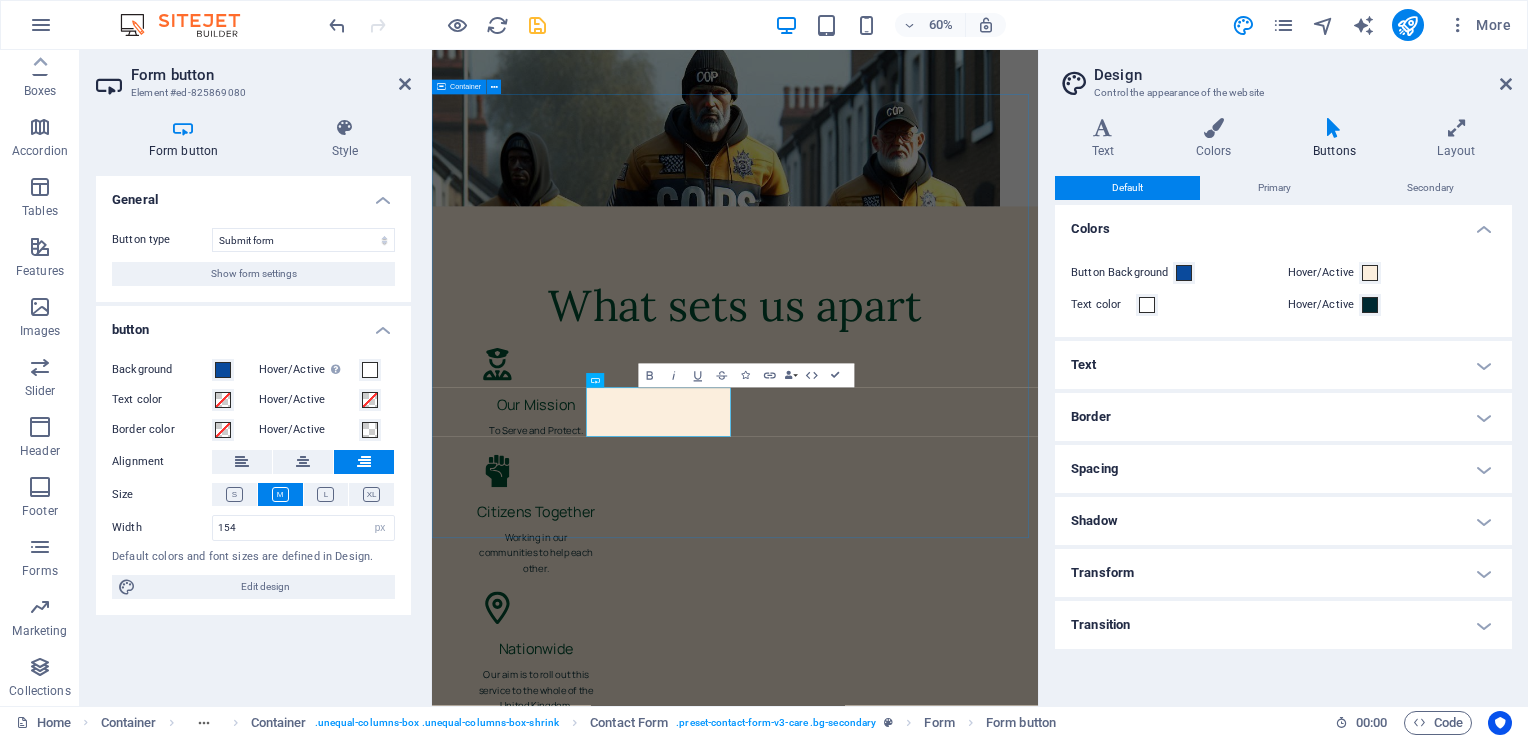 click on "Send us a message   I have read and understand the privacy policy. Unreadable? Load new Submit" at bounding box center [937, 3402] 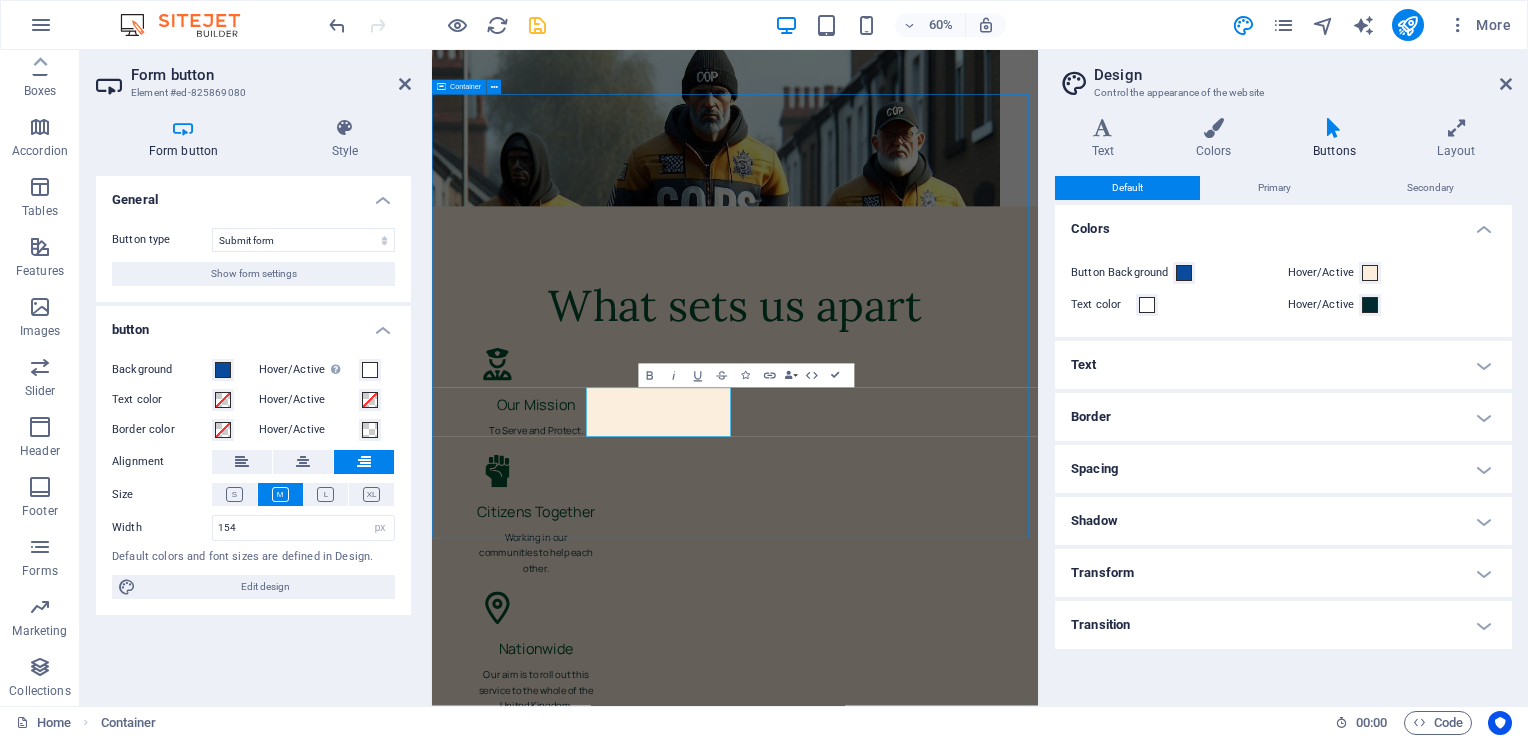 scroll, scrollTop: 6272, scrollLeft: 0, axis: vertical 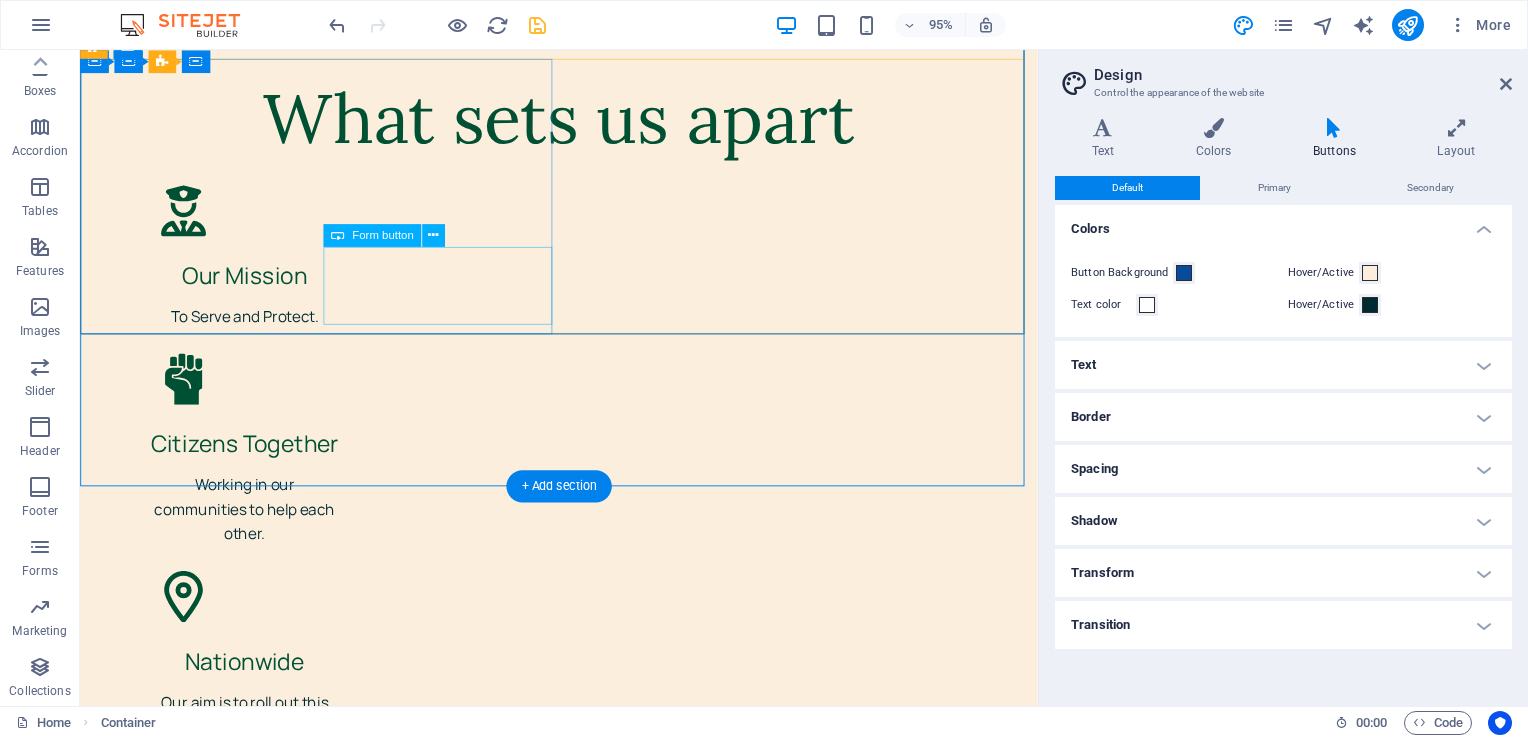 click on "Submit" at bounding box center [840, 3279] 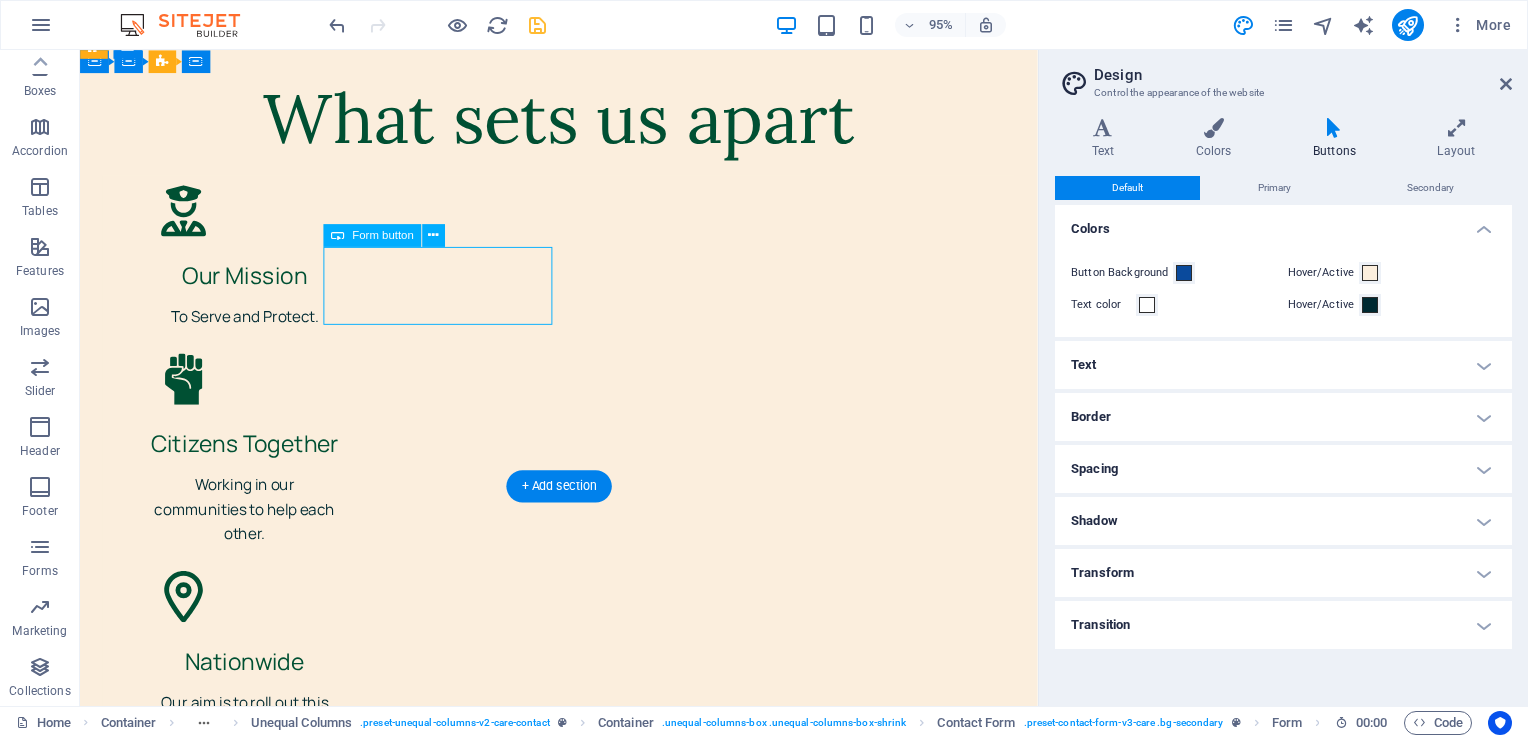click on "Submit" at bounding box center [840, 3279] 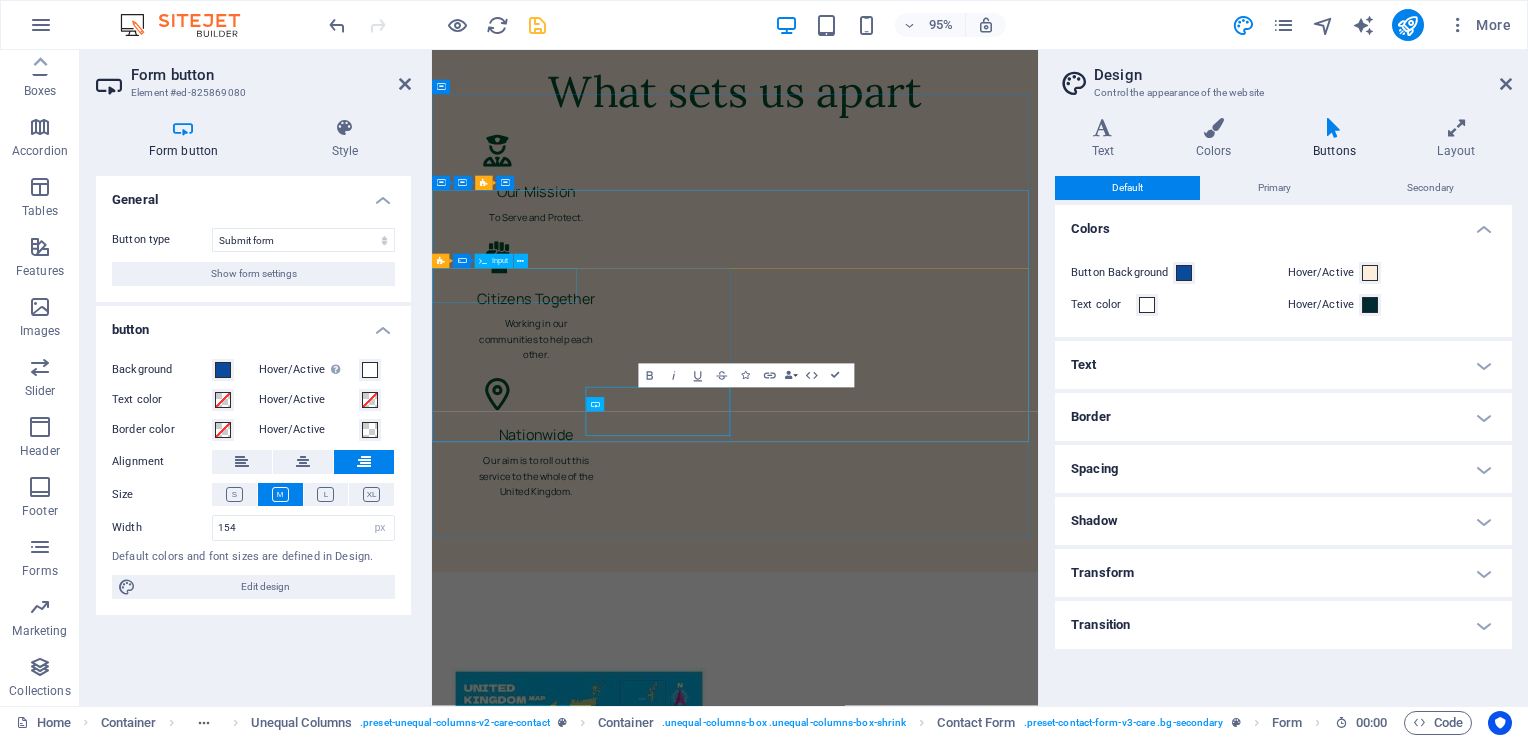 scroll, scrollTop: 5918, scrollLeft: 0, axis: vertical 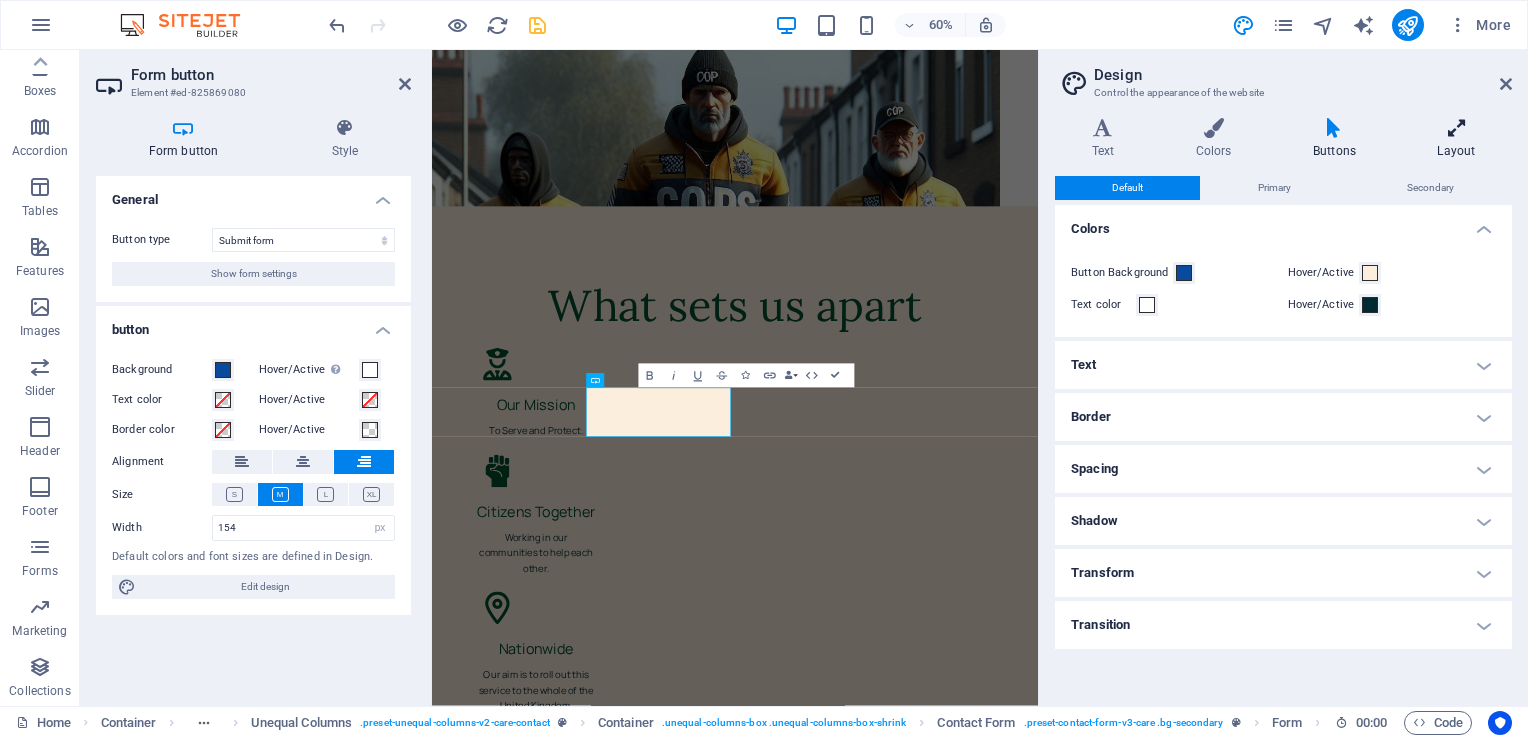 click at bounding box center (1456, 128) 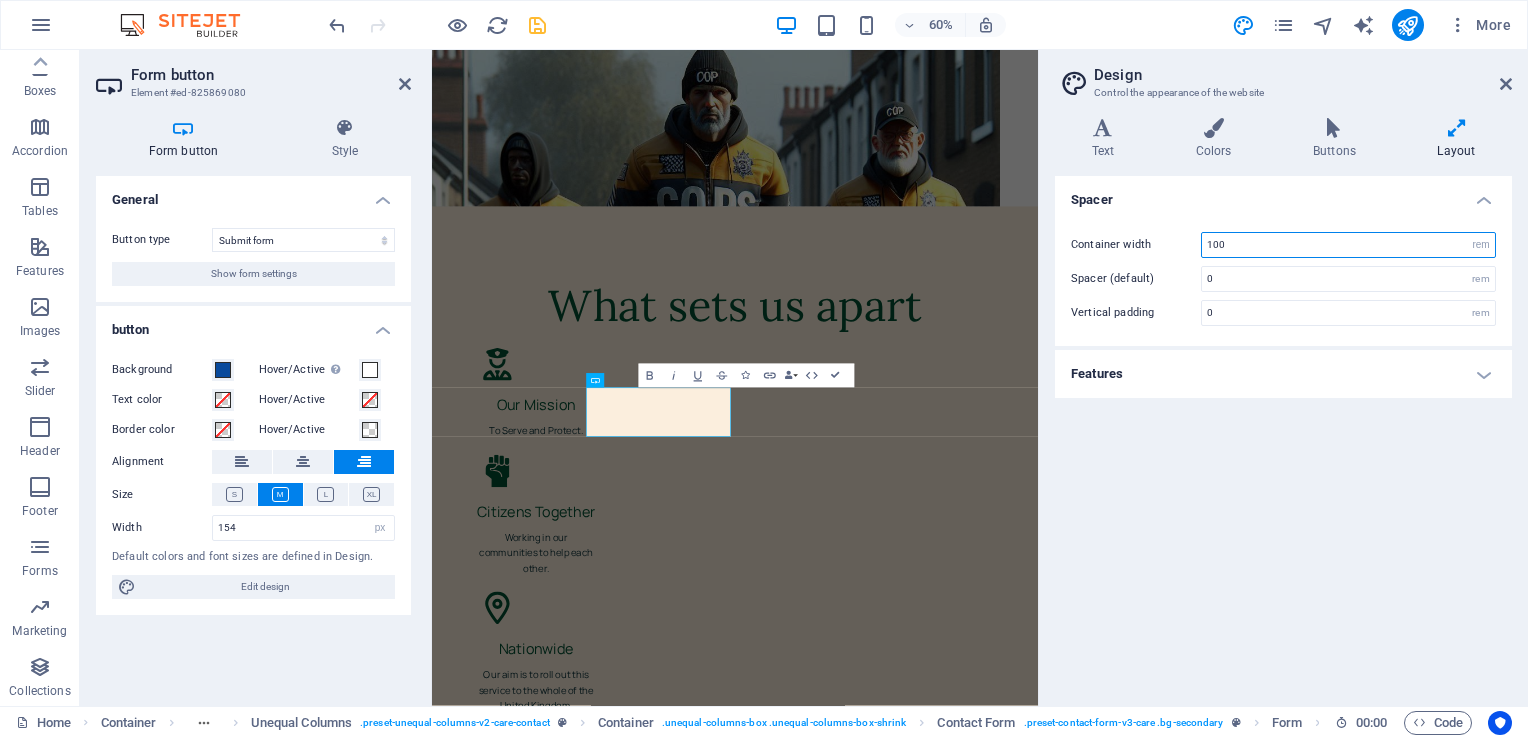 click on "100" at bounding box center (1348, 245) 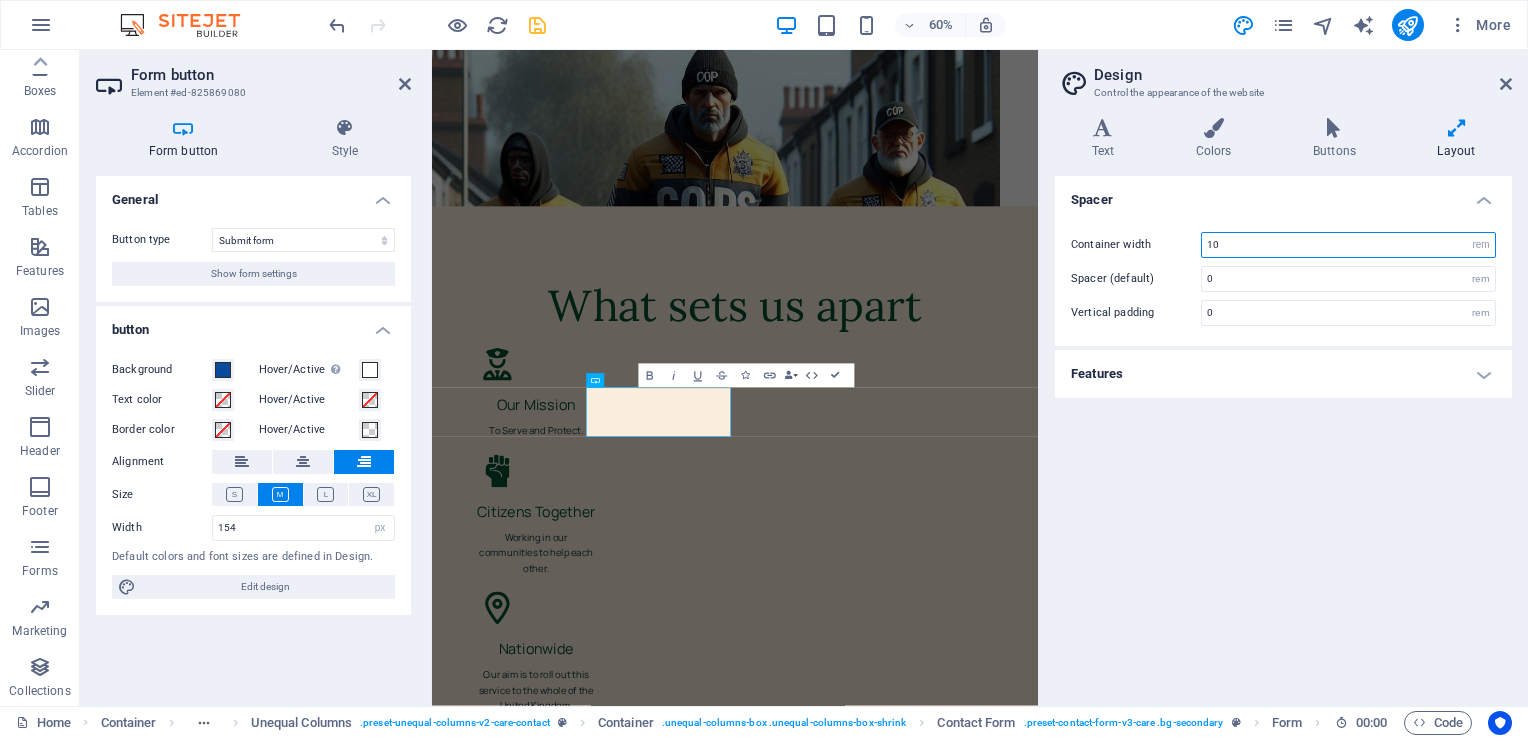 type on "1" 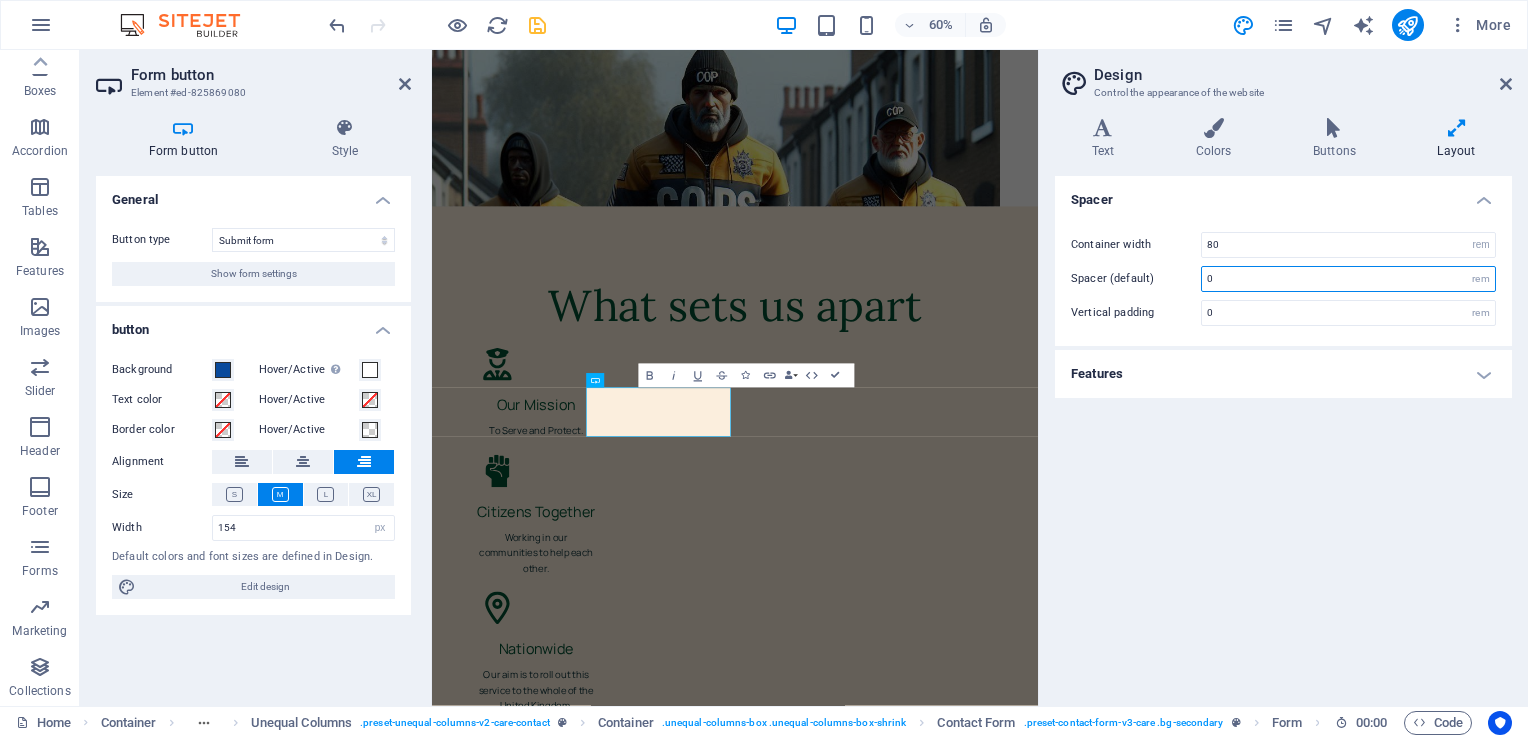 click on "0" at bounding box center (1348, 279) 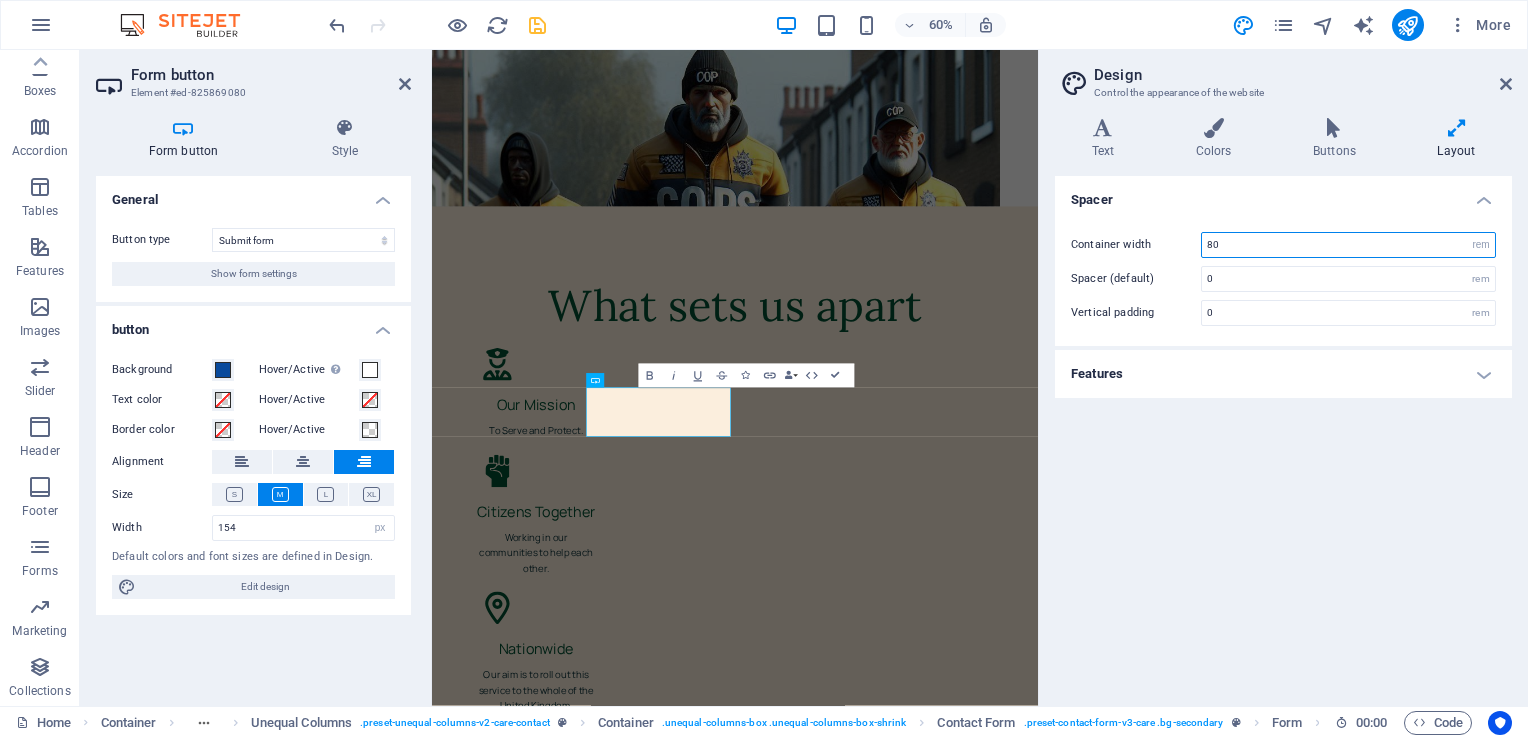 click on "80" at bounding box center (1348, 245) 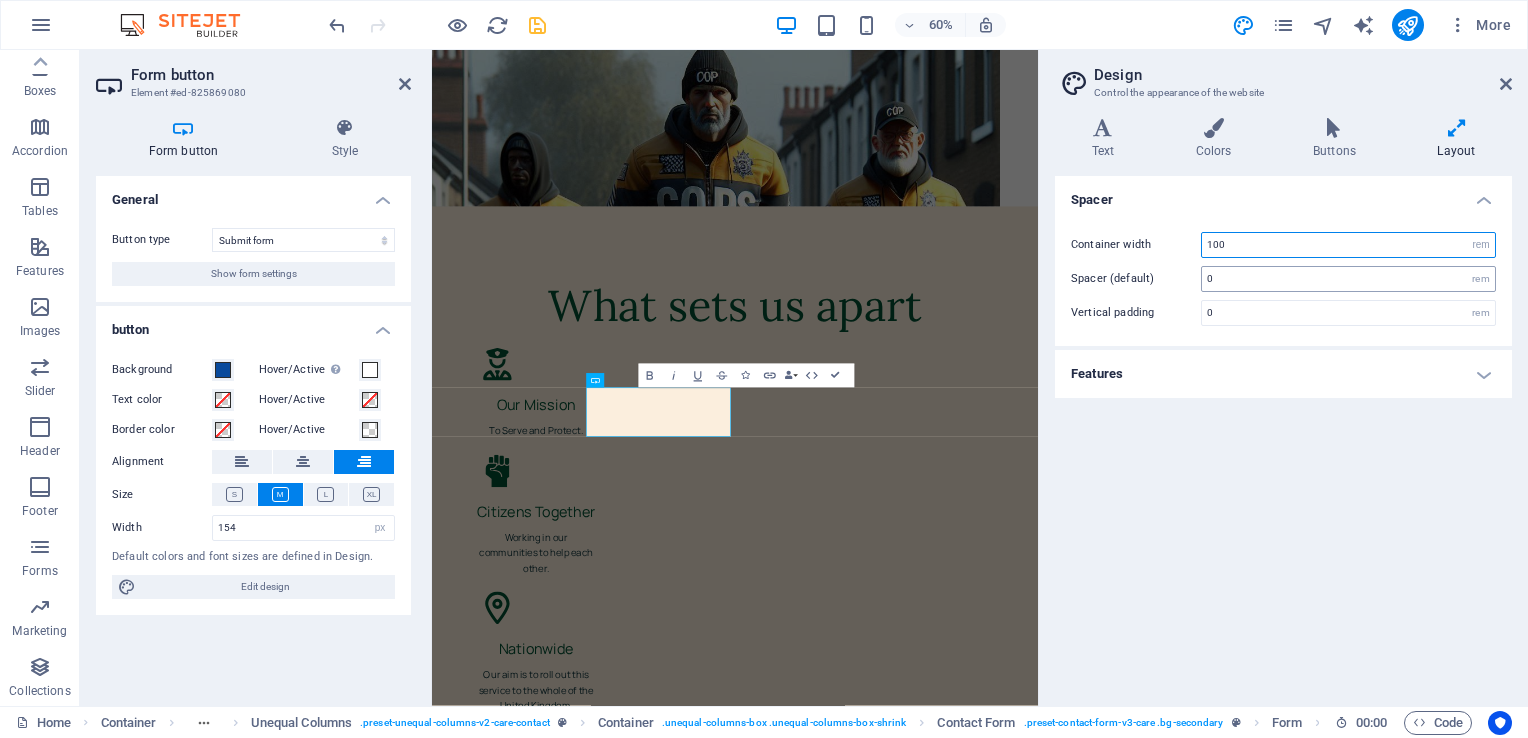 type on "100" 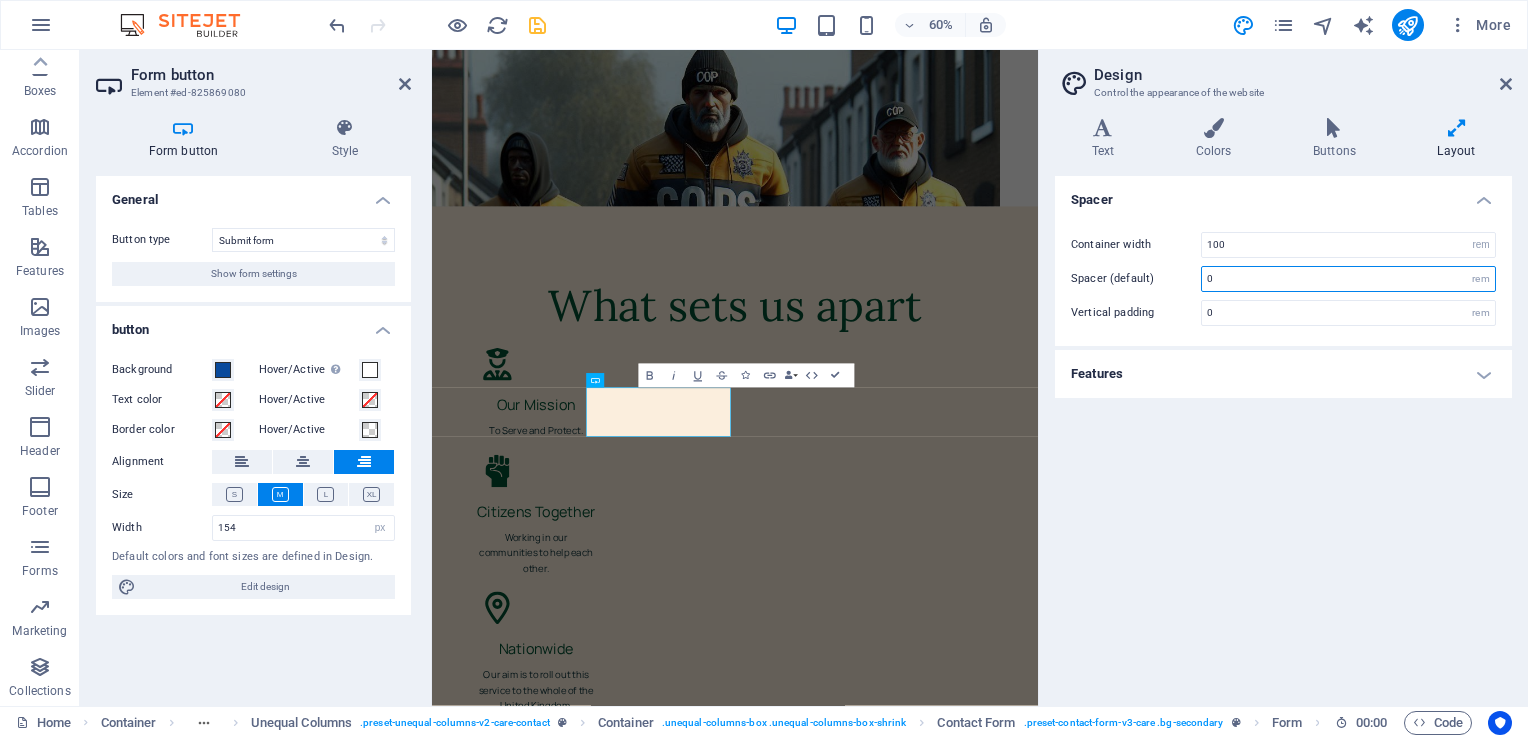 click on "0" at bounding box center (1348, 279) 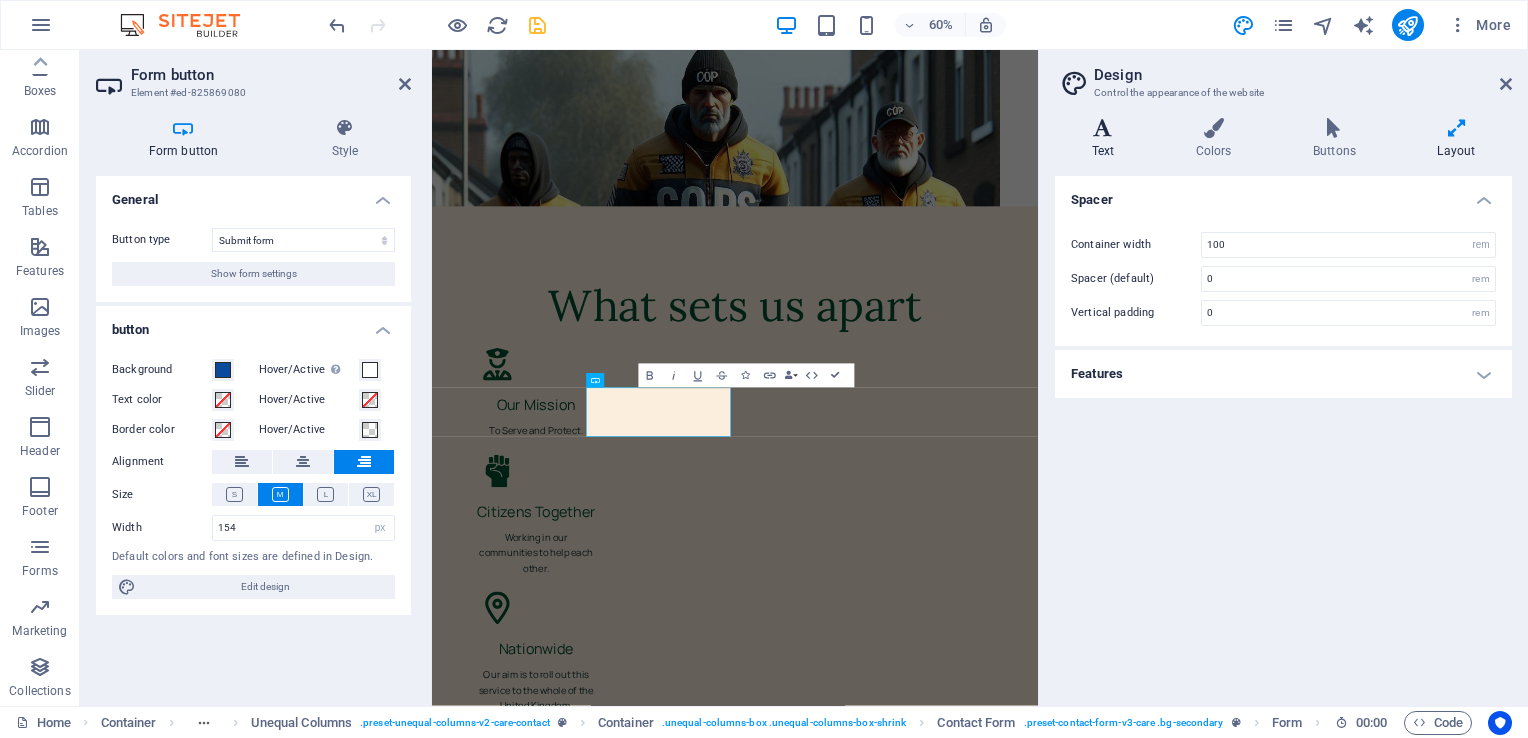 click at bounding box center [1103, 128] 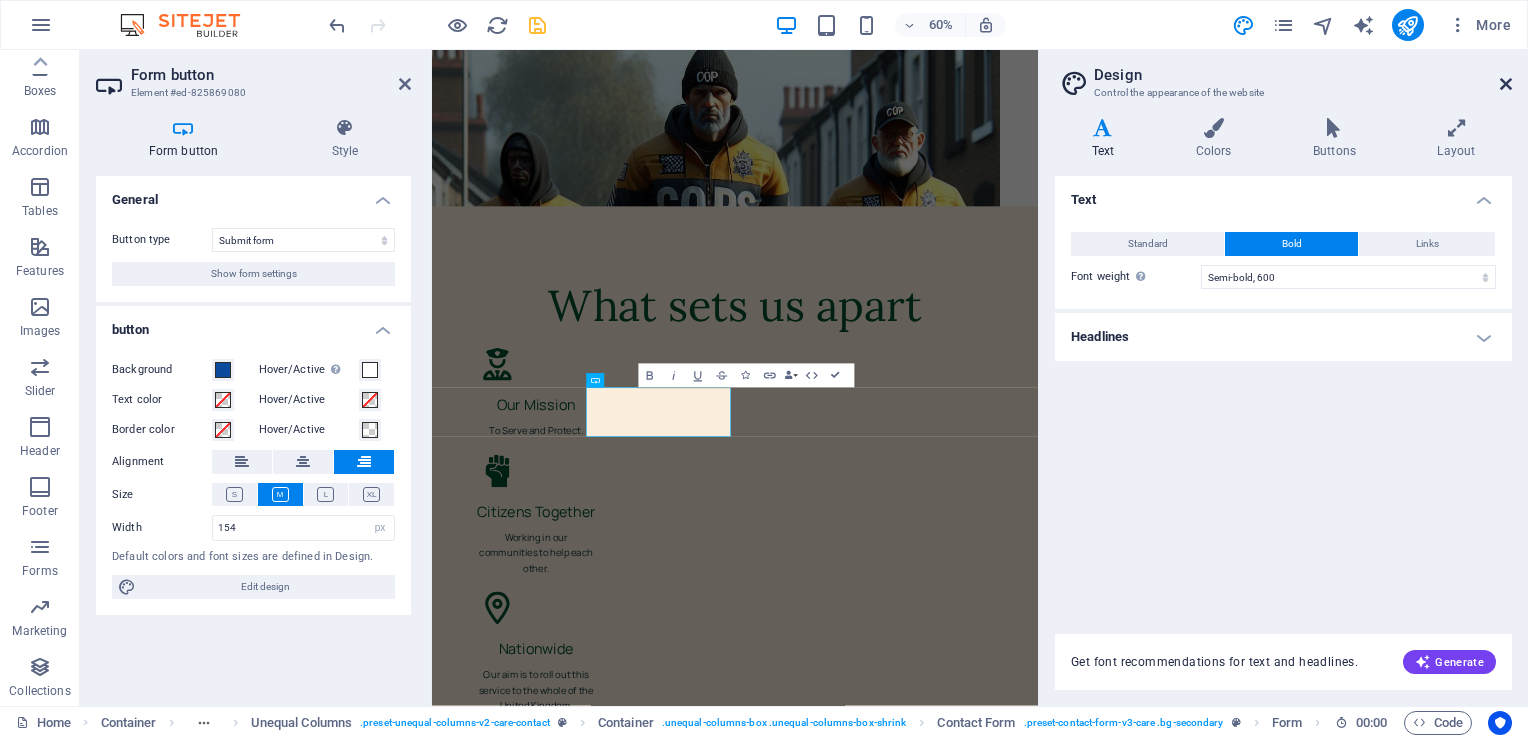 click at bounding box center [1506, 84] 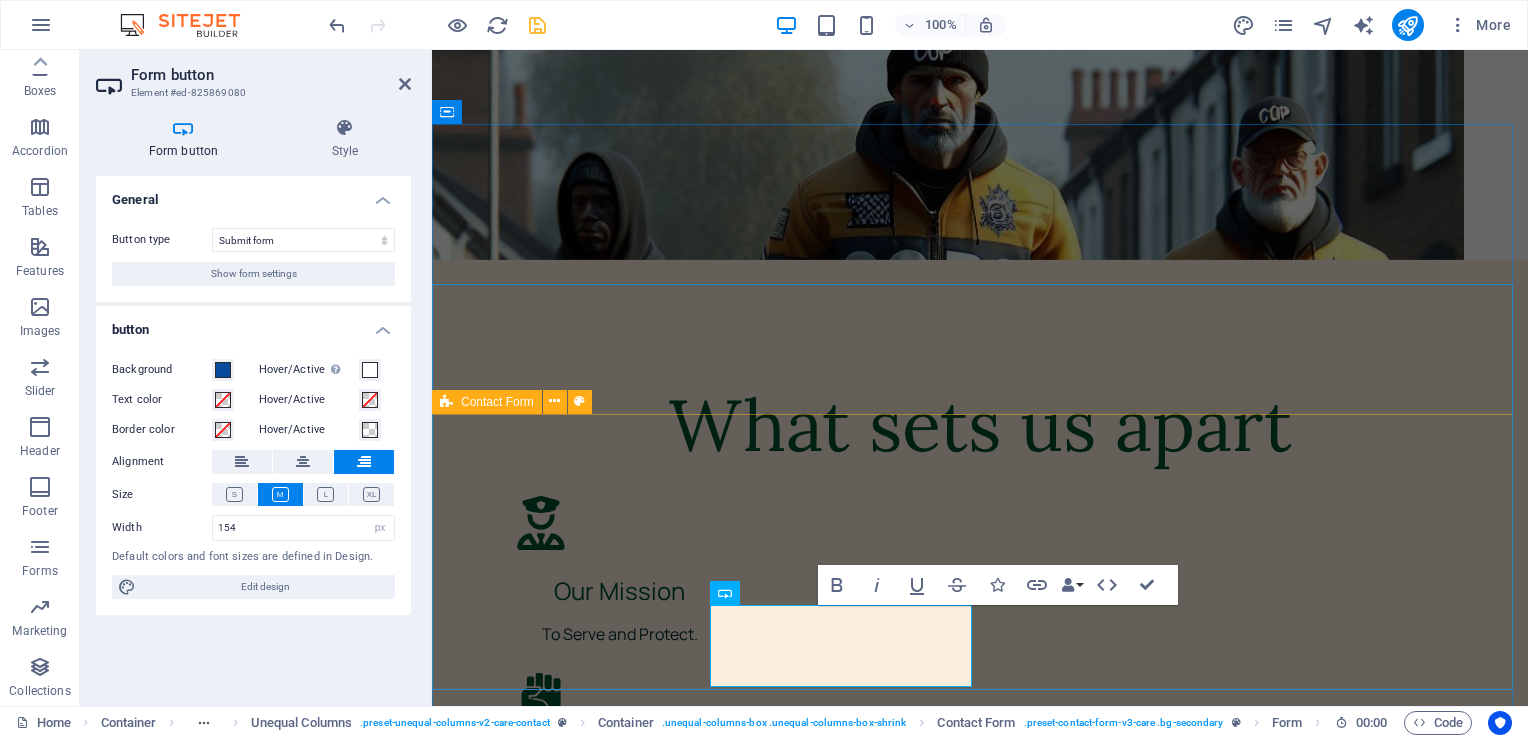 click on "I have read and understand the privacy policy. Unreadable? Load new Submit" at bounding box center (980, 3369) 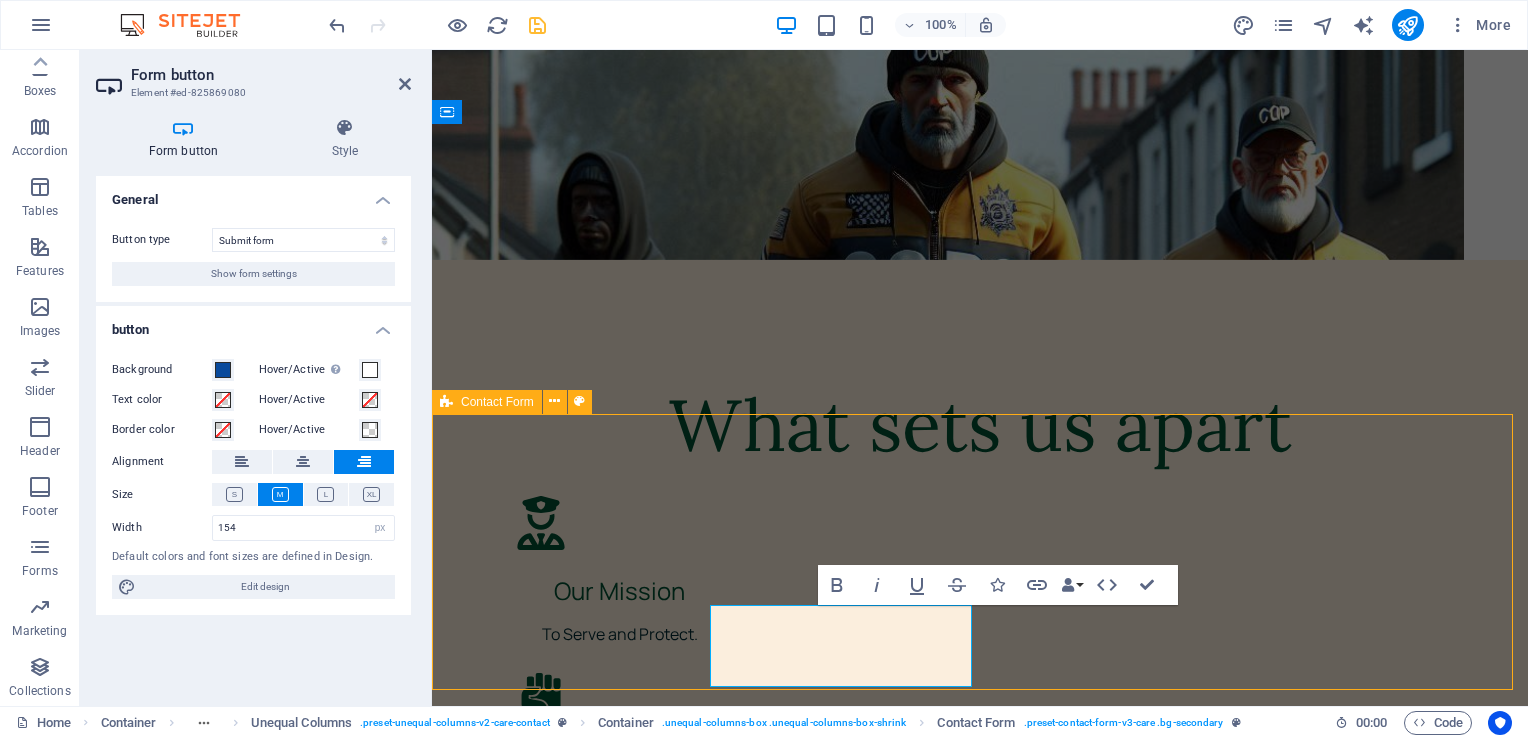 scroll, scrollTop: 5881, scrollLeft: 0, axis: vertical 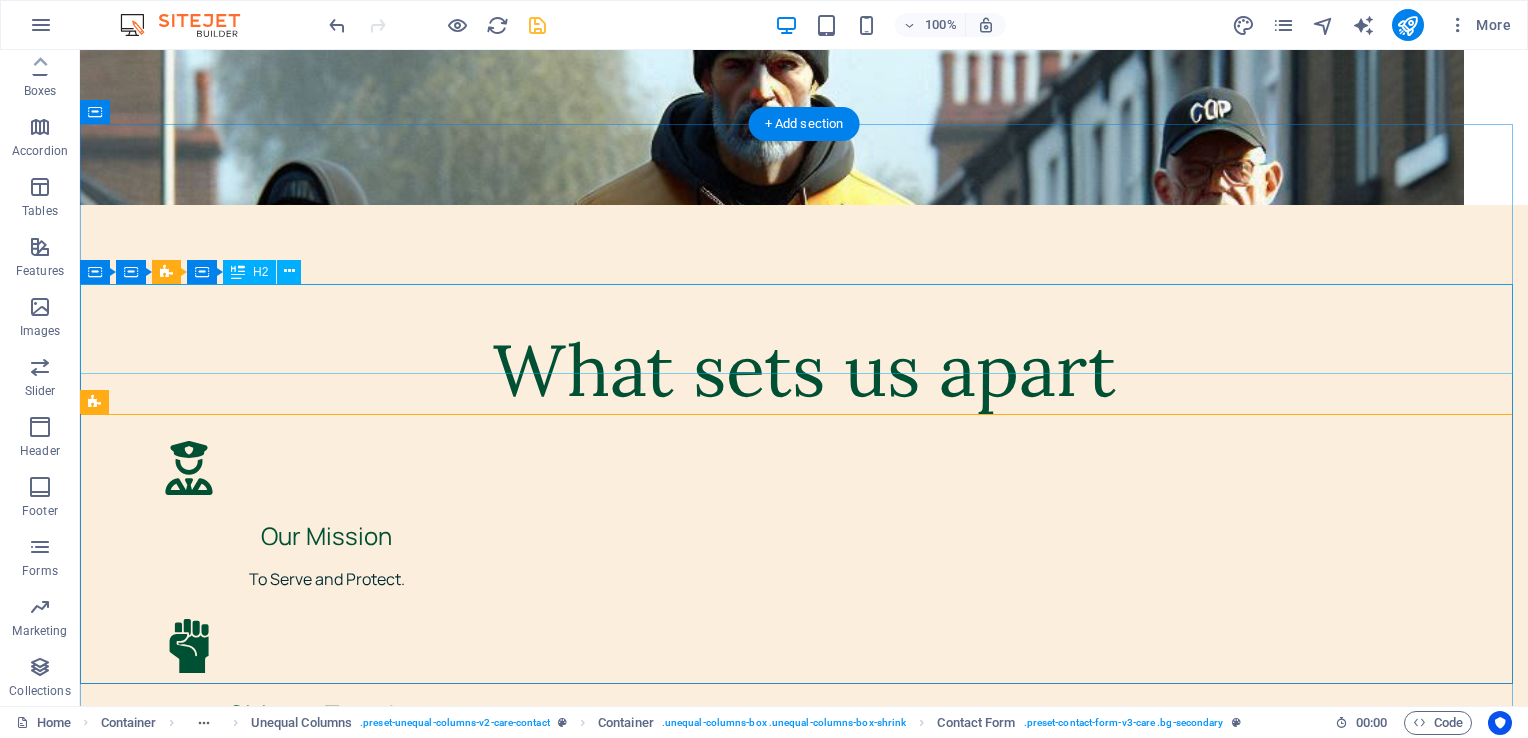 click on "Send us a message" at bounding box center (804, 2979) 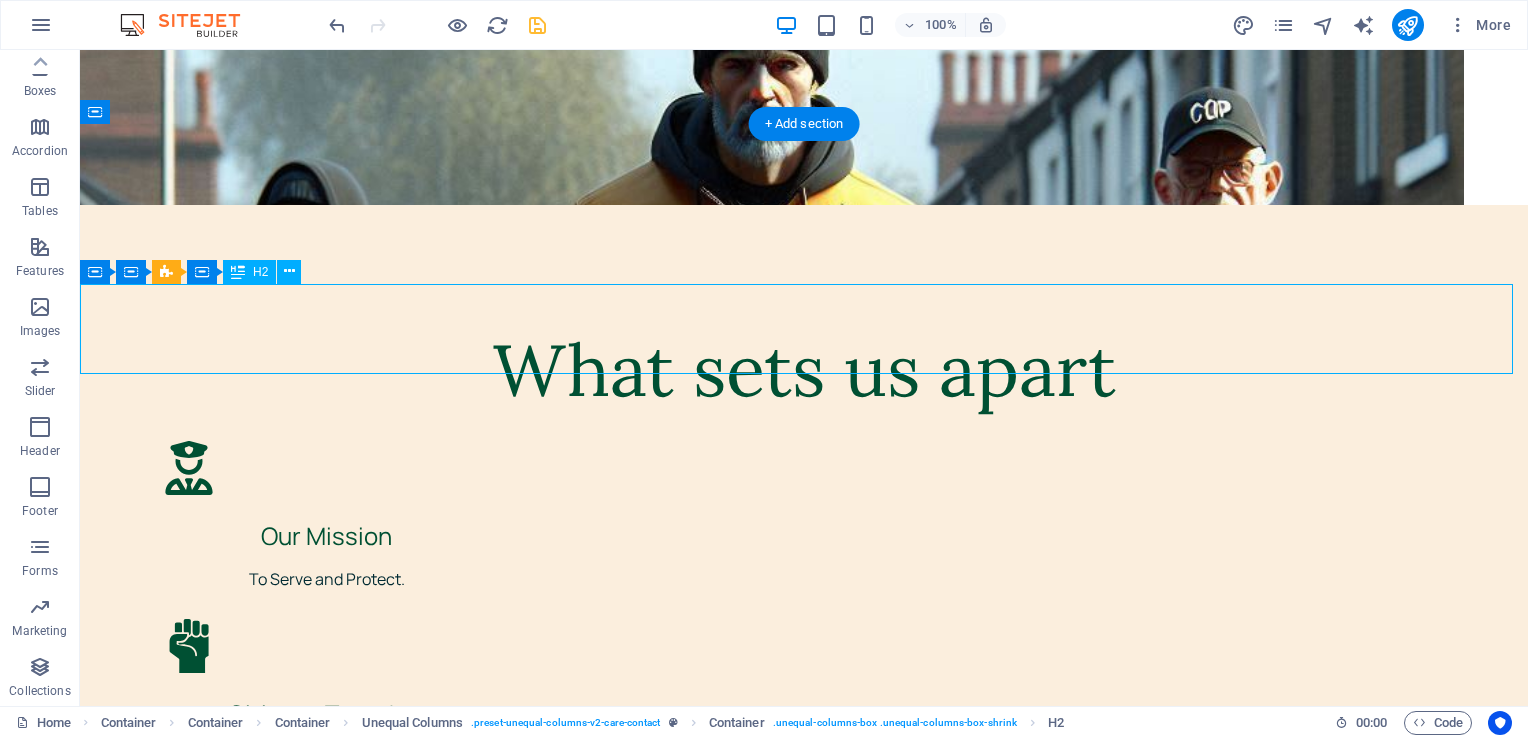 click on "Send us a message" at bounding box center [804, 2979] 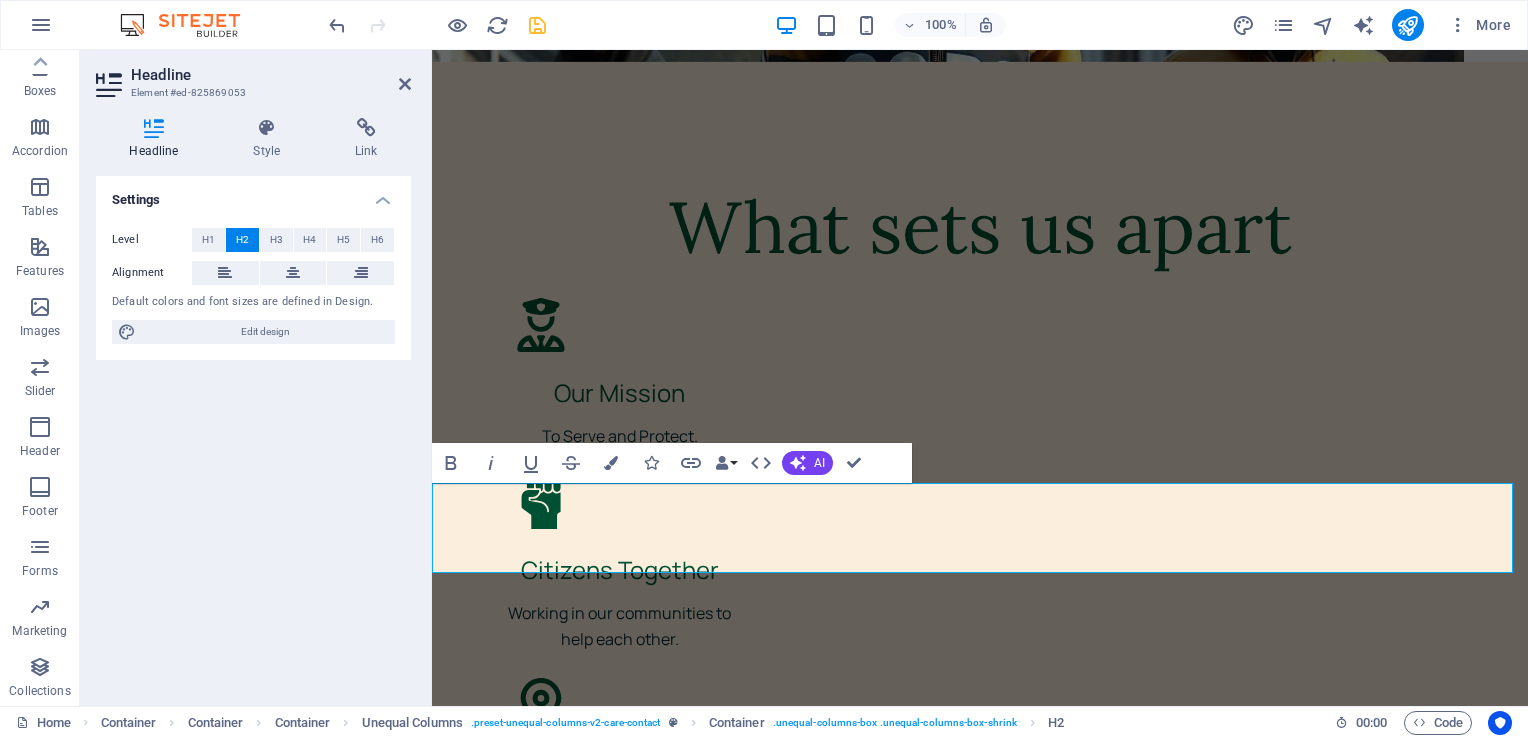 scroll, scrollTop: 5948, scrollLeft: 0, axis: vertical 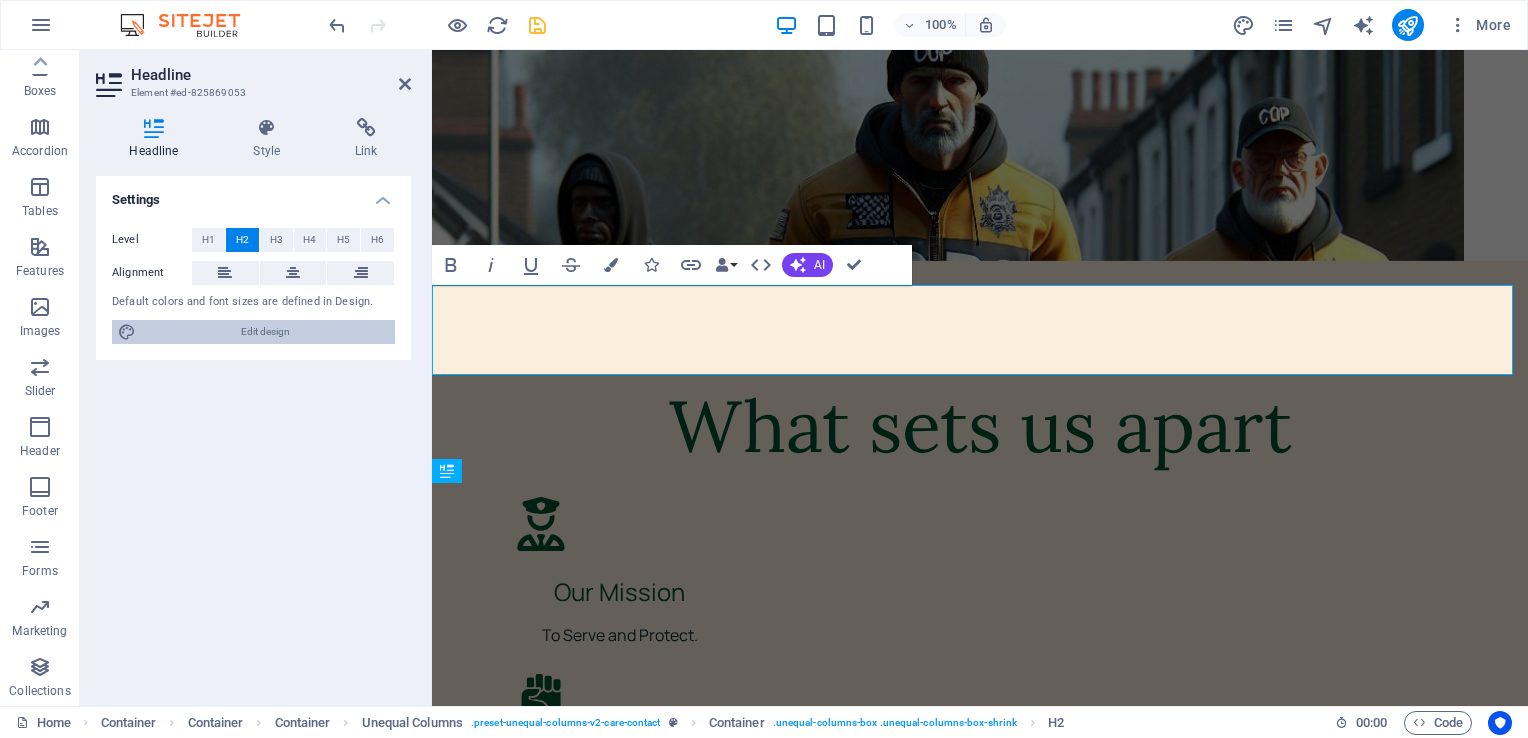 click on "Edit design" at bounding box center [265, 332] 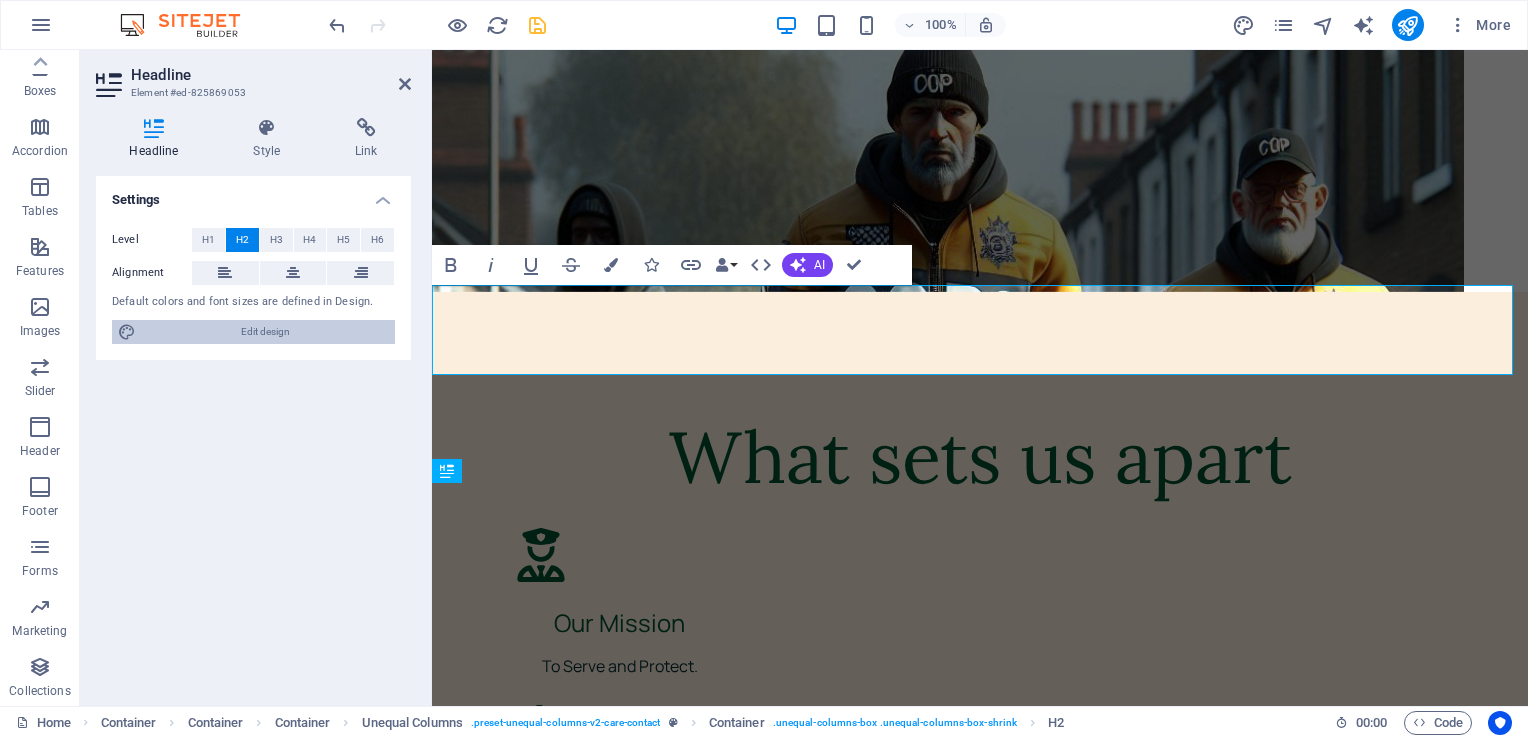 select on "600" 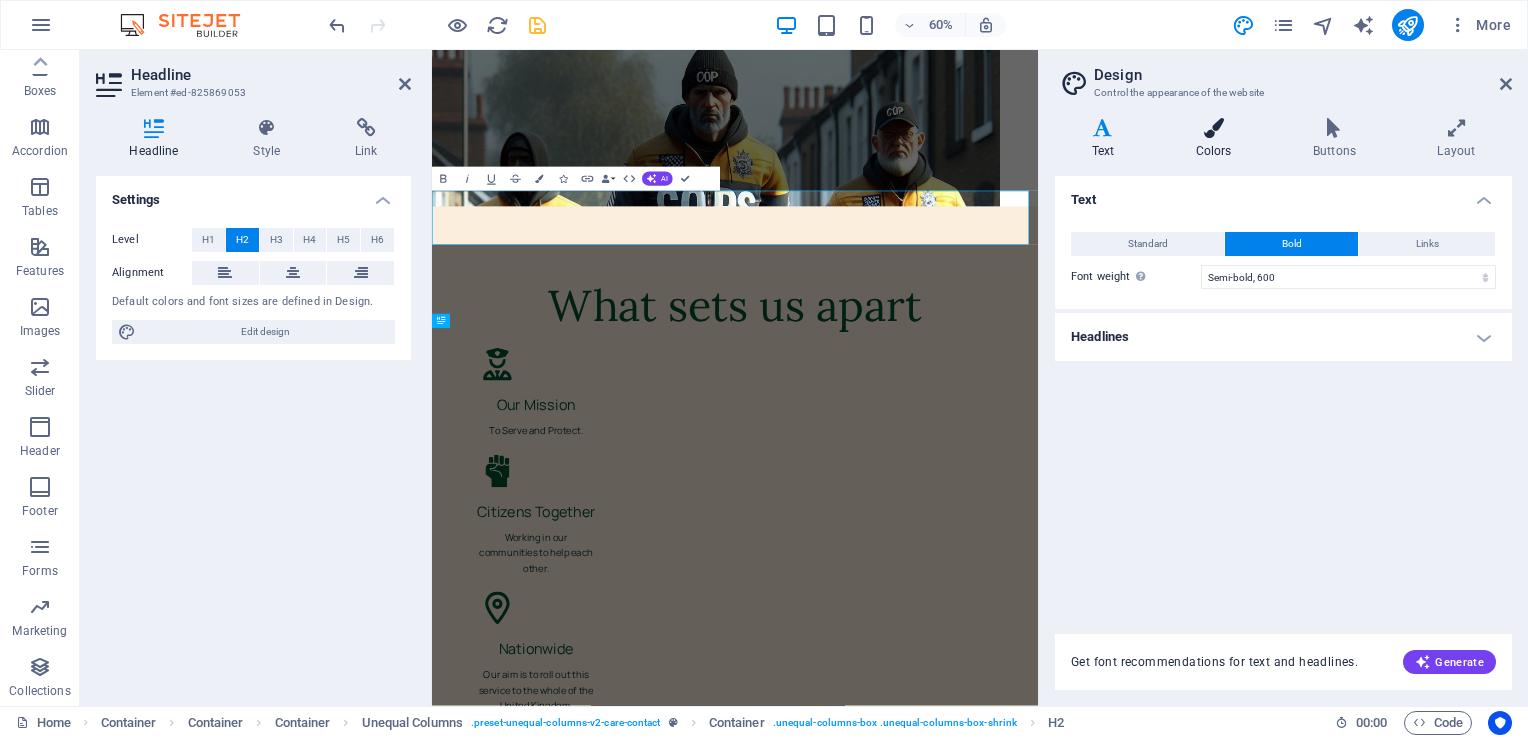 click at bounding box center (1213, 128) 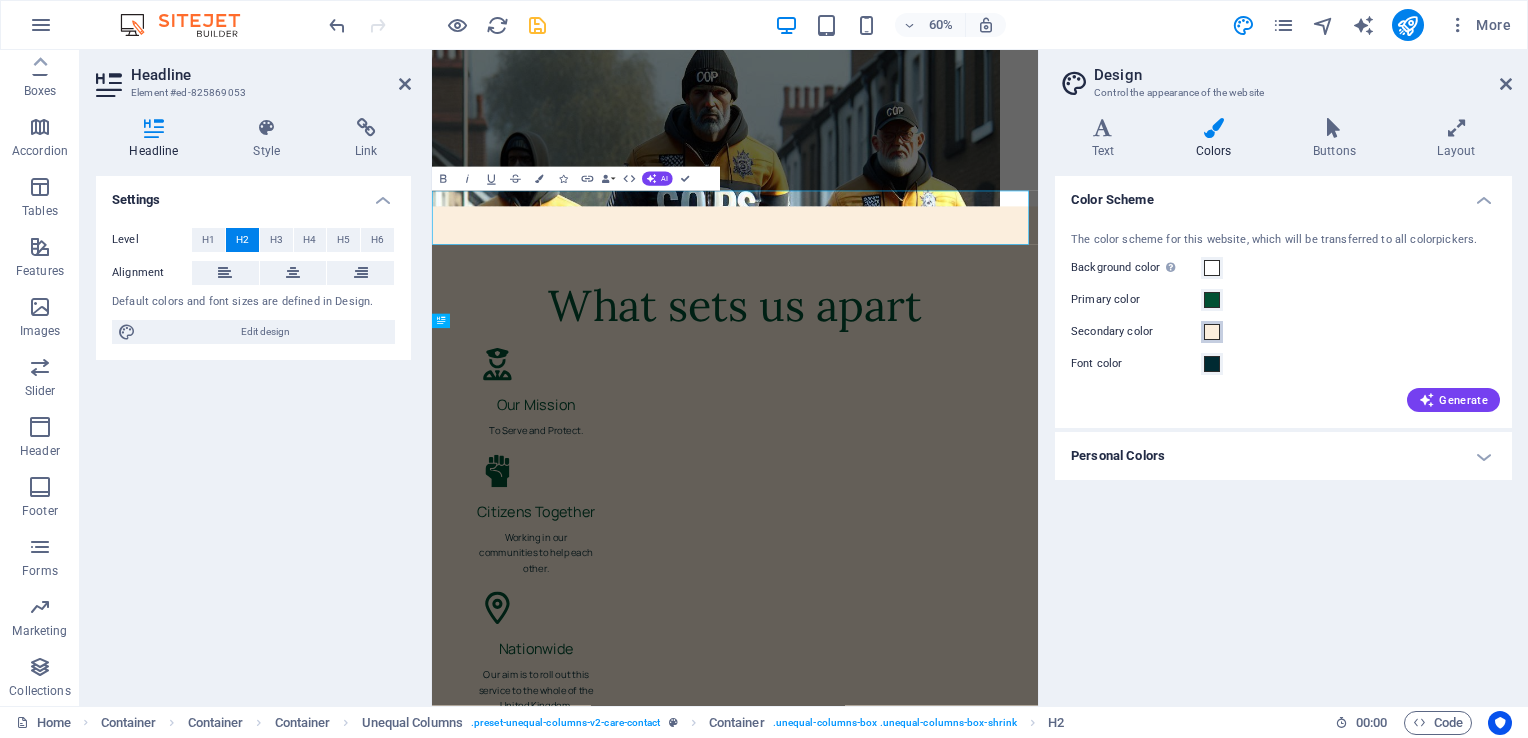 click at bounding box center [1212, 332] 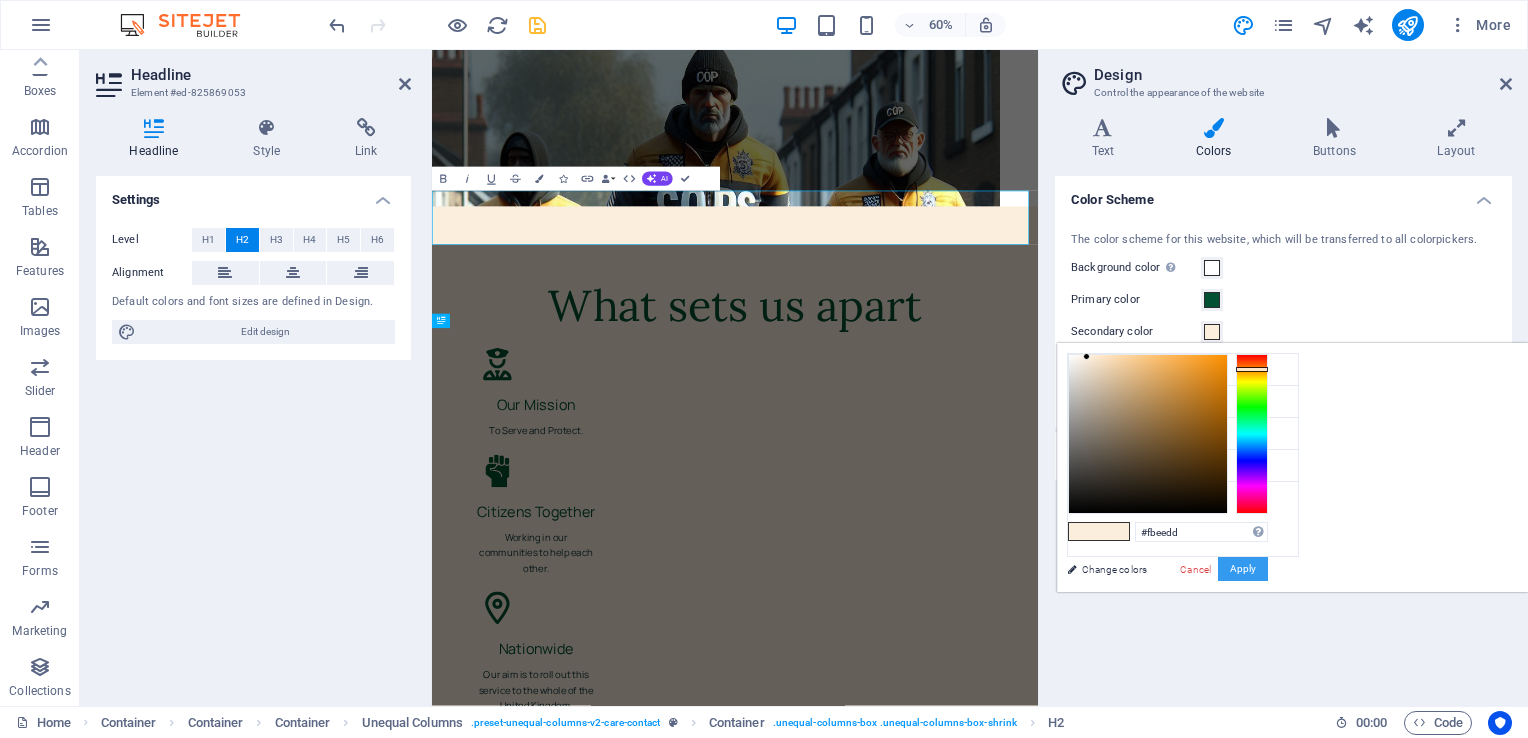 click on "Apply" at bounding box center (1243, 569) 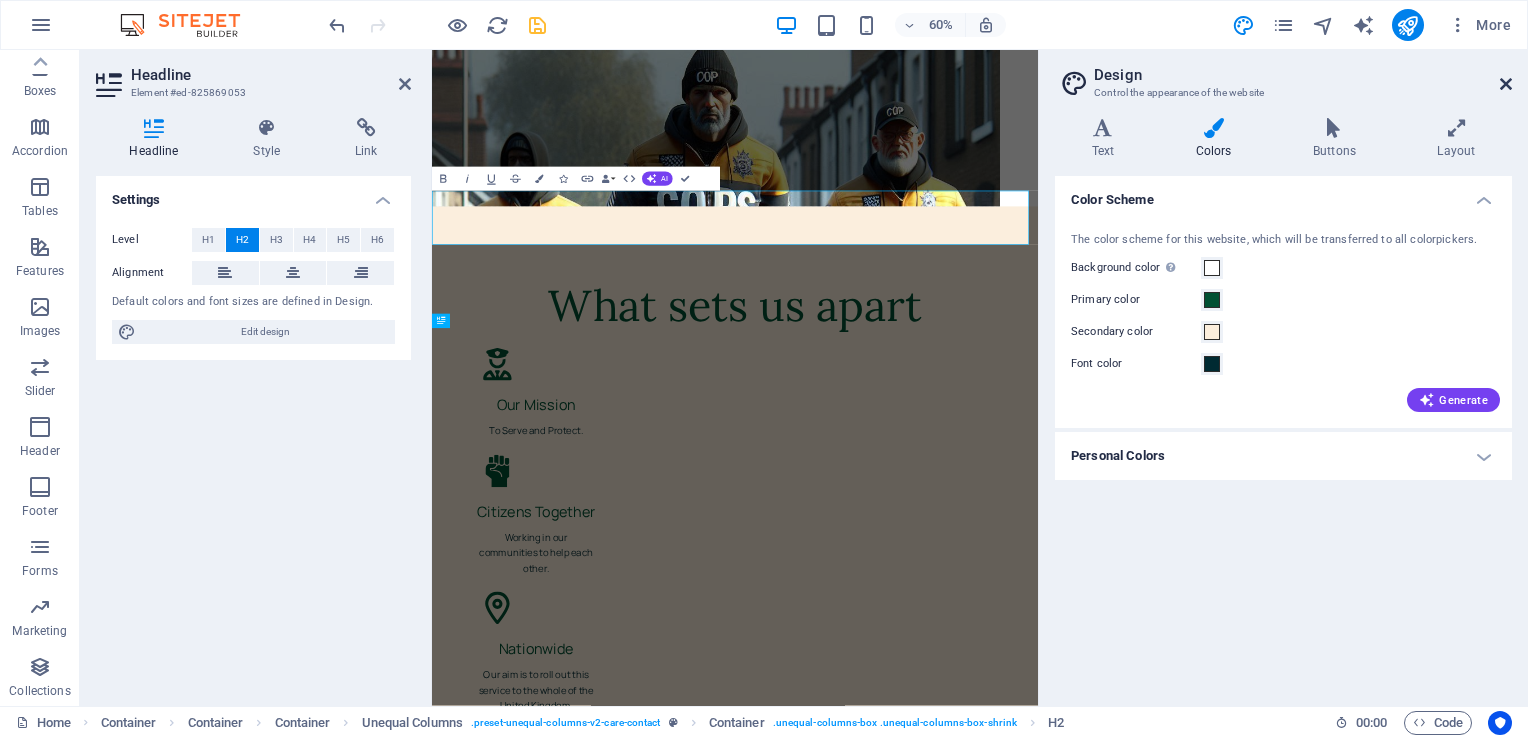 click at bounding box center [1506, 84] 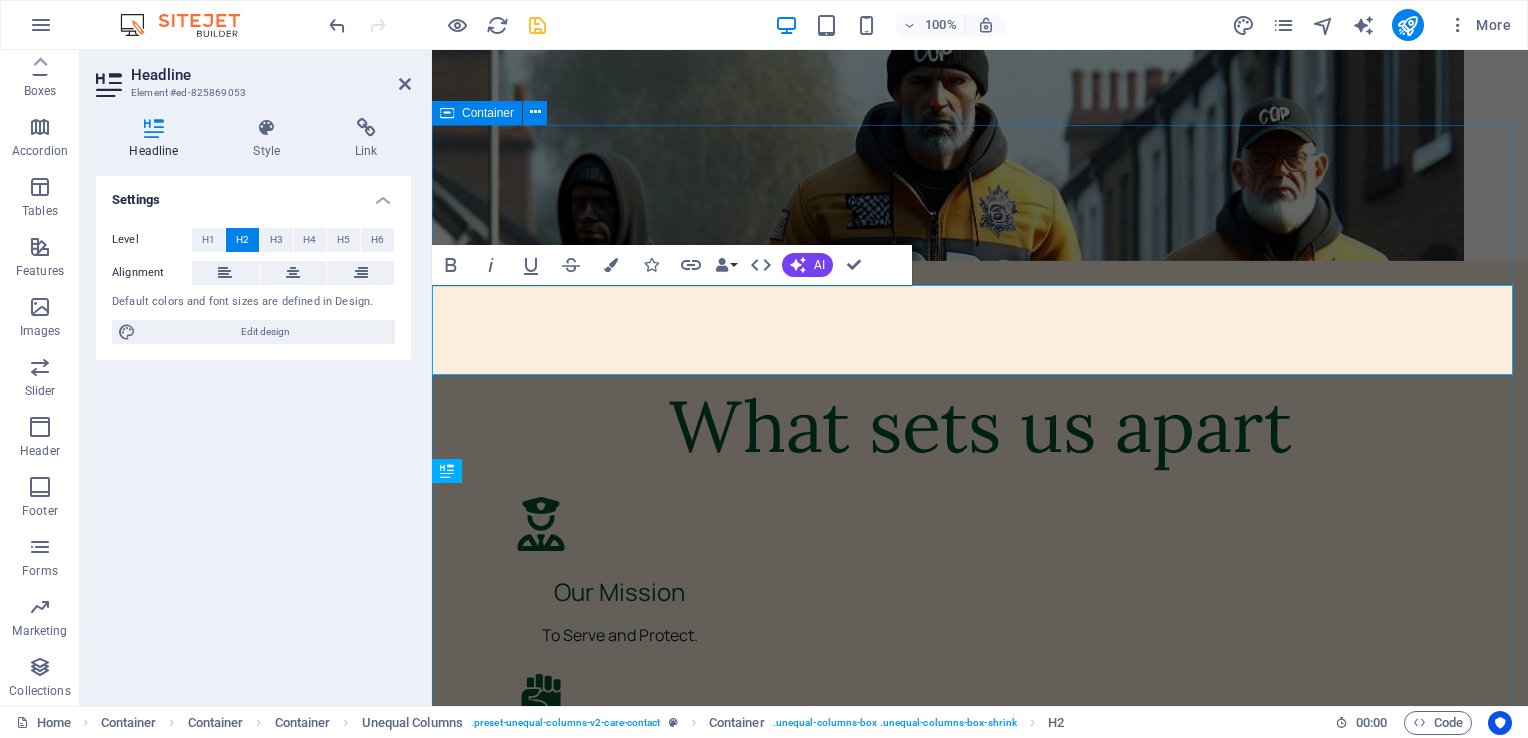 click on "Send us a message   I have read and understand the privacy policy. Unreadable? Load new Submit" at bounding box center [980, 3241] 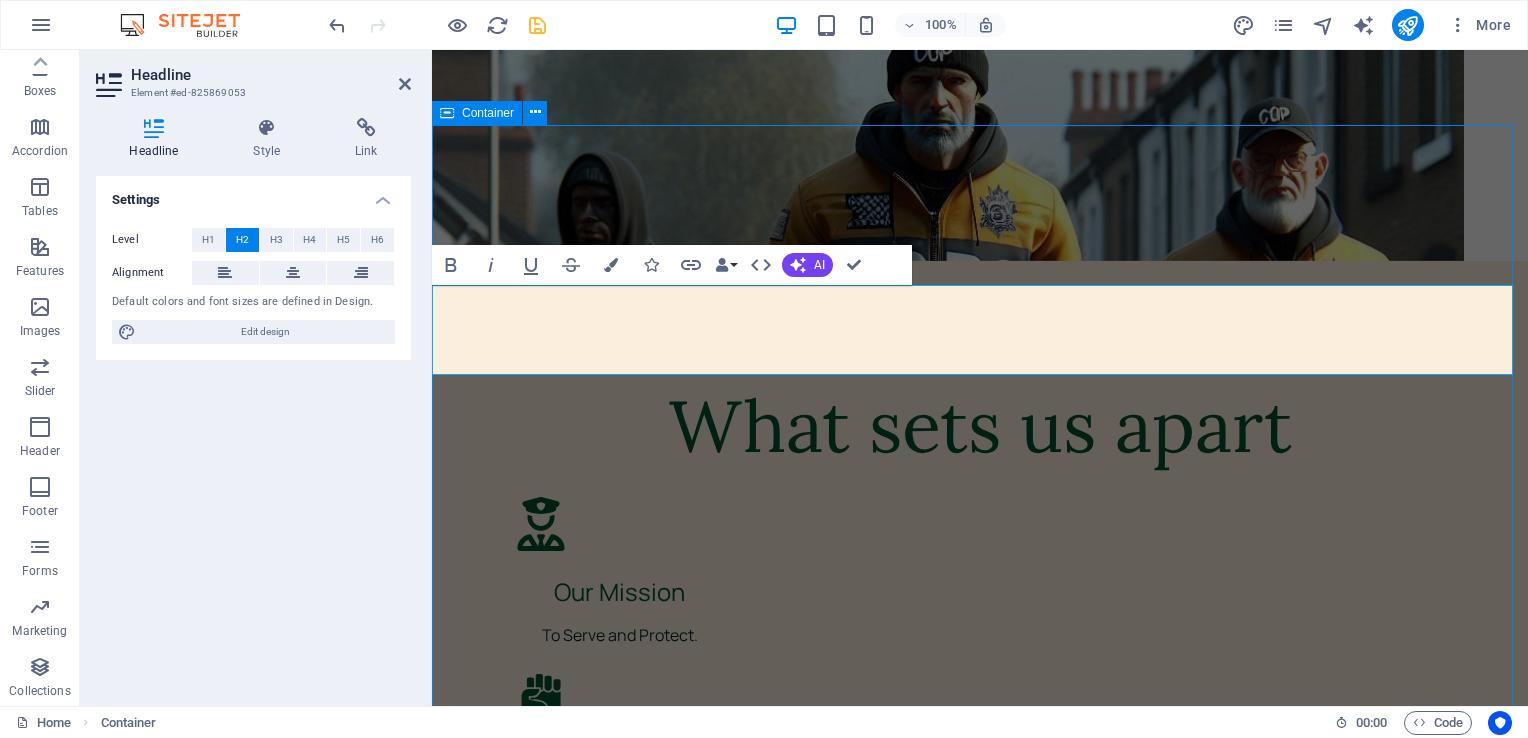 scroll, scrollTop: 5880, scrollLeft: 0, axis: vertical 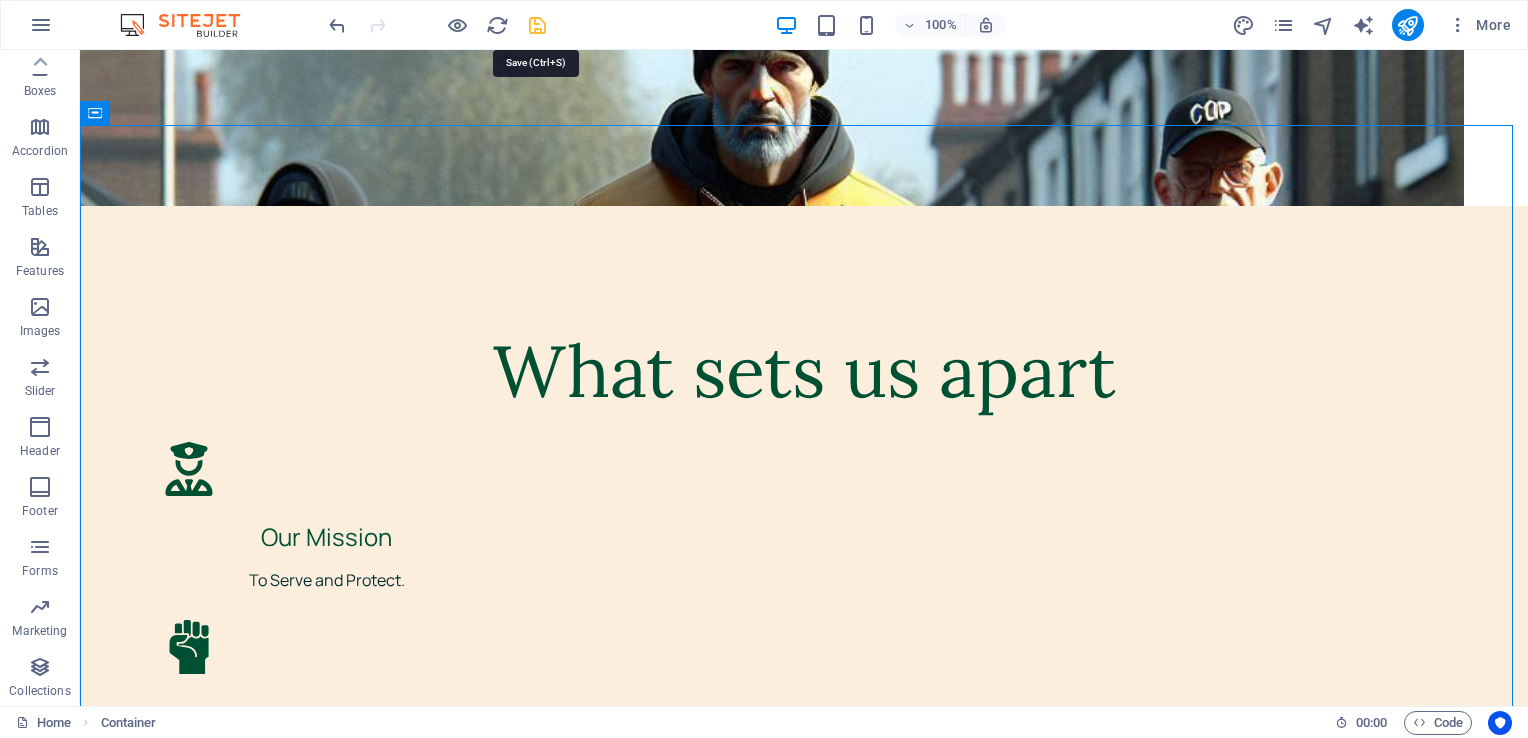 click at bounding box center [537, 25] 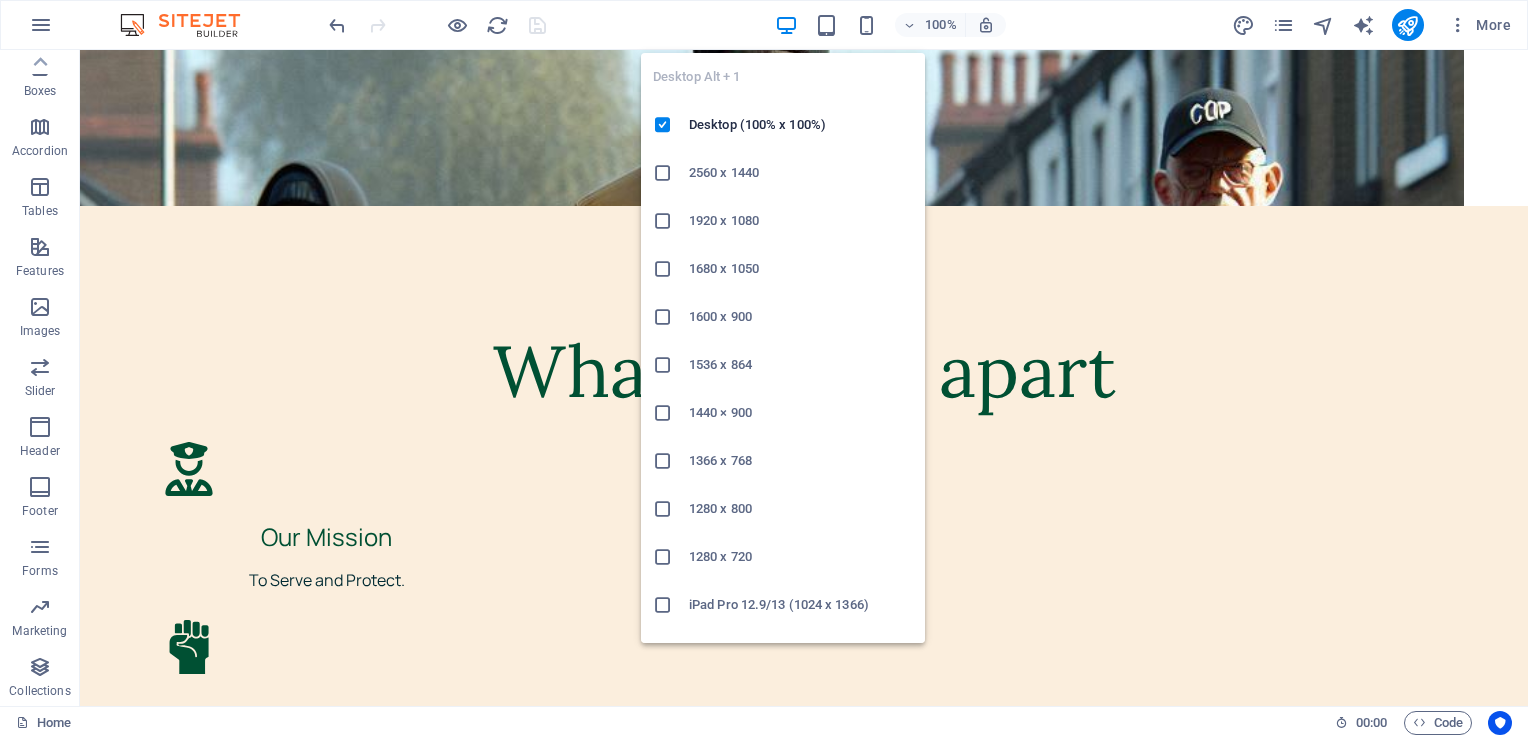 click at bounding box center [786, 25] 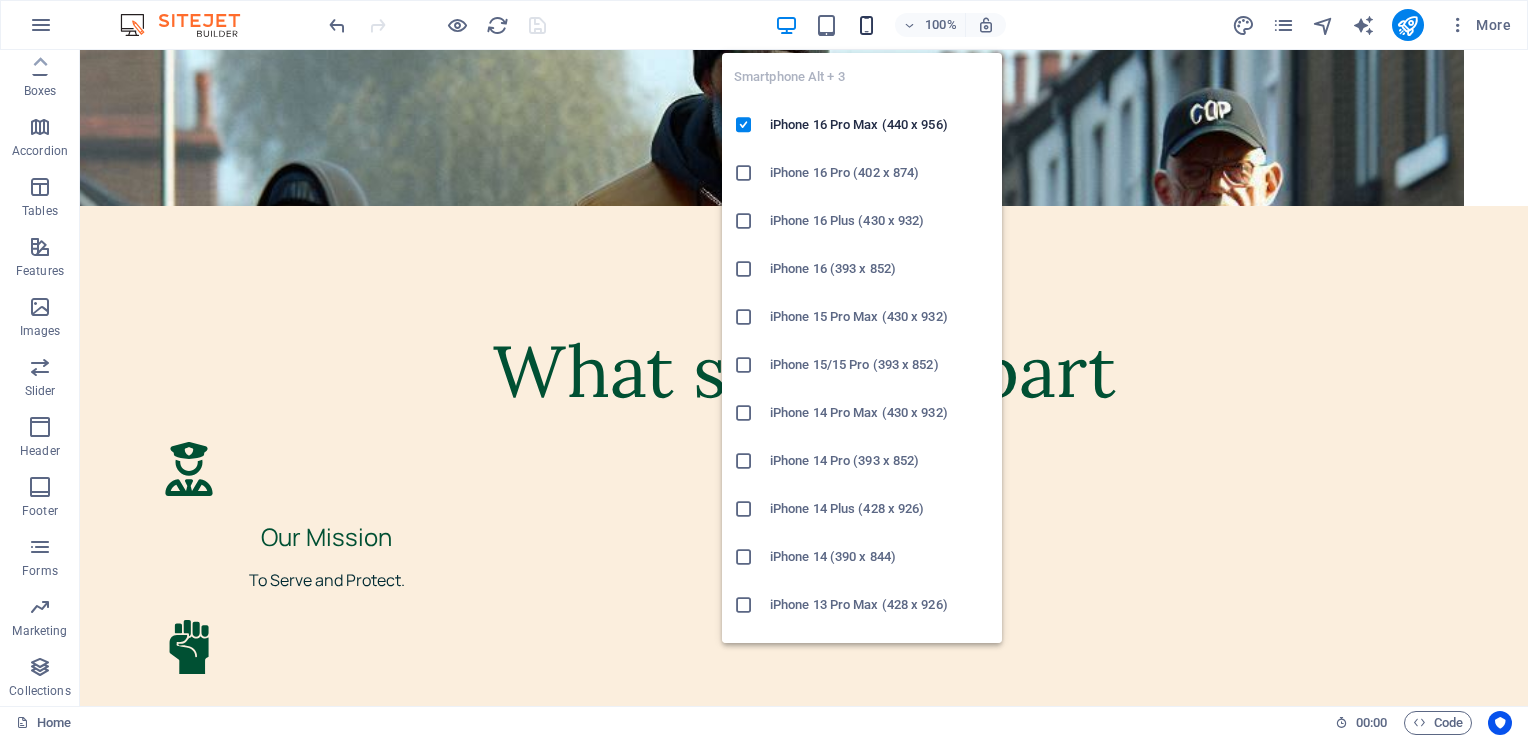 click at bounding box center (866, 25) 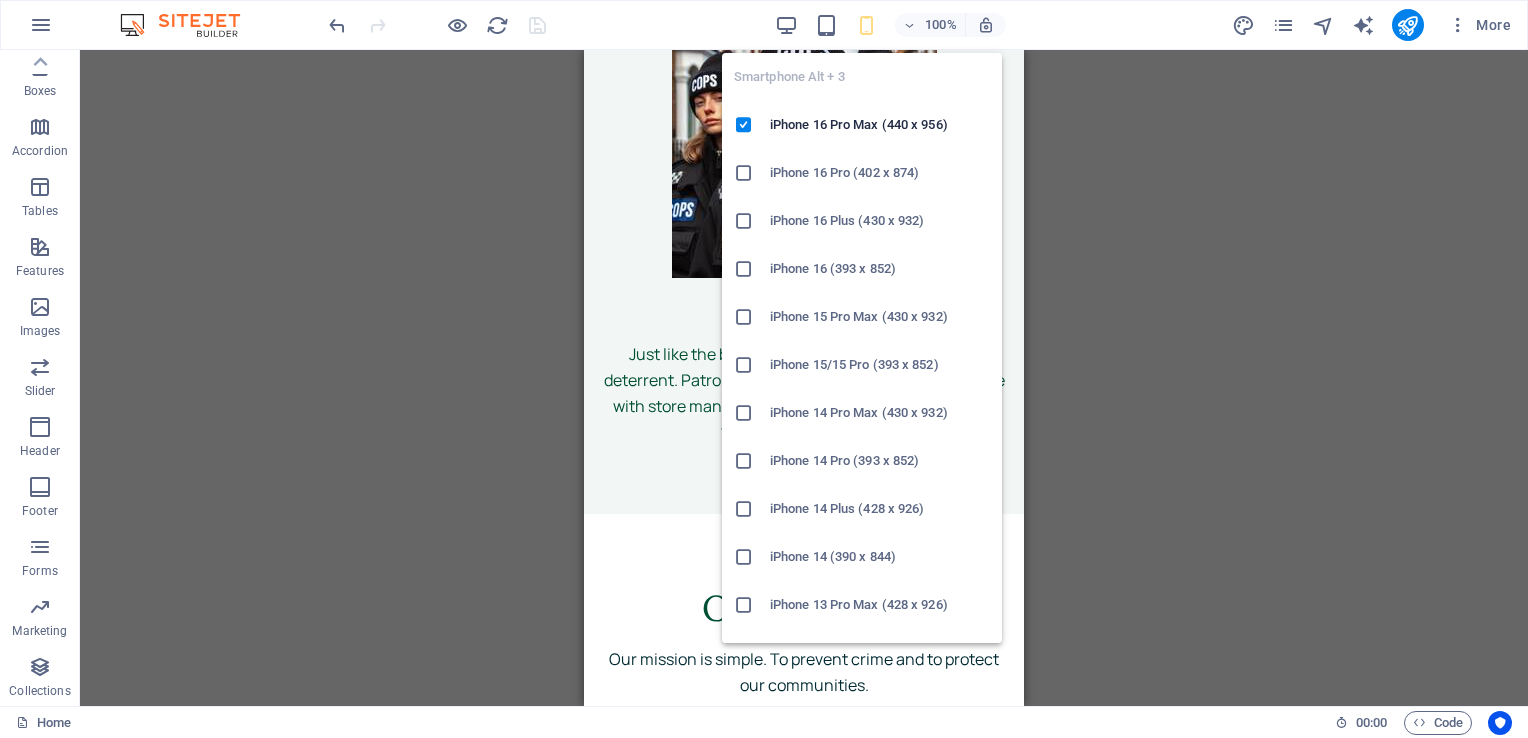 scroll, scrollTop: 5313, scrollLeft: 0, axis: vertical 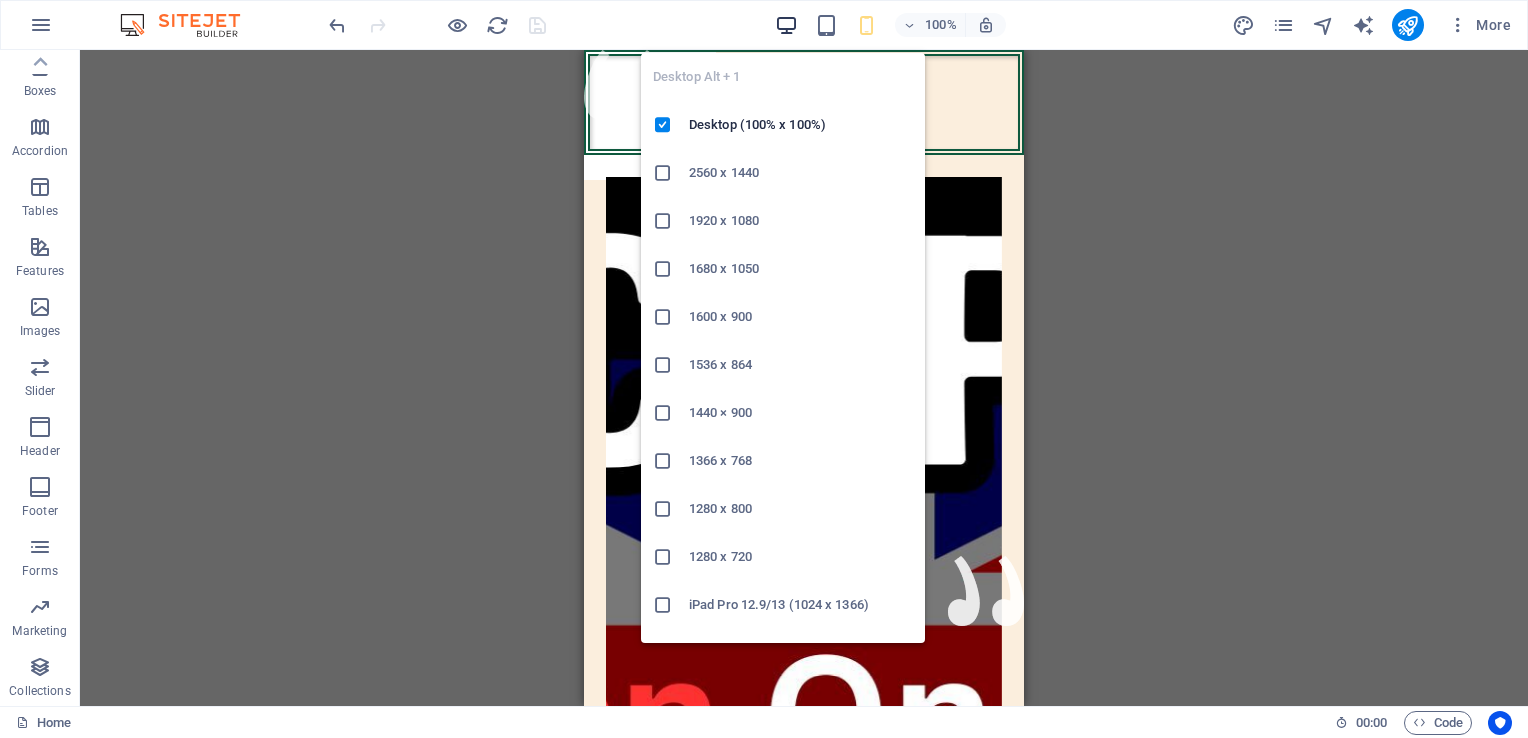 click at bounding box center (786, 25) 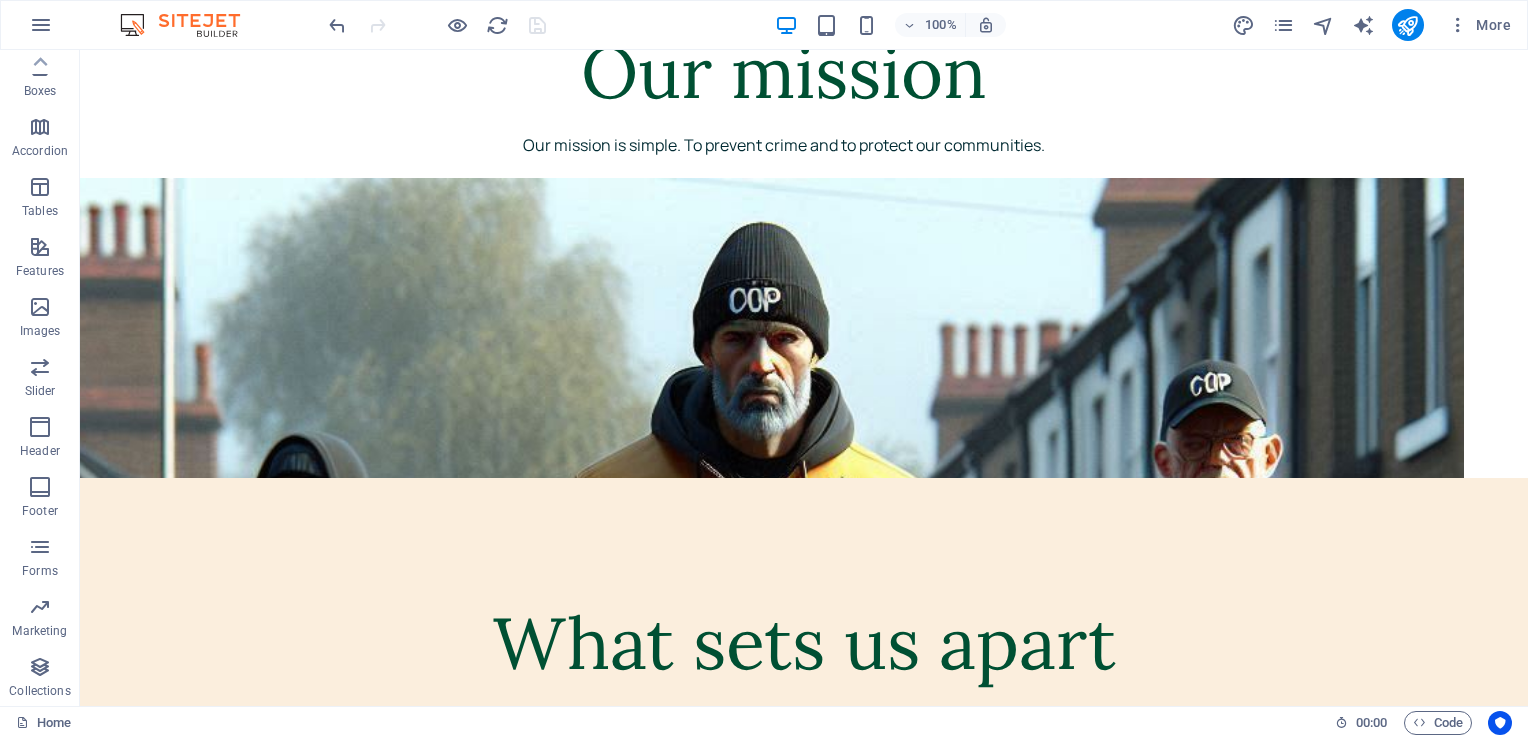 scroll, scrollTop: 6168, scrollLeft: 0, axis: vertical 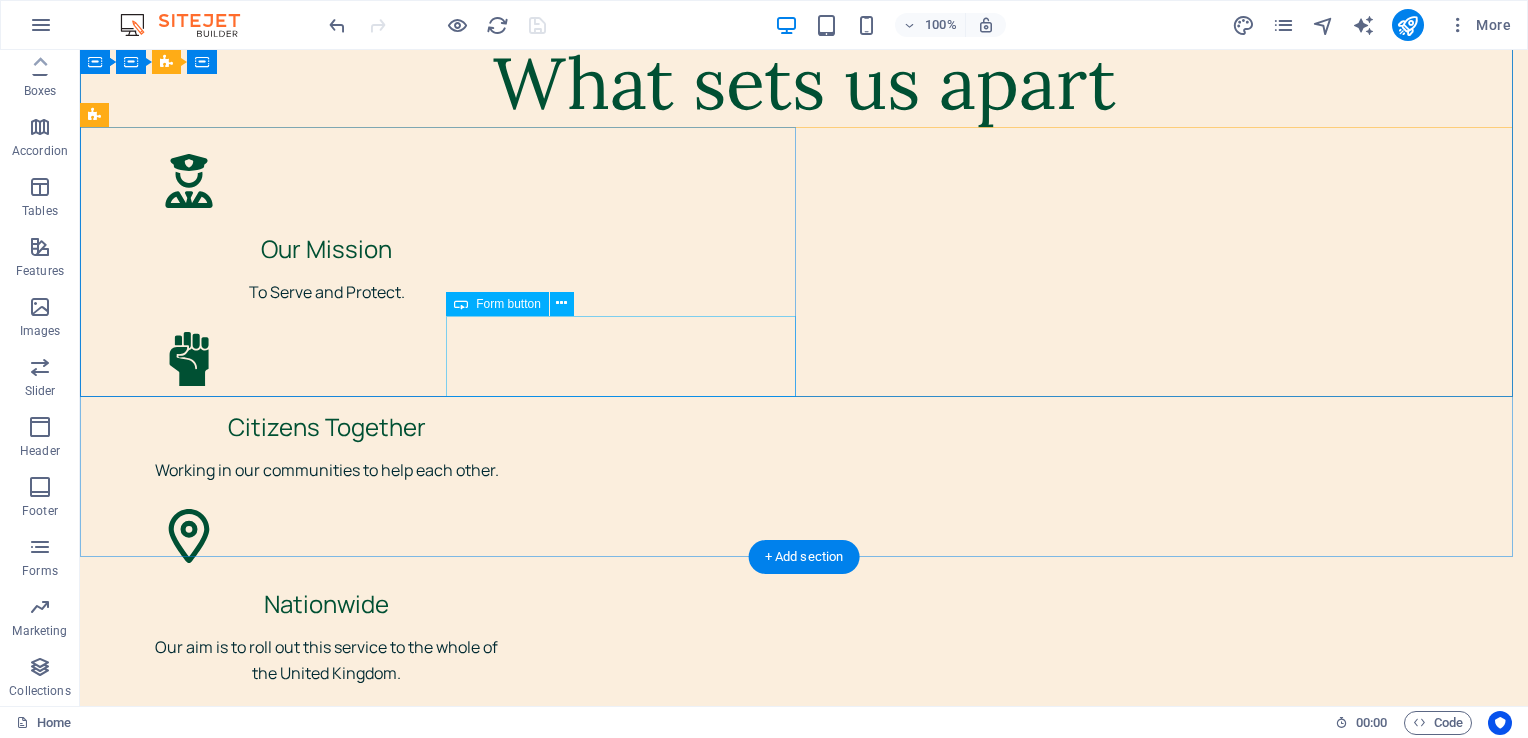 click on "Submit" at bounding box center (1170, 3034) 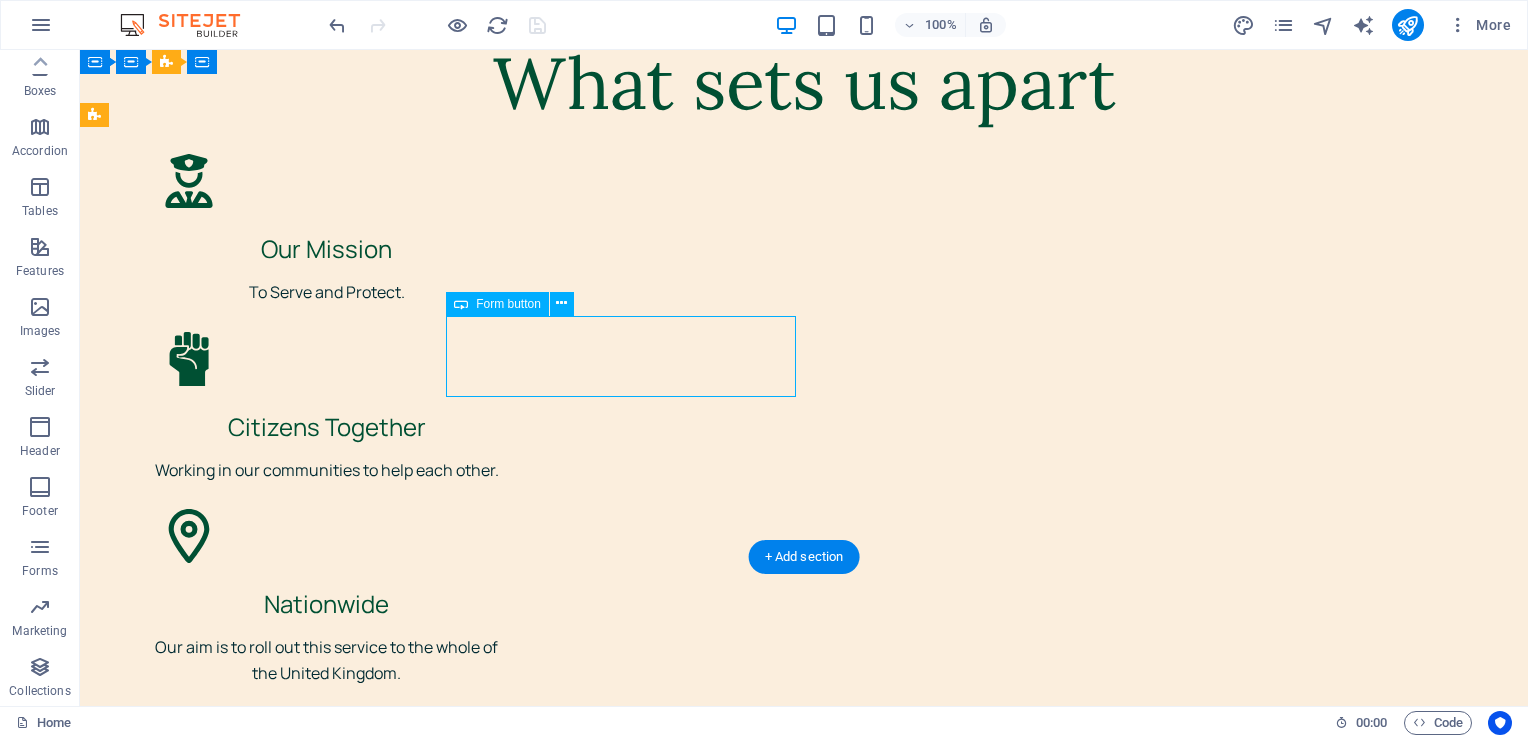 click on "Submit" at bounding box center (1170, 3034) 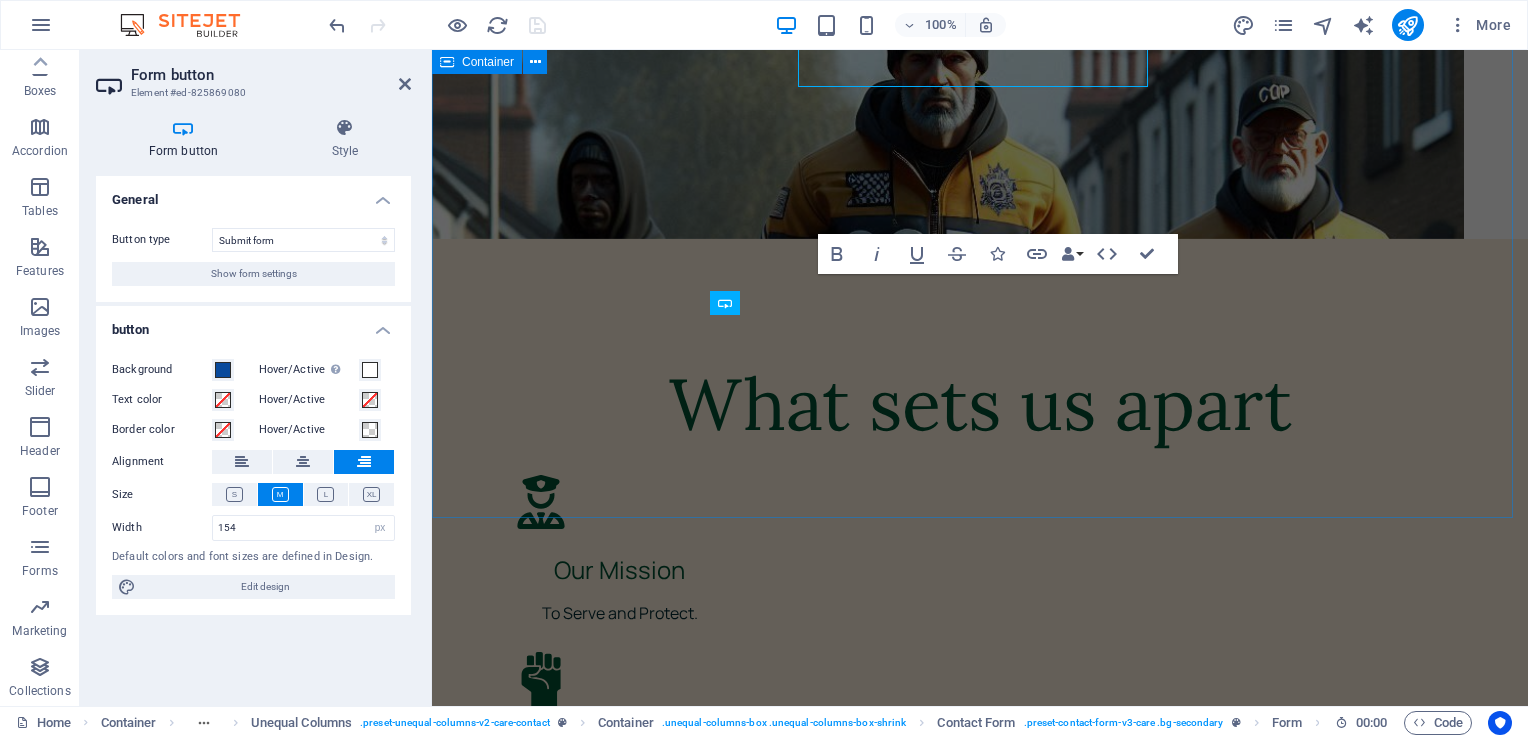 scroll, scrollTop: 6280, scrollLeft: 0, axis: vertical 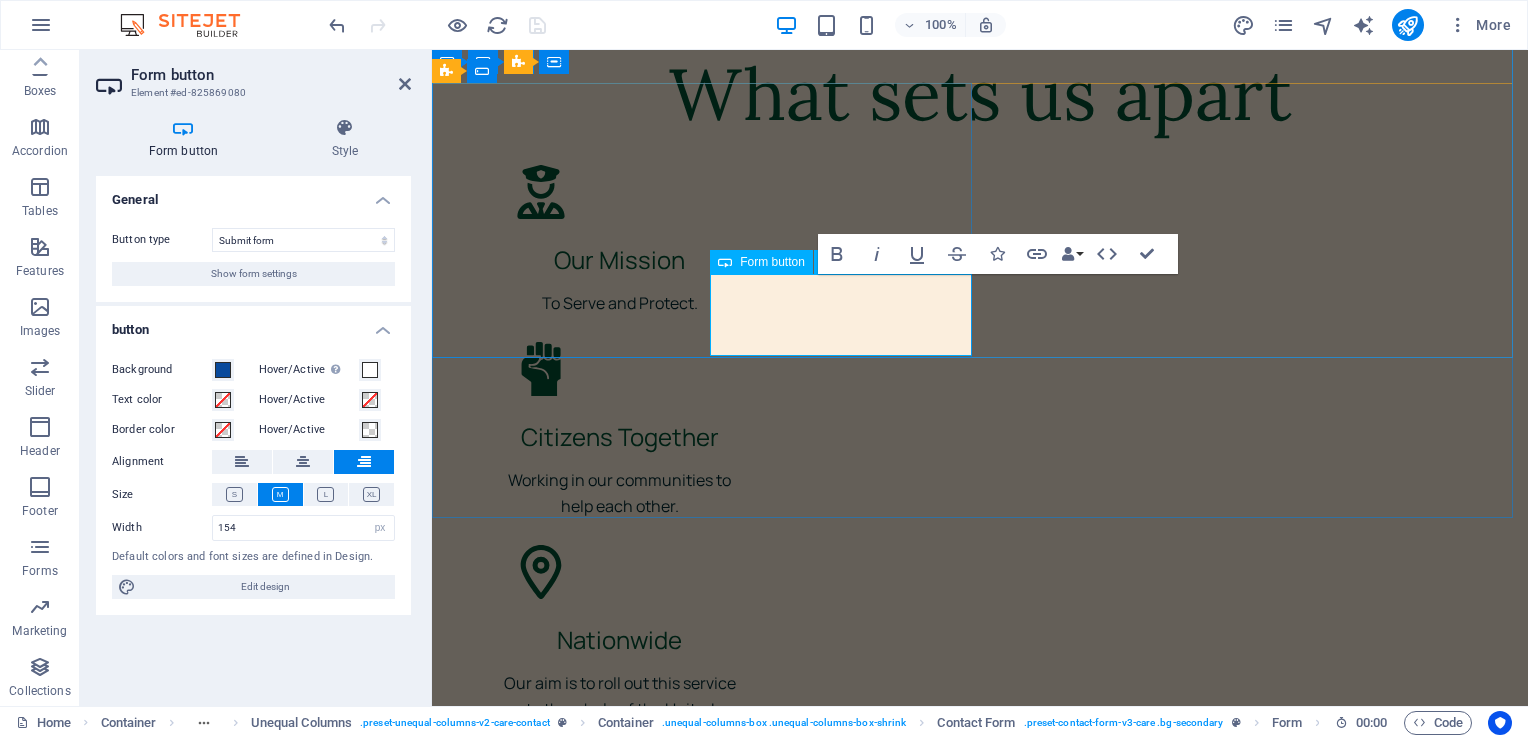 click on "Submit" at bounding box center (1451, 3147) 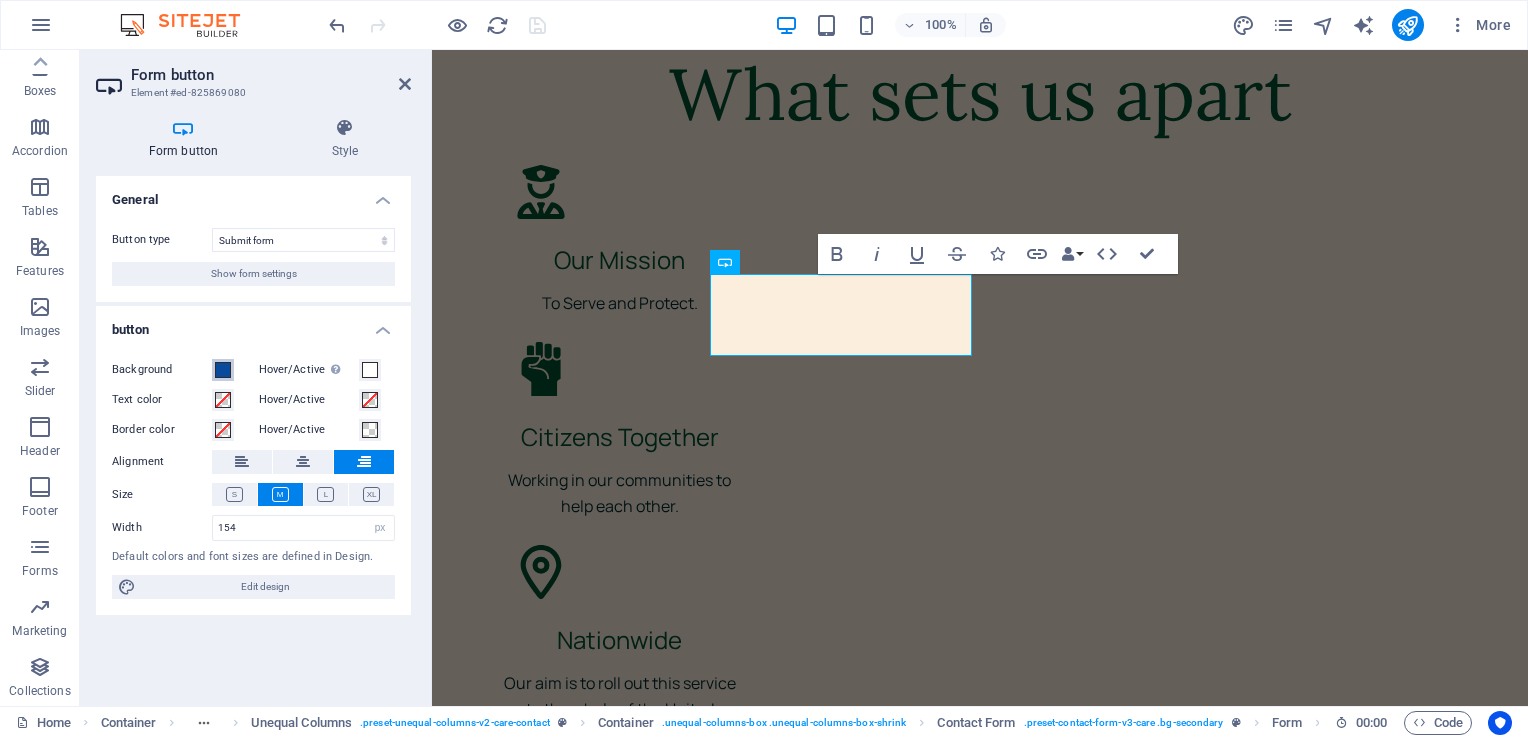 click at bounding box center (223, 370) 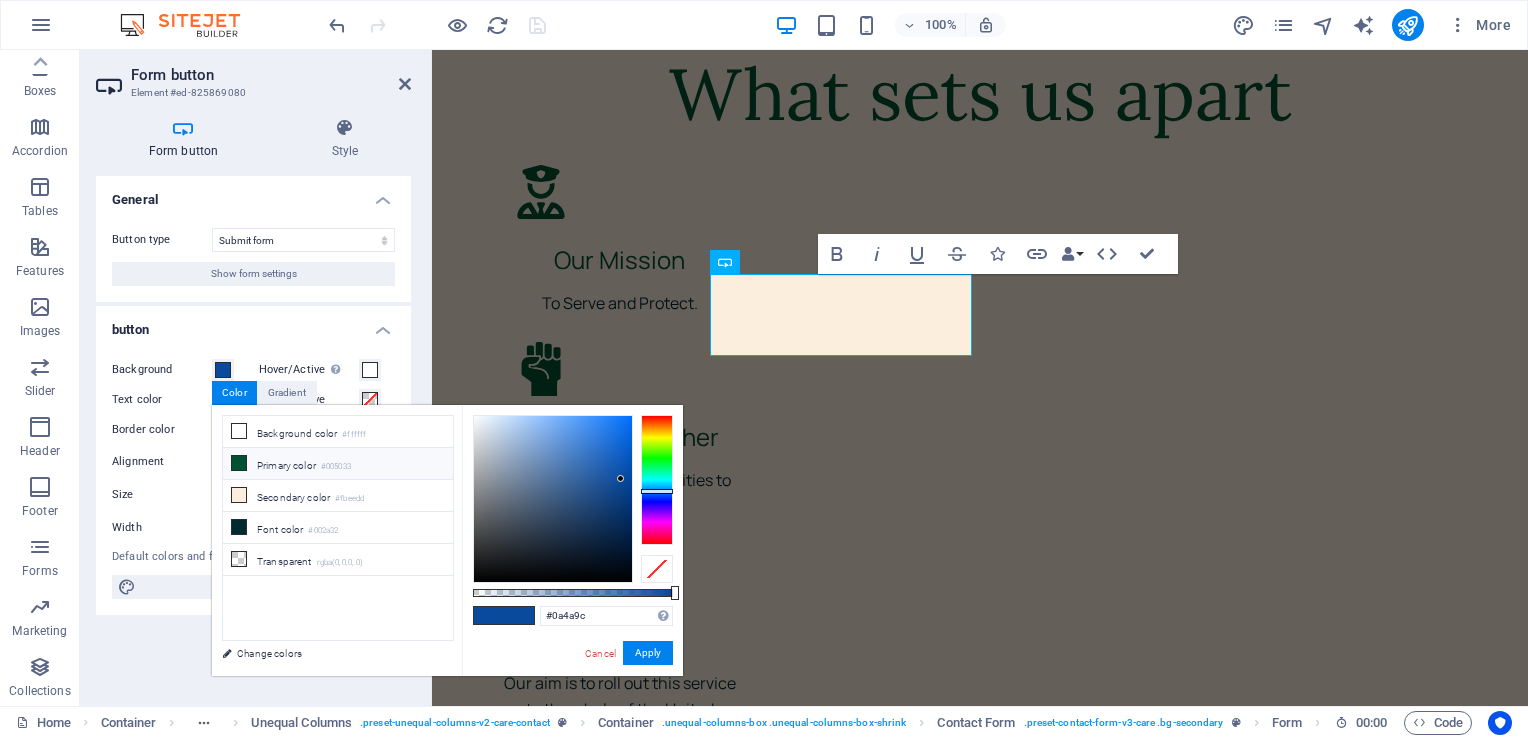 click at bounding box center [239, 463] 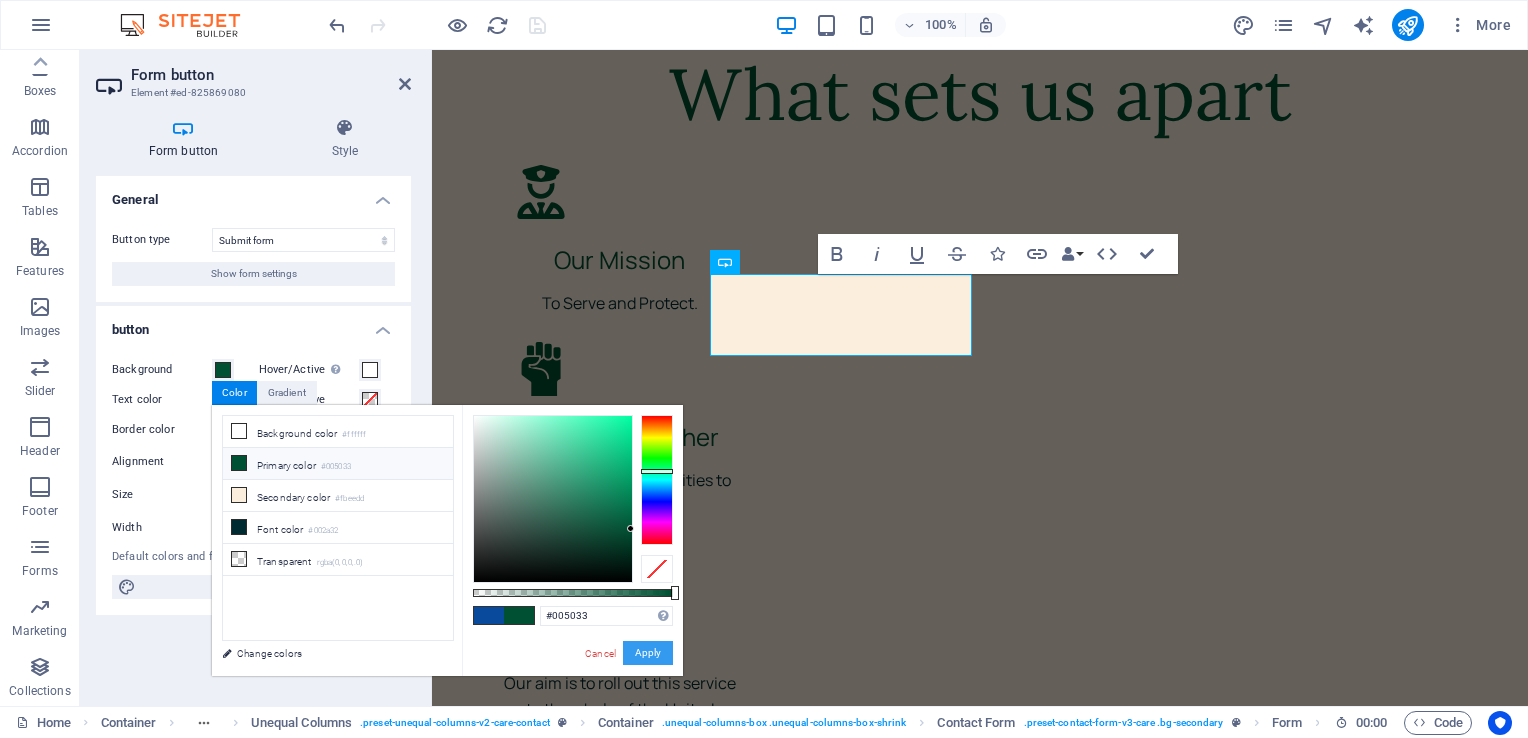 click on "Apply" at bounding box center (648, 653) 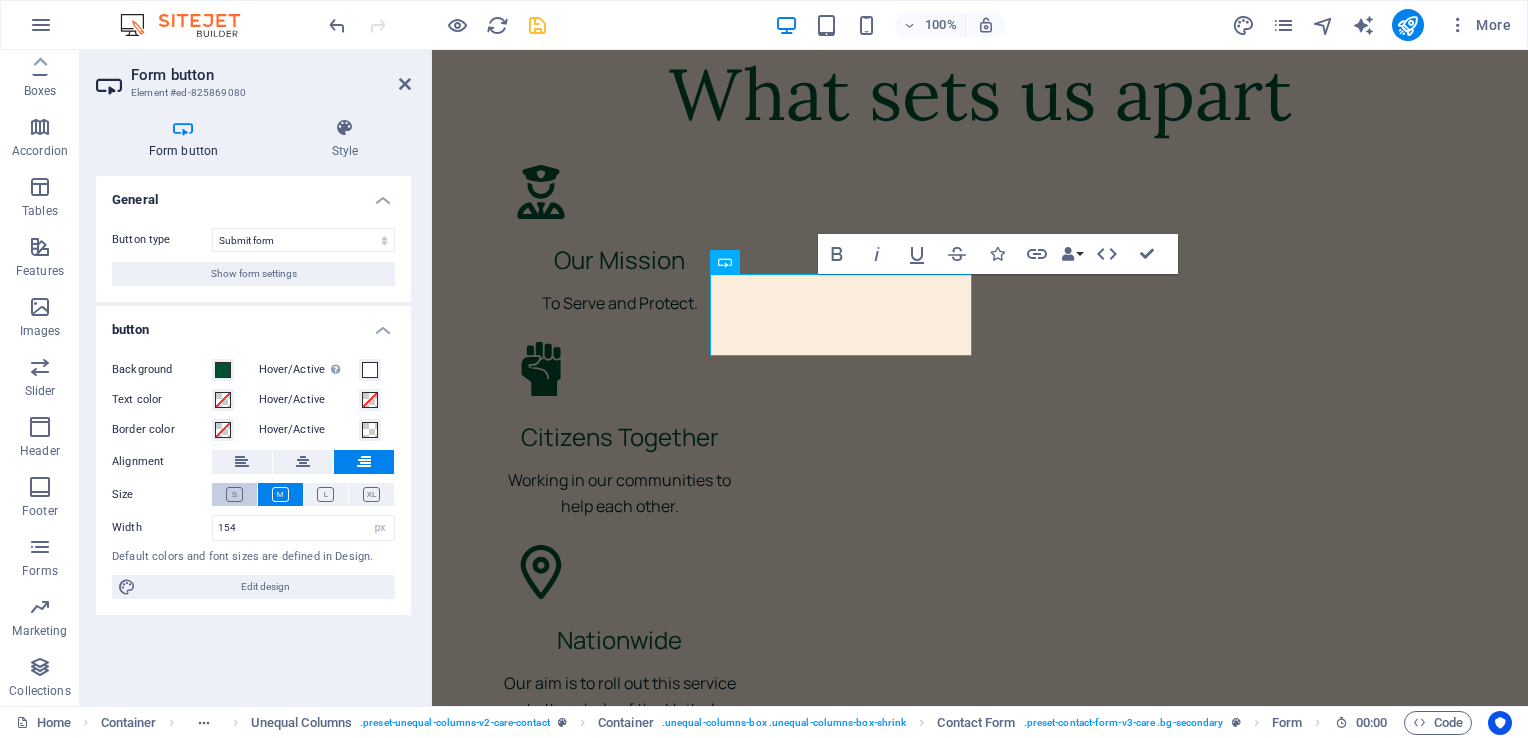 click at bounding box center (234, 494) 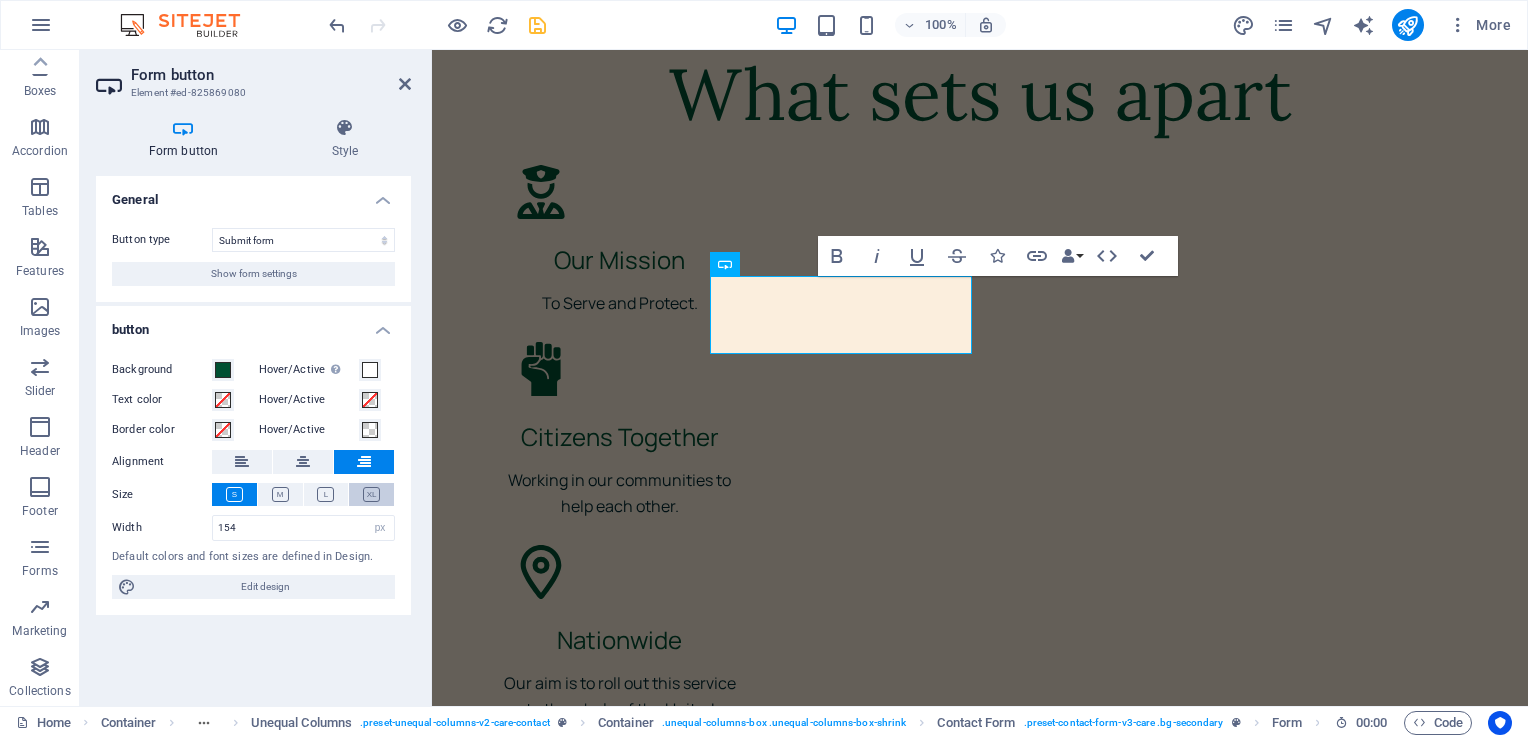 click at bounding box center [371, 494] 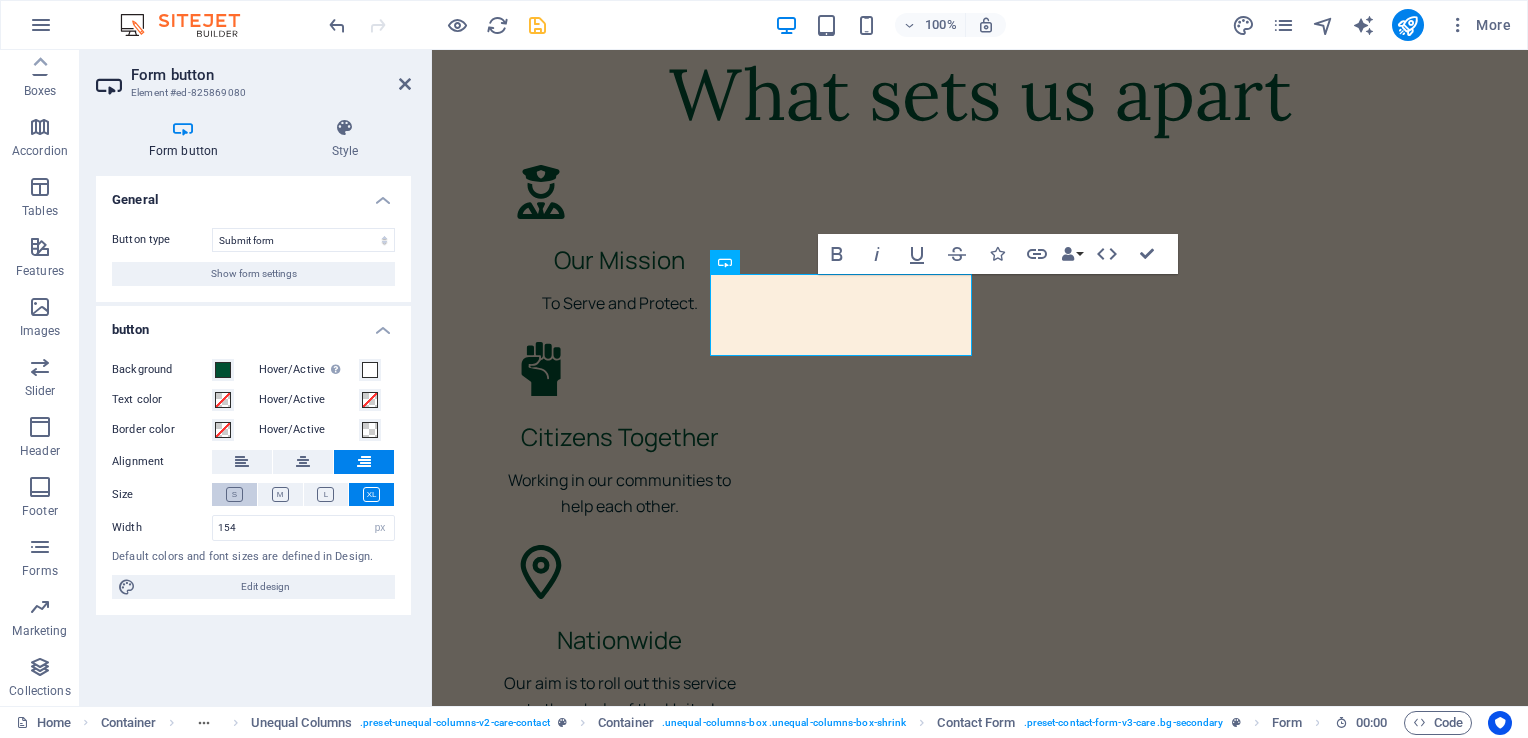 click at bounding box center [234, 494] 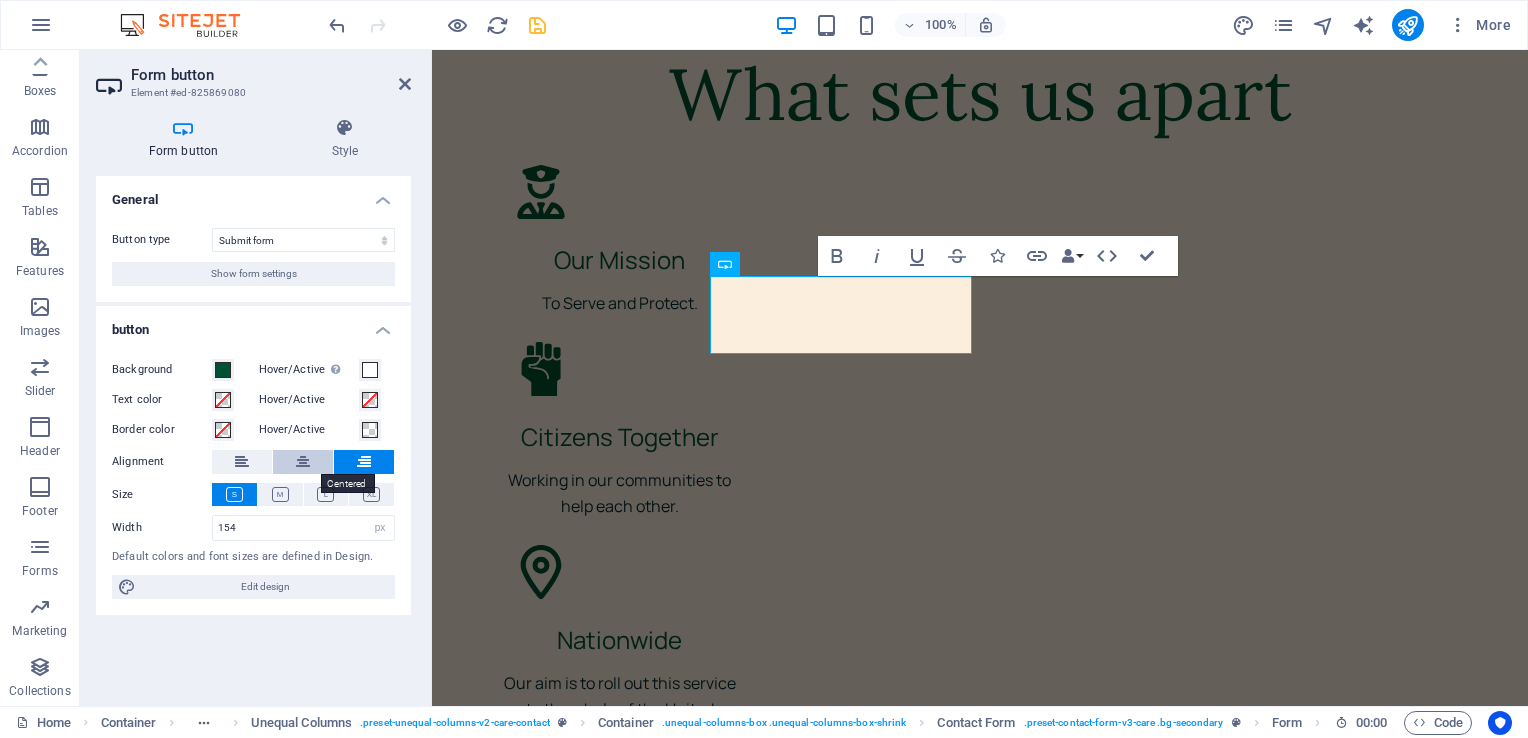 click at bounding box center (303, 462) 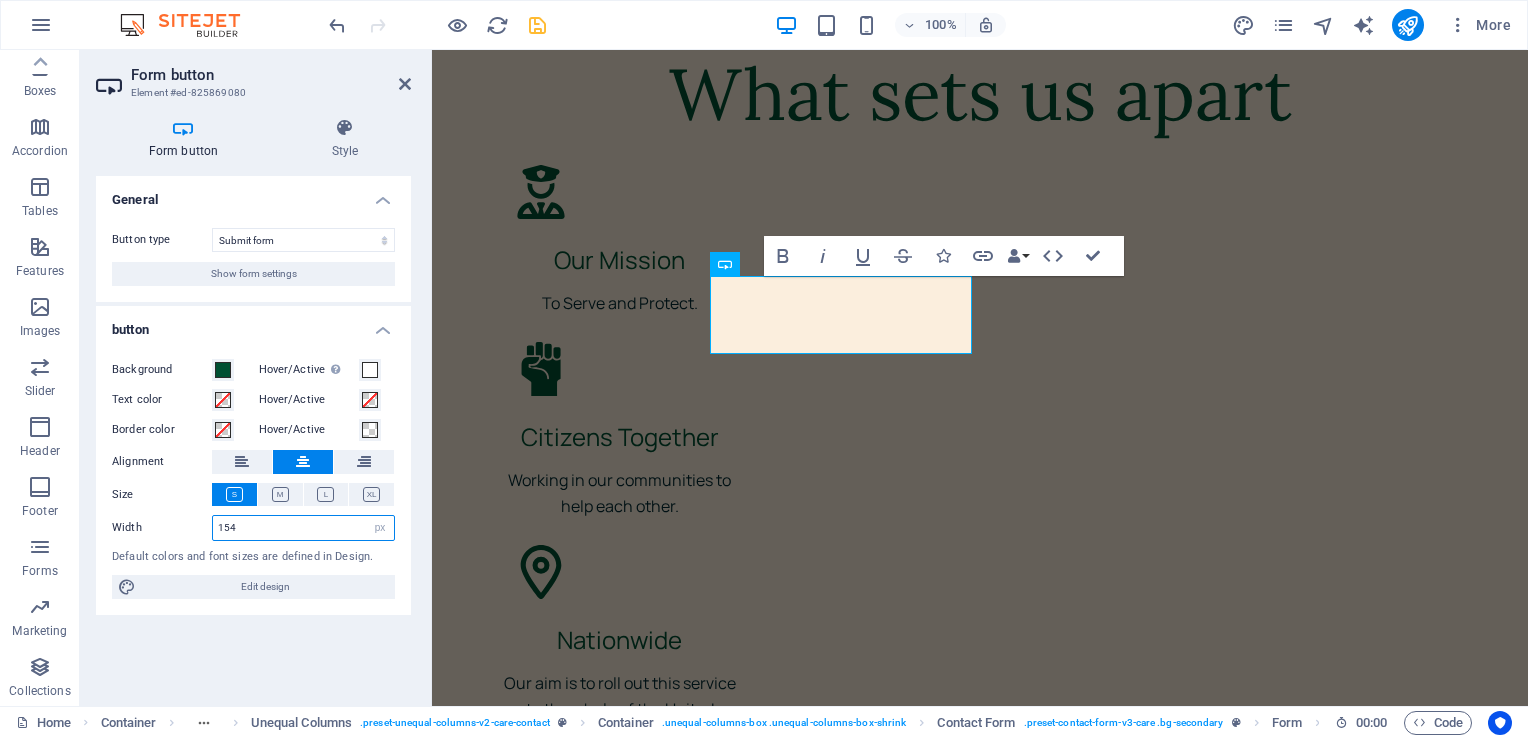 click on "154" at bounding box center (303, 528) 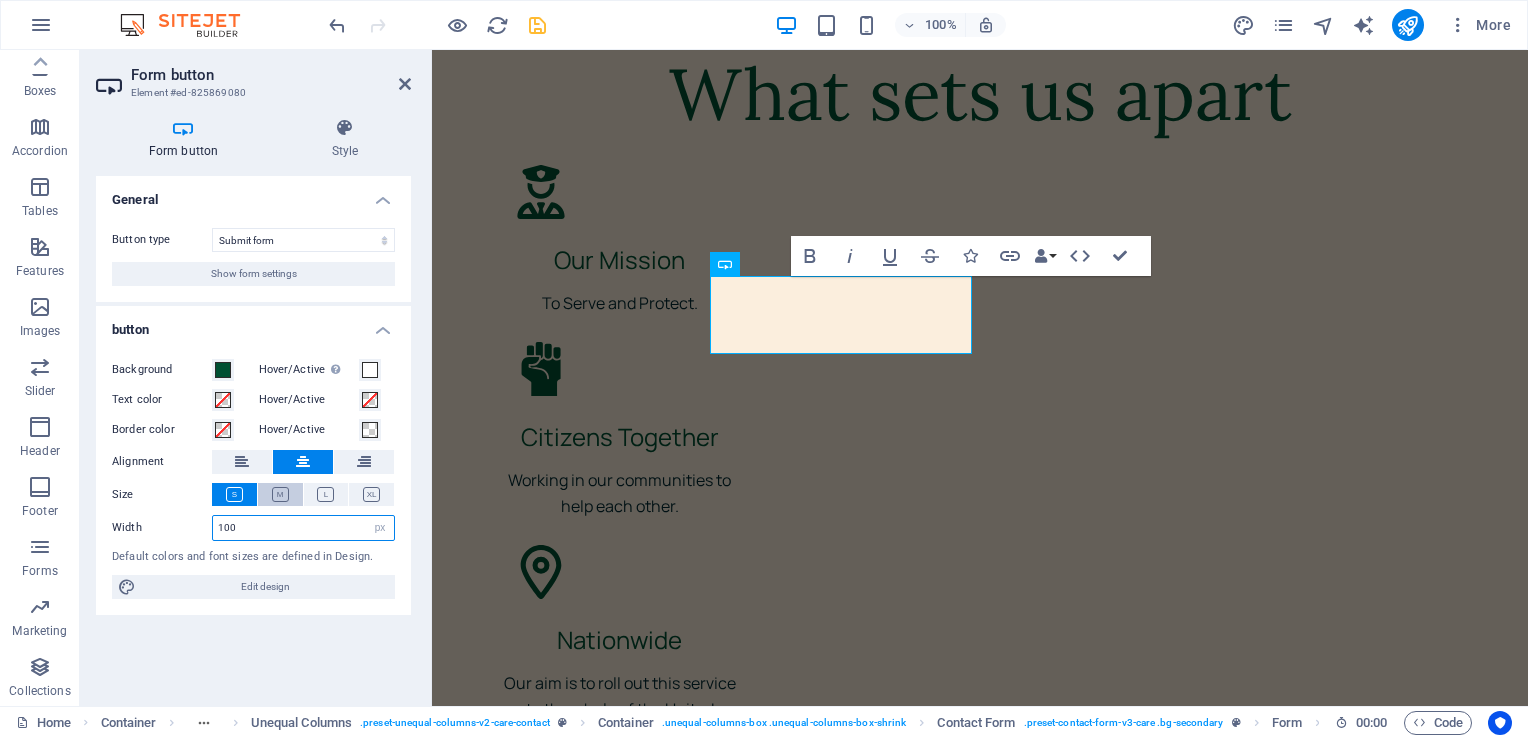 type on "100" 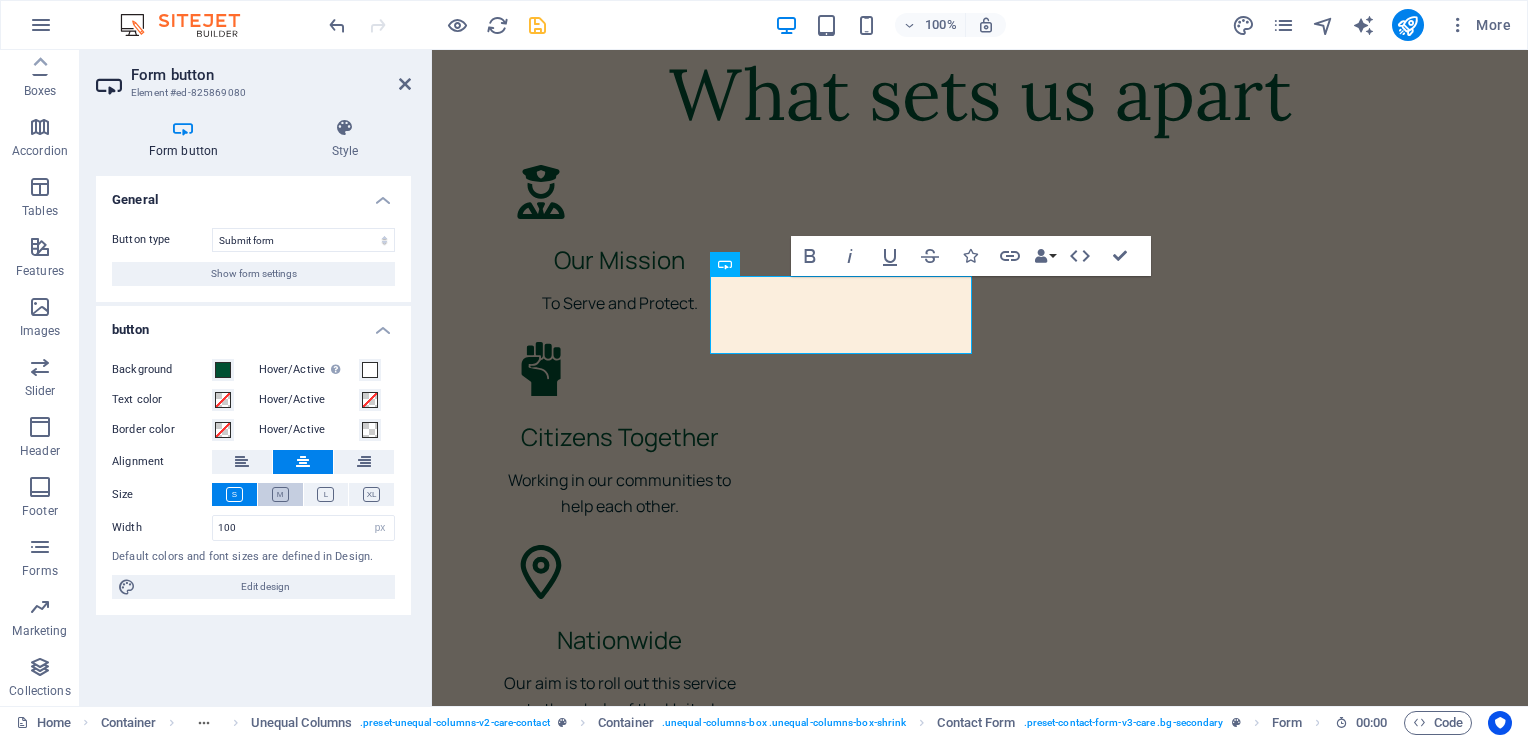 click at bounding box center (280, 494) 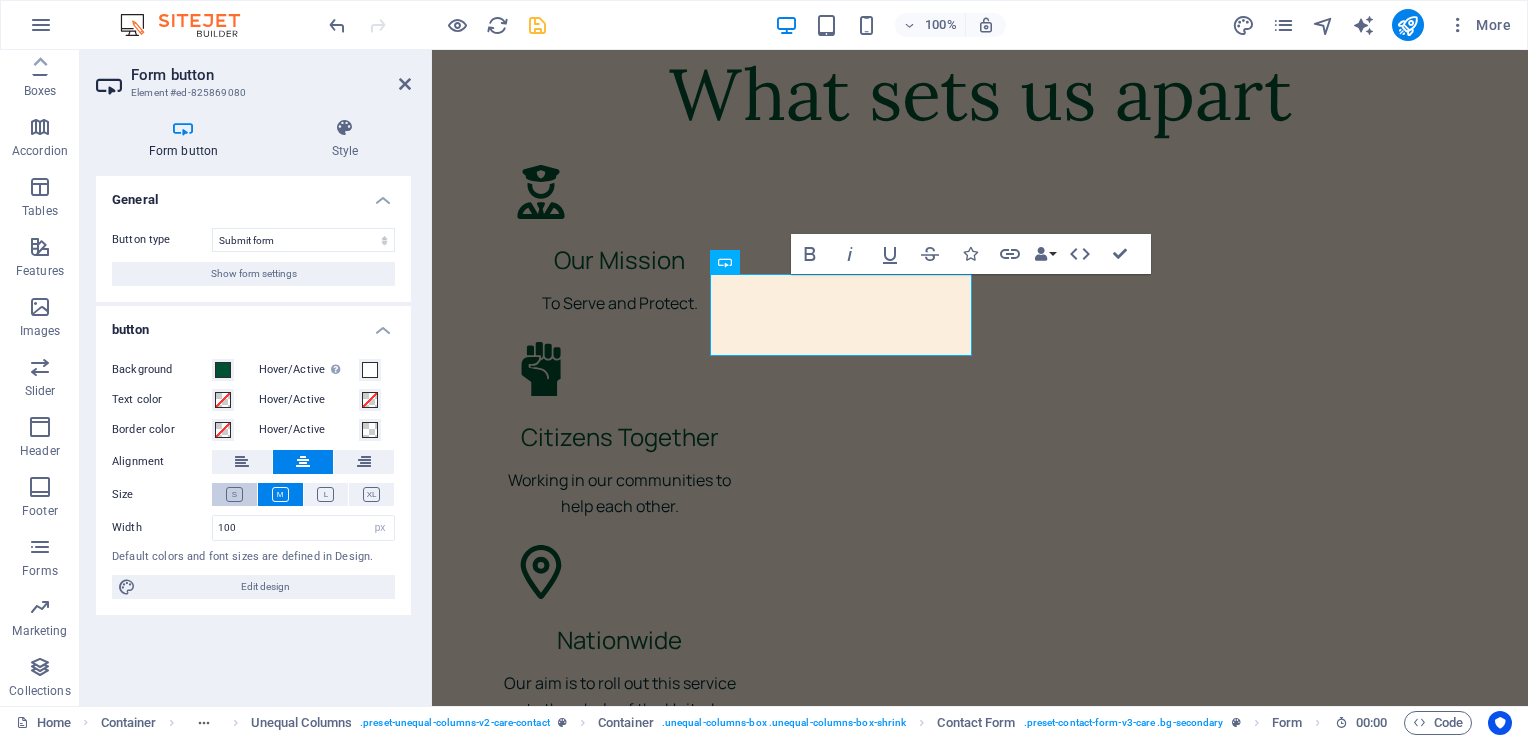 click at bounding box center [234, 494] 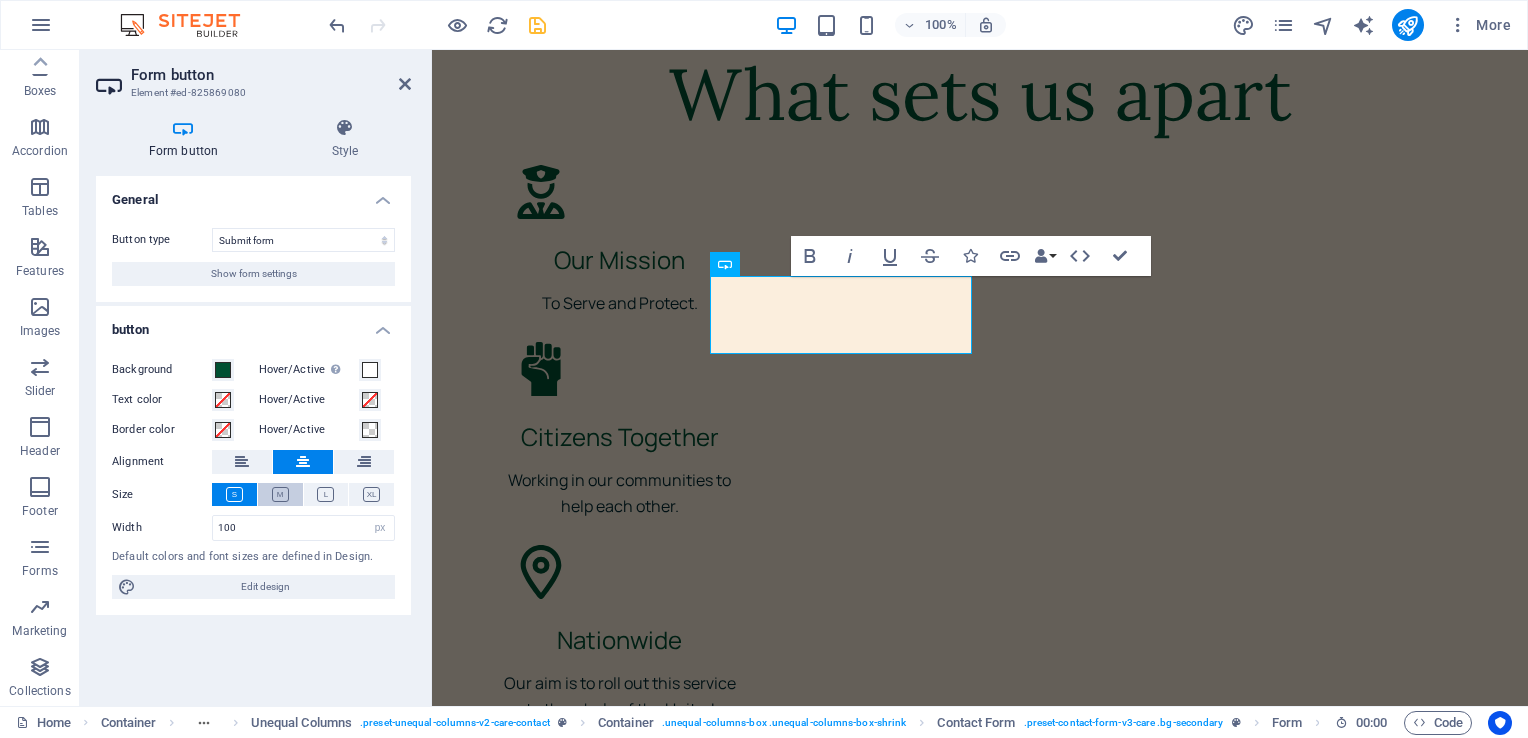 click at bounding box center [280, 494] 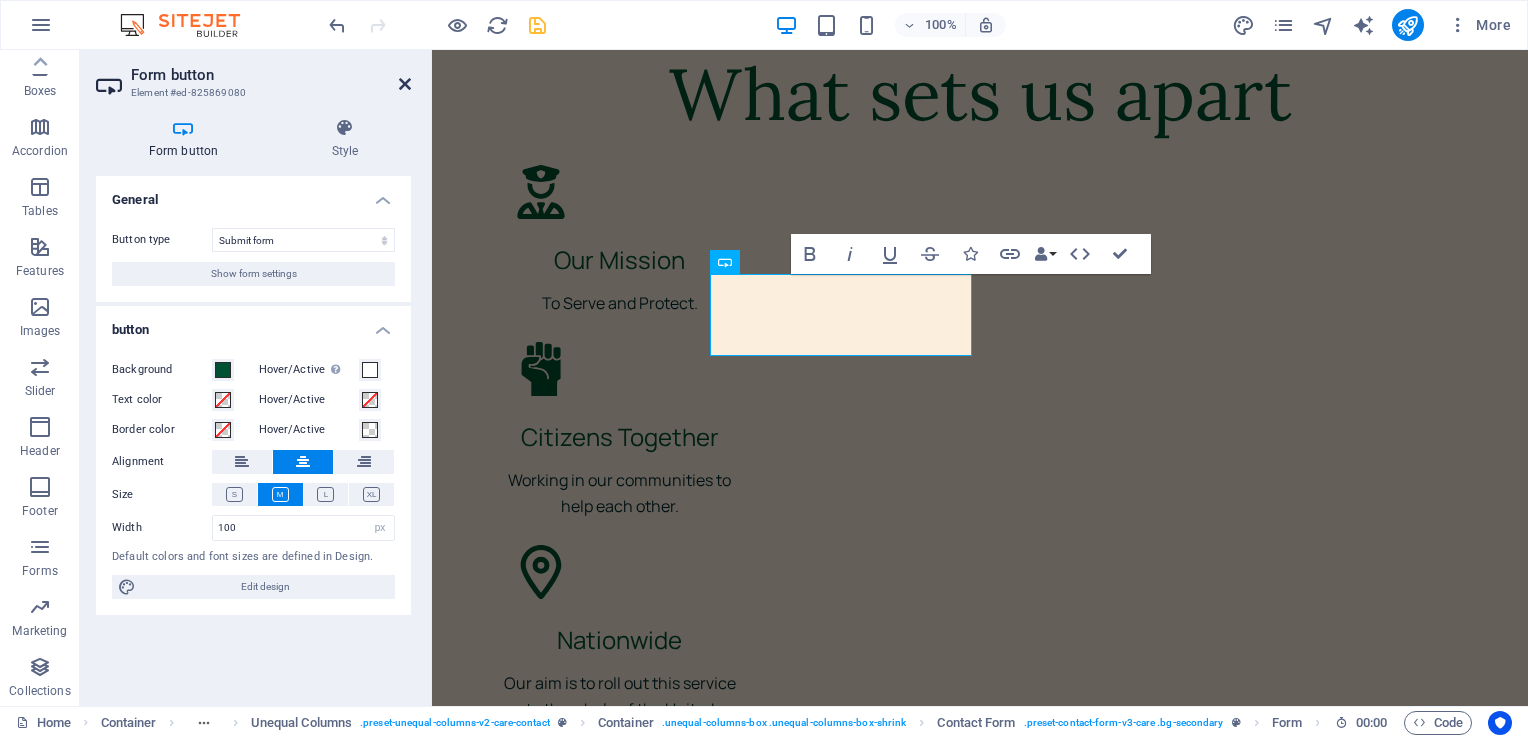click at bounding box center [405, 84] 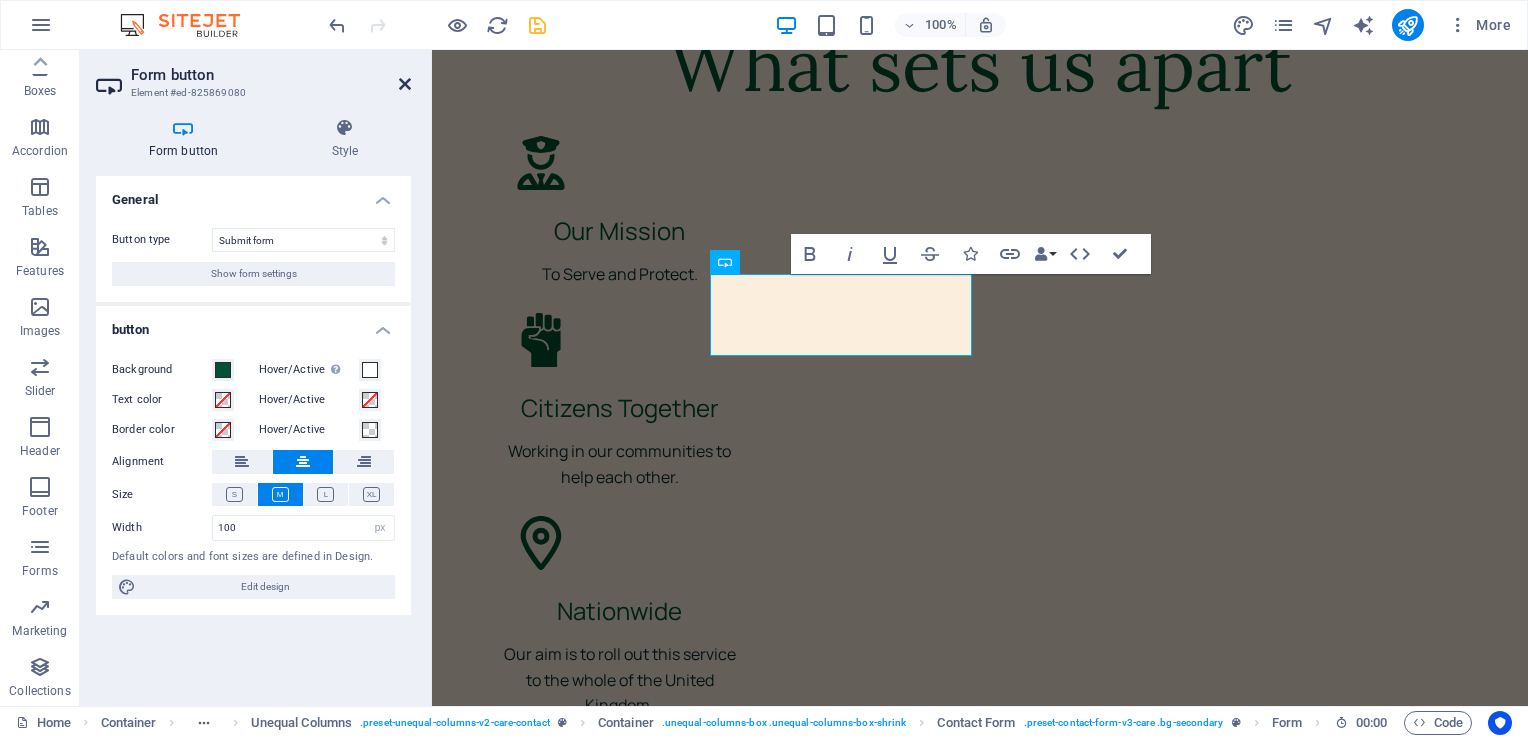 scroll, scrollTop: 6168, scrollLeft: 0, axis: vertical 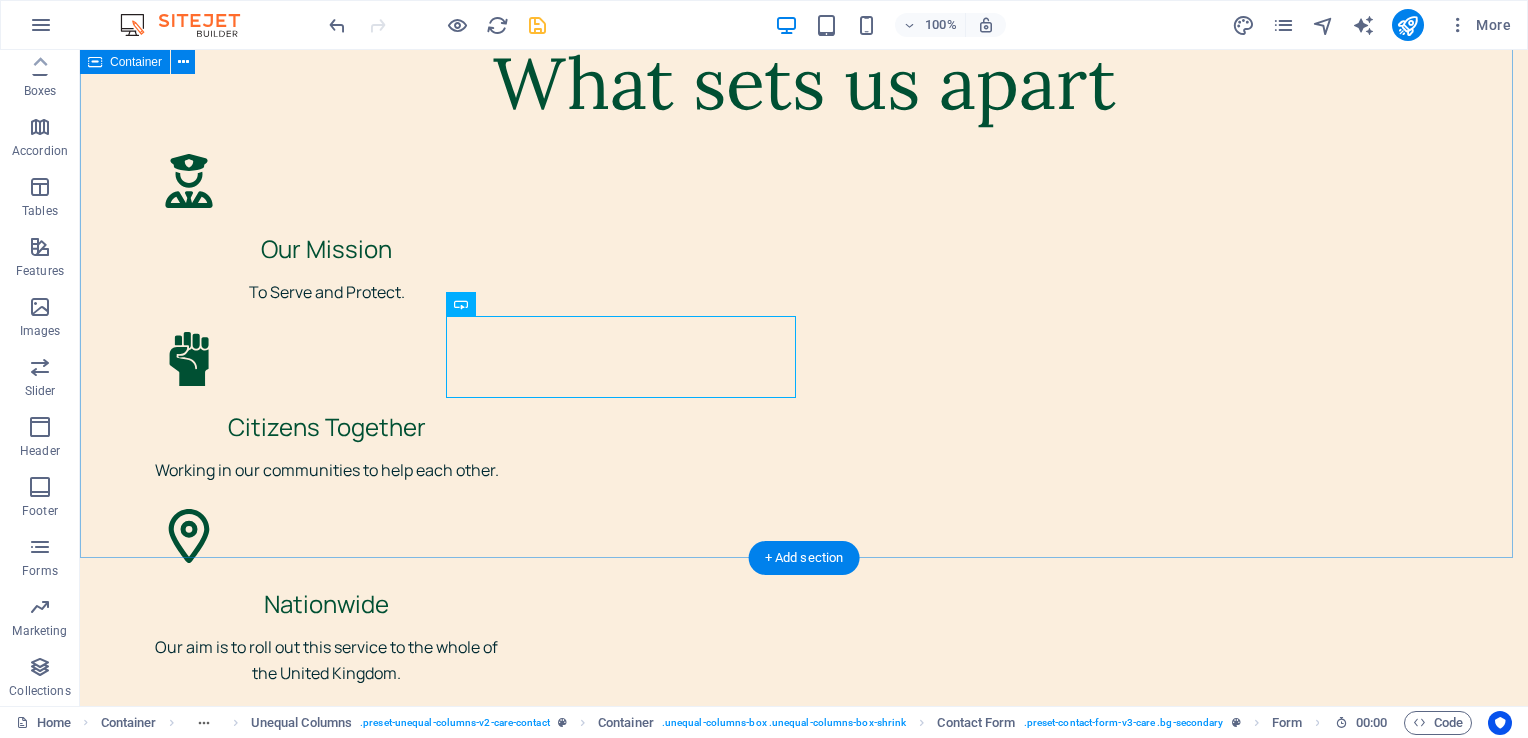 click on "Send us a message   I have read and understand the privacy policy. Unreadable? Load new Submit" at bounding box center (804, 2777) 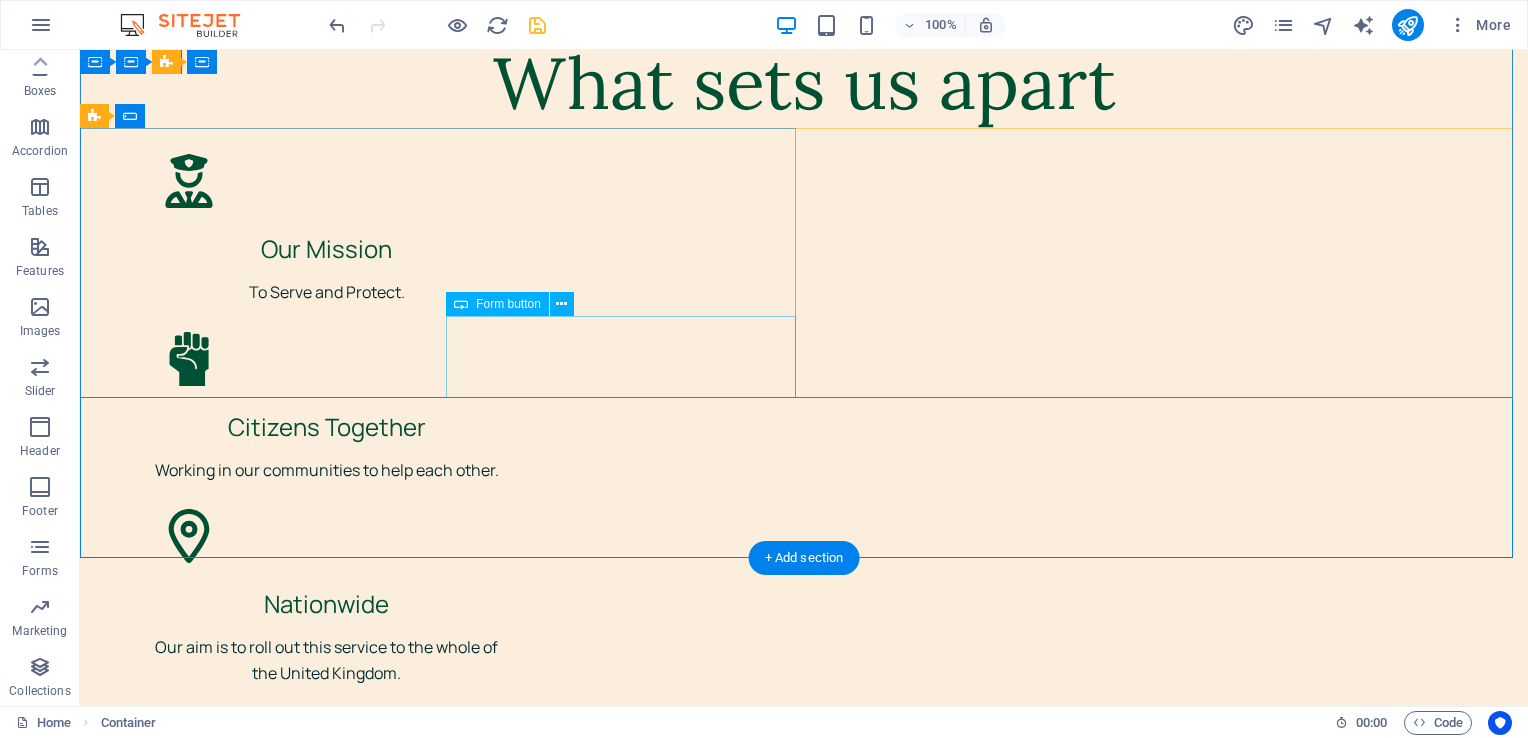 click on "Submit" at bounding box center [1170, 3034] 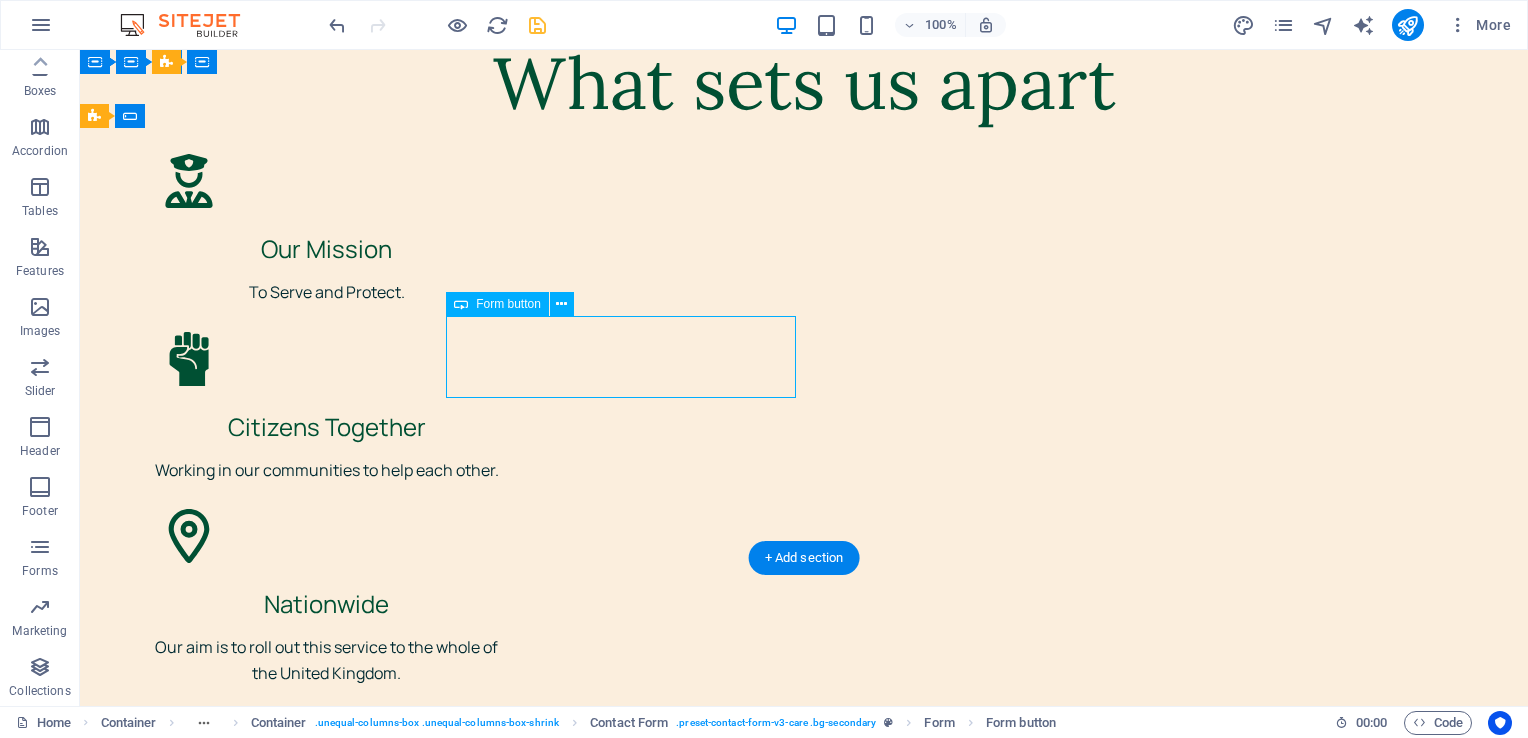 click on "Submit" at bounding box center [1170, 3034] 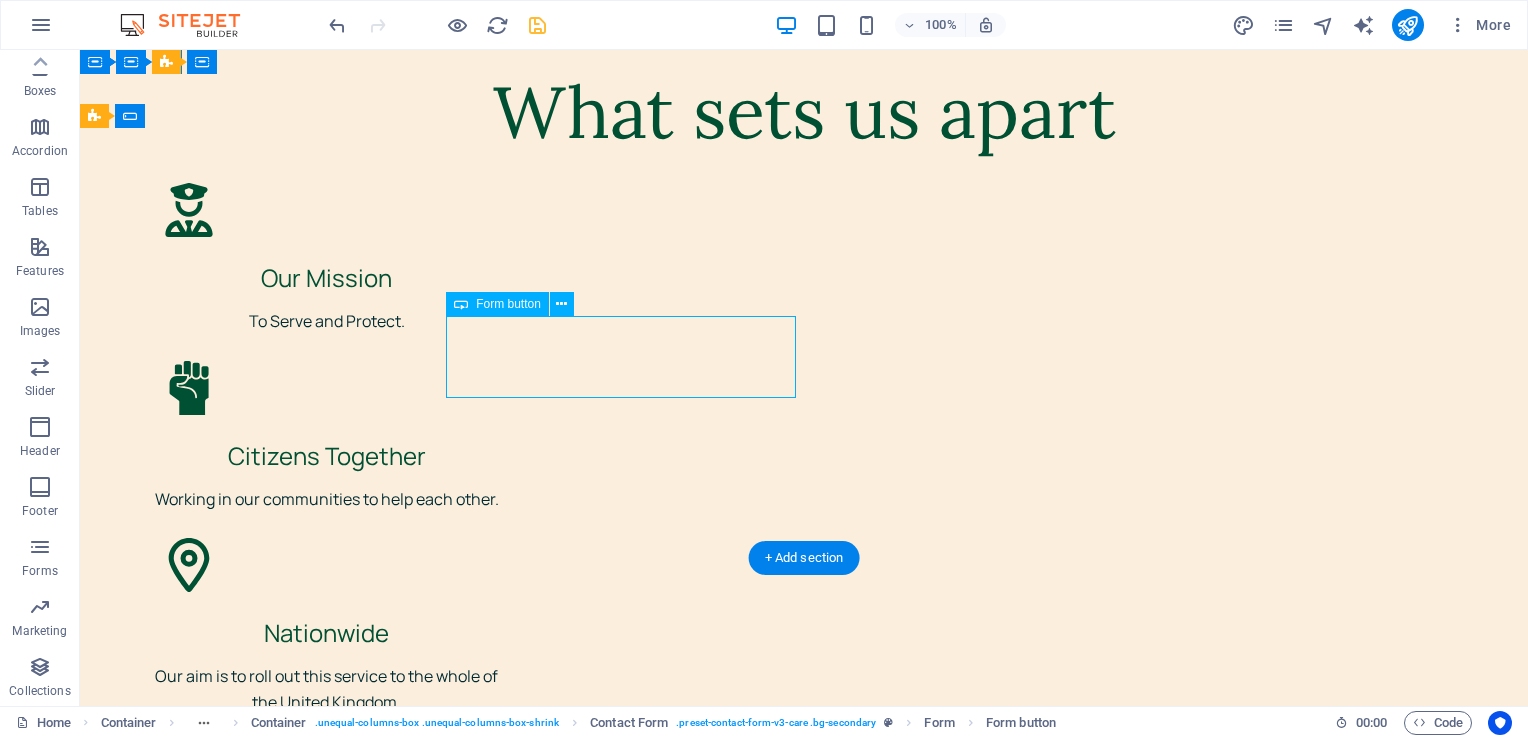 scroll, scrollTop: 6280, scrollLeft: 0, axis: vertical 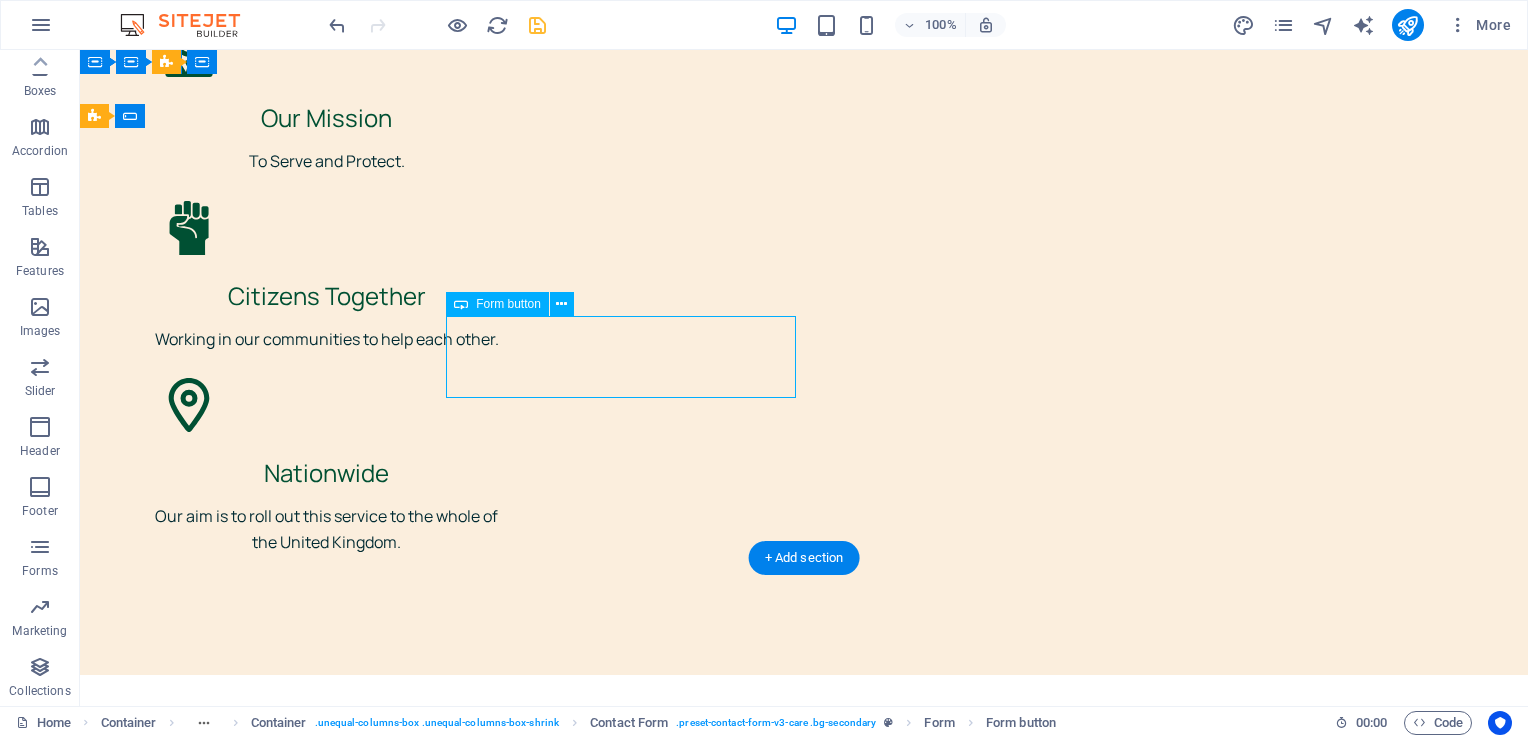 select on "px" 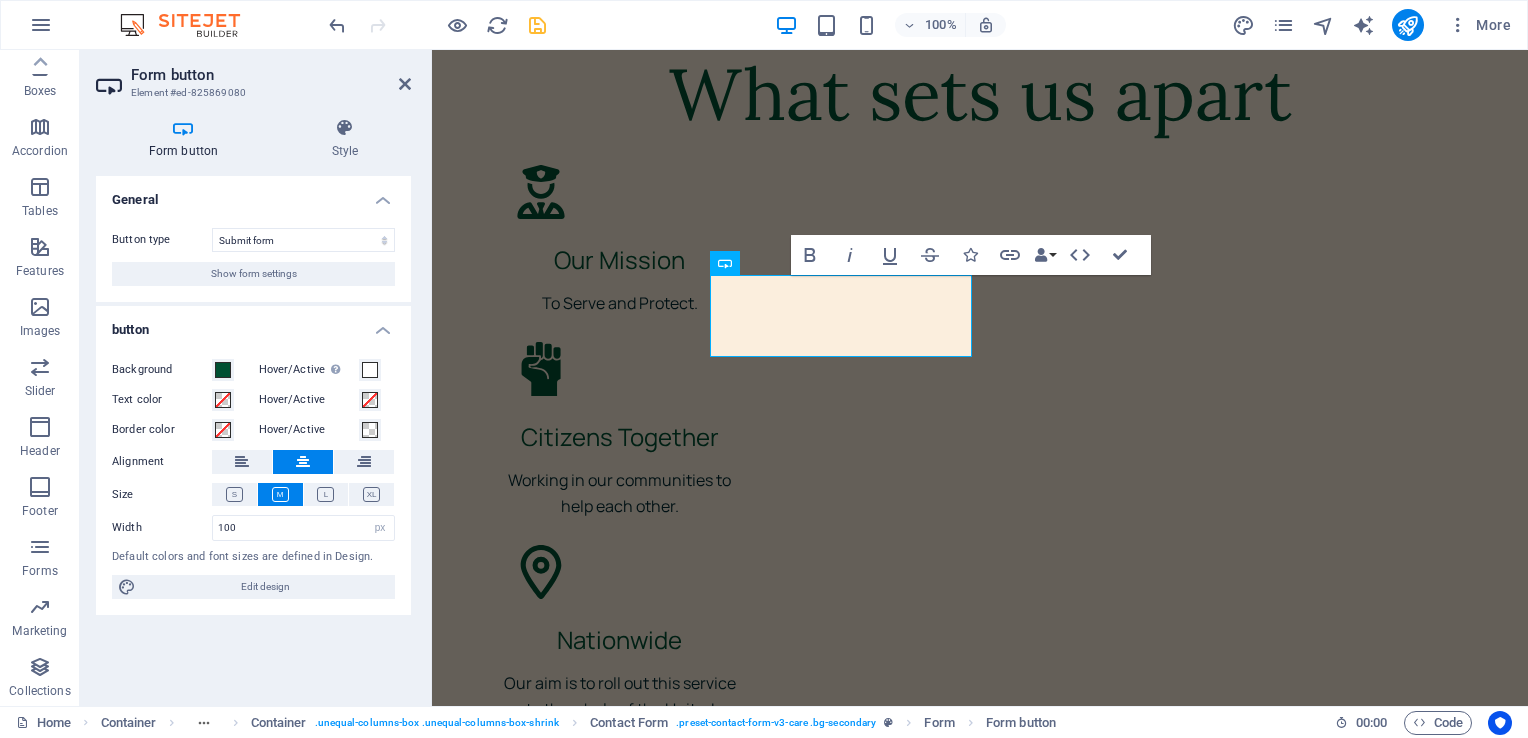 click on "Form button" at bounding box center (187, 139) 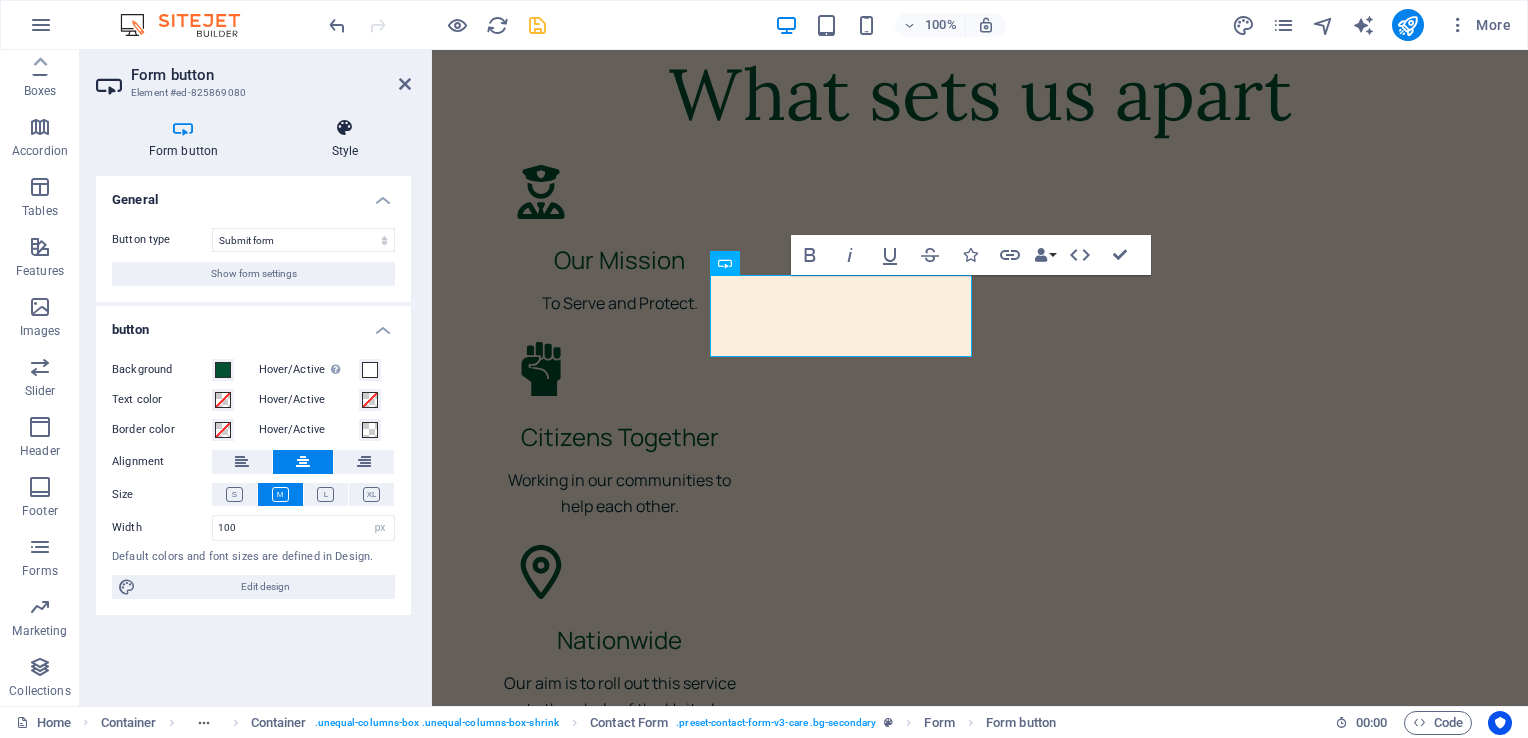 click at bounding box center (345, 128) 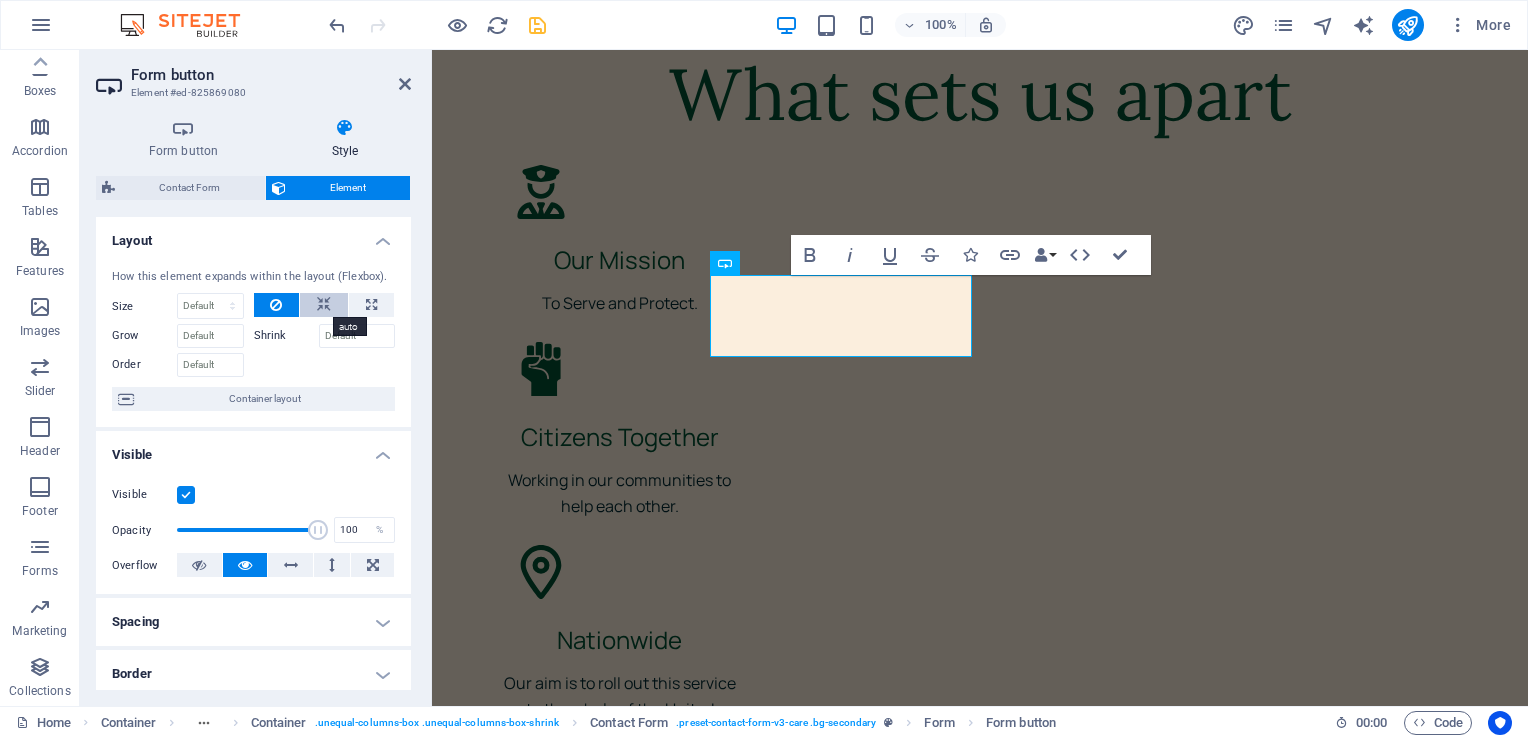 click at bounding box center [324, 305] 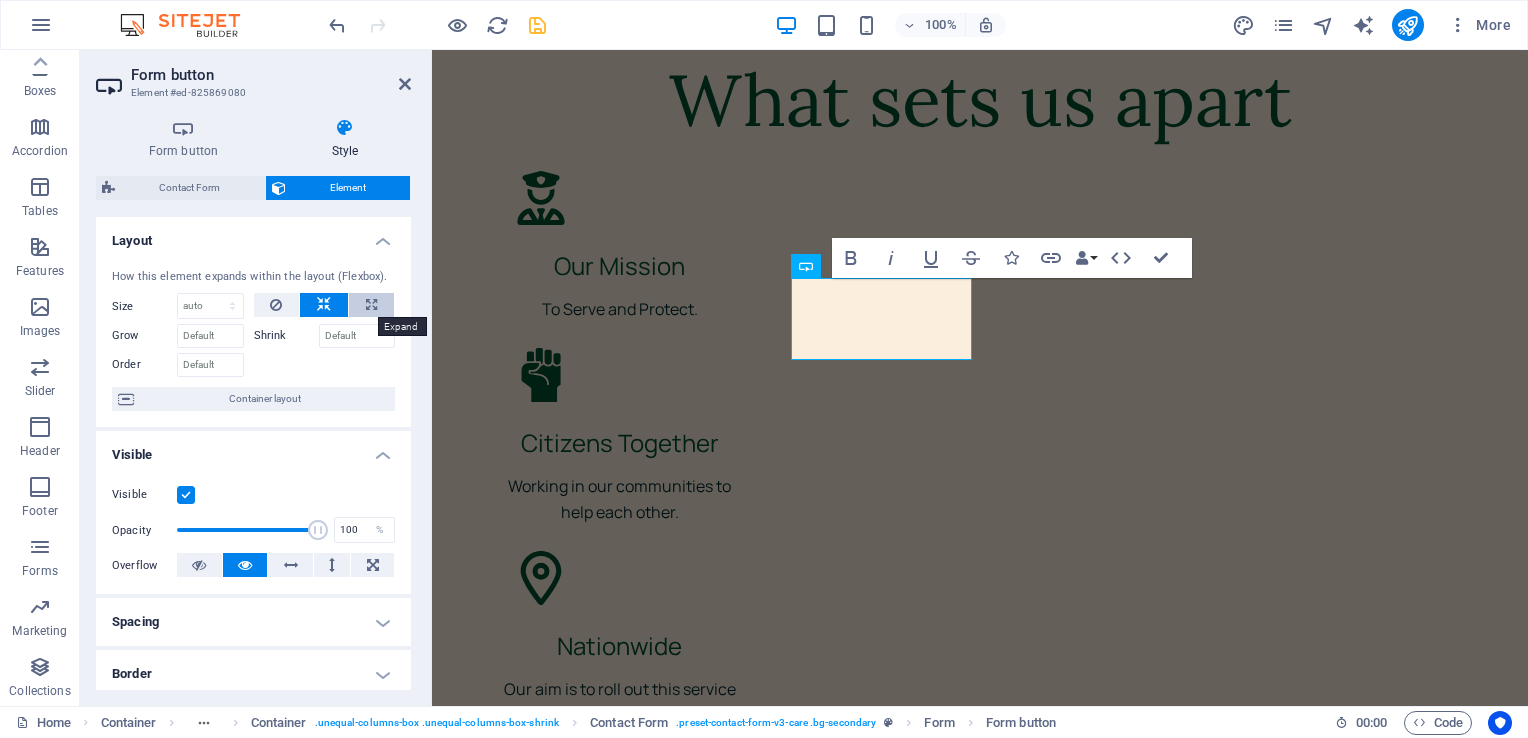 click at bounding box center [371, 305] 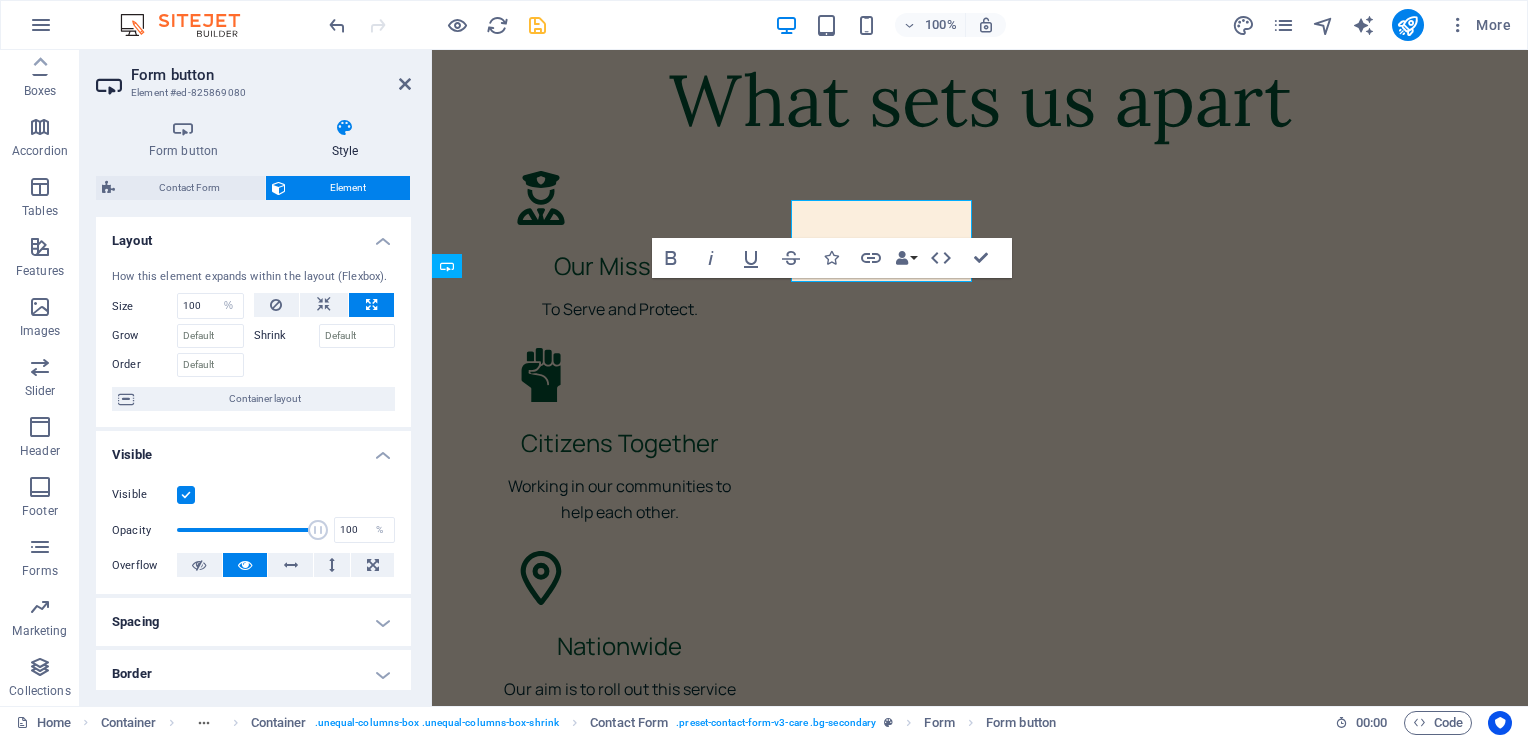 scroll, scrollTop: 6352, scrollLeft: 0, axis: vertical 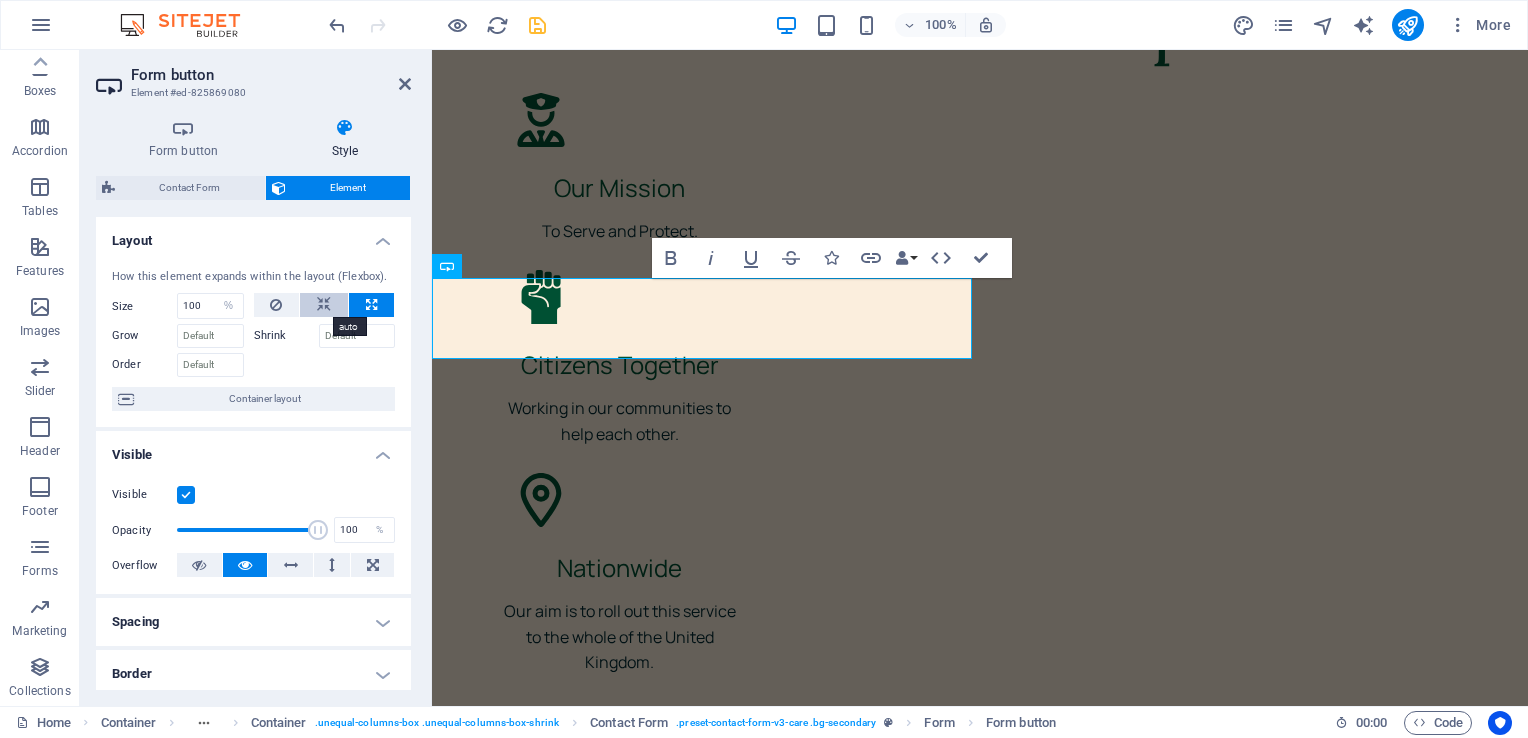 click at bounding box center (324, 305) 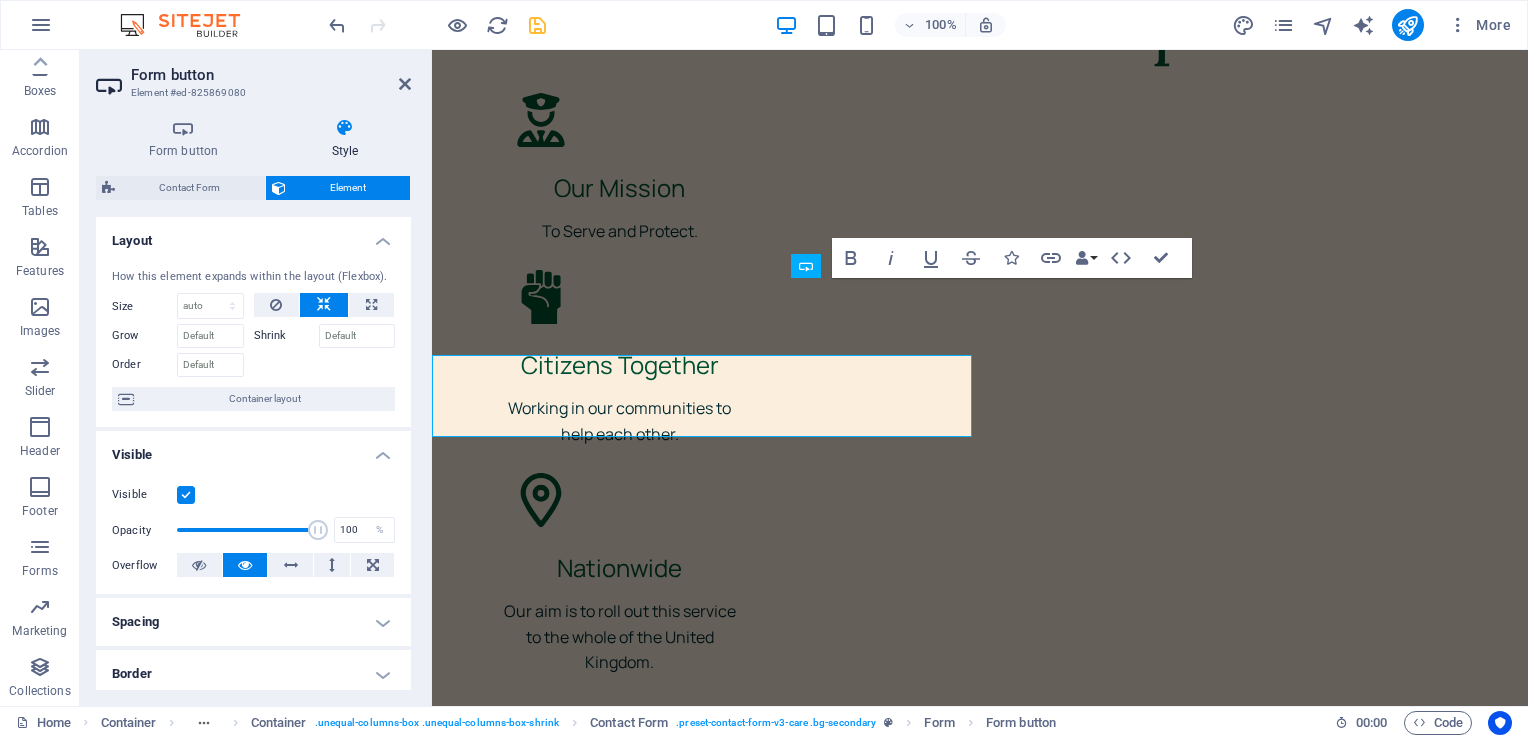 scroll, scrollTop: 6274, scrollLeft: 0, axis: vertical 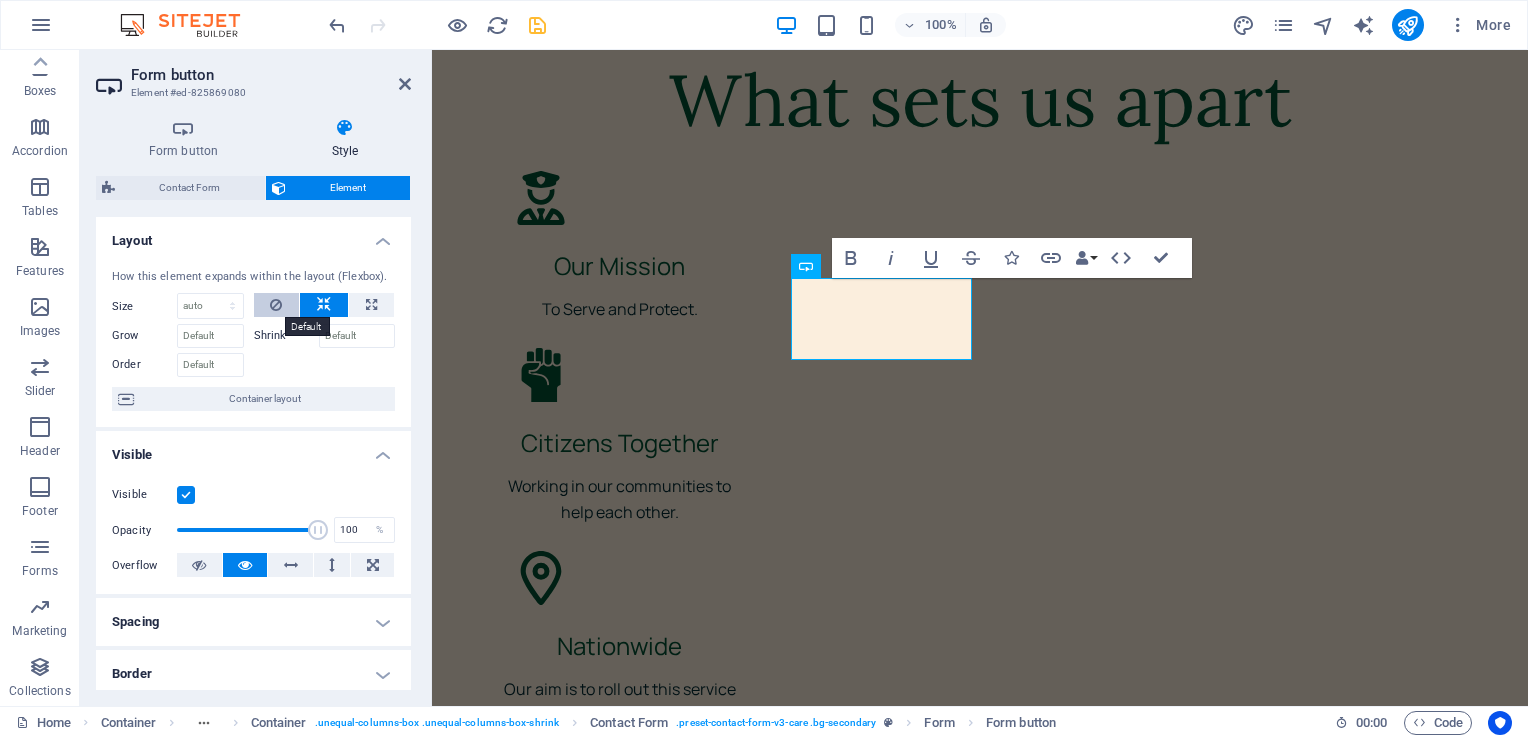 click at bounding box center (277, 305) 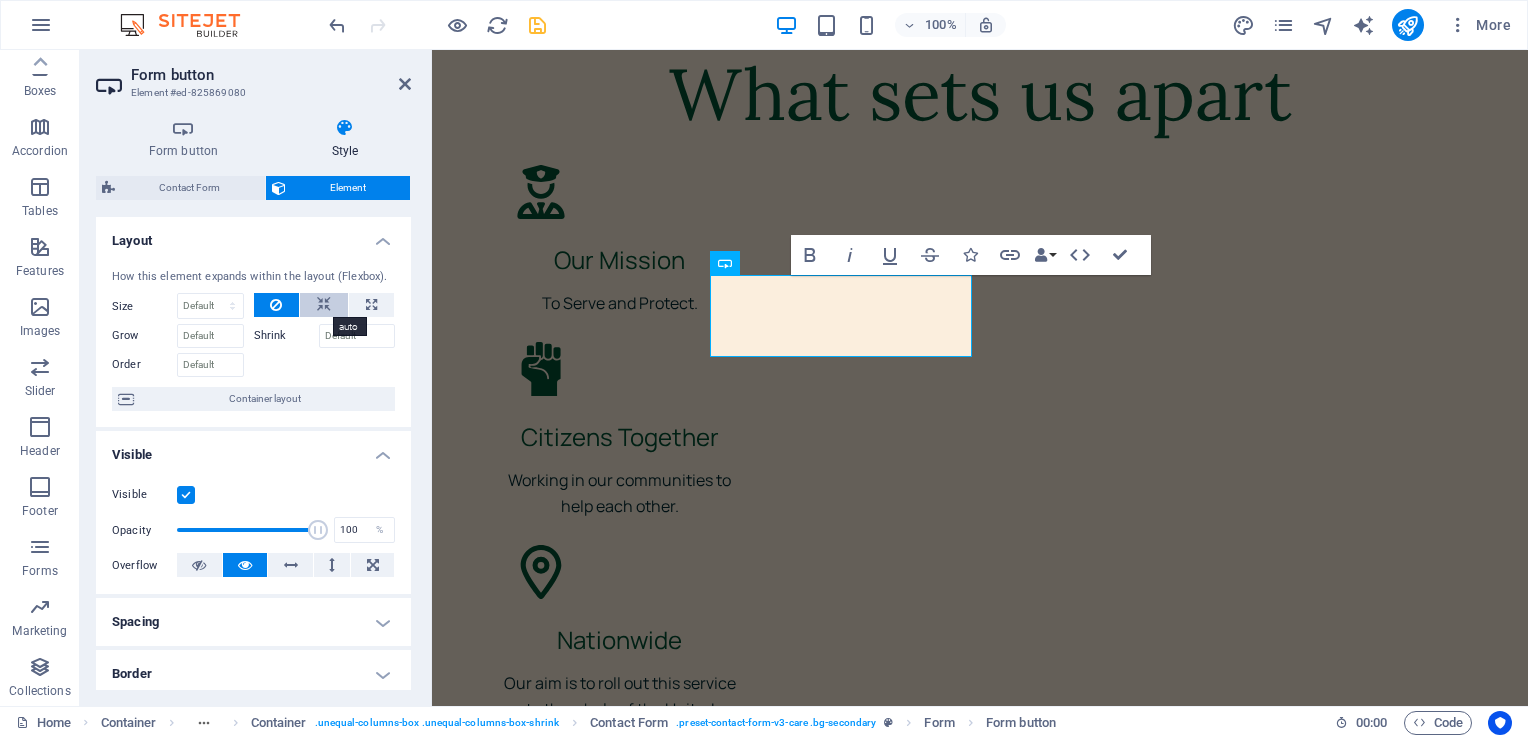 click at bounding box center (324, 305) 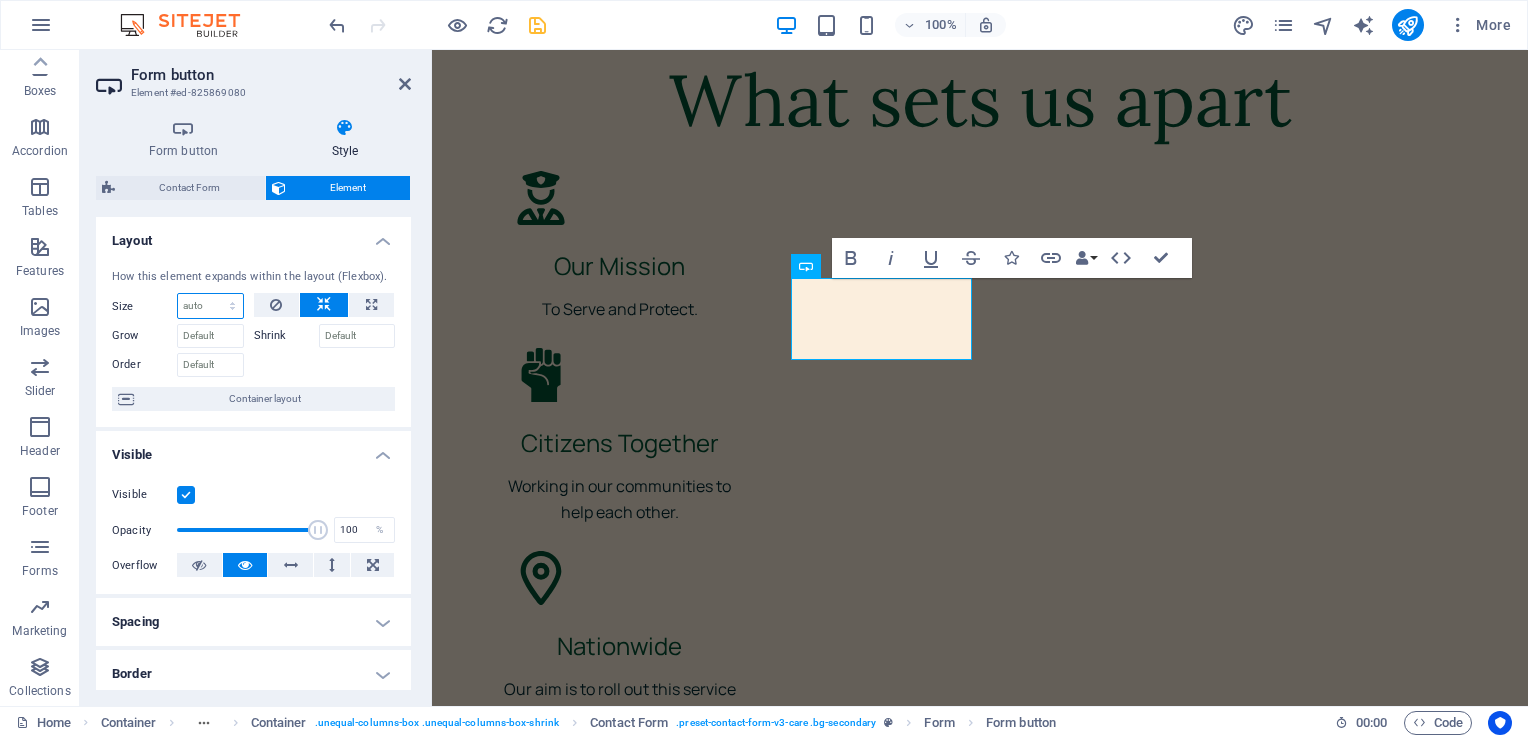 click on "Default auto px % 1/1 1/2 1/3 1/4 1/5 1/6 1/7 1/8 1/9 1/10" at bounding box center [210, 306] 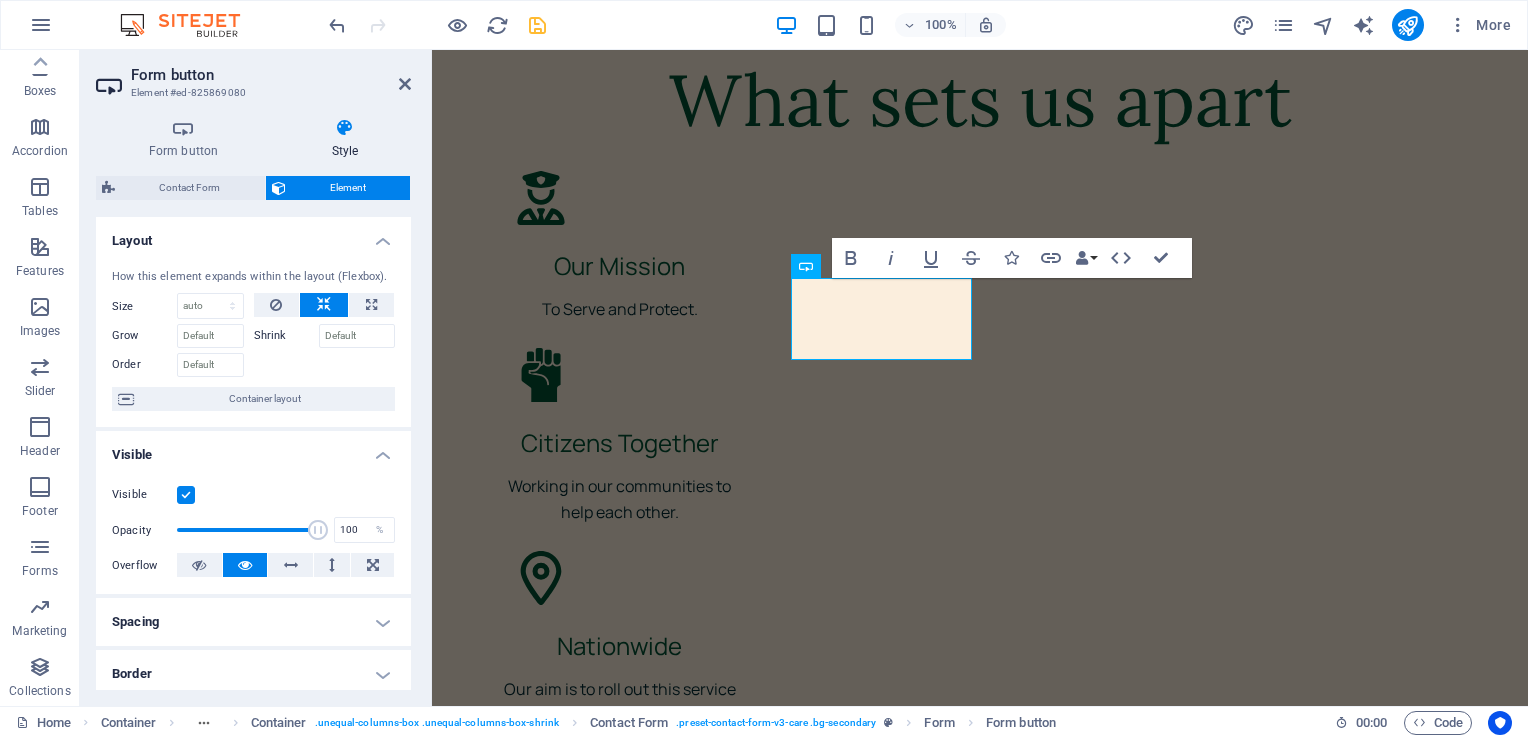 click at bounding box center (325, 362) 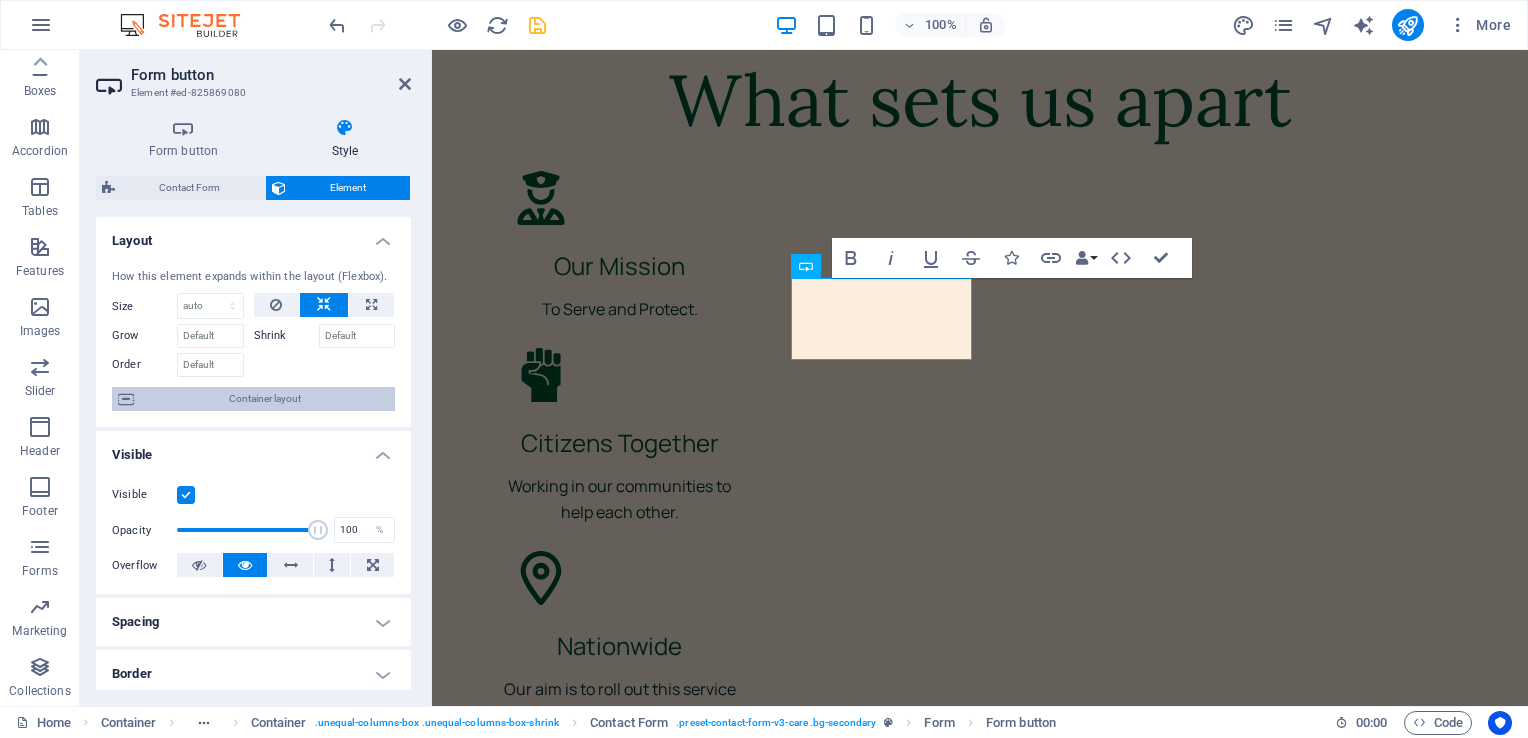 click on "Container layout" at bounding box center [264, 399] 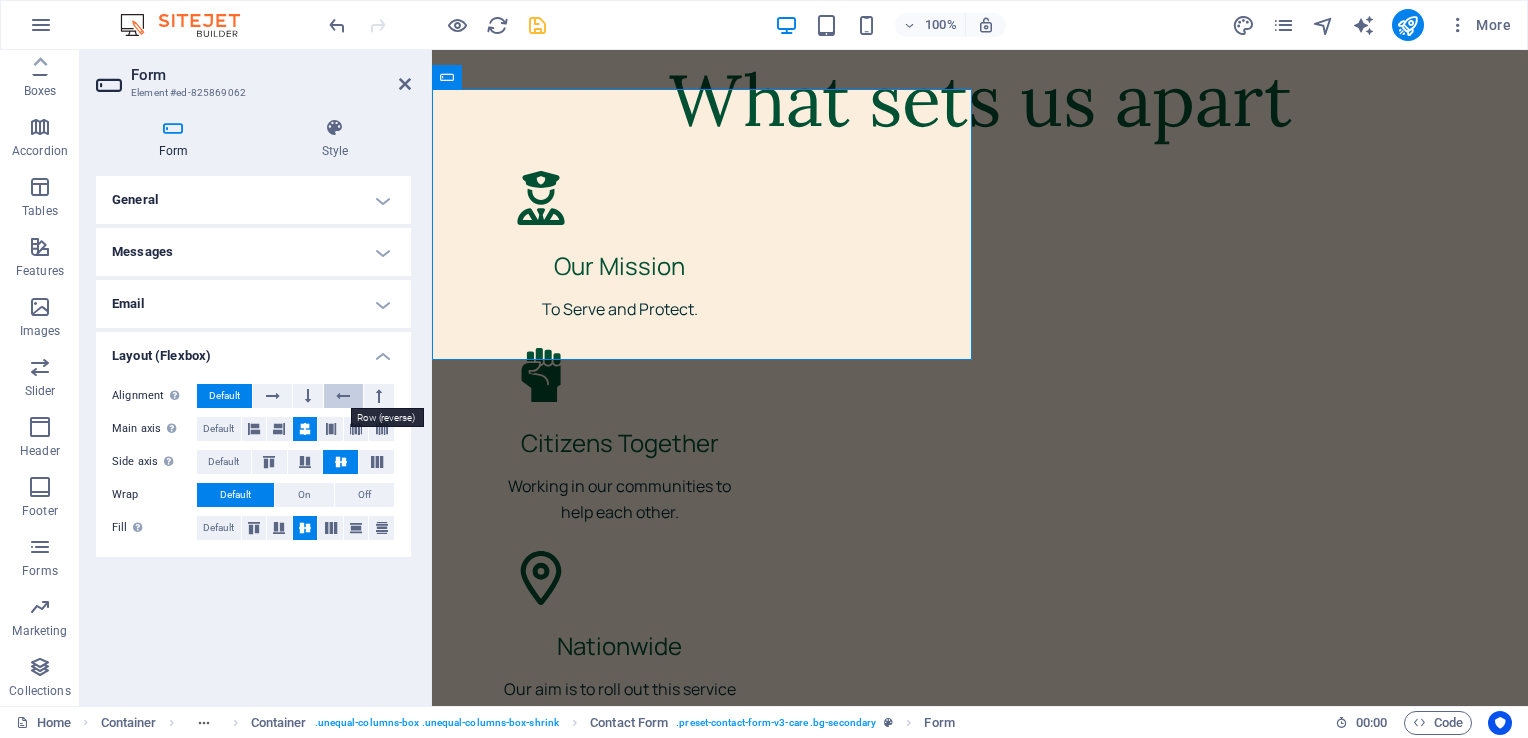 click at bounding box center (343, 396) 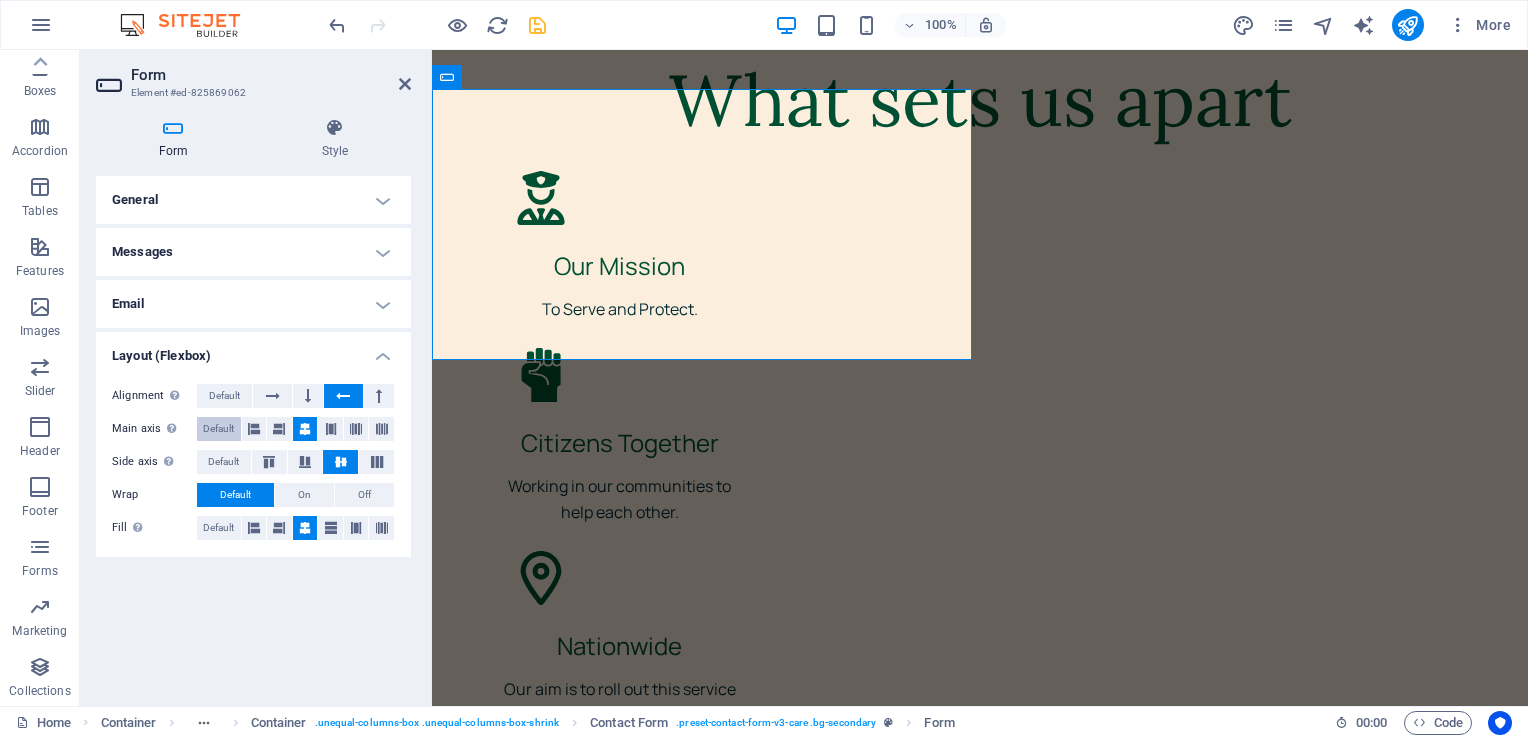 click on "Default" at bounding box center (218, 429) 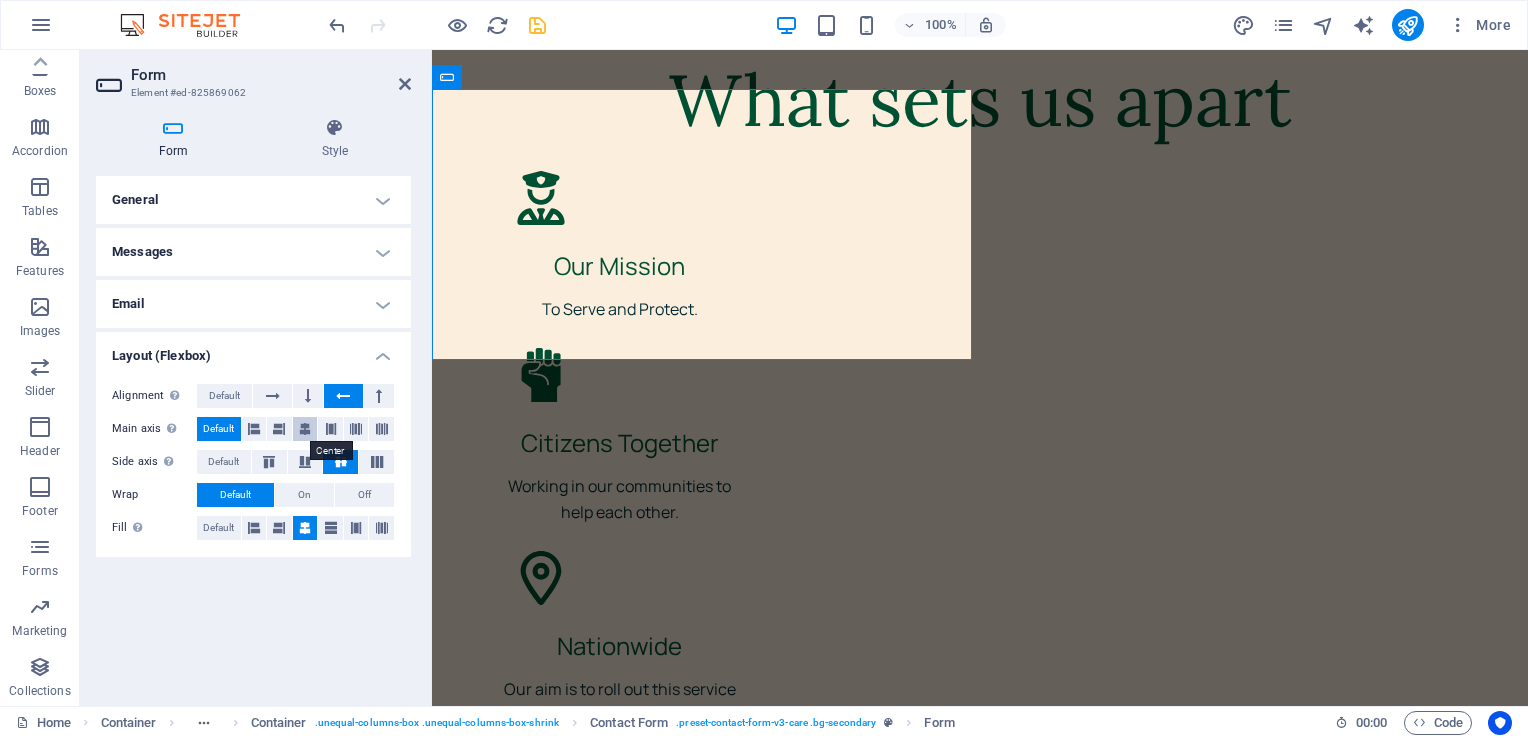 click at bounding box center [305, 429] 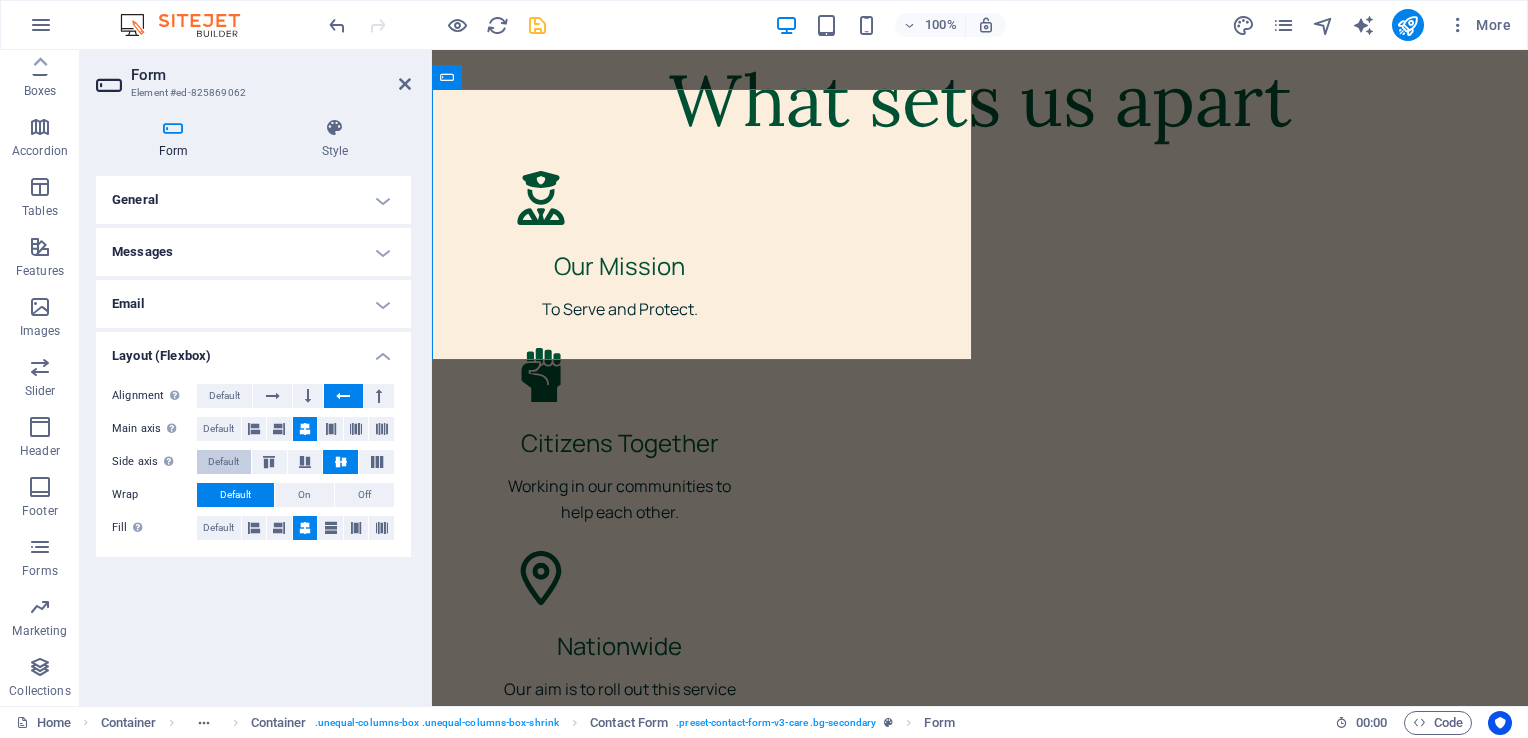 click on "Default" at bounding box center [223, 462] 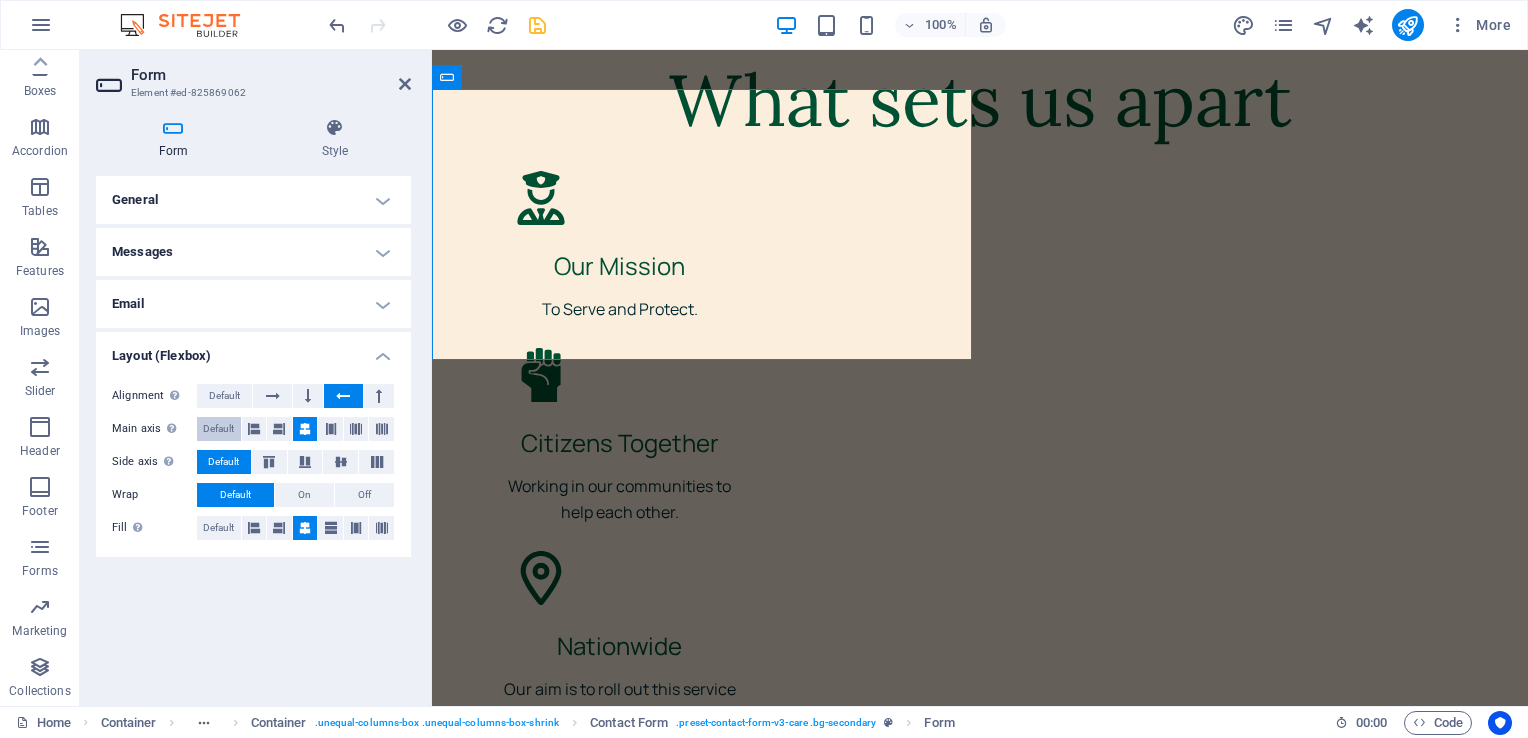 click on "Default" at bounding box center (218, 429) 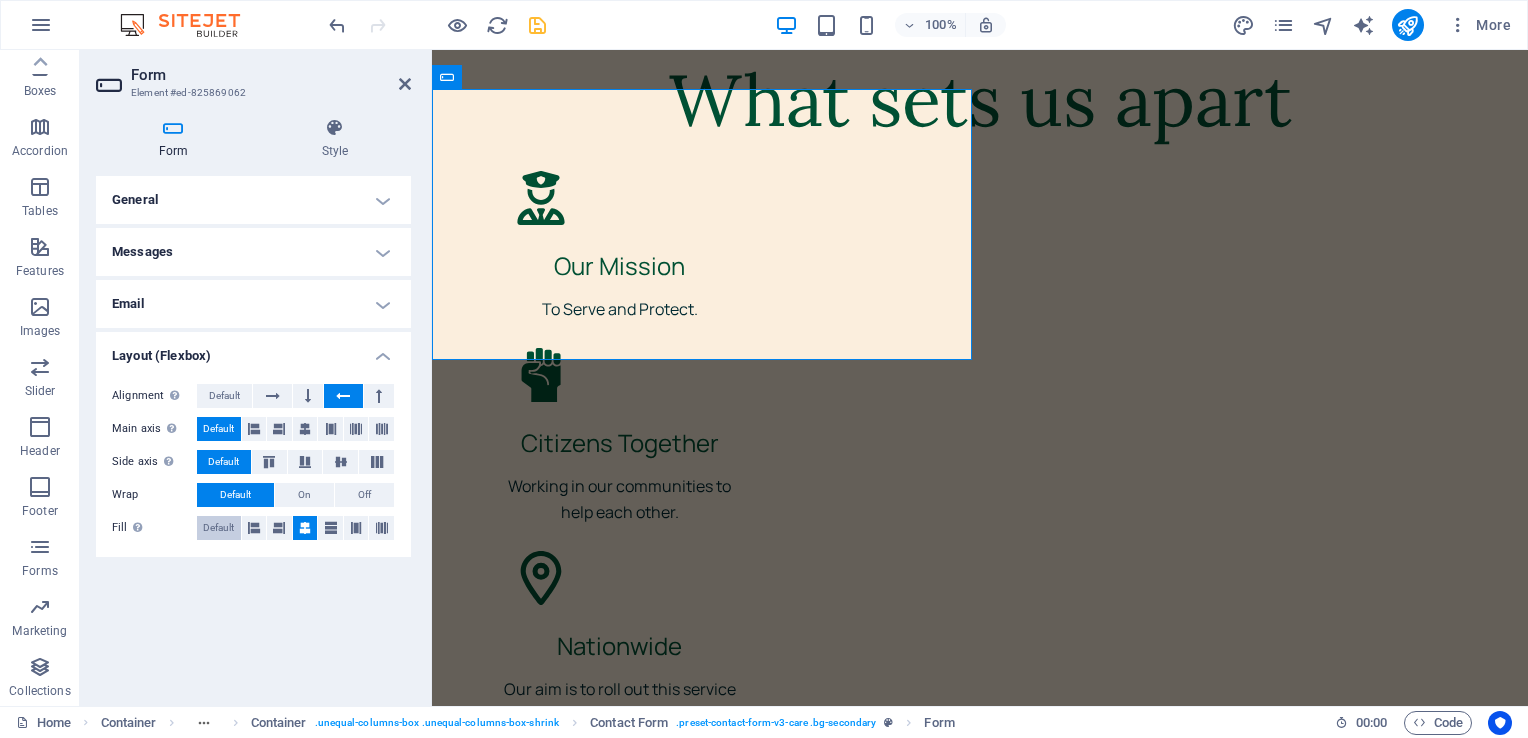 click on "Default" at bounding box center (218, 528) 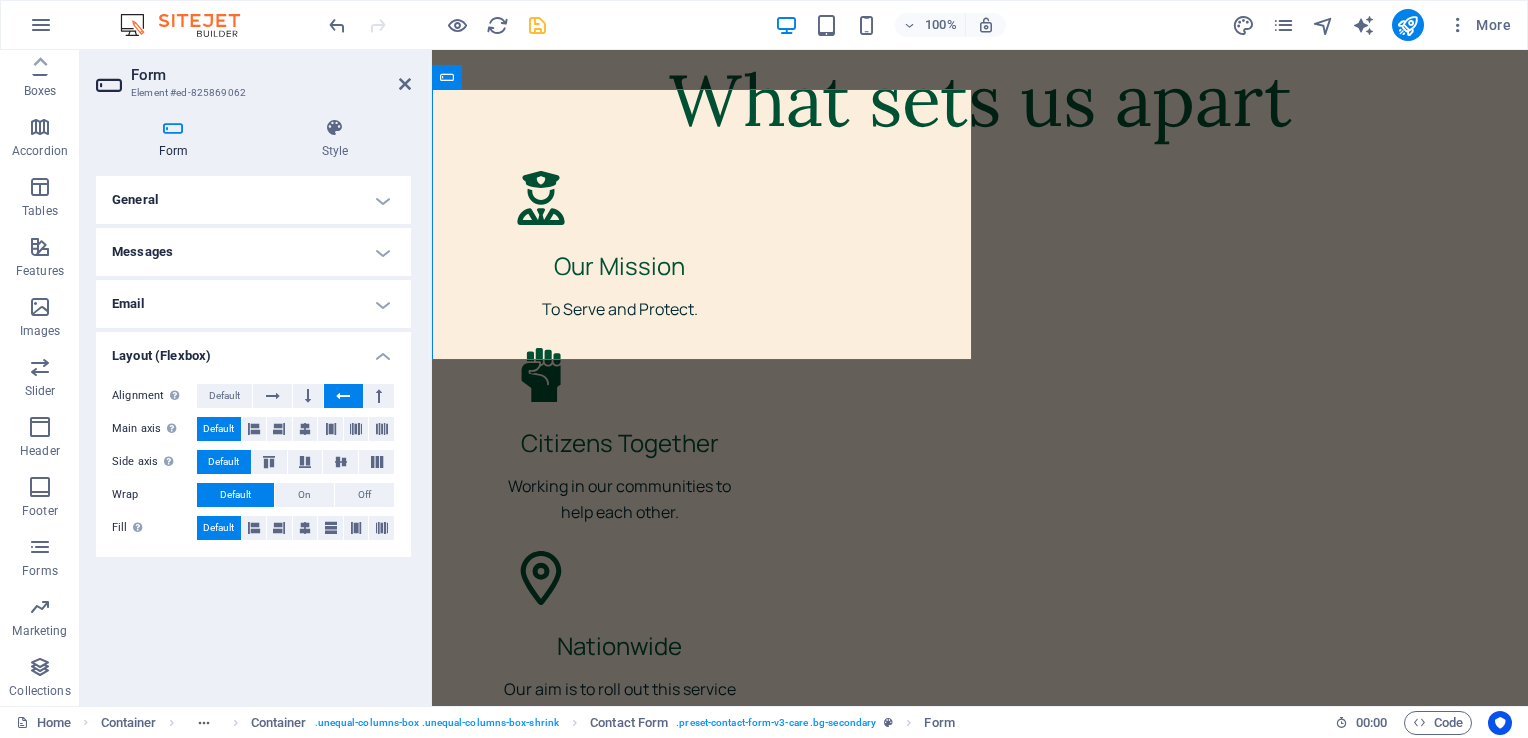 click on "Layout (Flexbox)" at bounding box center (253, 350) 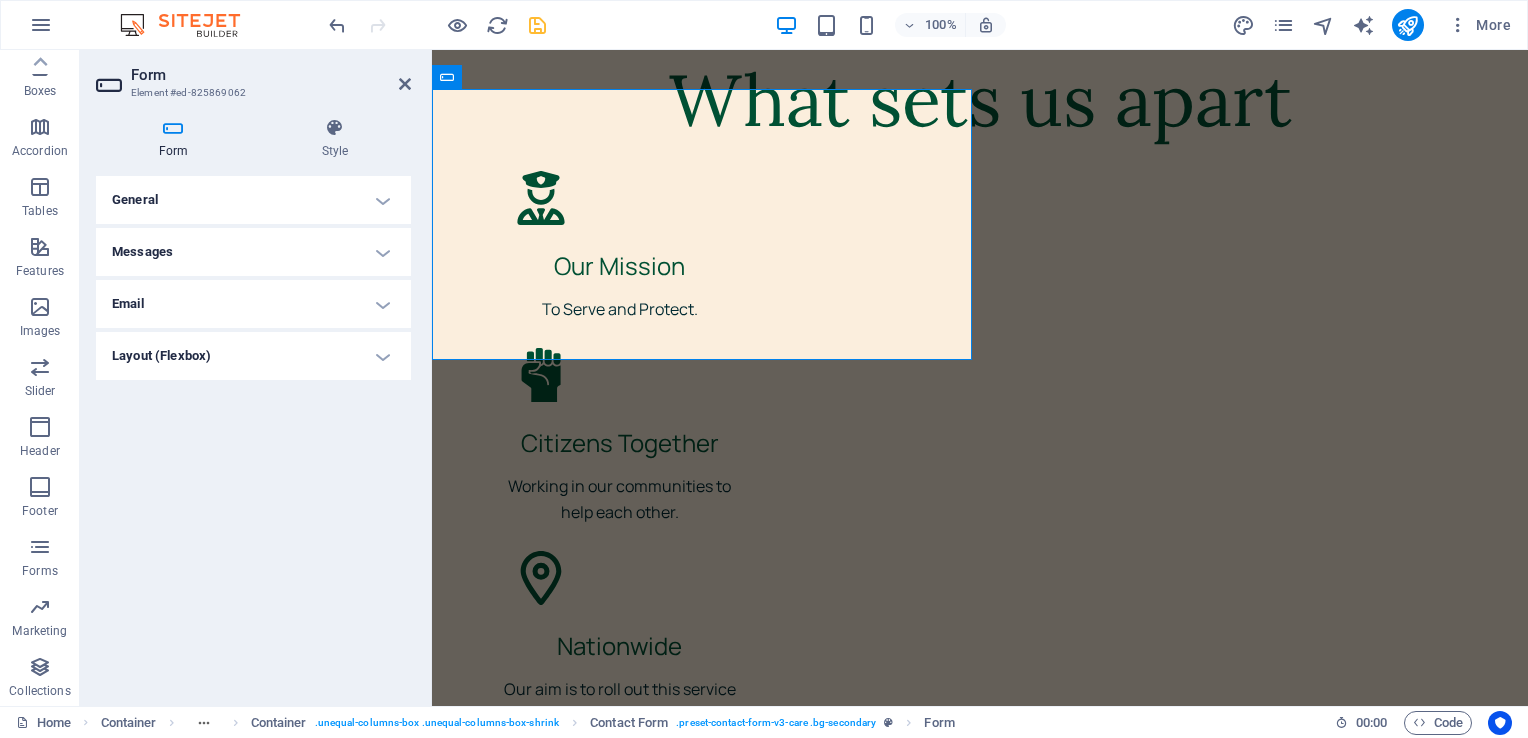 click on "Email" at bounding box center (253, 304) 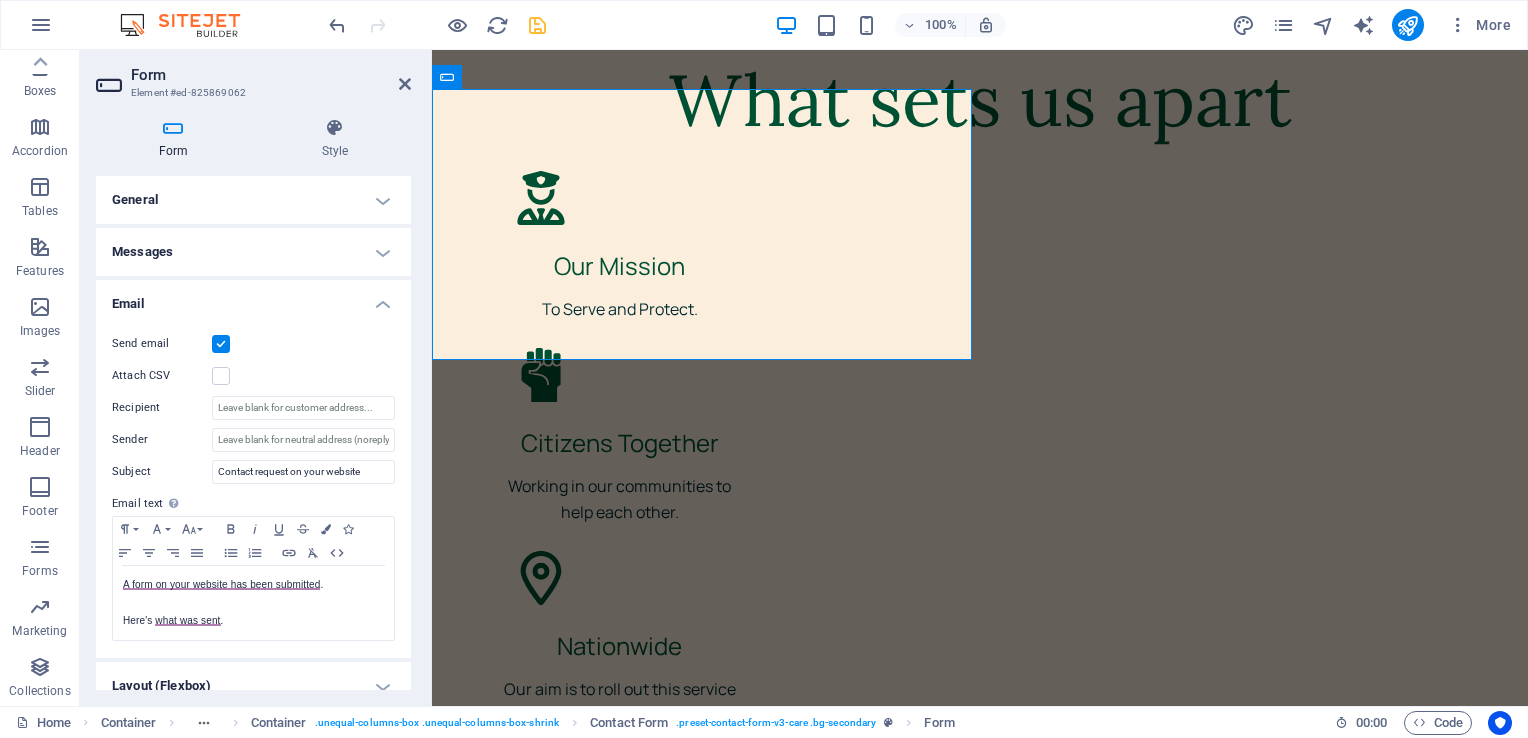 click on "Messages" at bounding box center (253, 252) 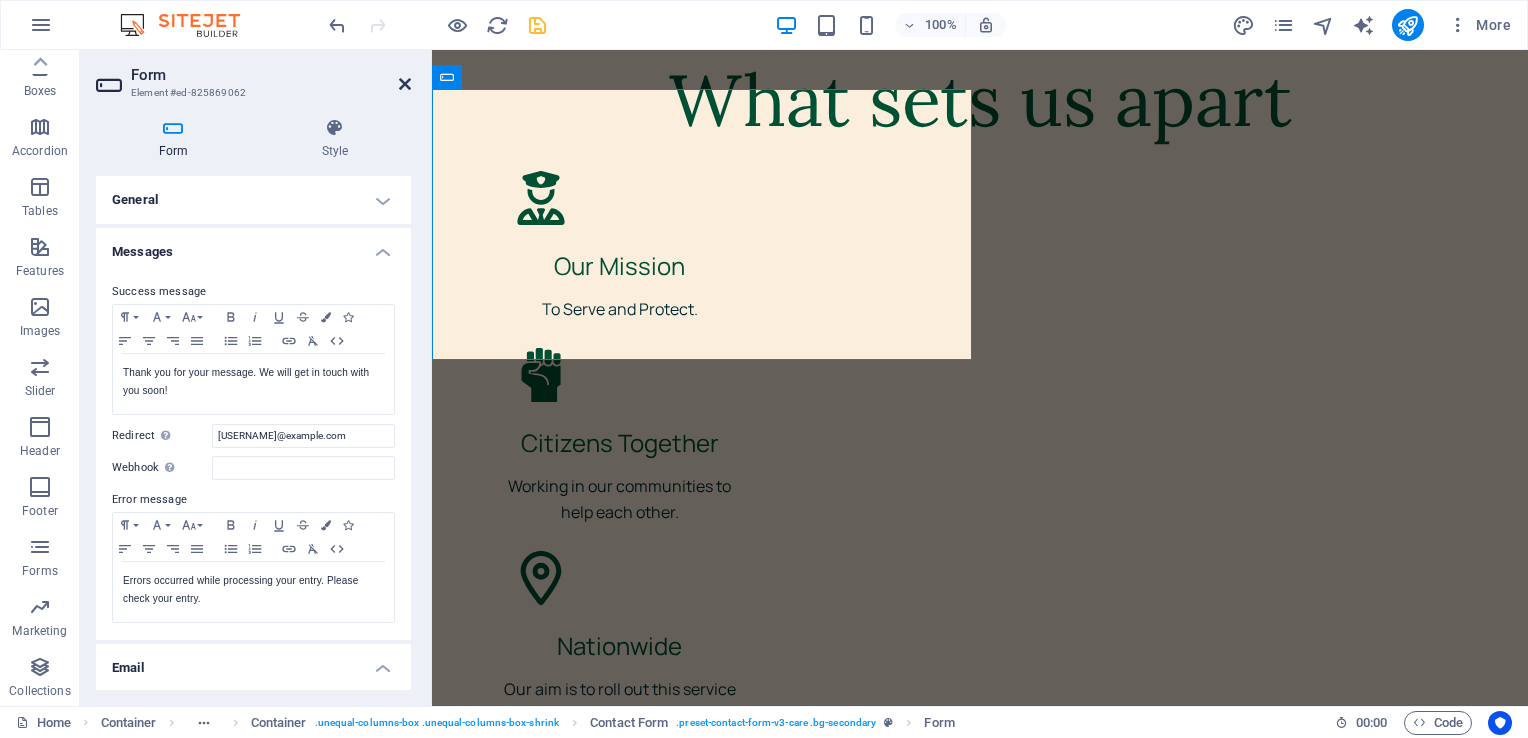 click at bounding box center (405, 84) 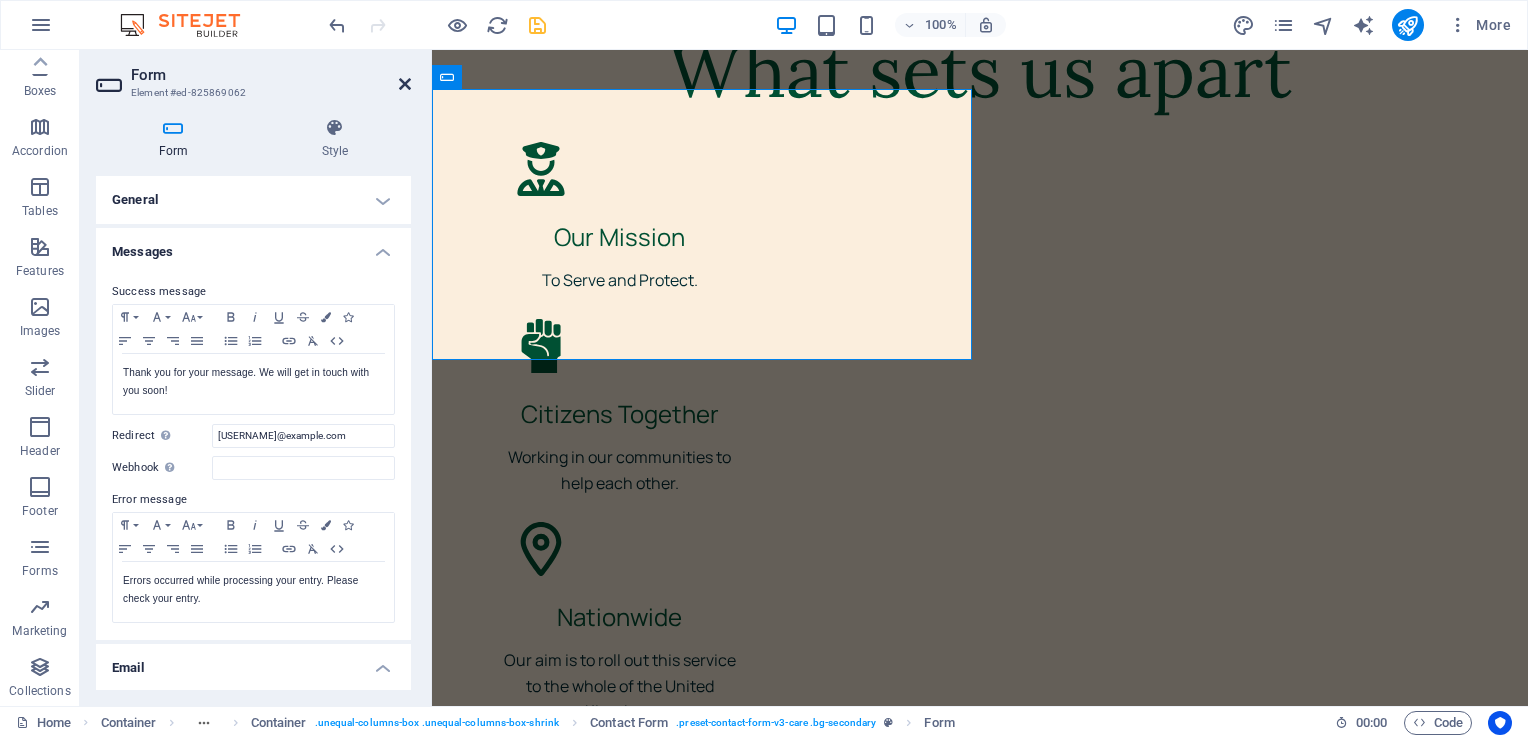 scroll, scrollTop: 6167, scrollLeft: 0, axis: vertical 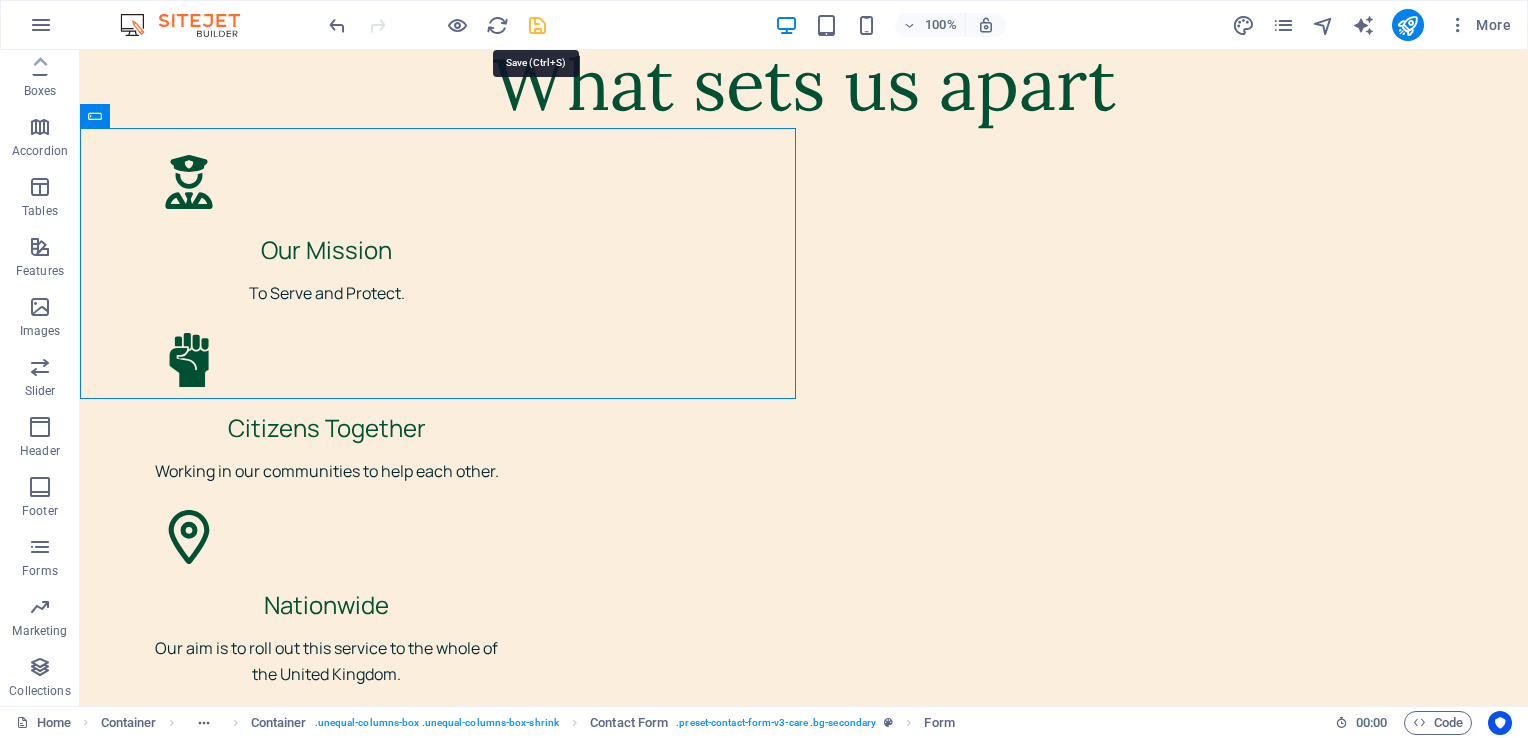 click at bounding box center (537, 25) 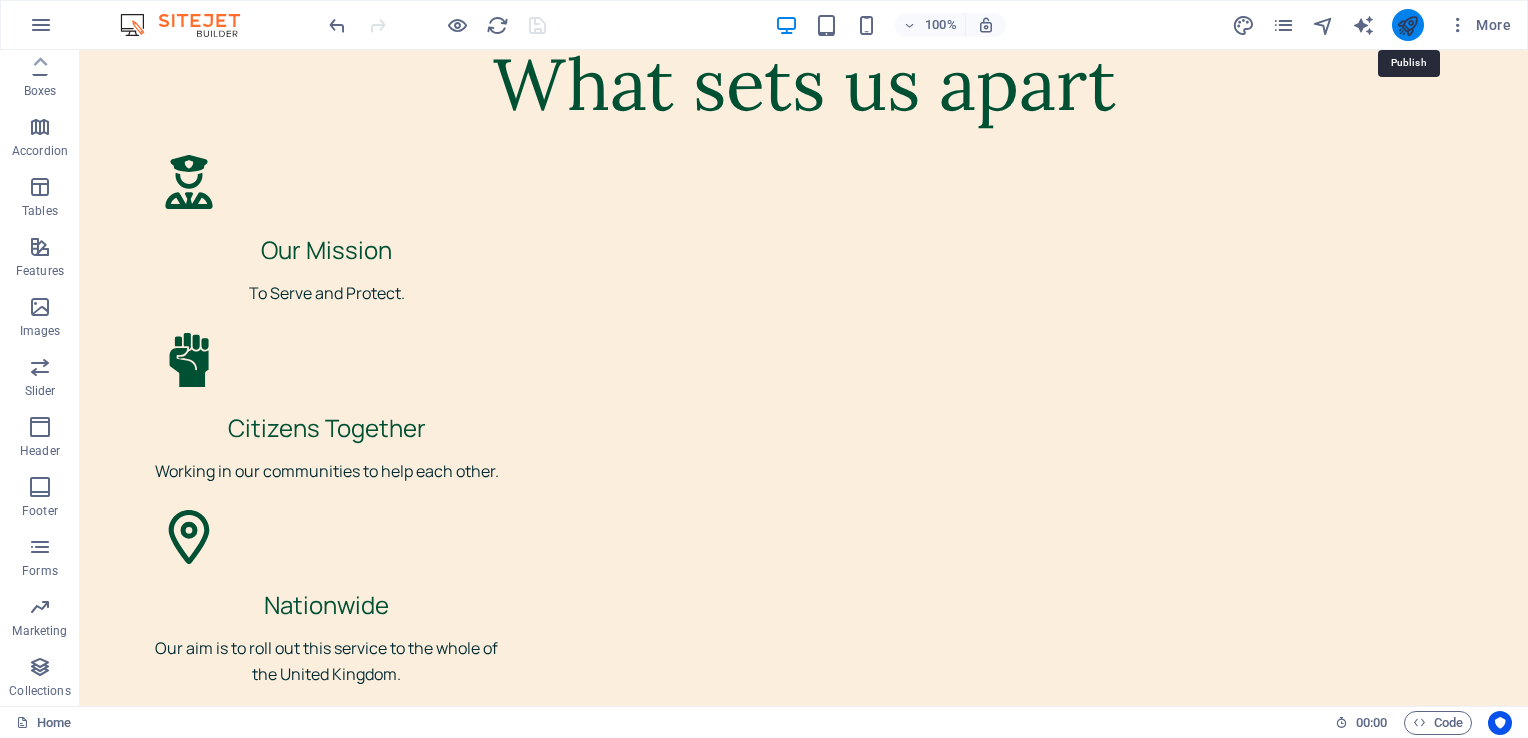 click at bounding box center [1407, 25] 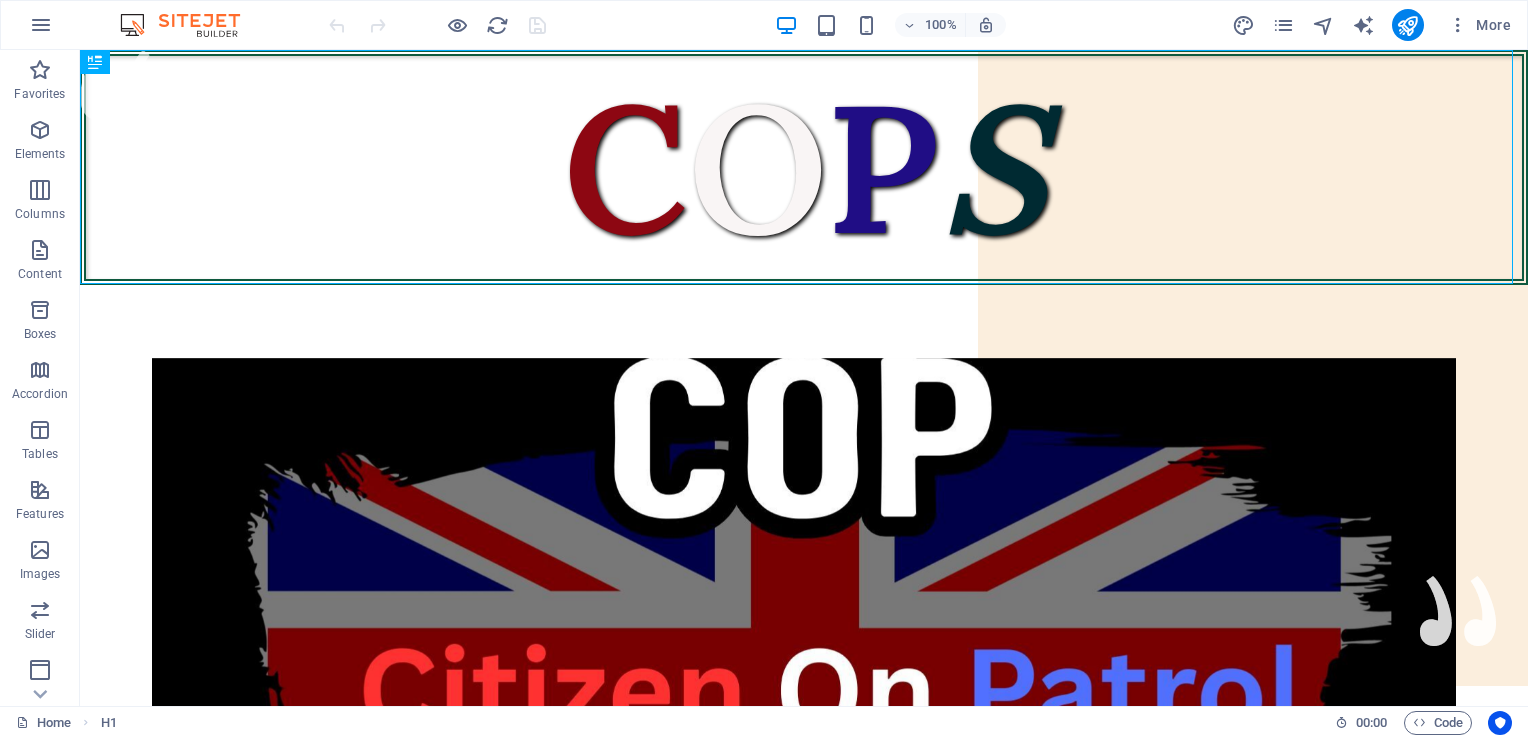 scroll, scrollTop: 0, scrollLeft: 0, axis: both 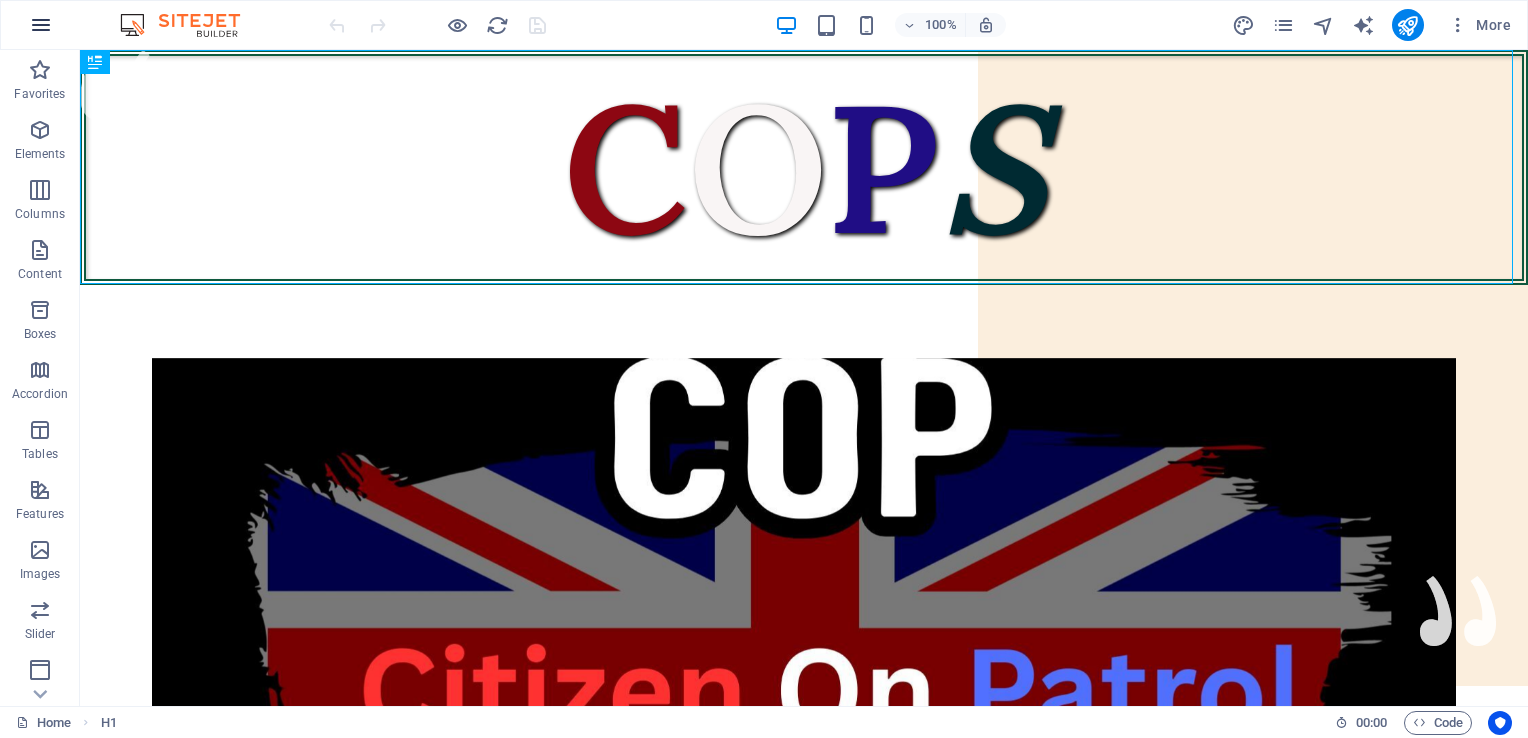 click at bounding box center (41, 25) 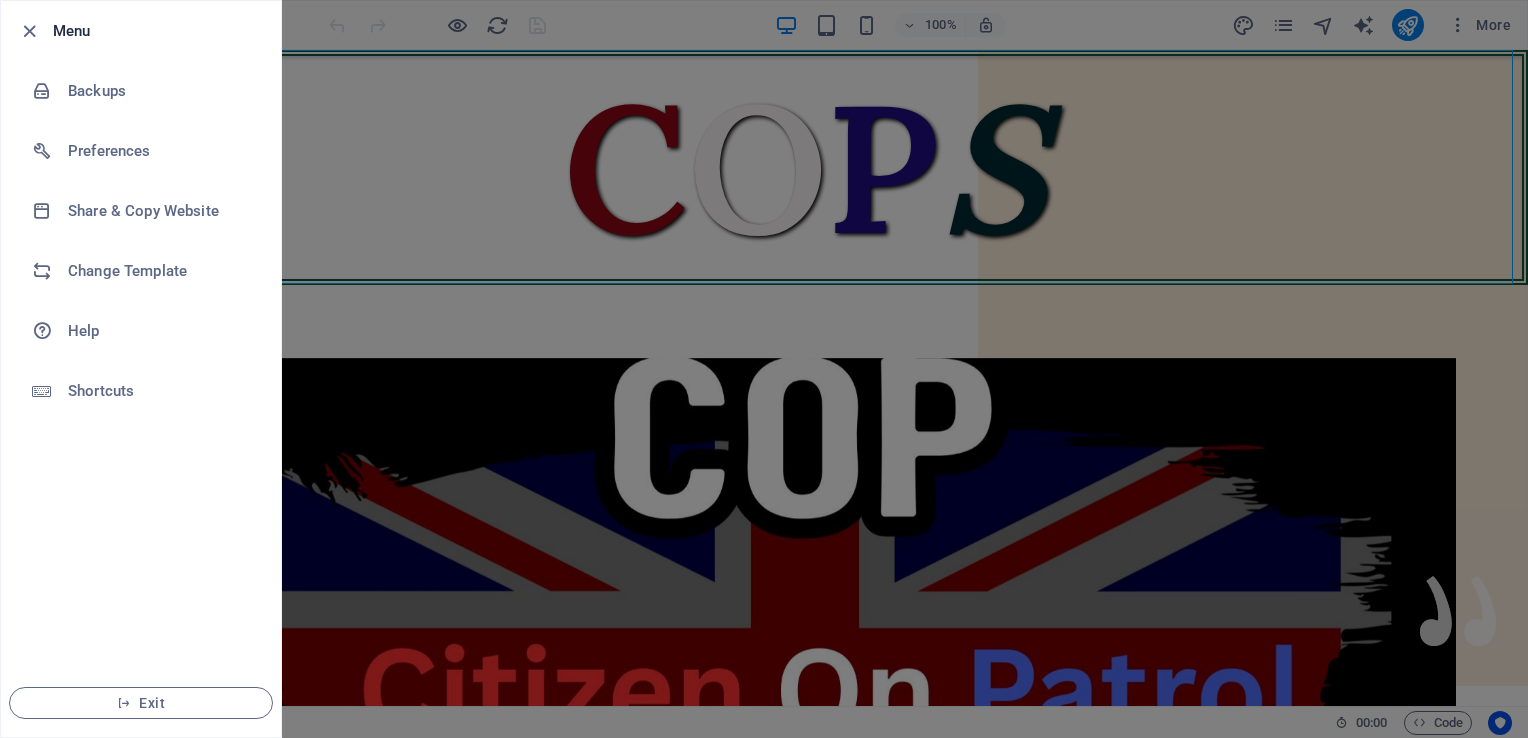 click on "Menu" at bounding box center [159, 31] 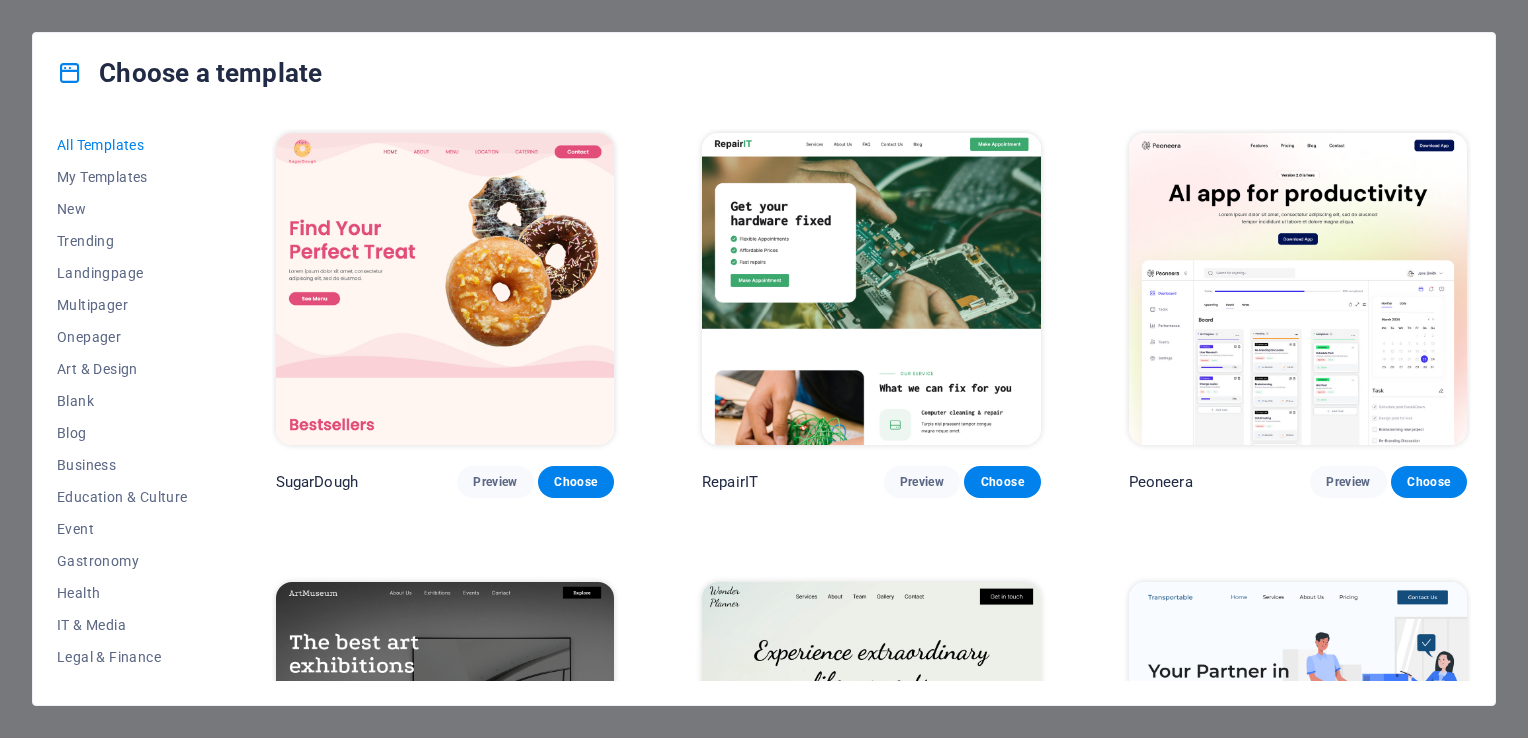 scroll, scrollTop: 0, scrollLeft: 0, axis: both 